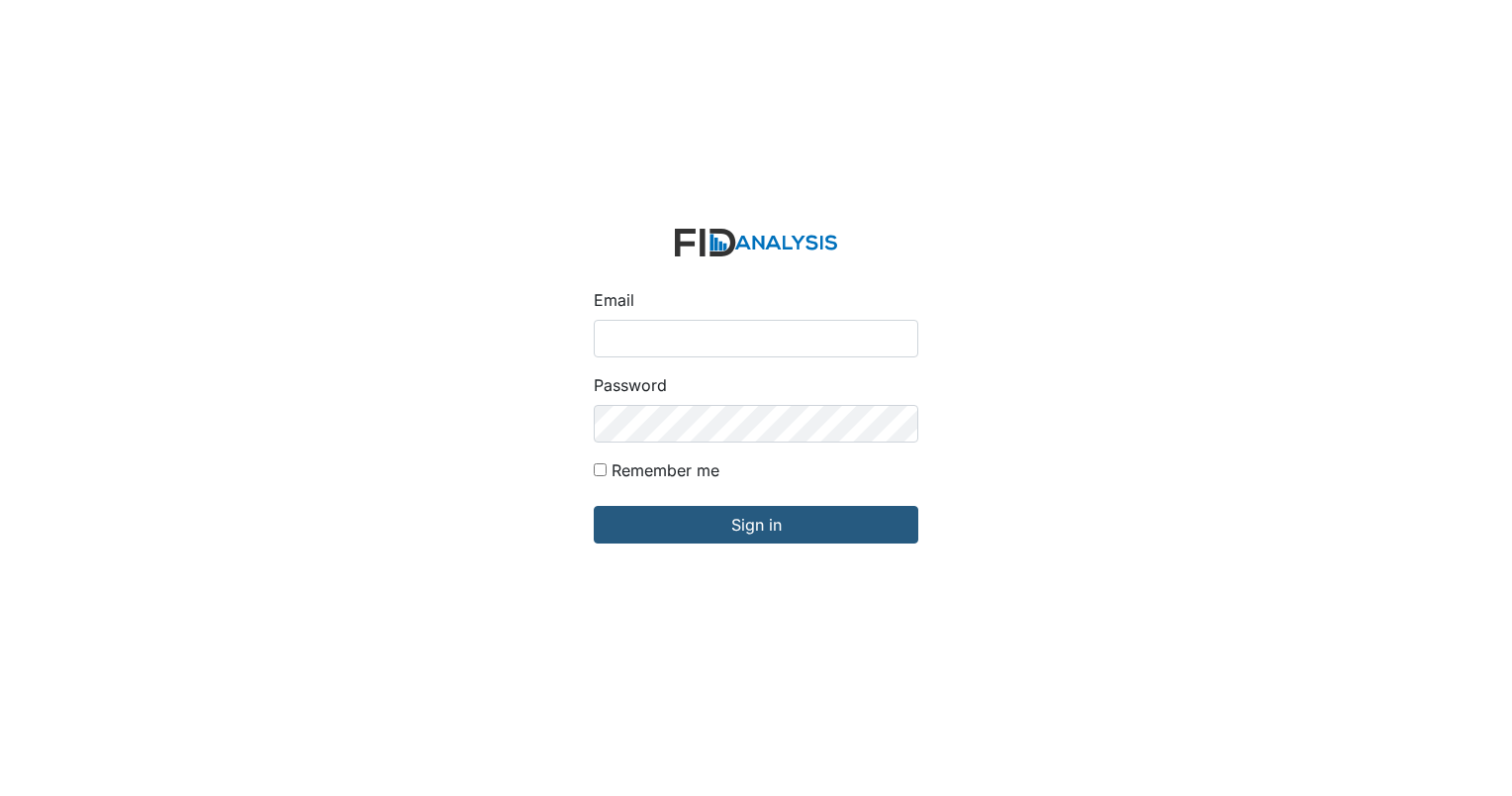 scroll, scrollTop: 0, scrollLeft: 0, axis: both 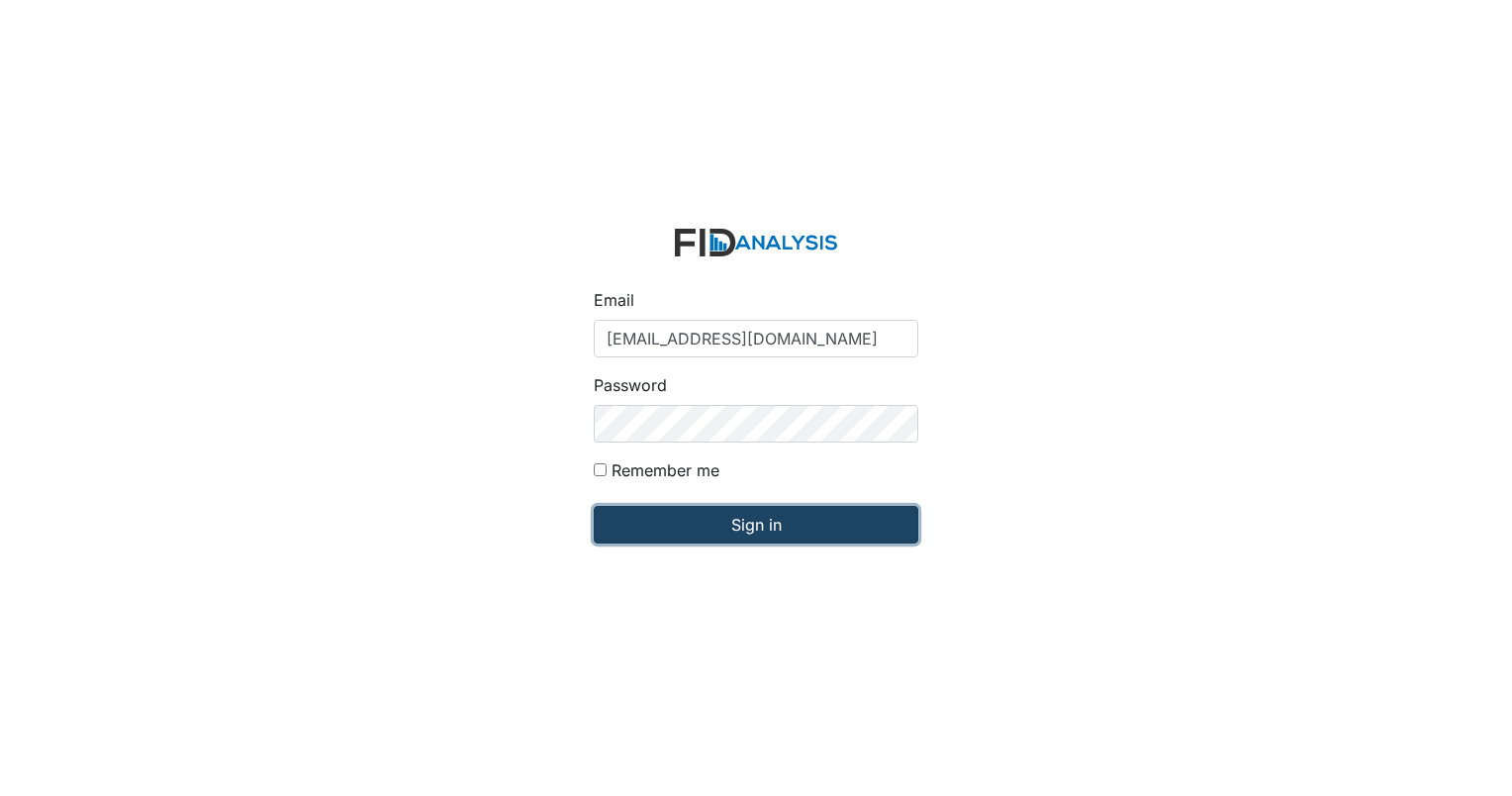 click on "Sign in" at bounding box center [756, 525] 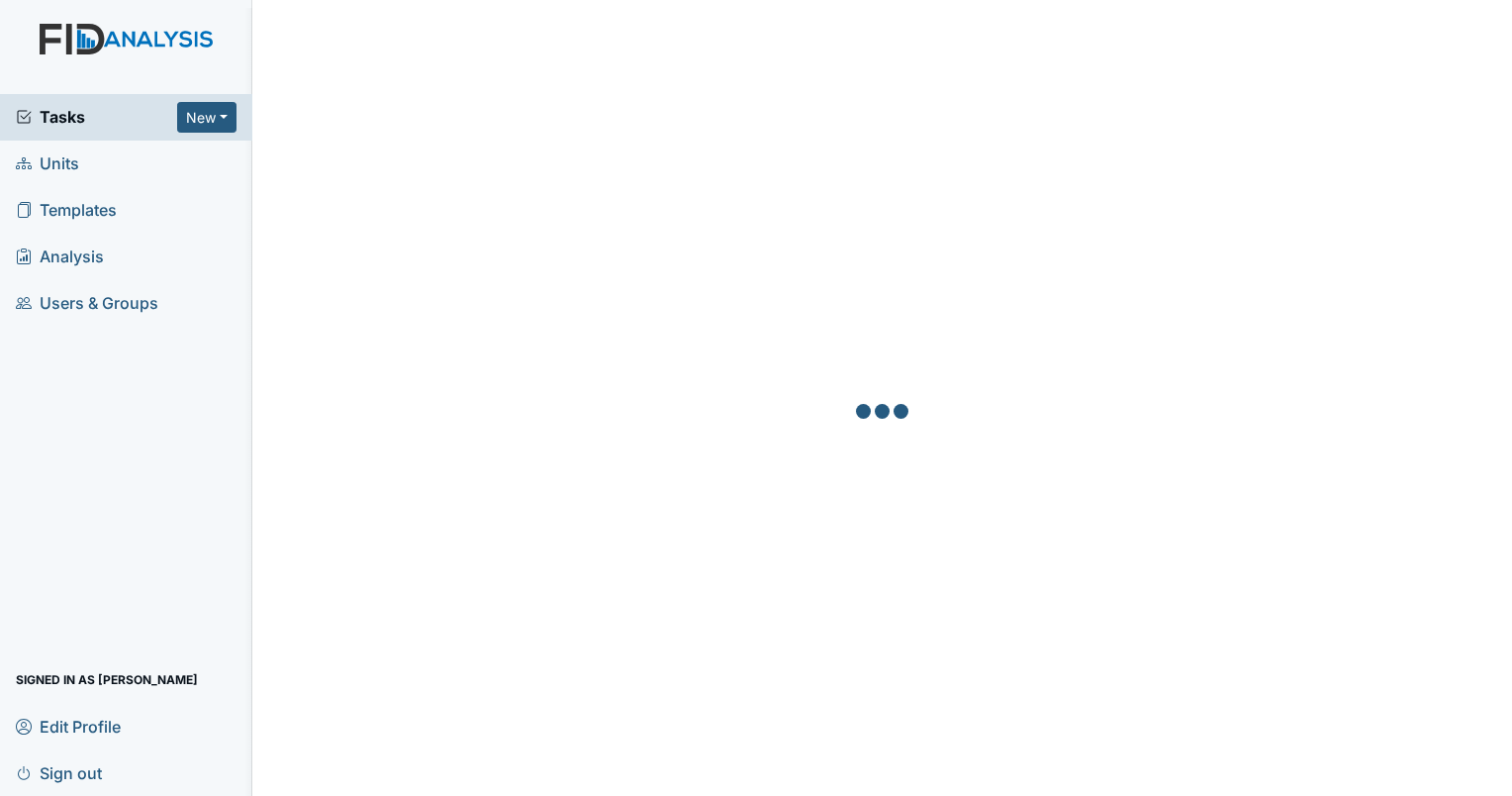 scroll, scrollTop: 0, scrollLeft: 0, axis: both 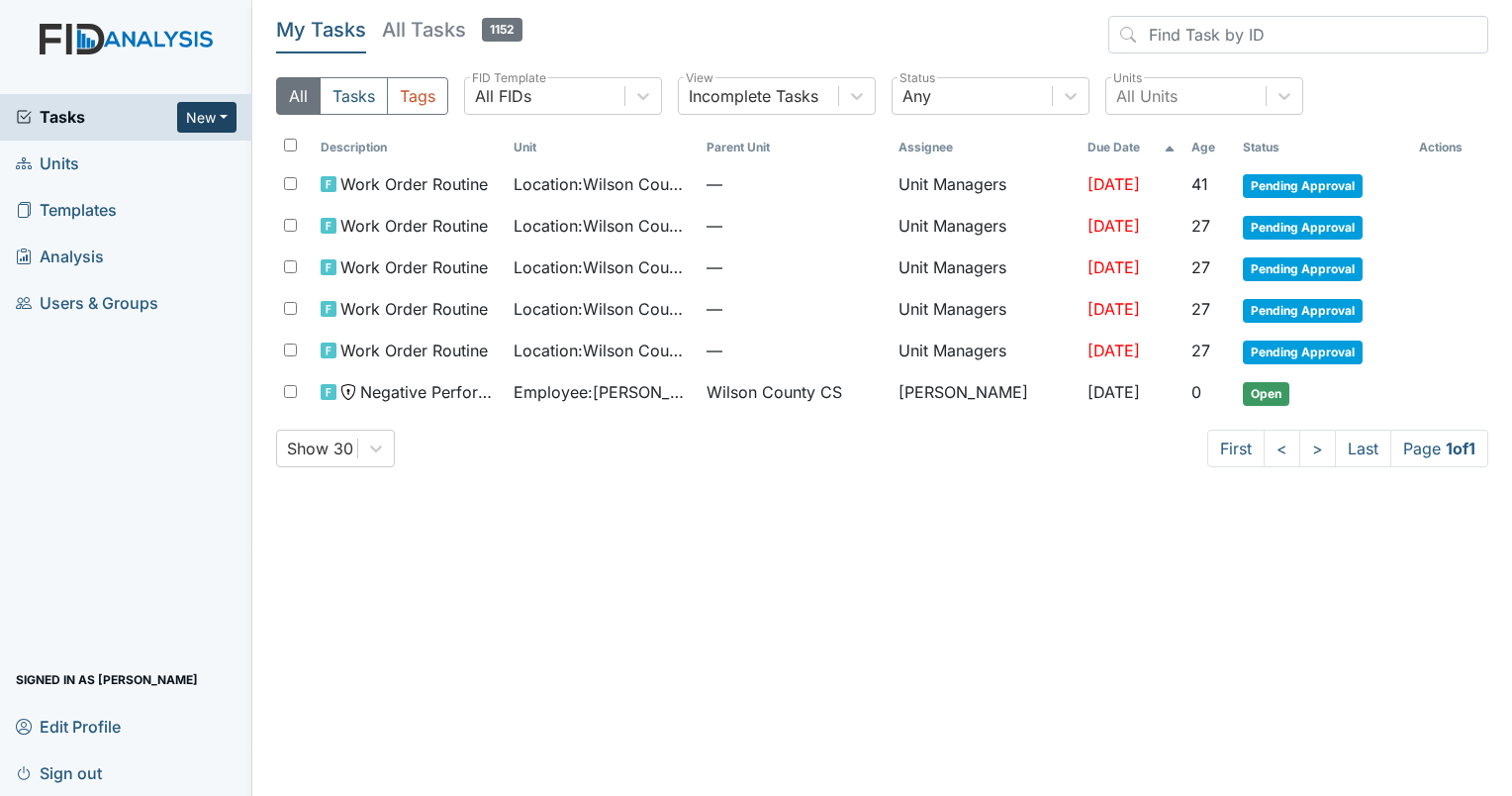 click on "New" at bounding box center [207, 117] 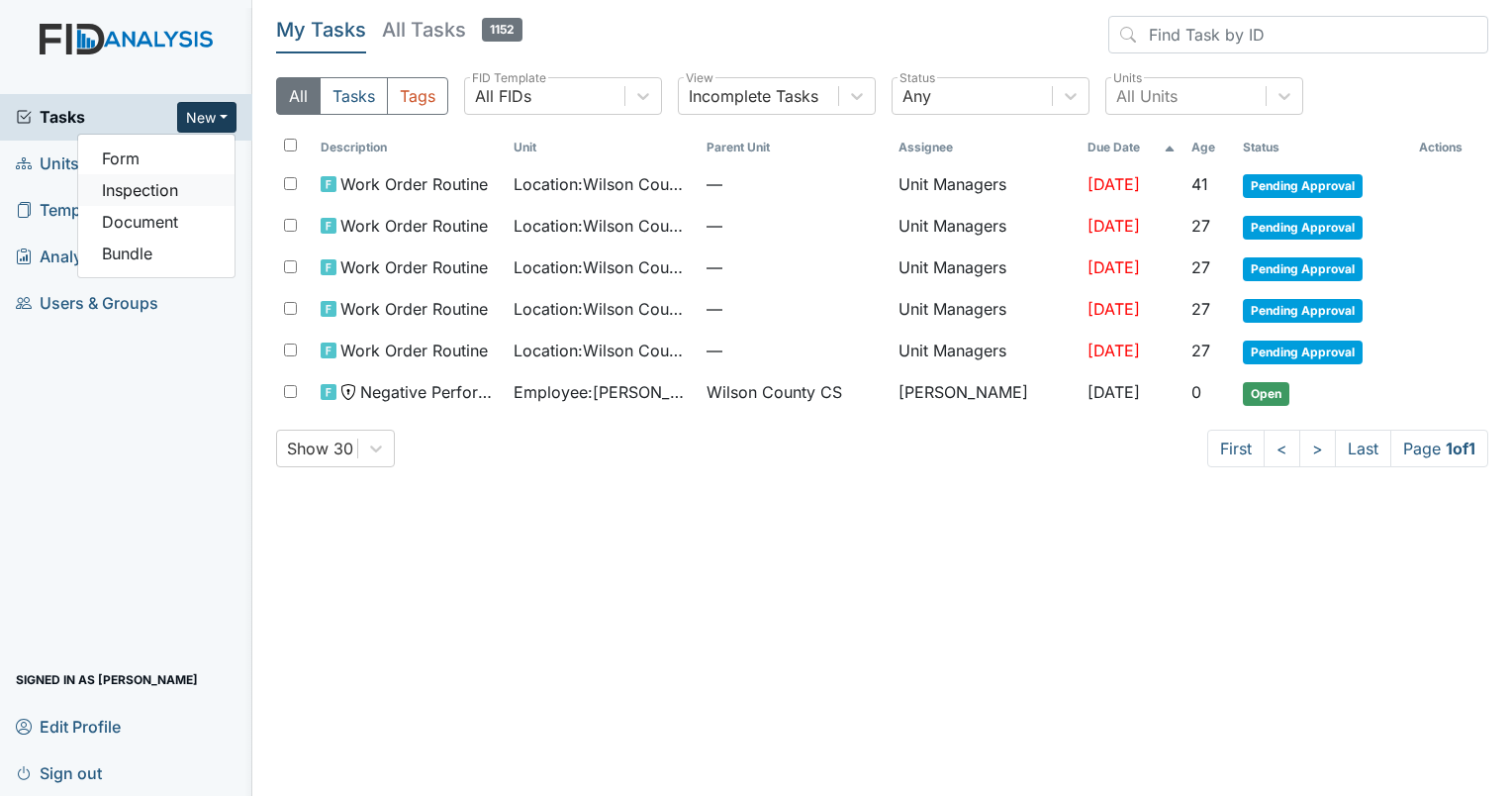 click on "Inspection" at bounding box center (156, 190) 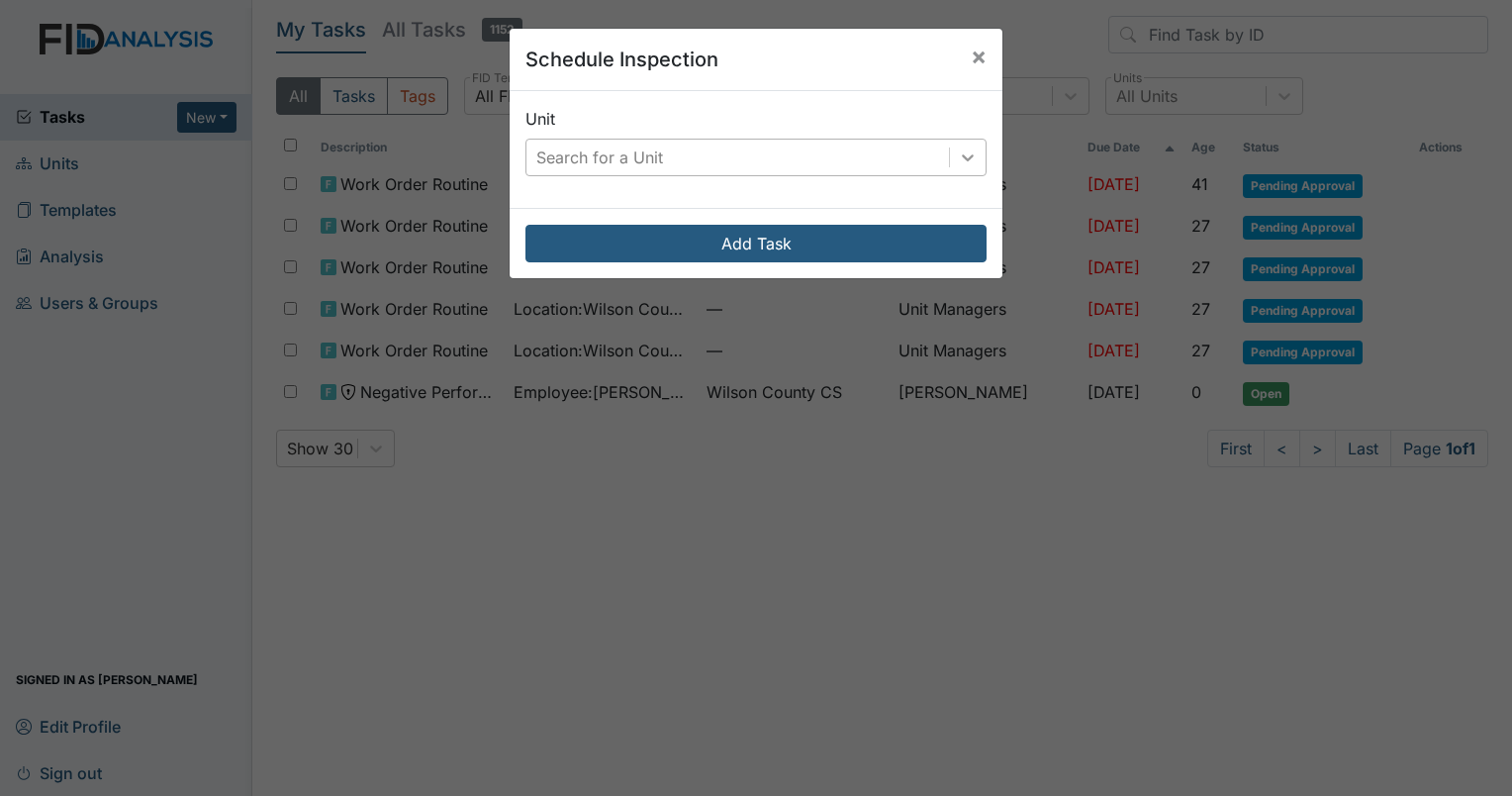 click 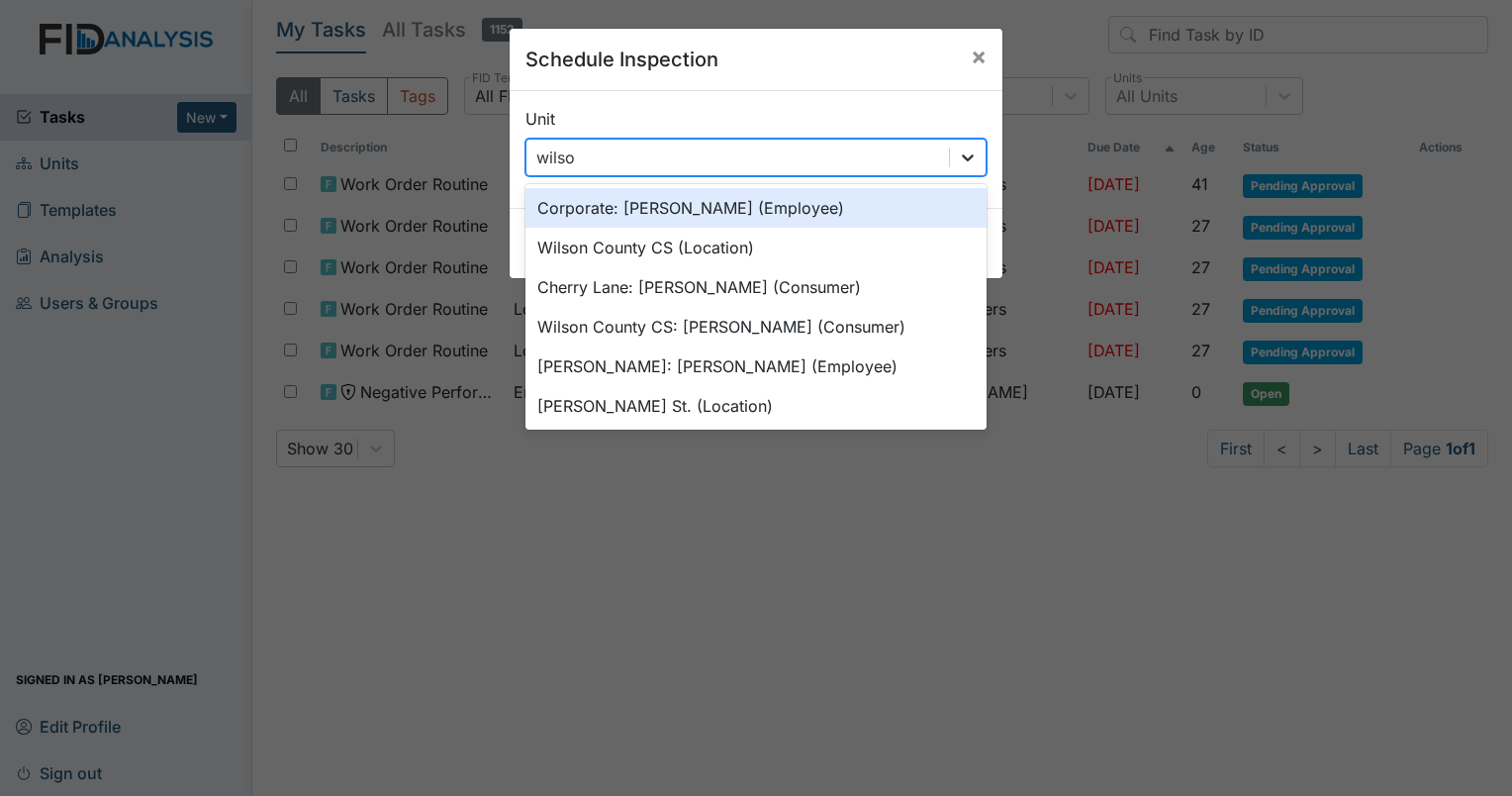 type on "wilson" 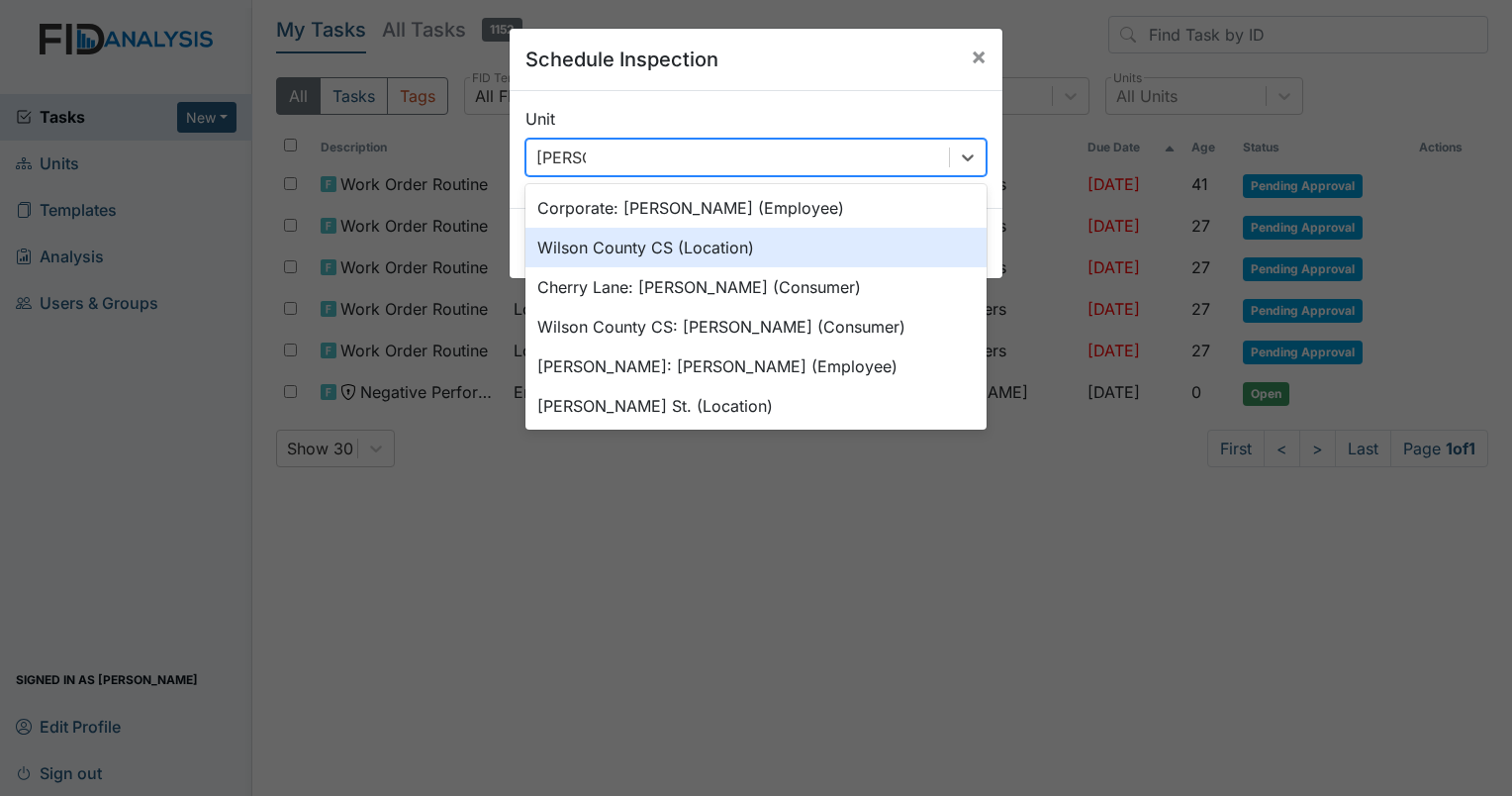 click on "Wilson County CS (Location)" at bounding box center [756, 248] 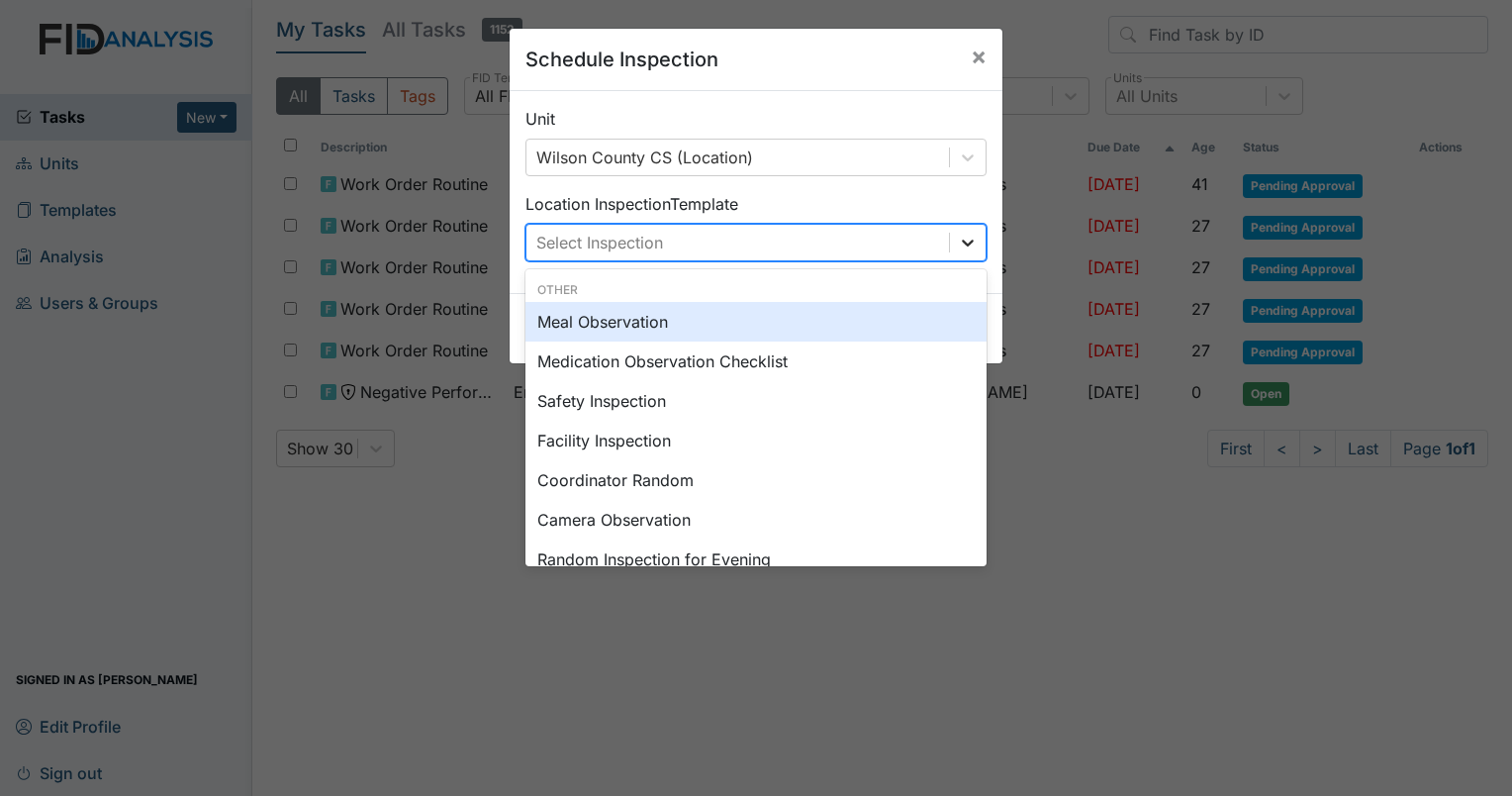 click 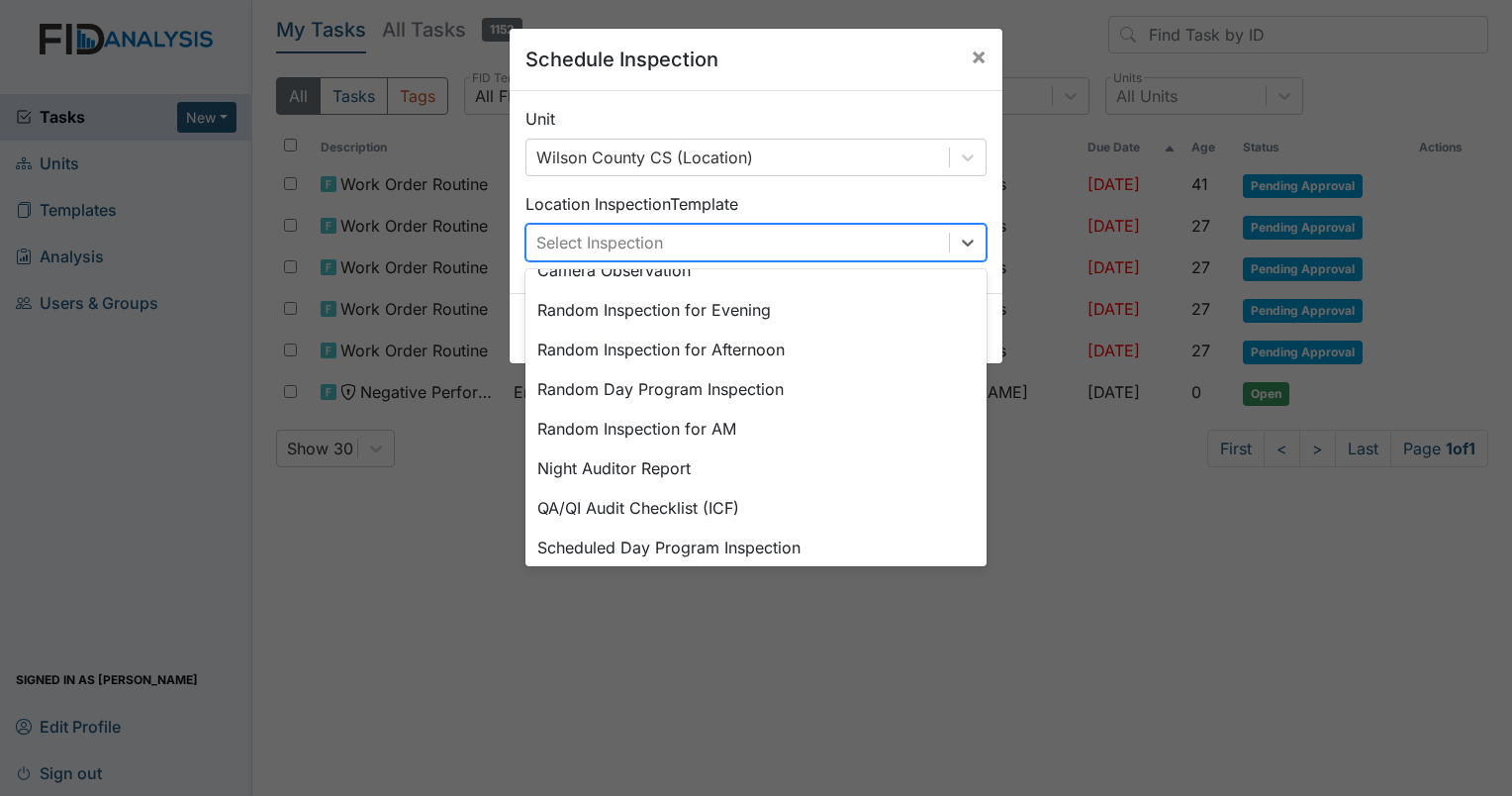 scroll, scrollTop: 297, scrollLeft: 0, axis: vertical 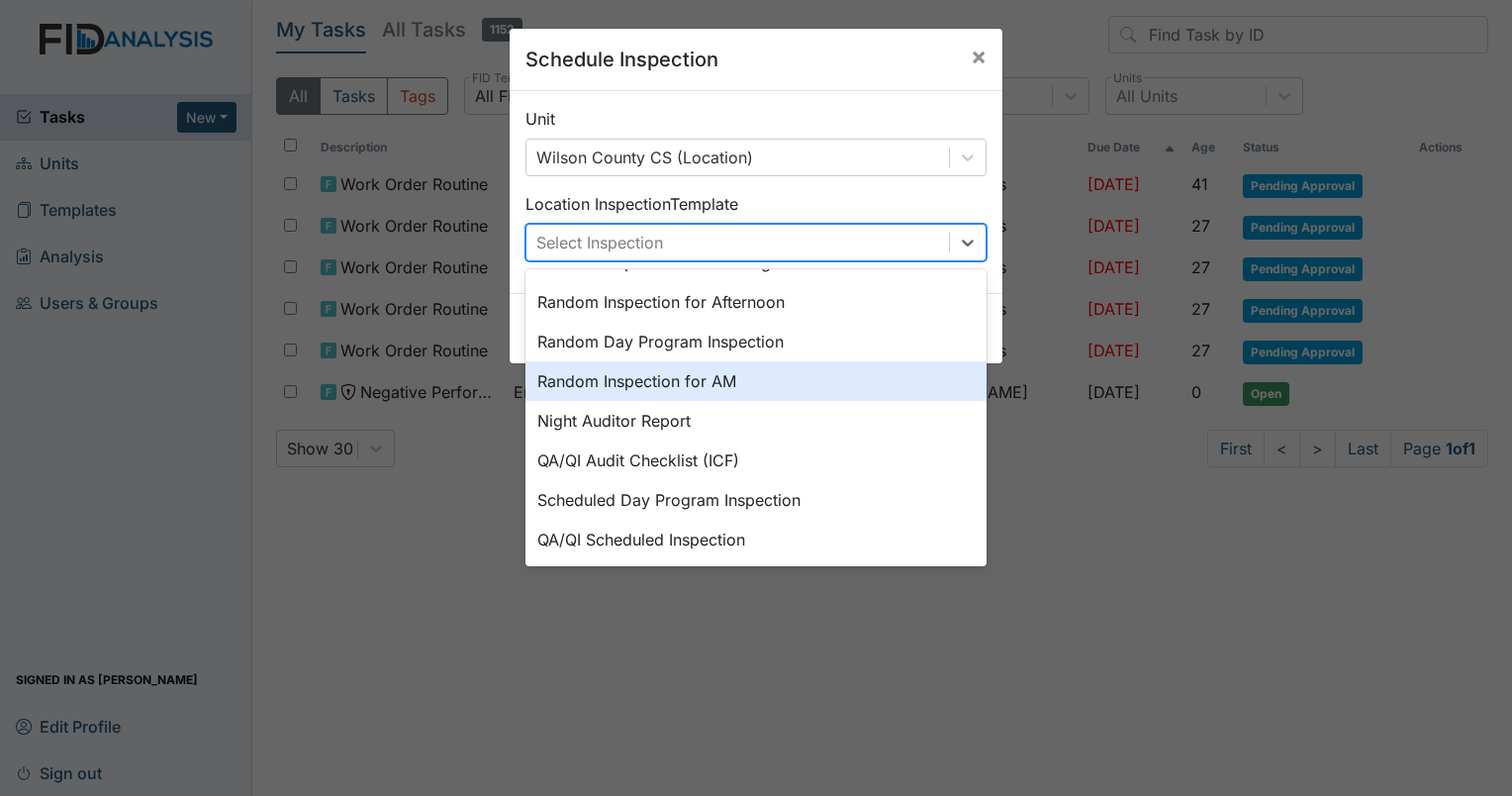 click on "Random Inspection for AM" at bounding box center (756, 381) 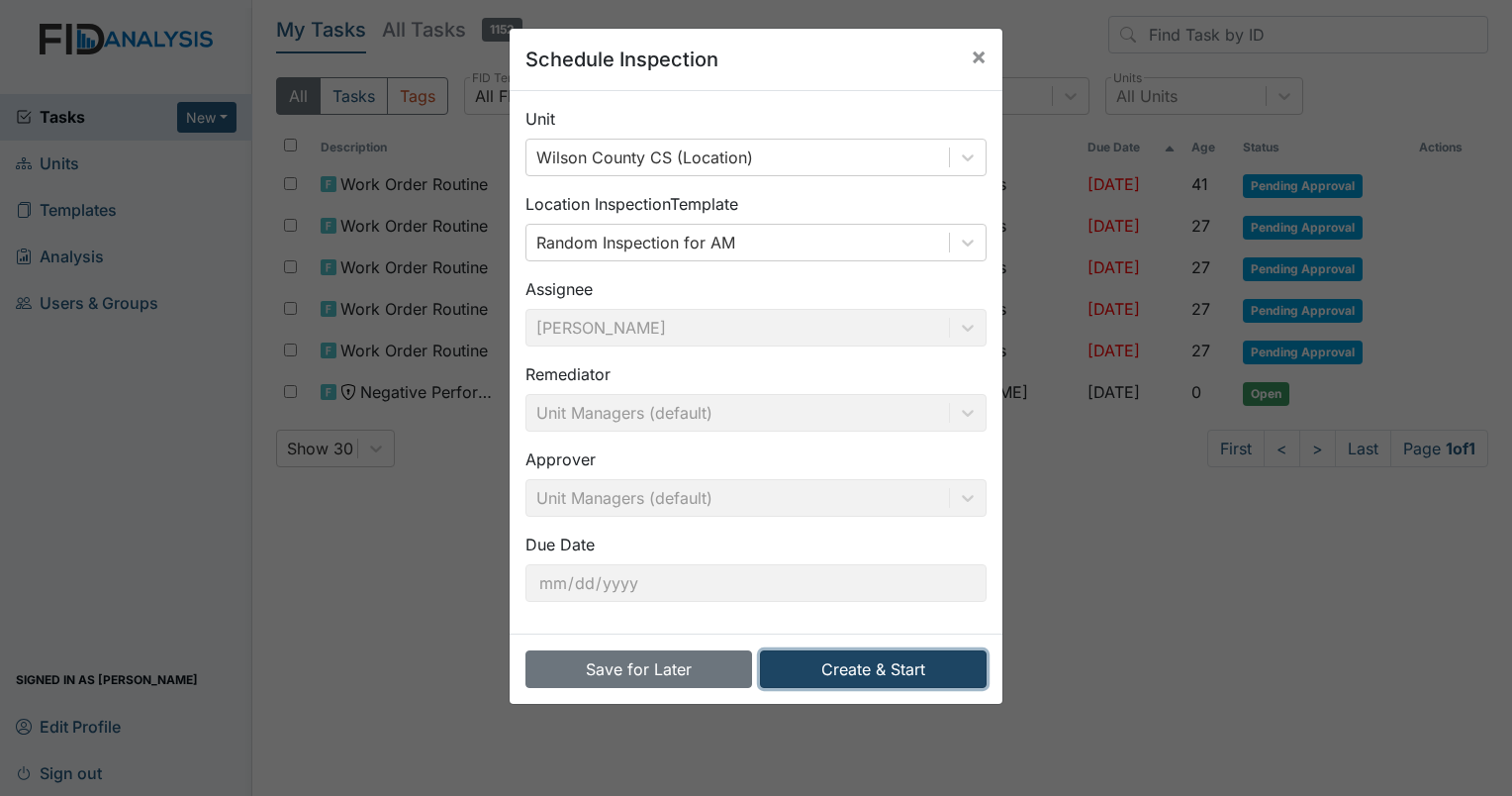 click on "Create & Start" at bounding box center [873, 669] 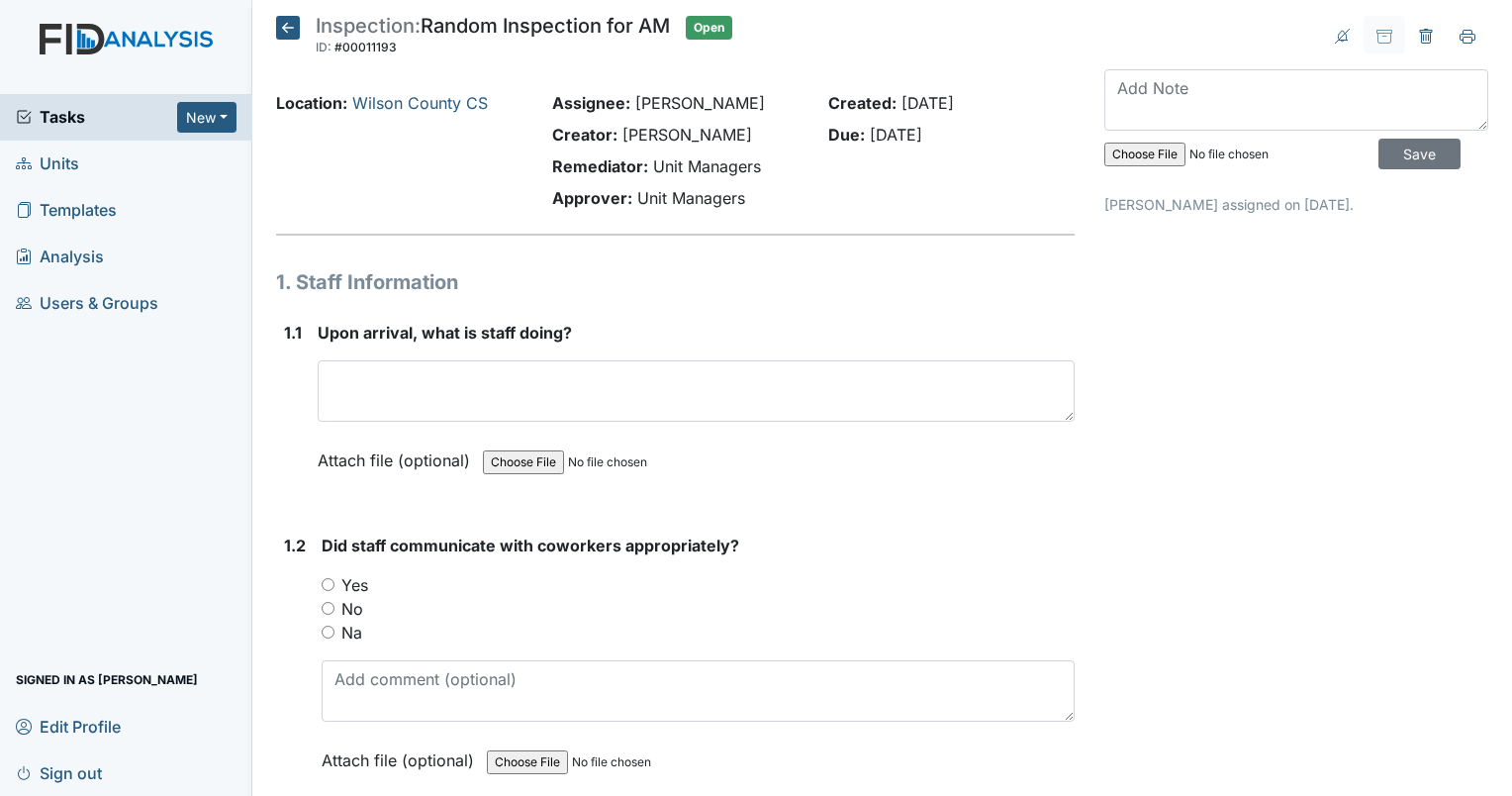 scroll, scrollTop: 0, scrollLeft: 0, axis: both 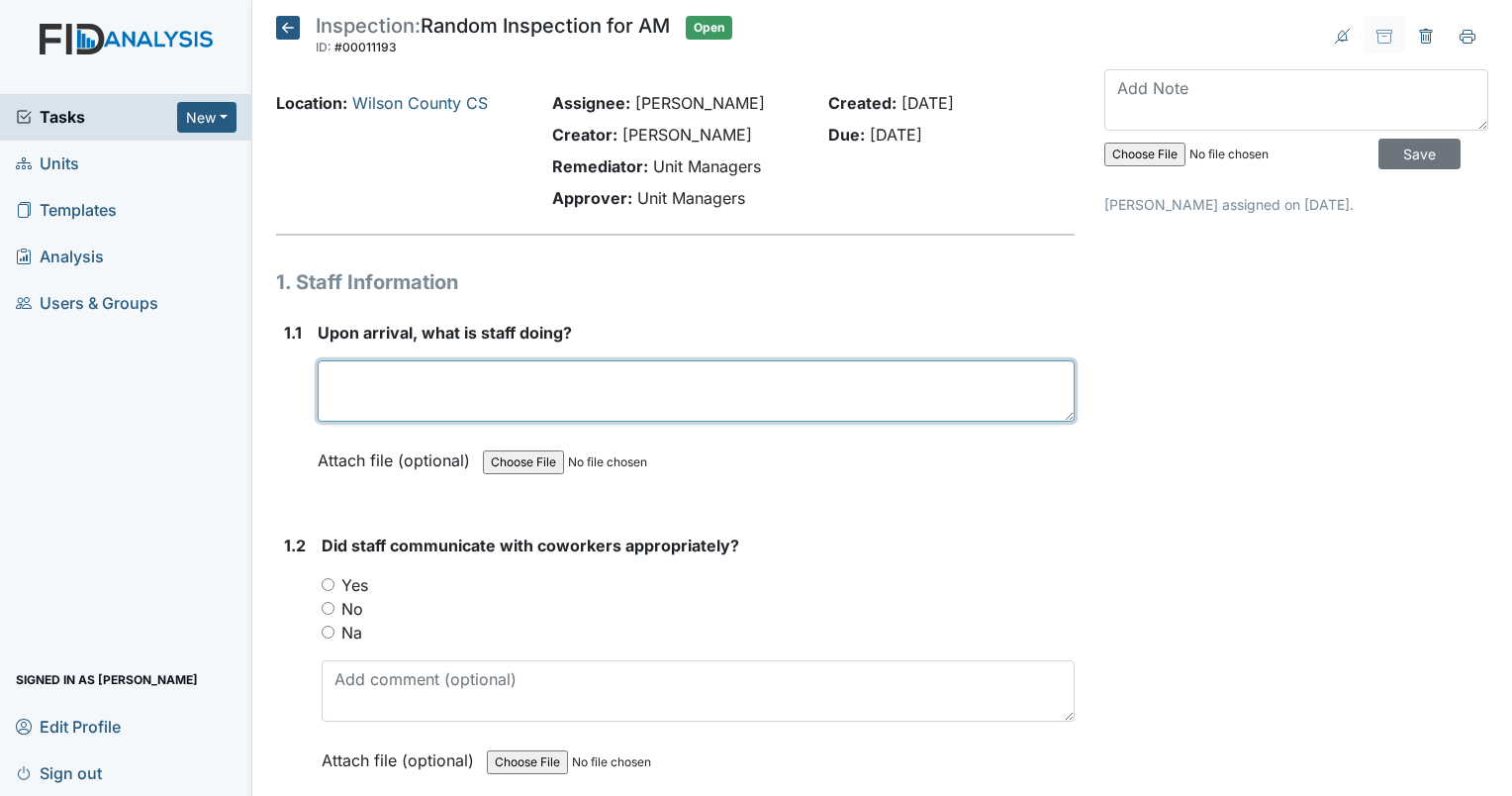 click at bounding box center (696, 391) 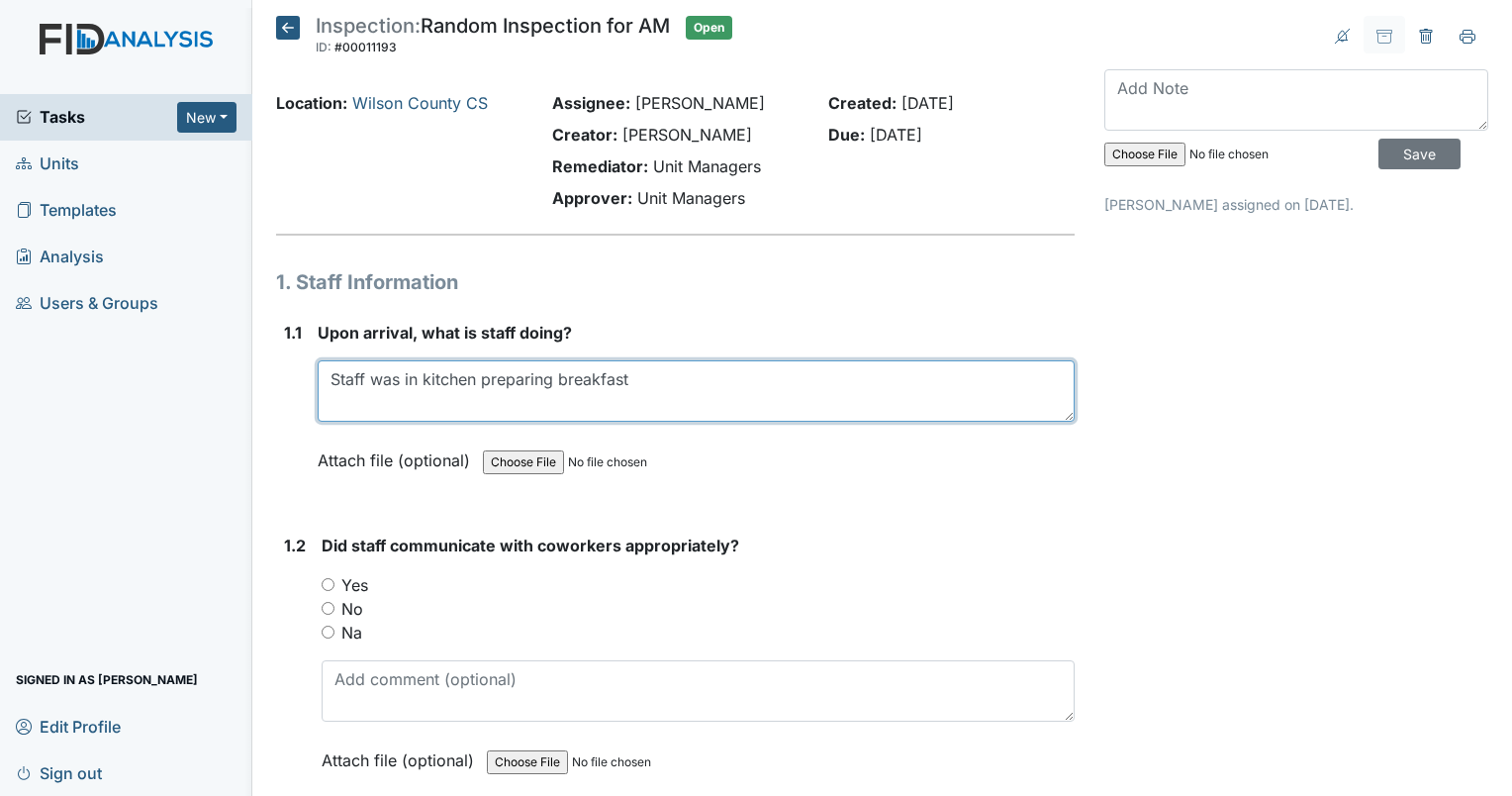 click on "Staff was in kitchen preparing breakfast" at bounding box center (696, 391) 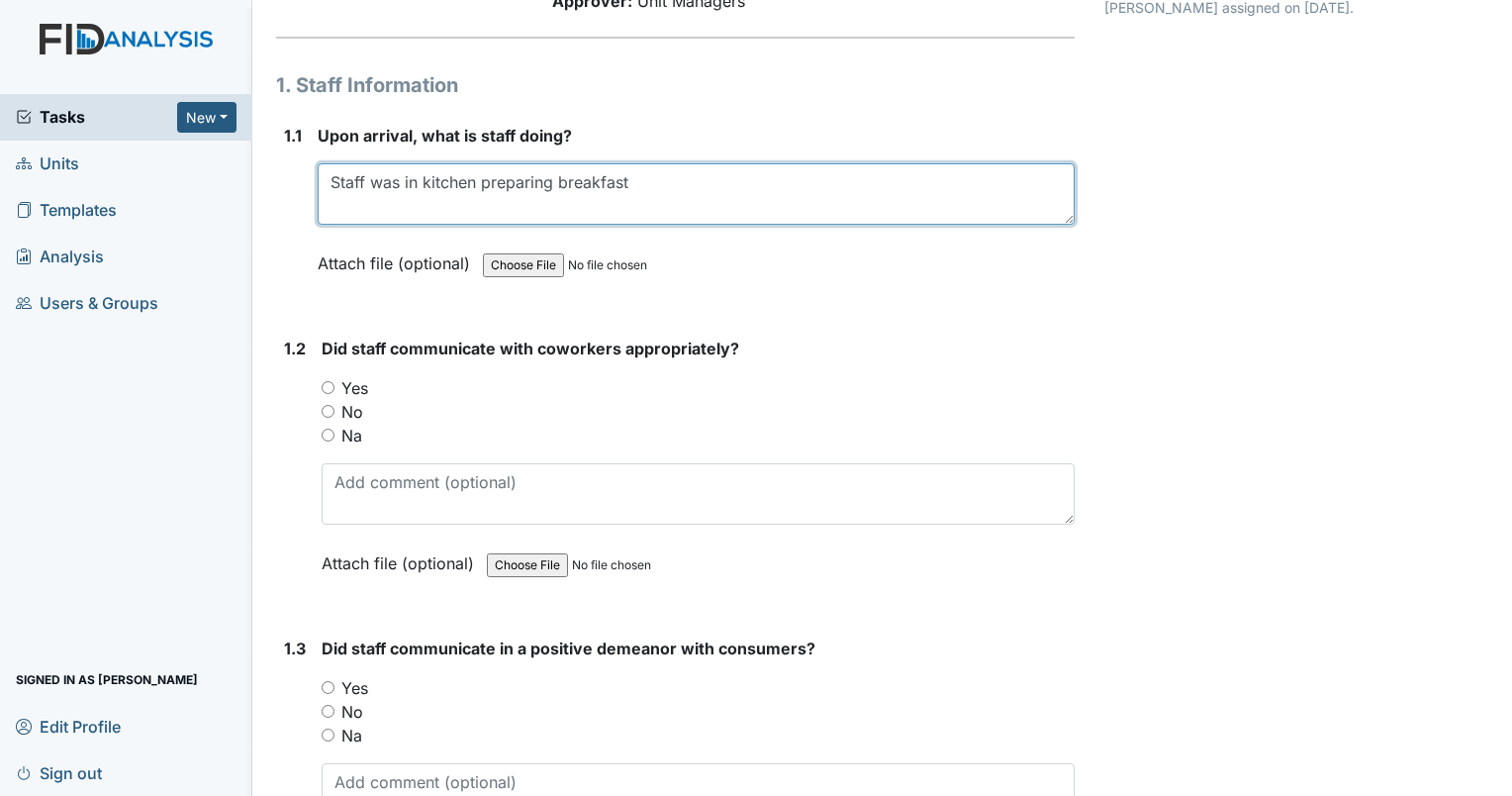 scroll, scrollTop: 289, scrollLeft: 0, axis: vertical 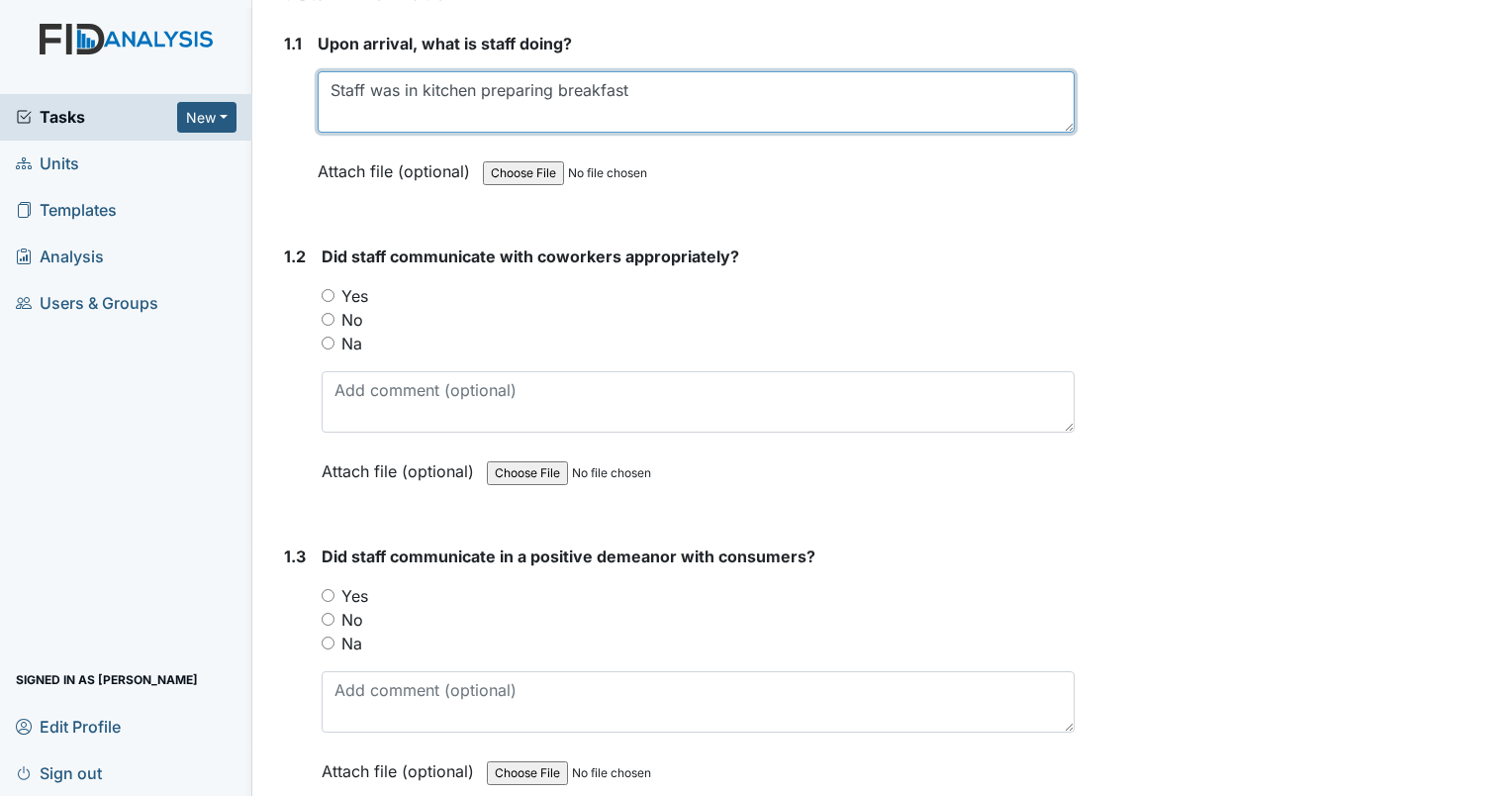 type on "Staff was in kitchen preparing breakfast" 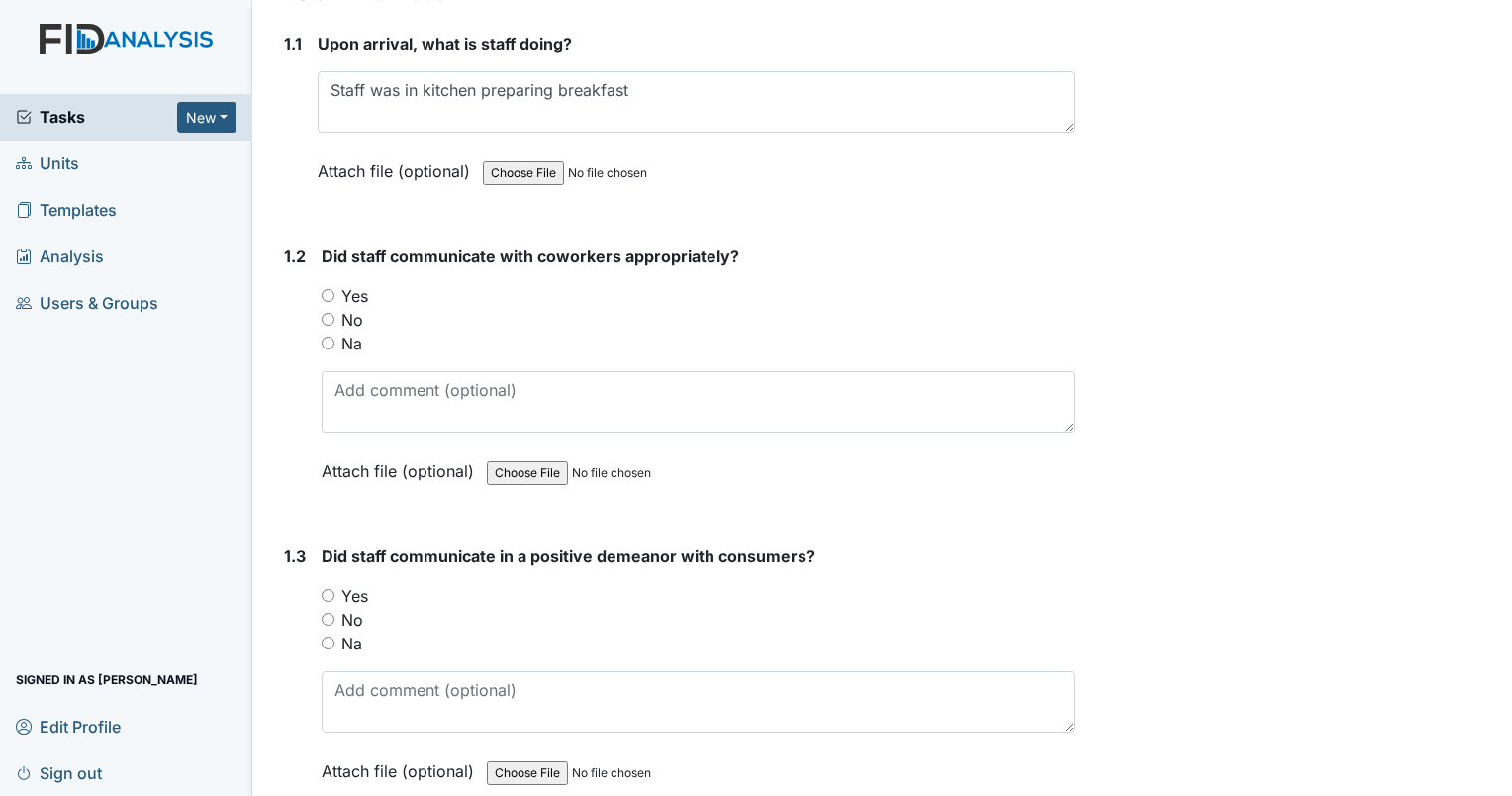 click on "Yes" at bounding box center (328, 295) 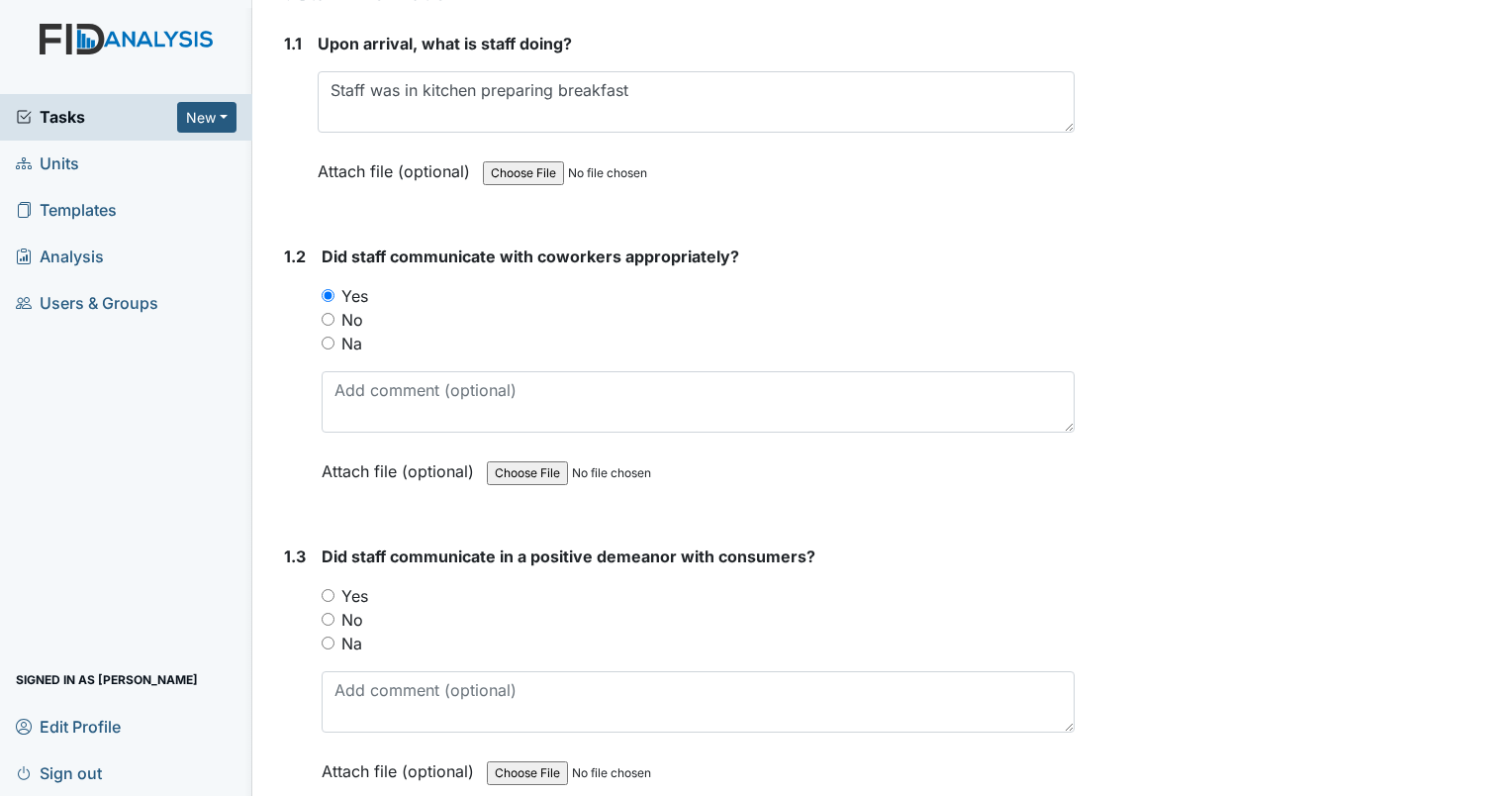 click on "Yes" at bounding box center [328, 595] 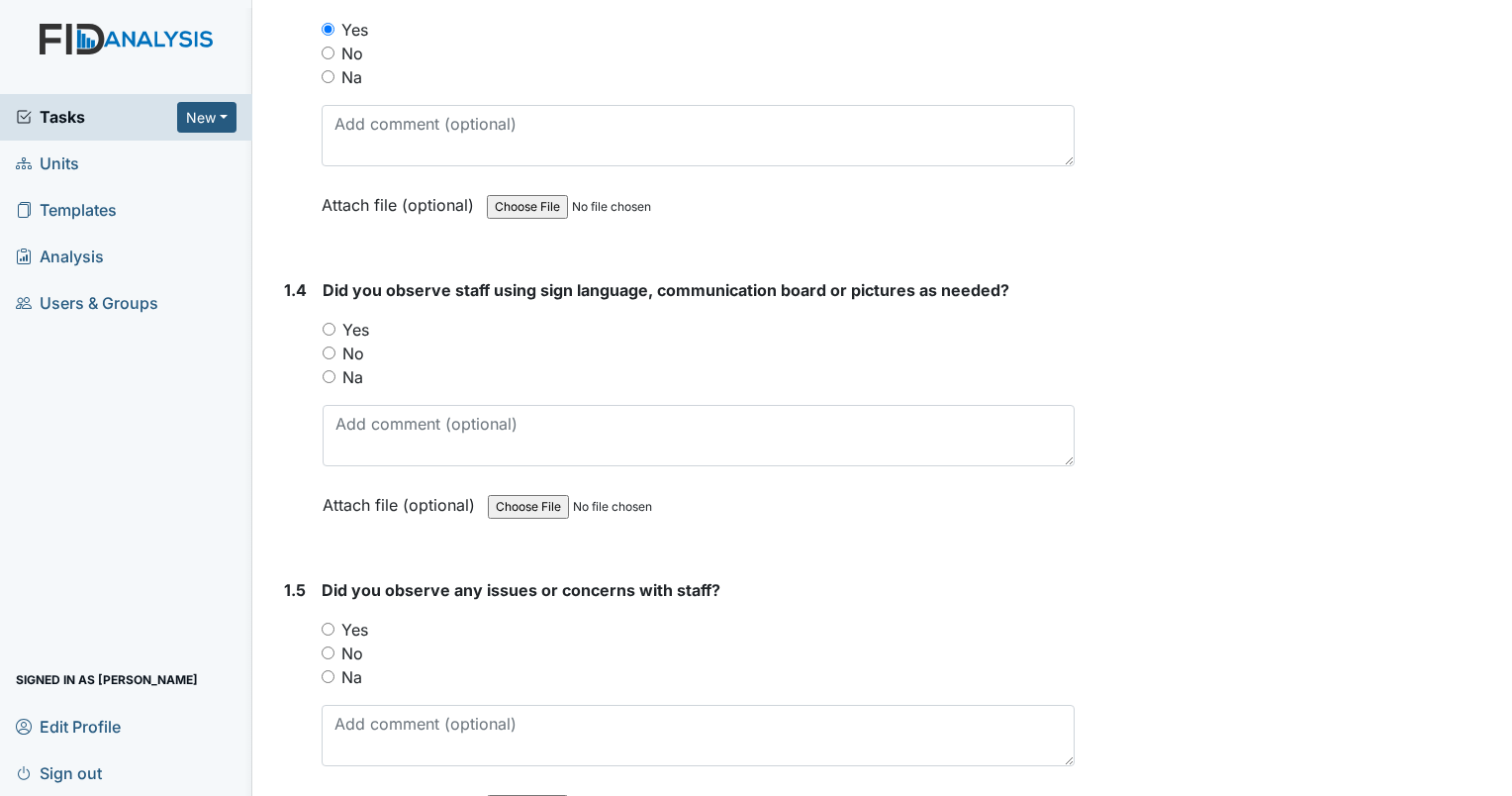 scroll, scrollTop: 961, scrollLeft: 0, axis: vertical 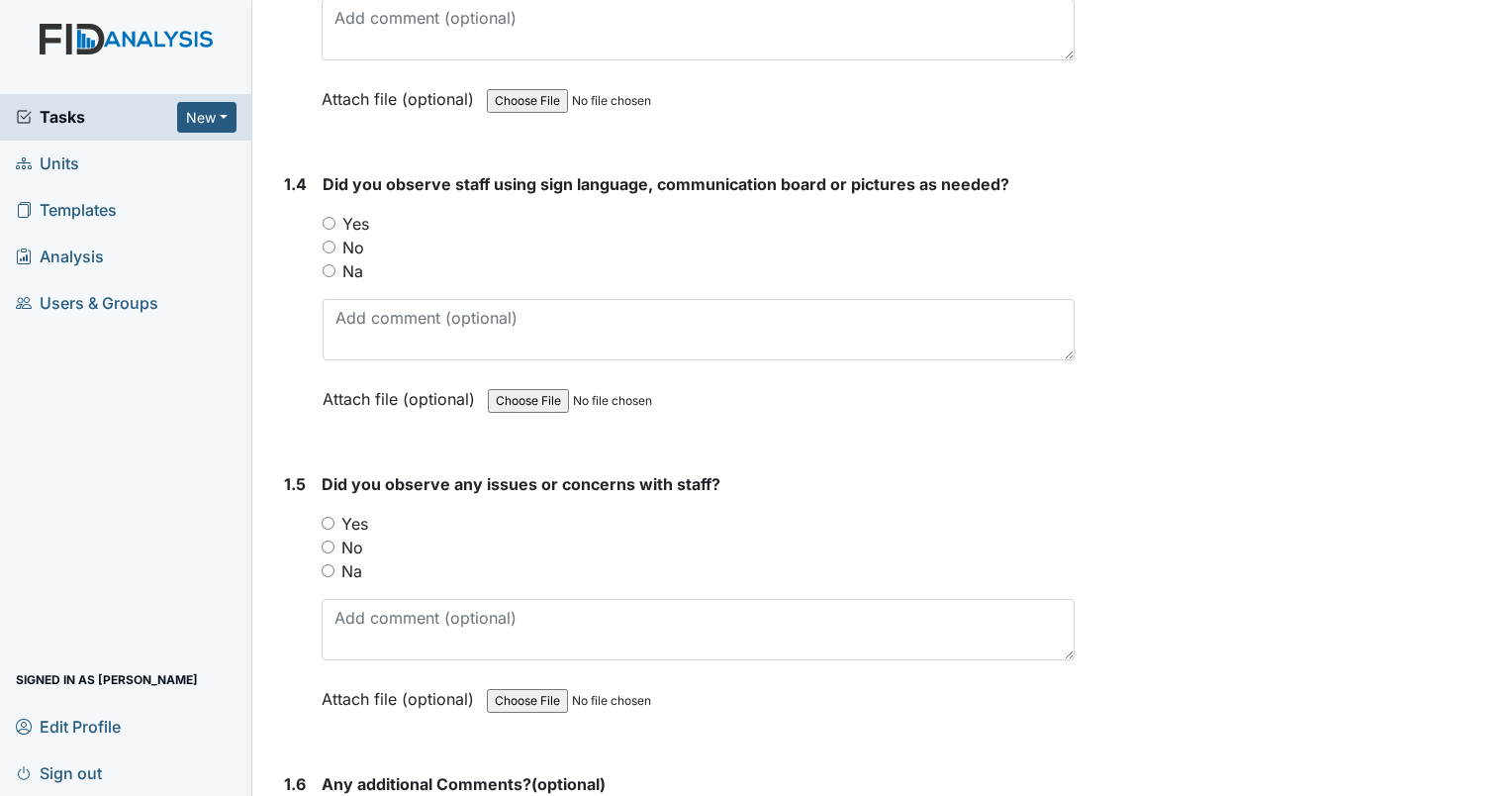 click on "Na" at bounding box center [329, 270] 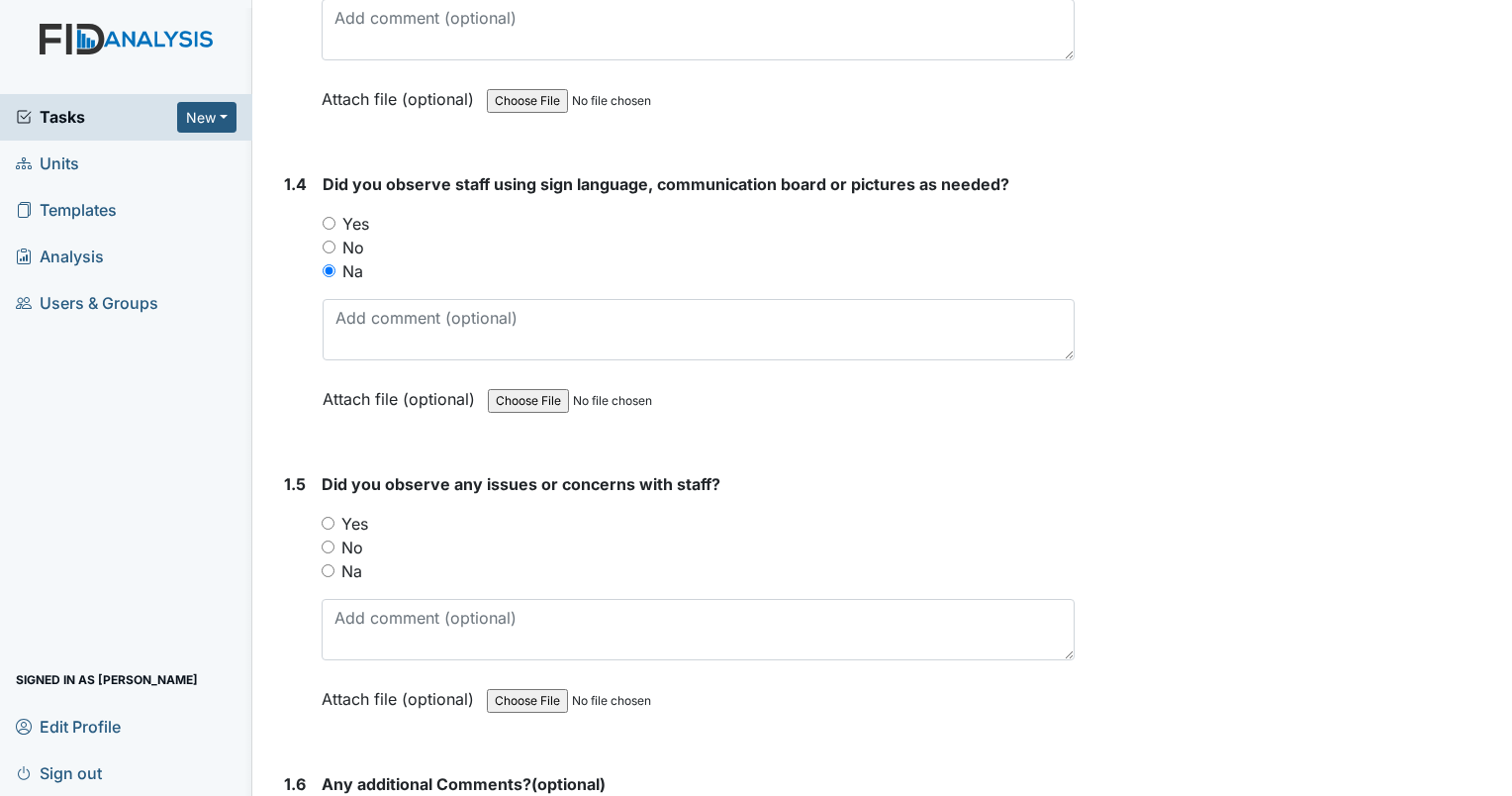 click on "No" at bounding box center [328, 547] 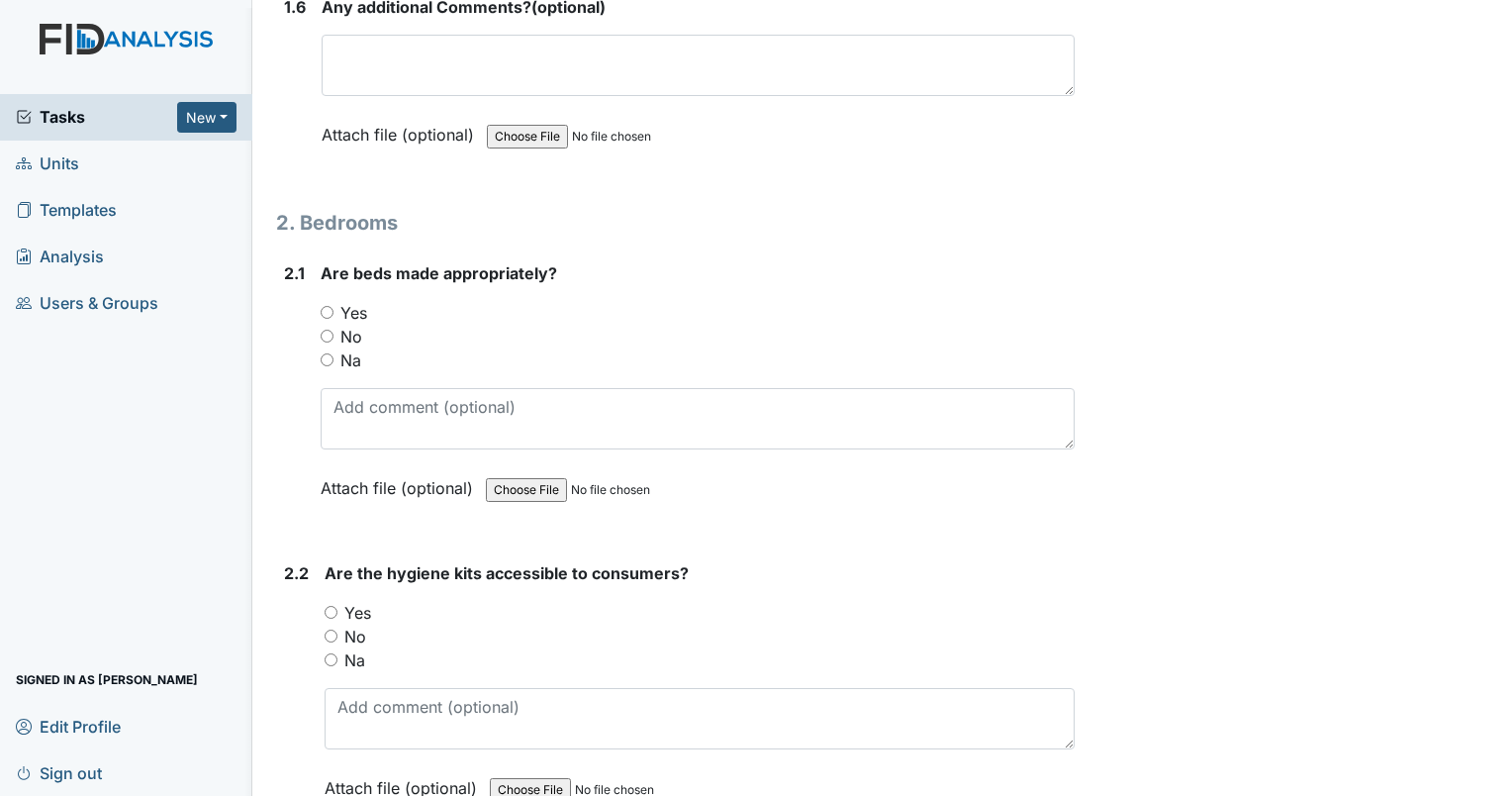 scroll, scrollTop: 1790, scrollLeft: 0, axis: vertical 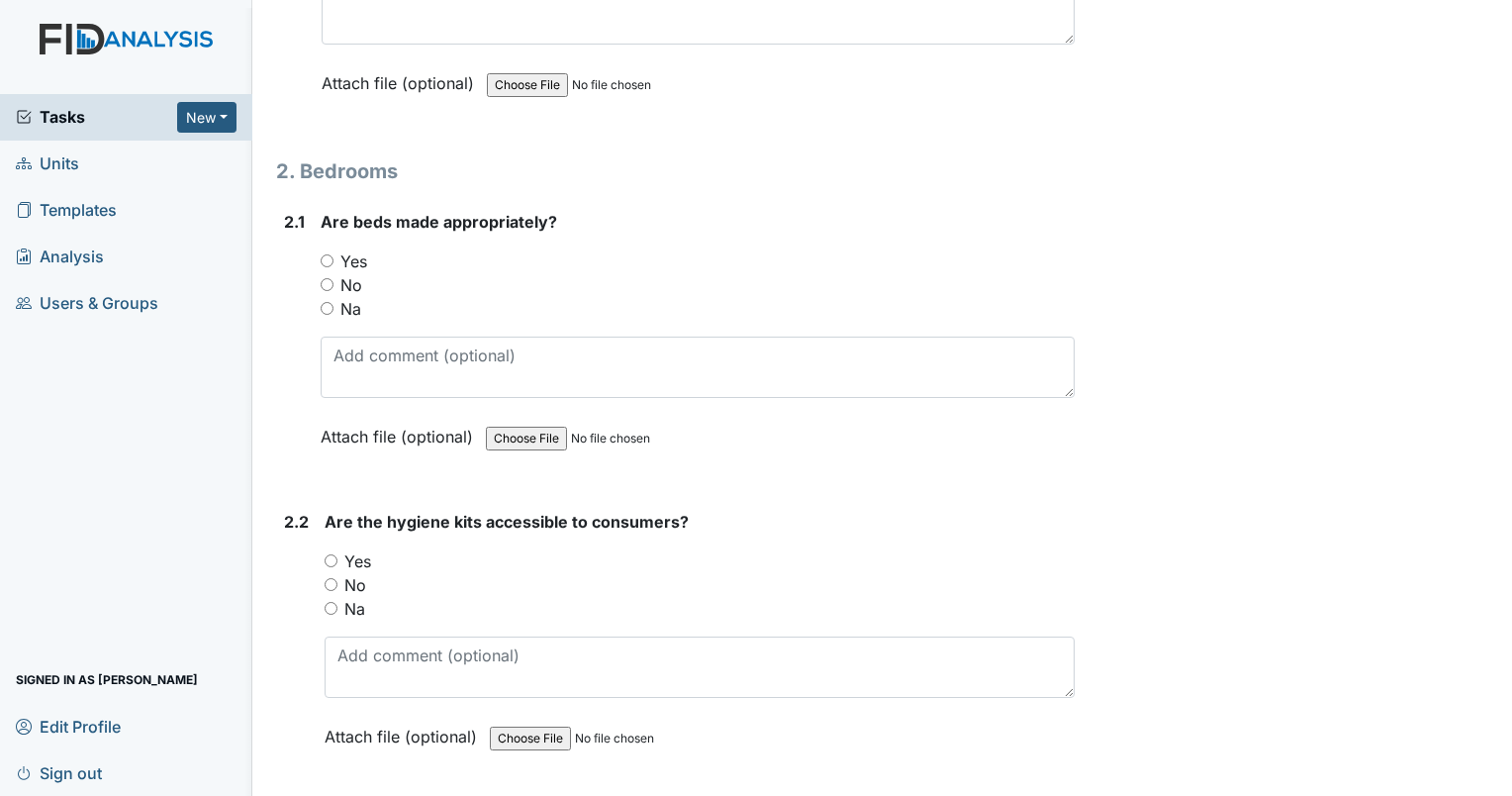 click on "Yes" at bounding box center [331, 560] 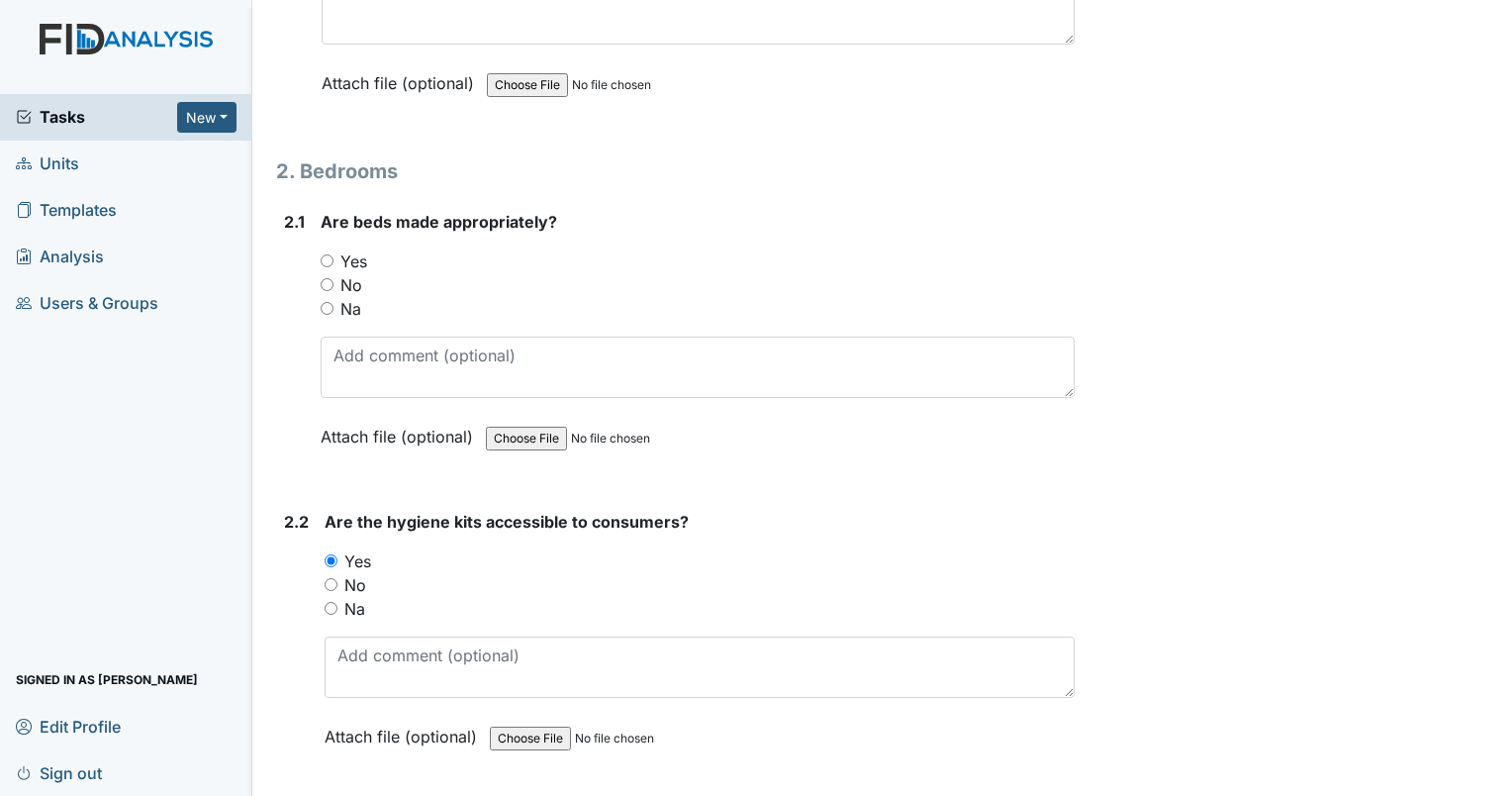 click on "Yes" at bounding box center (327, 260) 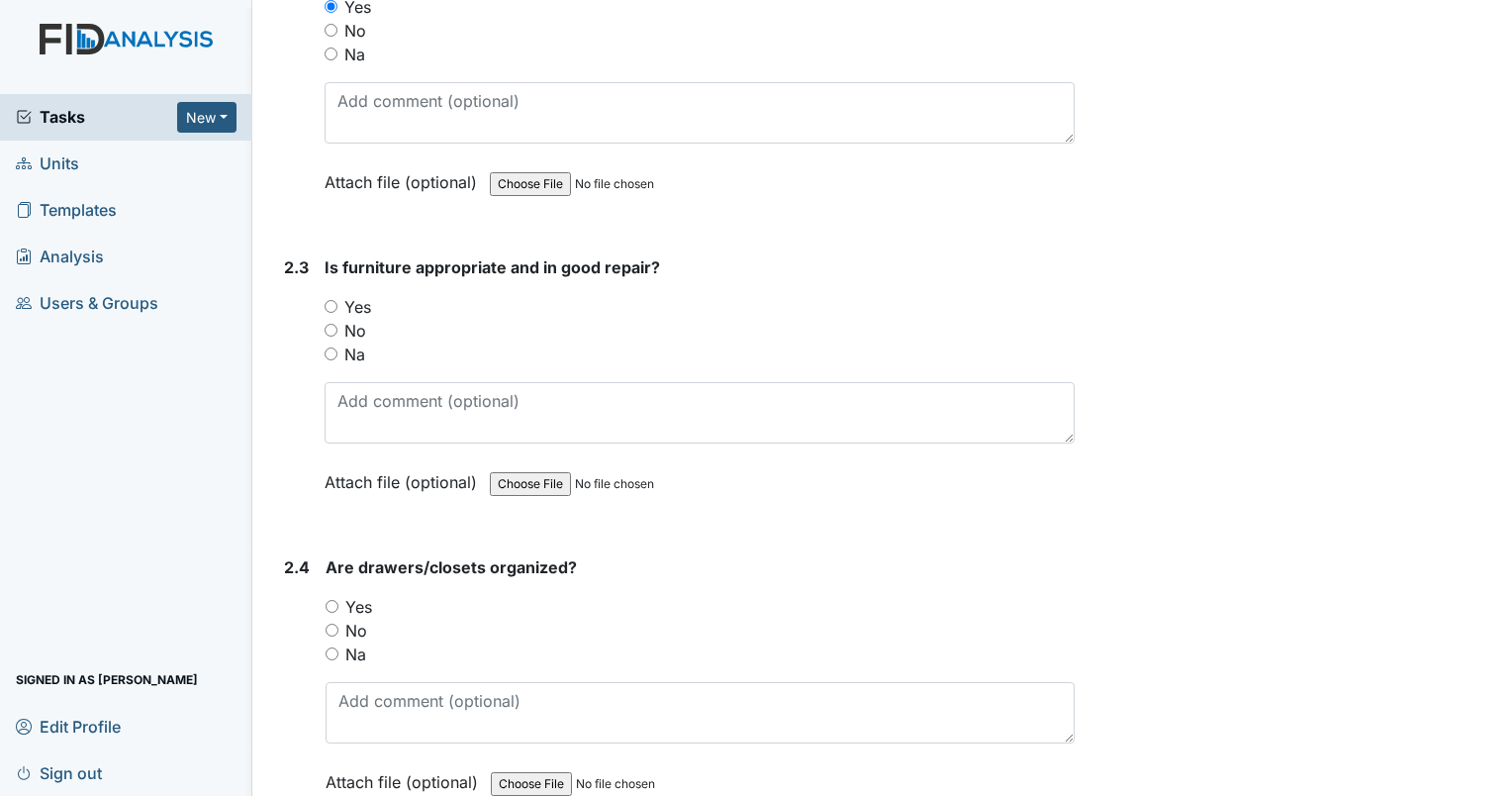 scroll, scrollTop: 2436, scrollLeft: 0, axis: vertical 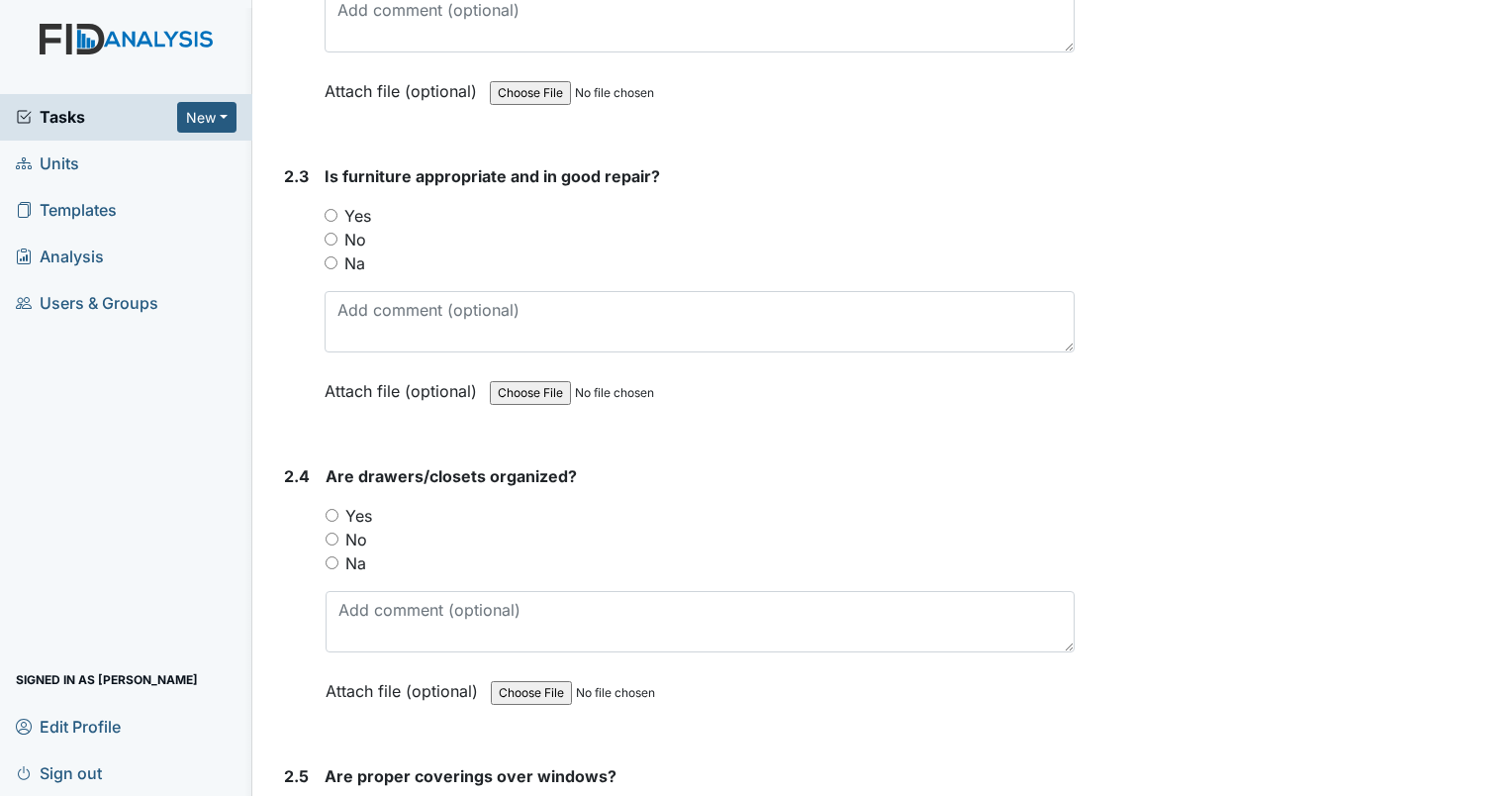 click on "Yes" at bounding box center [700, 216] 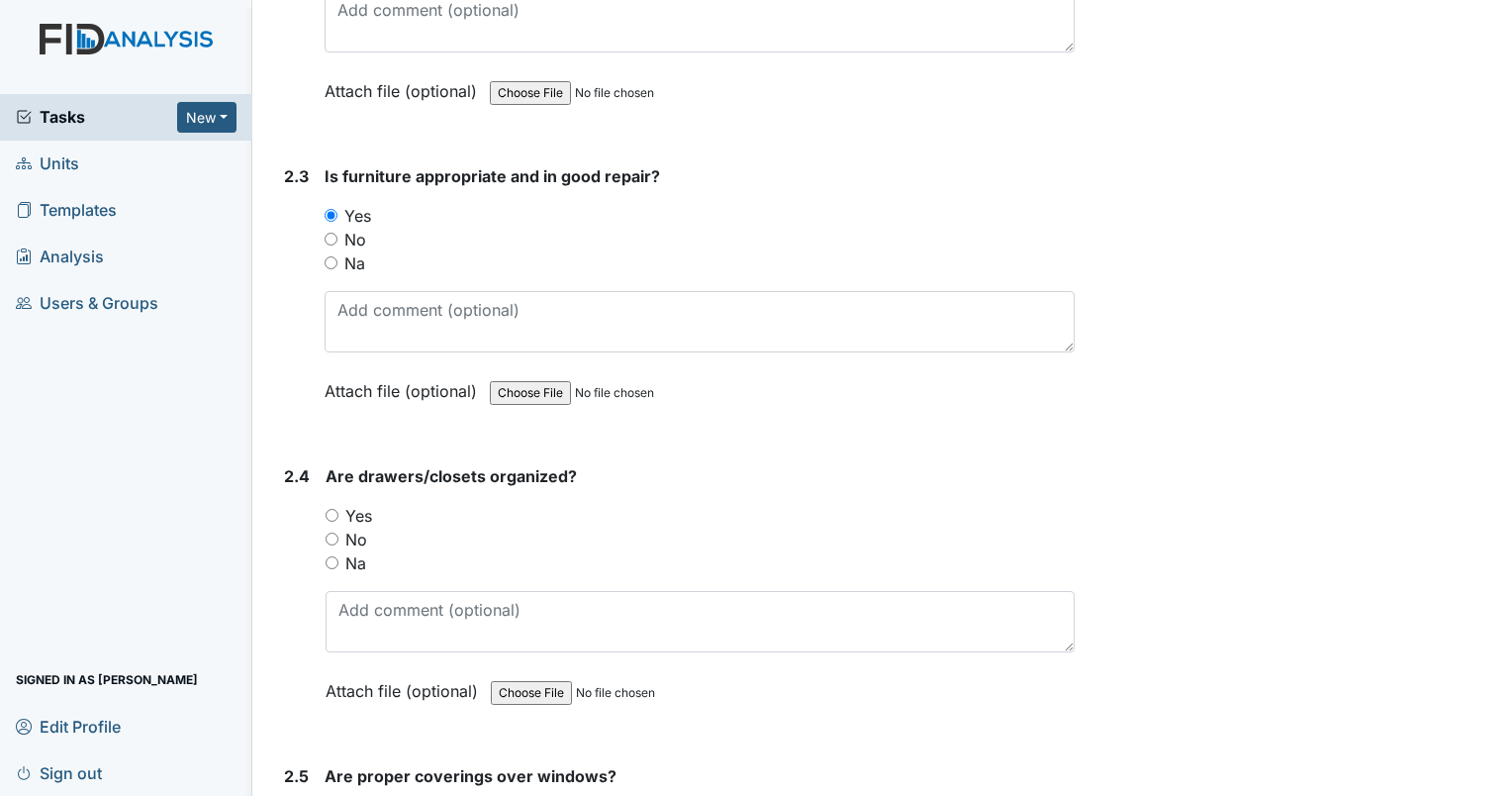 click on "Yes" at bounding box center (331, 515) 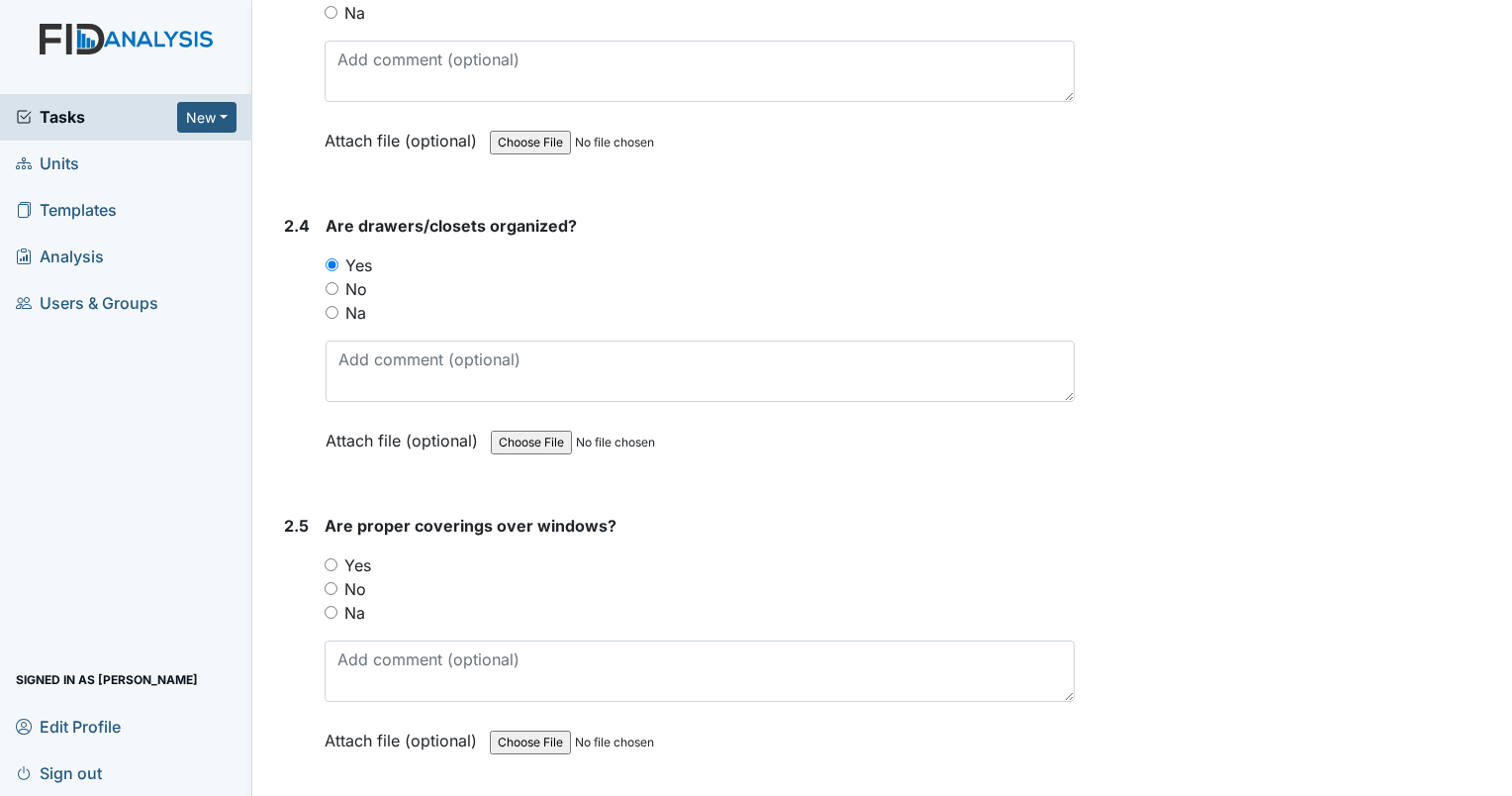 scroll, scrollTop: 2713, scrollLeft: 0, axis: vertical 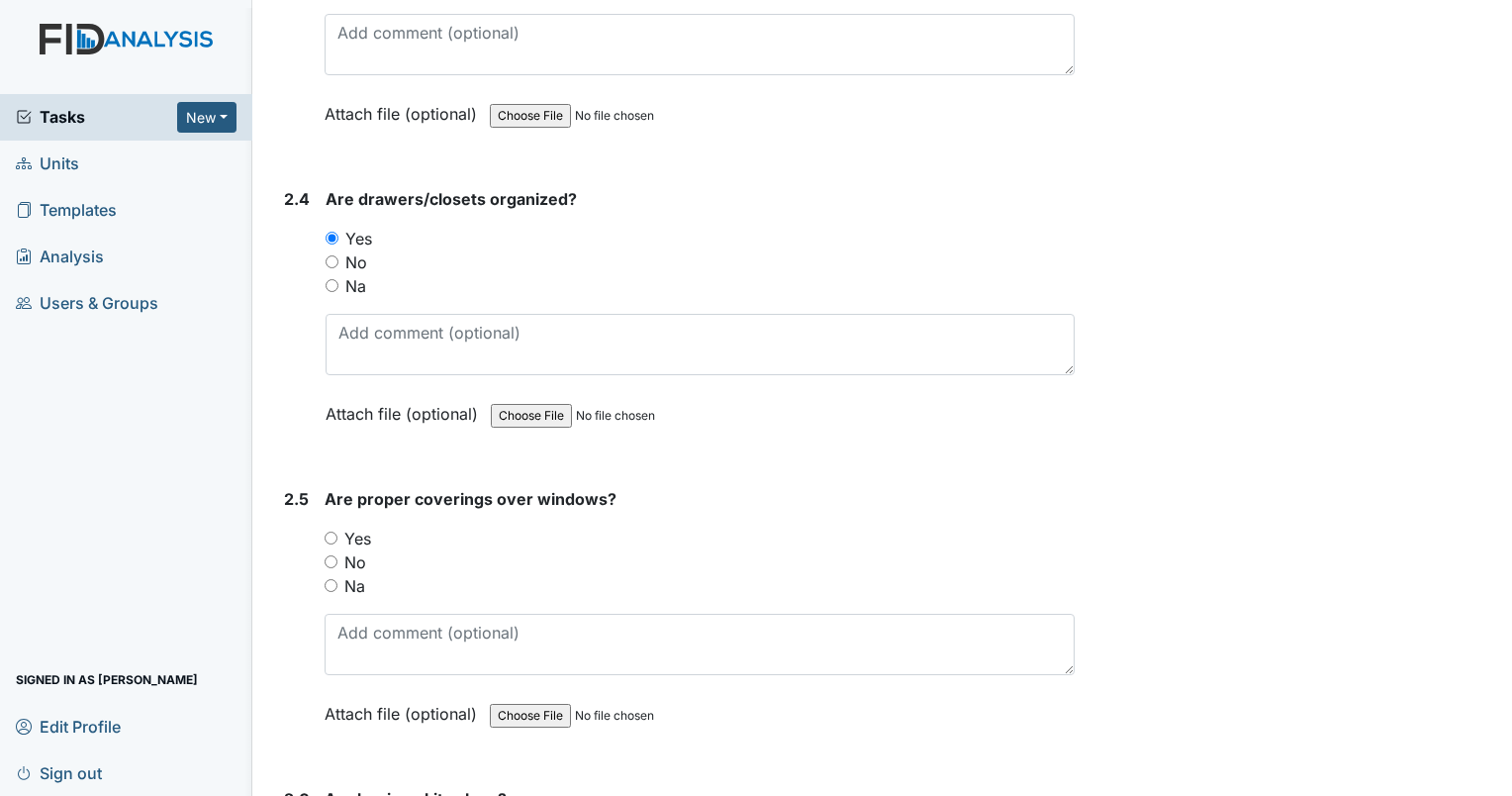 click on "Yes" at bounding box center [331, 538] 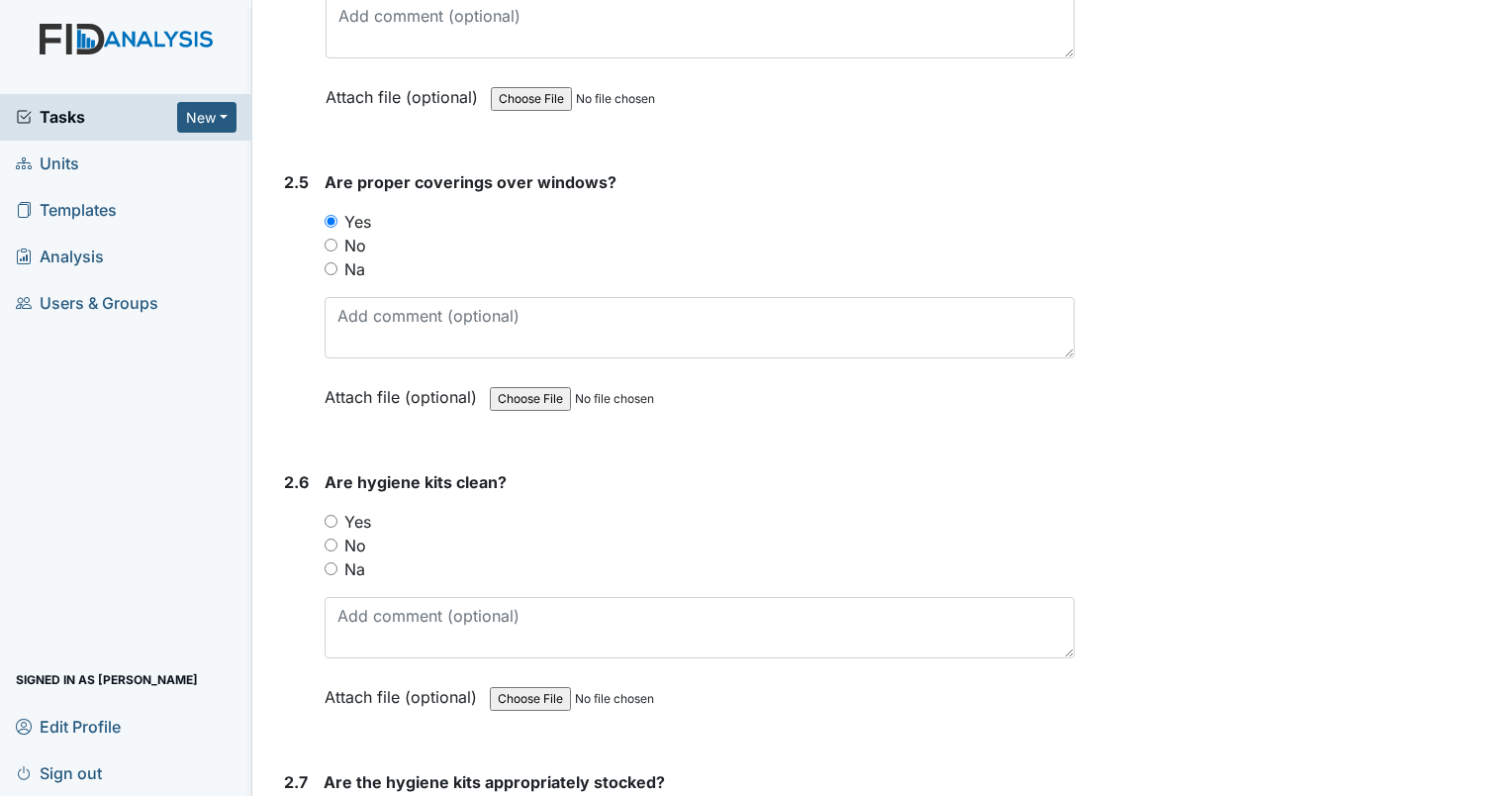 scroll, scrollTop: 3081, scrollLeft: 0, axis: vertical 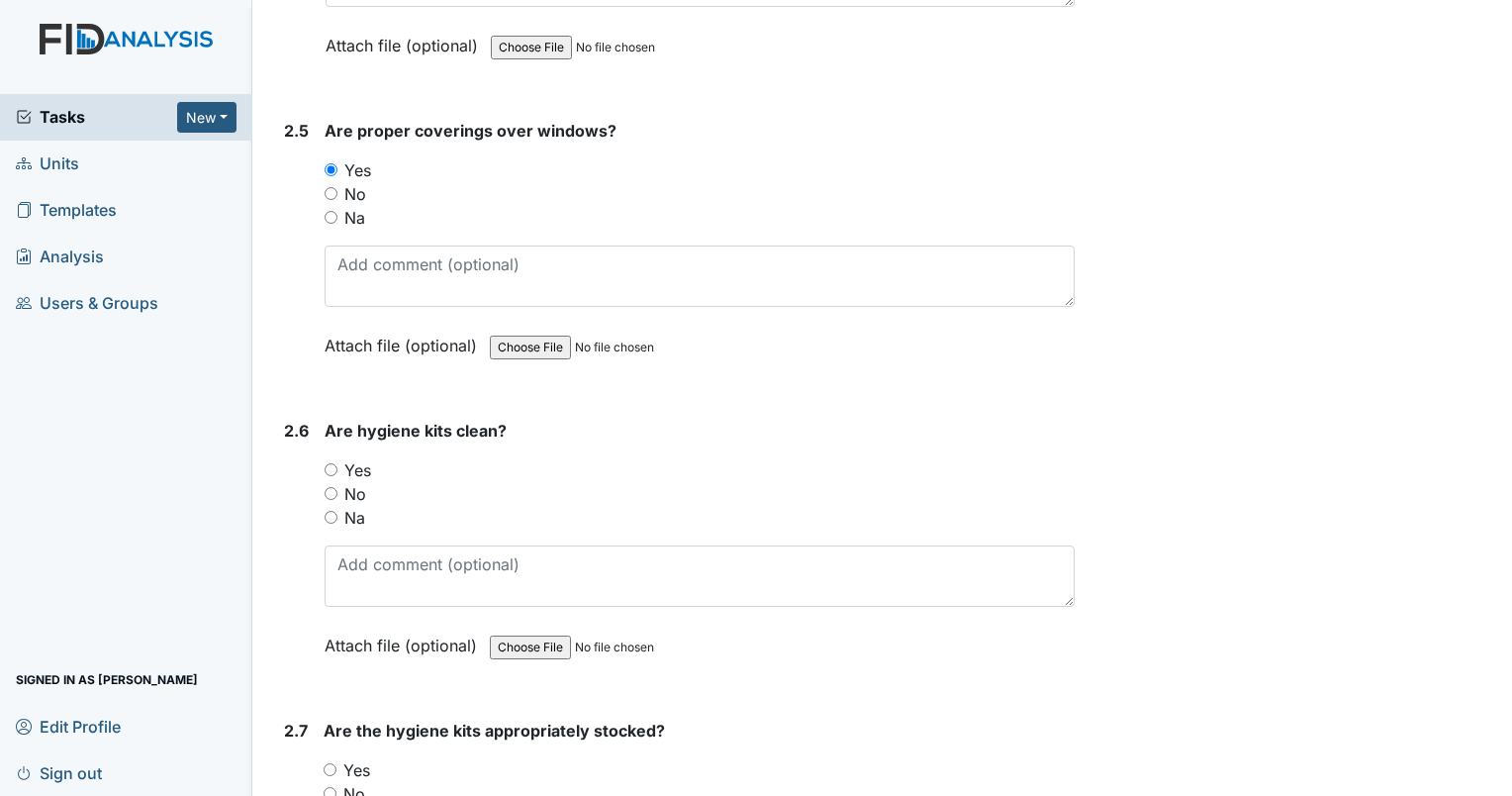 drag, startPoint x: 330, startPoint y: 455, endPoint x: 380, endPoint y: 455, distance: 50 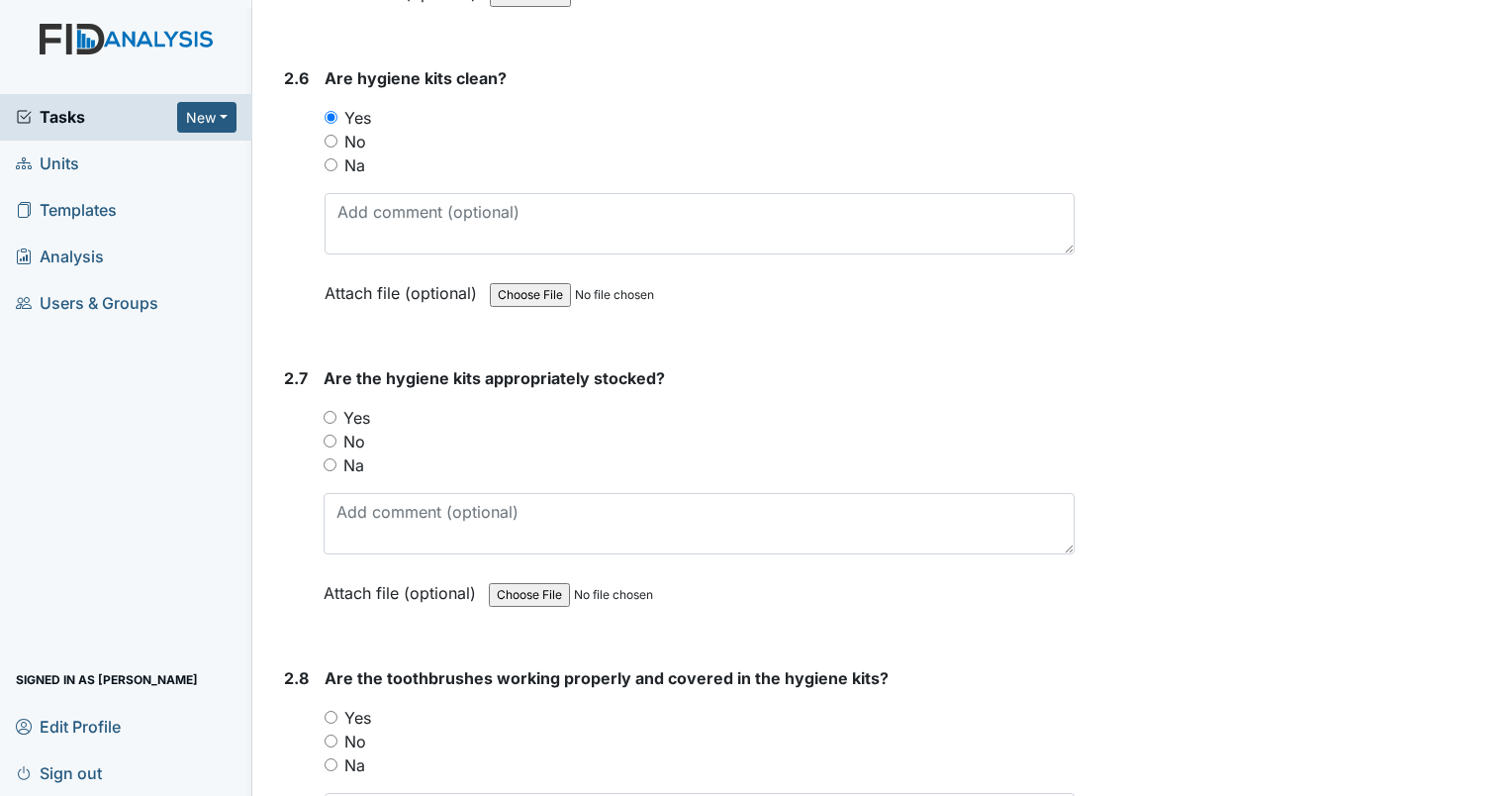 scroll, scrollTop: 3477, scrollLeft: 0, axis: vertical 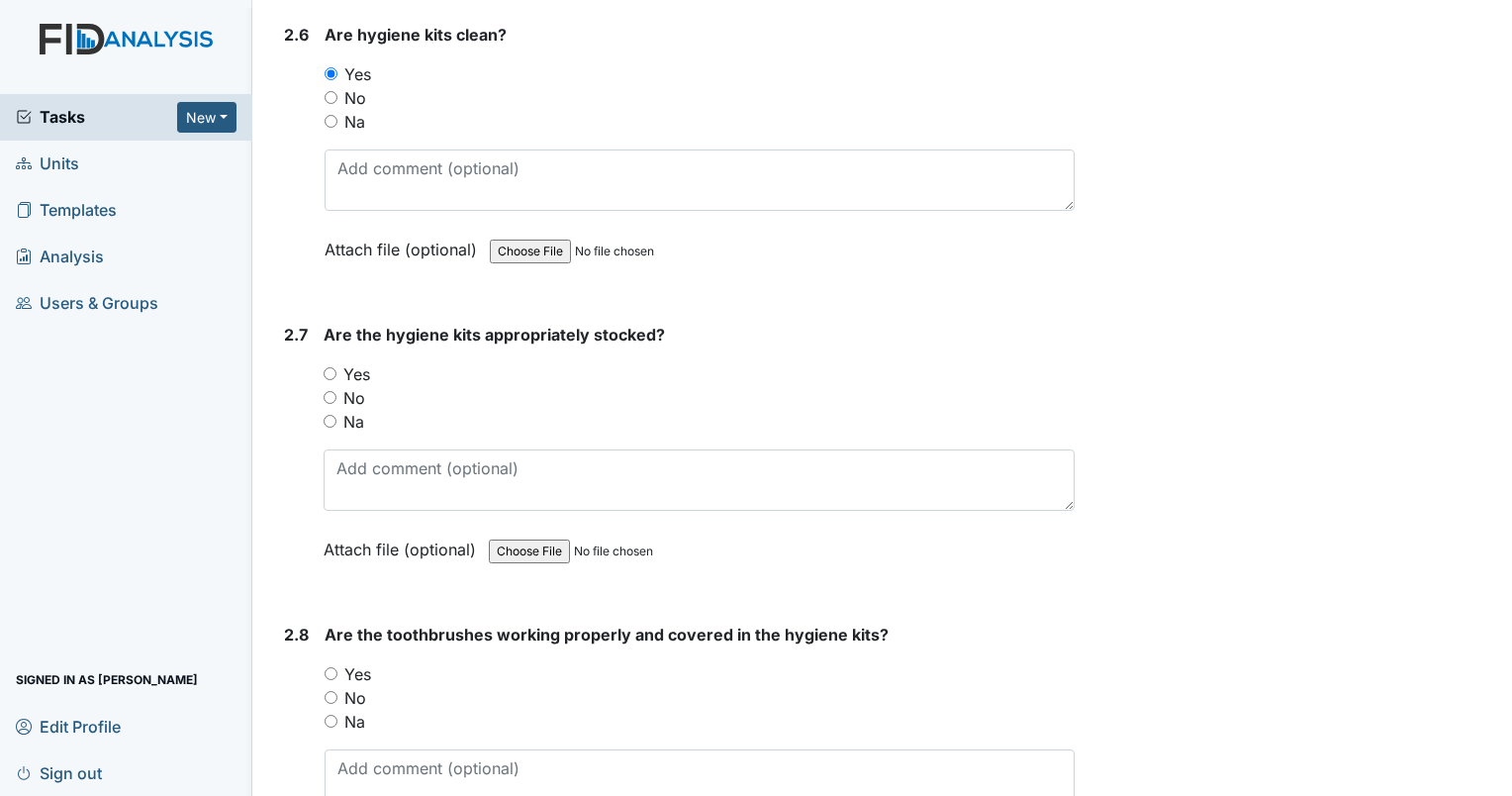 drag, startPoint x: 333, startPoint y: 364, endPoint x: 388, endPoint y: 362, distance: 55.03635 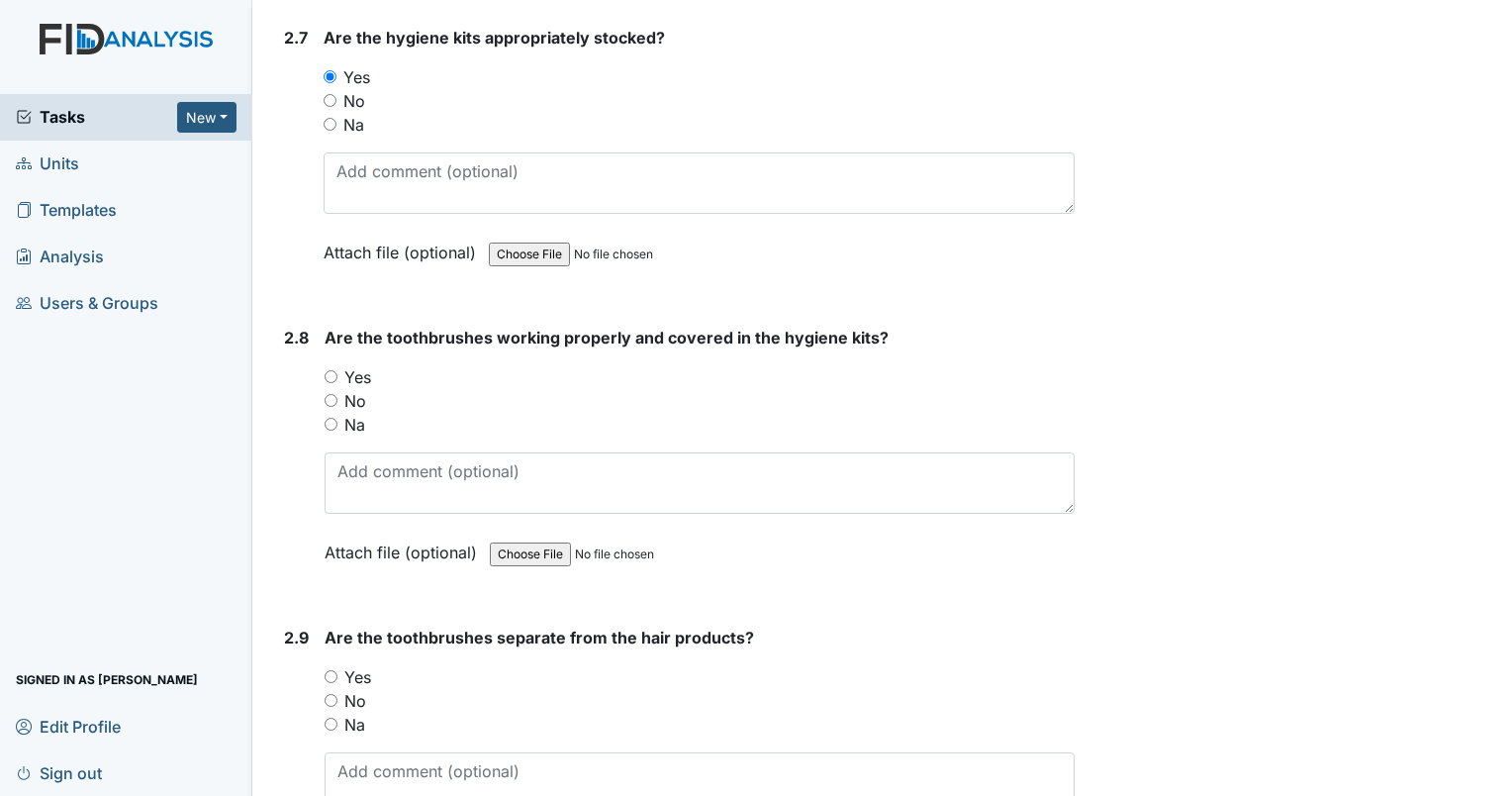 scroll, scrollTop: 3774, scrollLeft: 0, axis: vertical 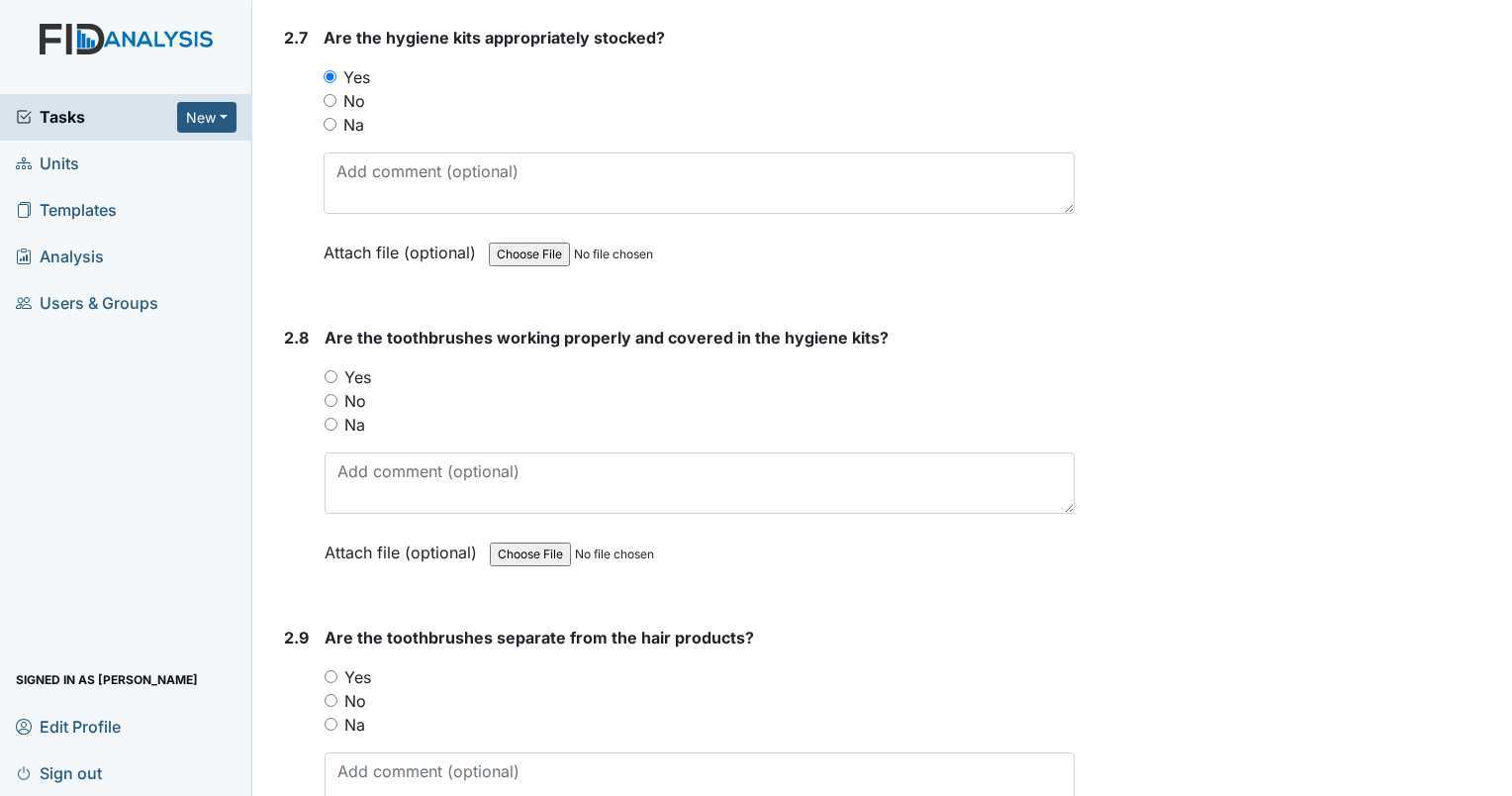 drag, startPoint x: 329, startPoint y: 363, endPoint x: 809, endPoint y: 416, distance: 482.91718 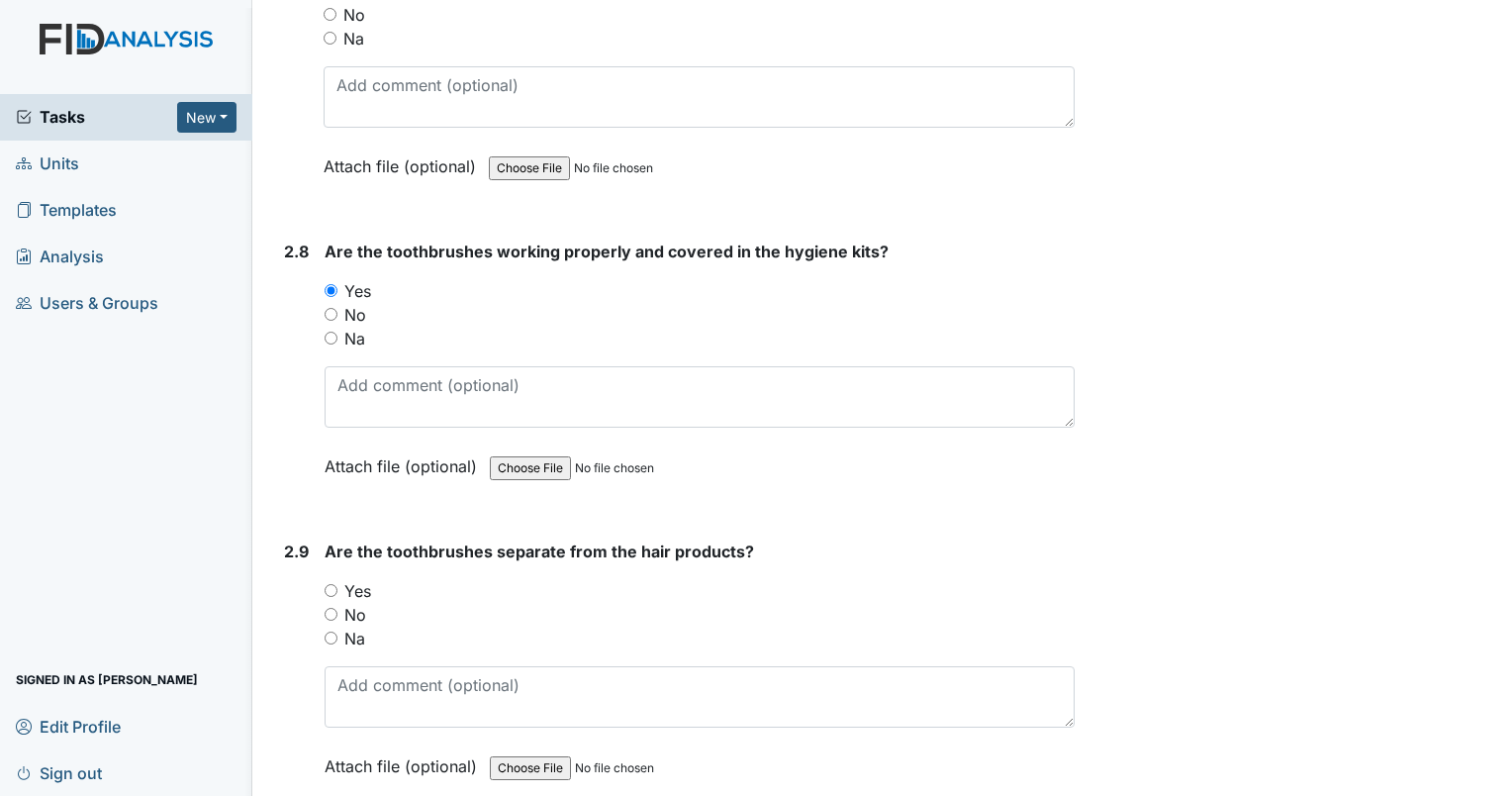 scroll, scrollTop: 4071, scrollLeft: 0, axis: vertical 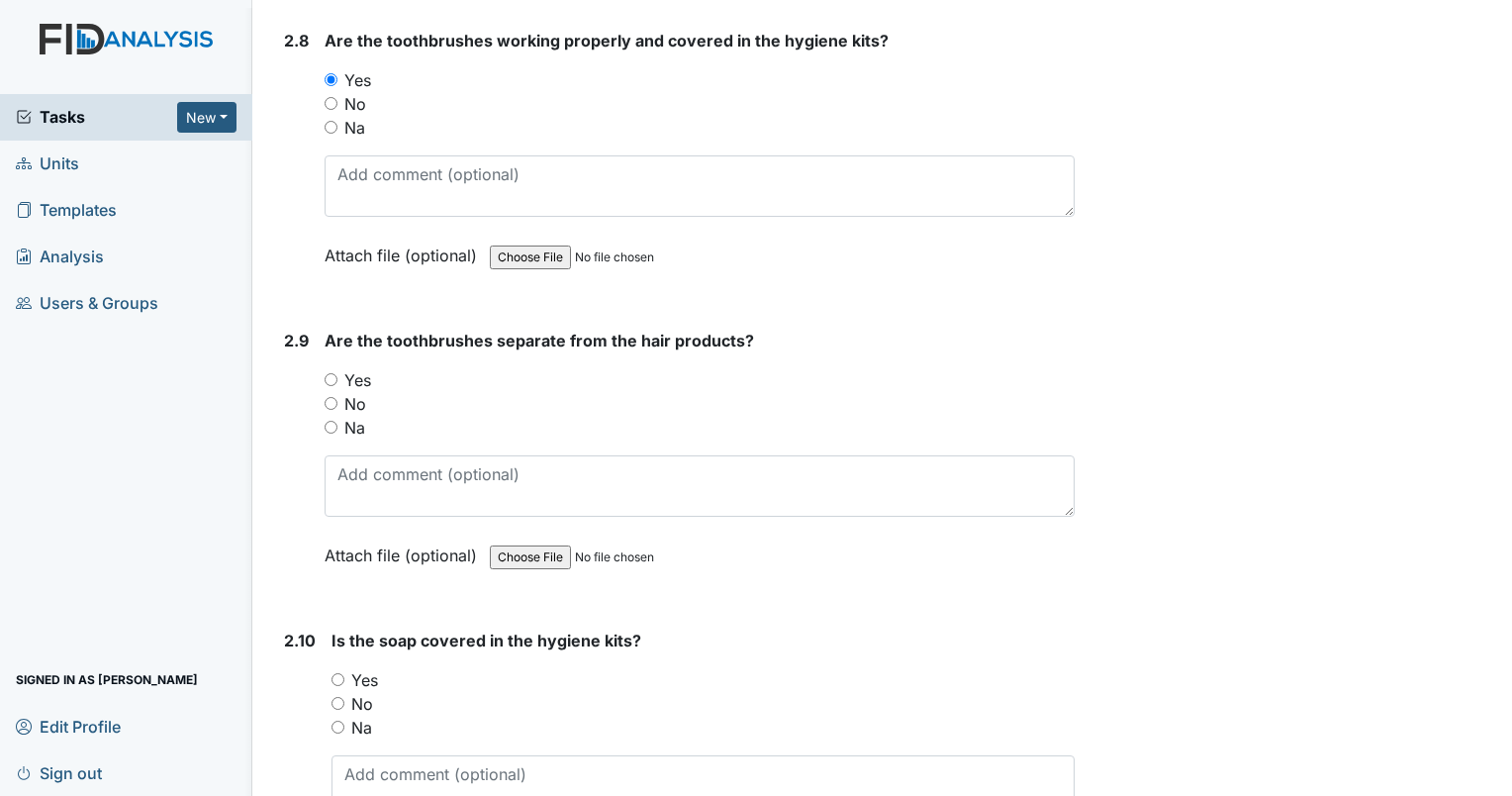 drag, startPoint x: 334, startPoint y: 364, endPoint x: 547, endPoint y: 397, distance: 215.54118 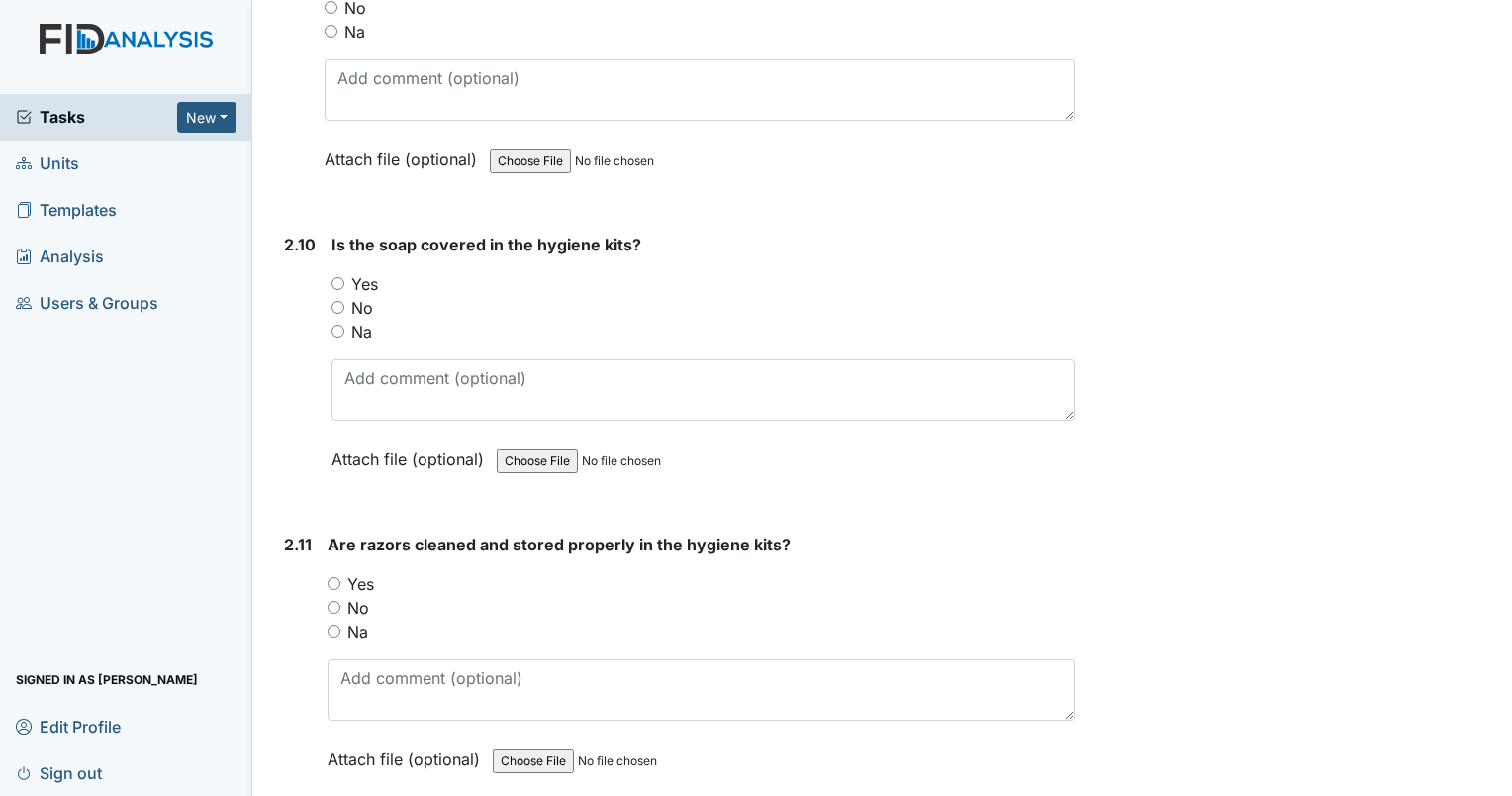 scroll, scrollTop: 4467, scrollLeft: 0, axis: vertical 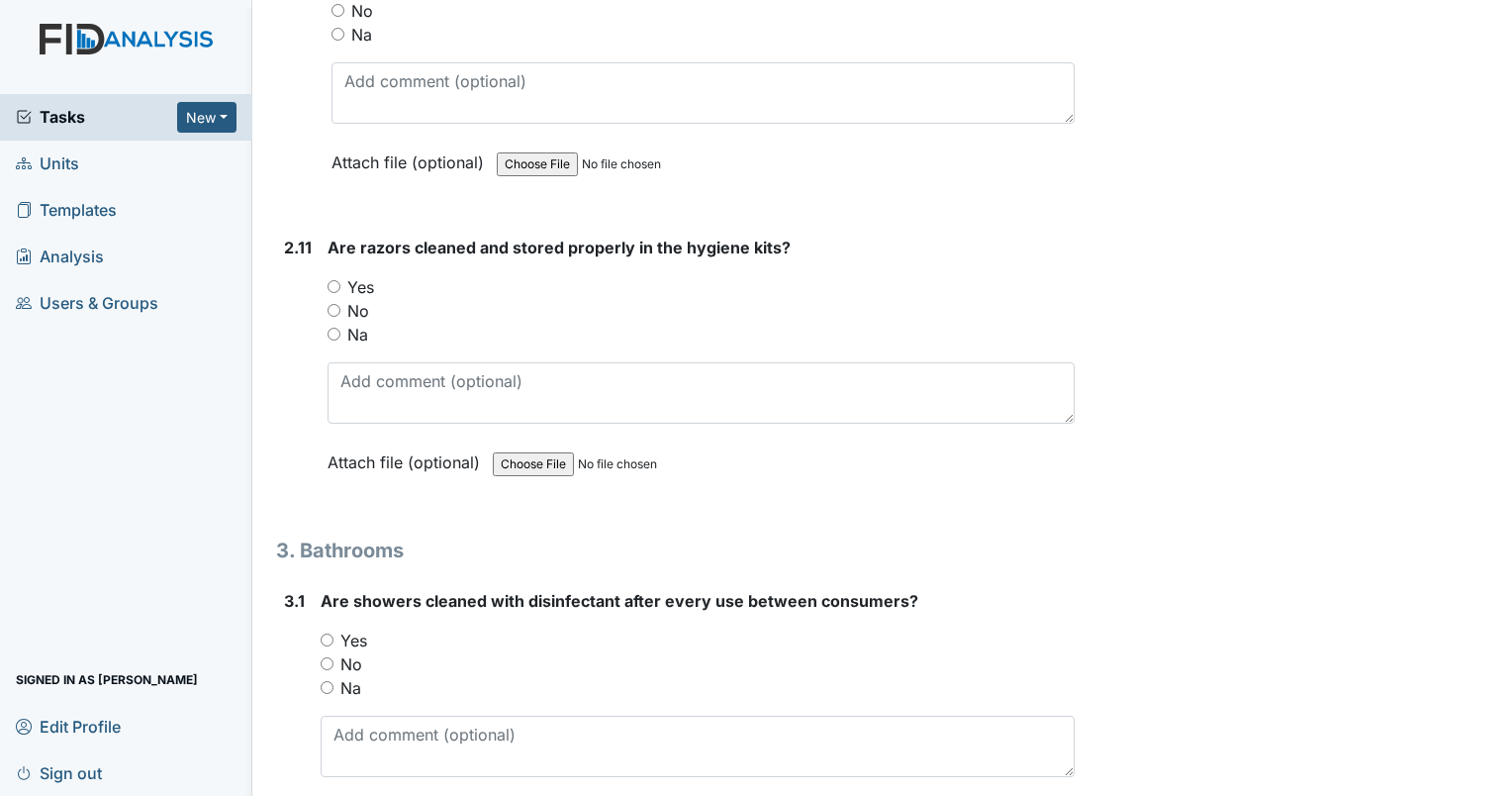 click on "Na" at bounding box center [333, 334] 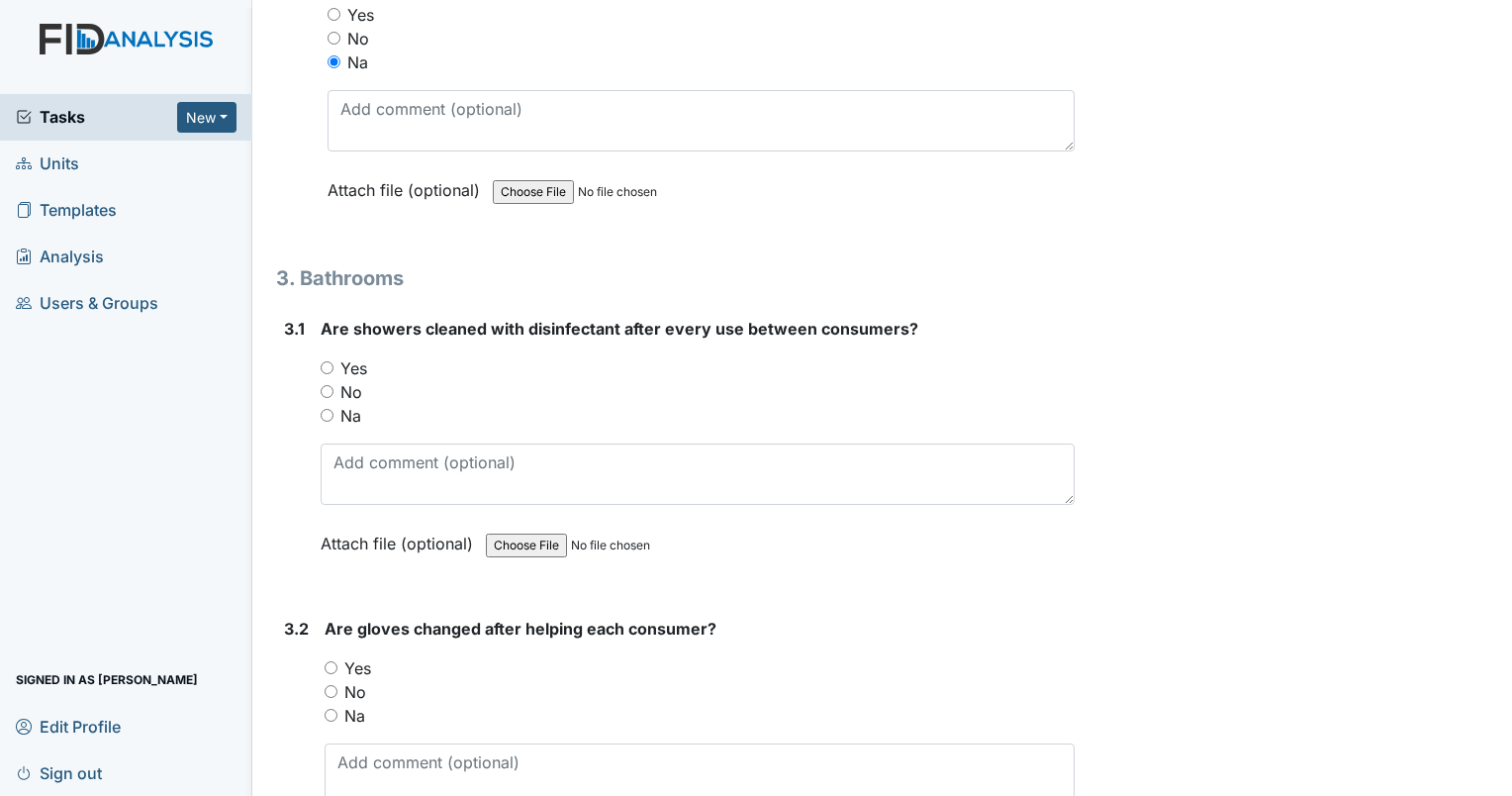 scroll, scrollTop: 5061, scrollLeft: 0, axis: vertical 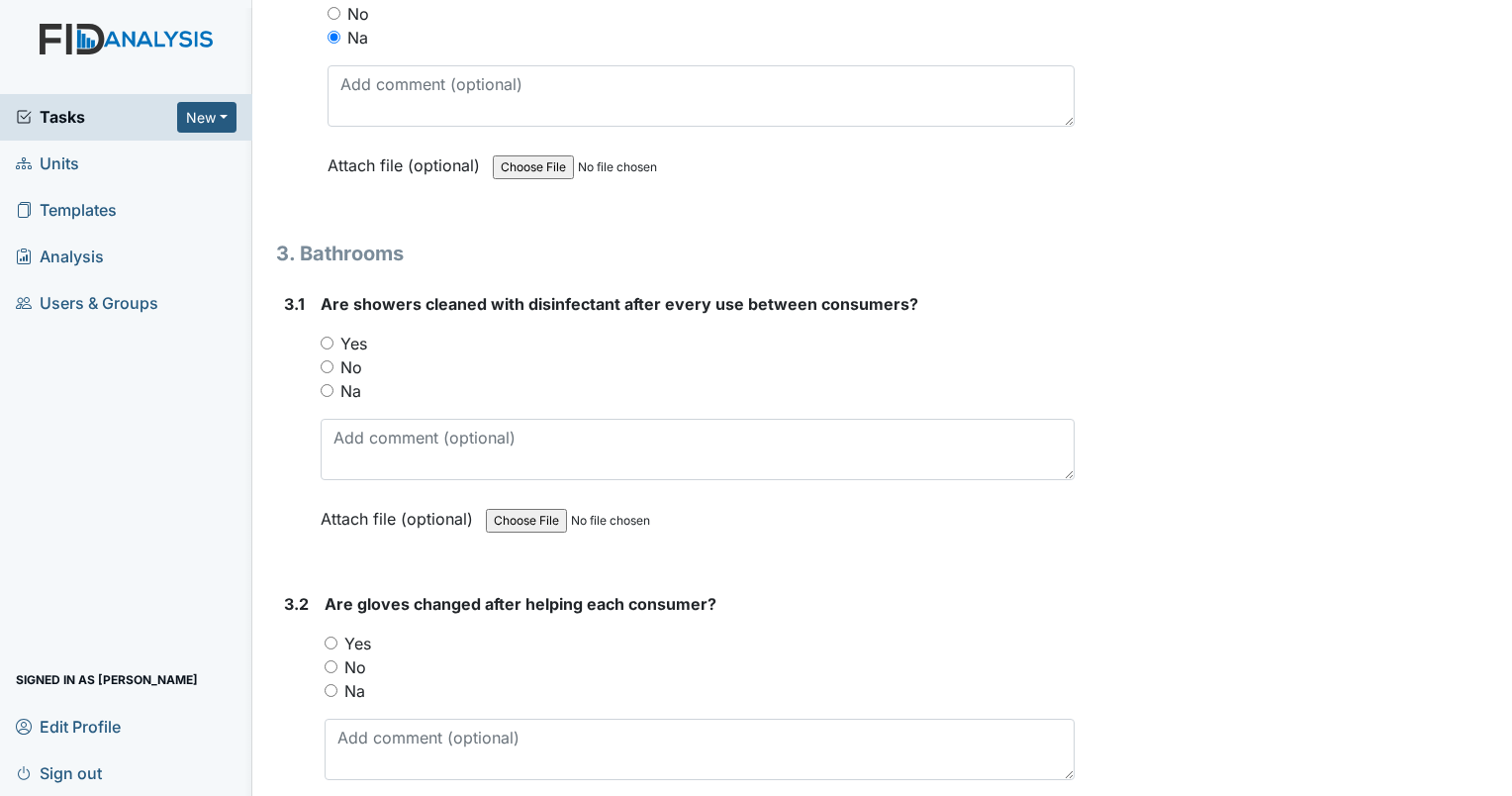 click on "Yes" at bounding box center [327, 343] 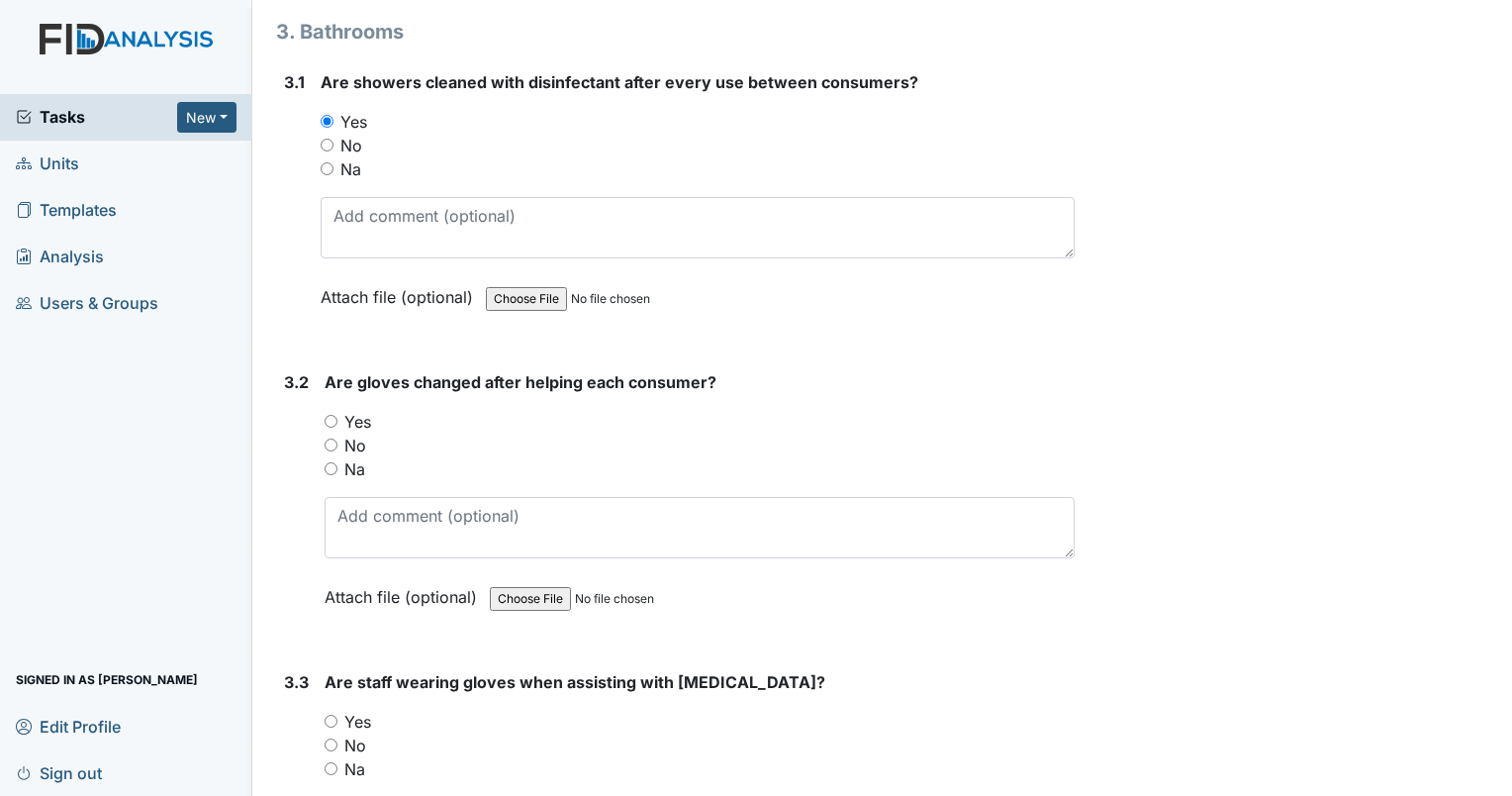 scroll, scrollTop: 5358, scrollLeft: 0, axis: vertical 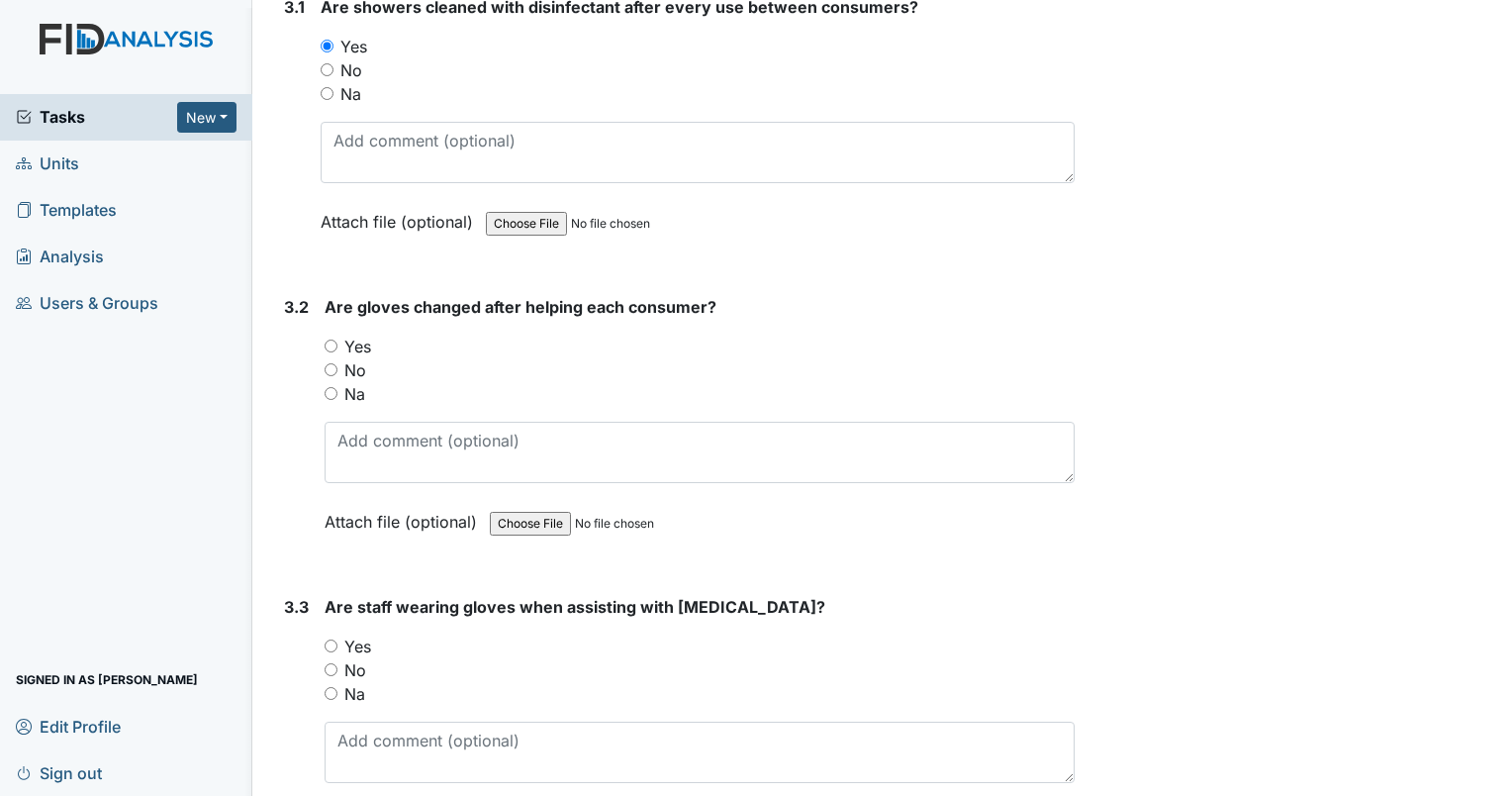 click on "Yes" at bounding box center [331, 346] 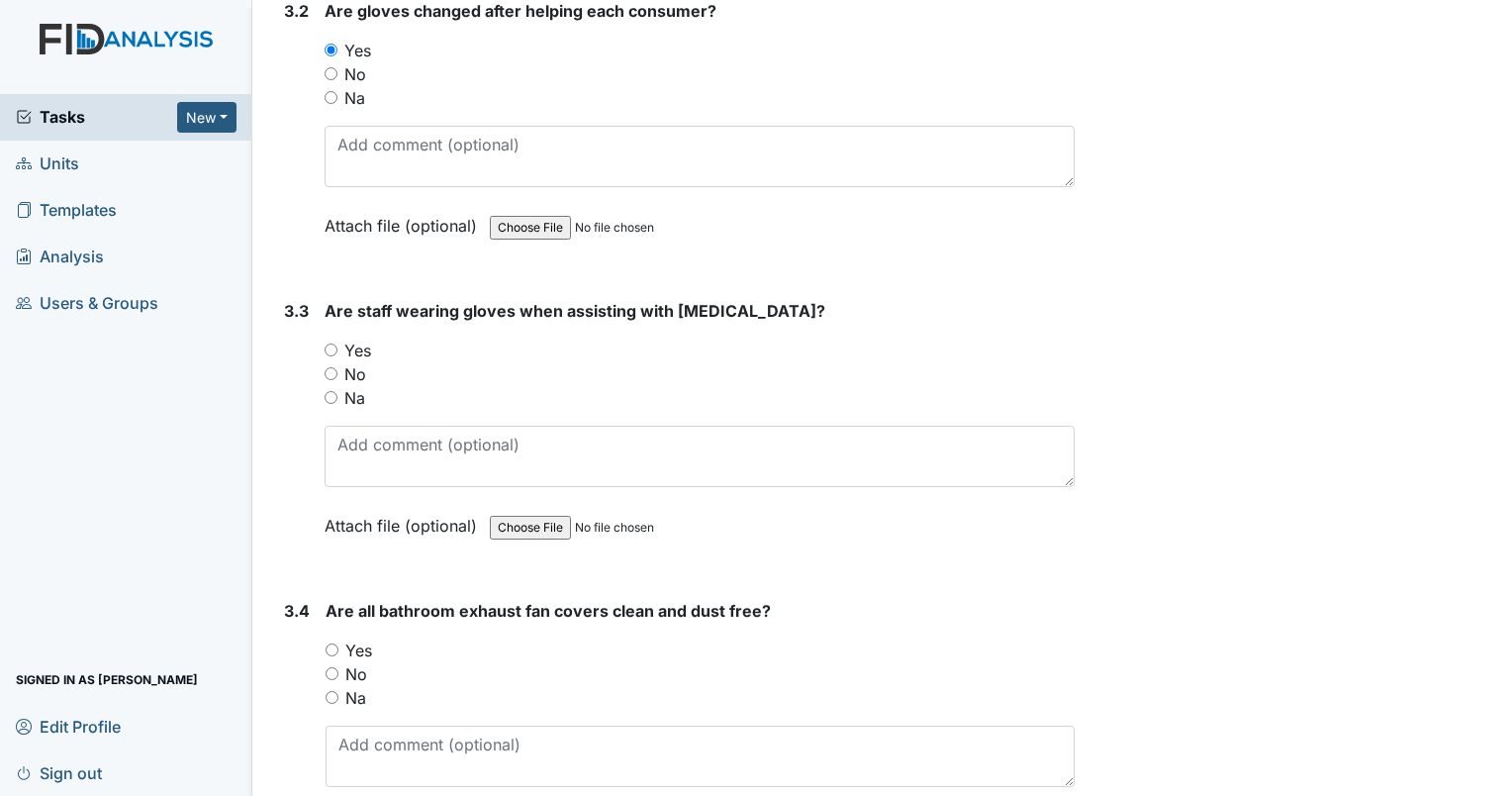 scroll, scrollTop: 5655, scrollLeft: 0, axis: vertical 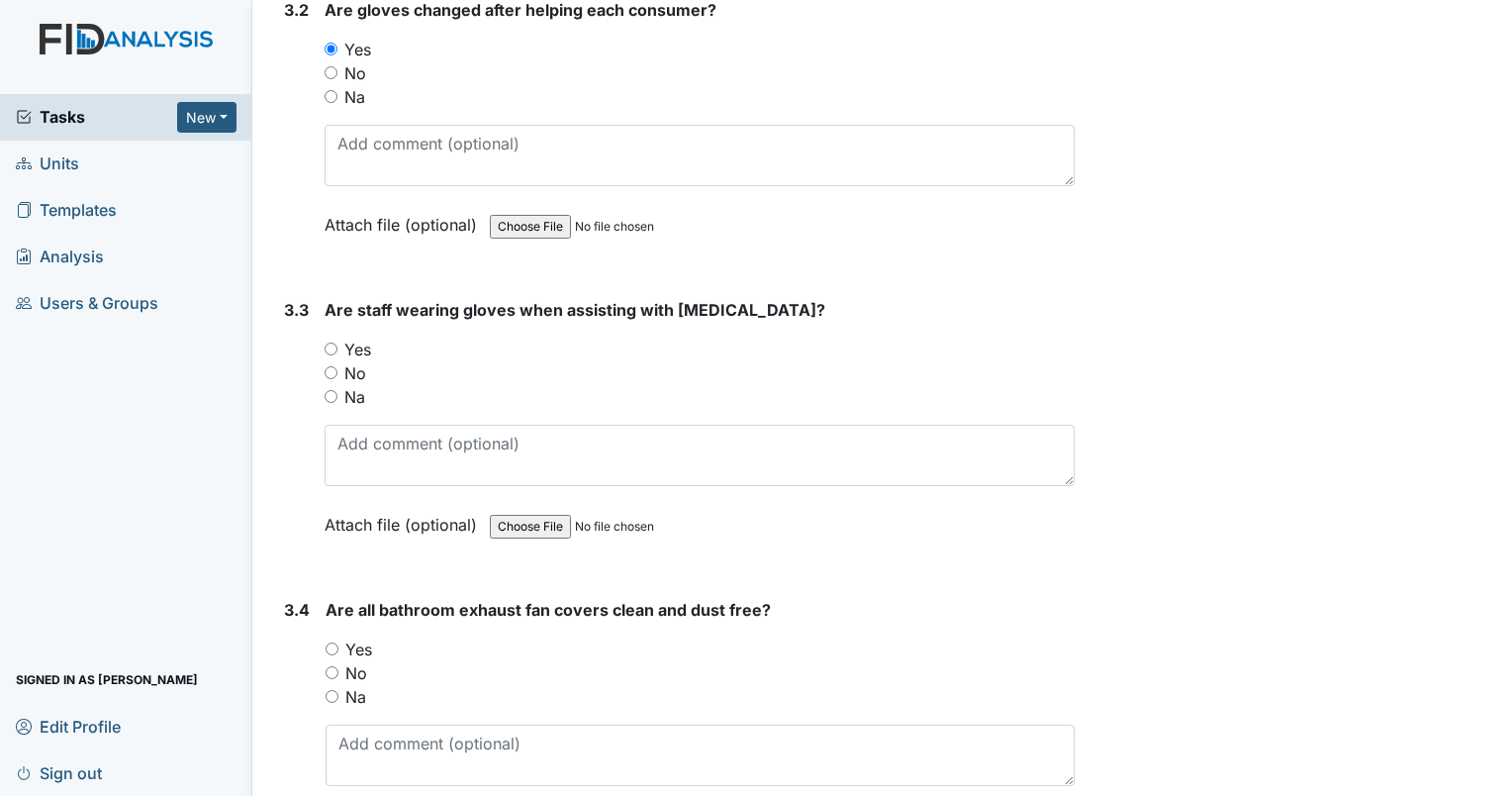 click on "Yes" at bounding box center [331, 348] 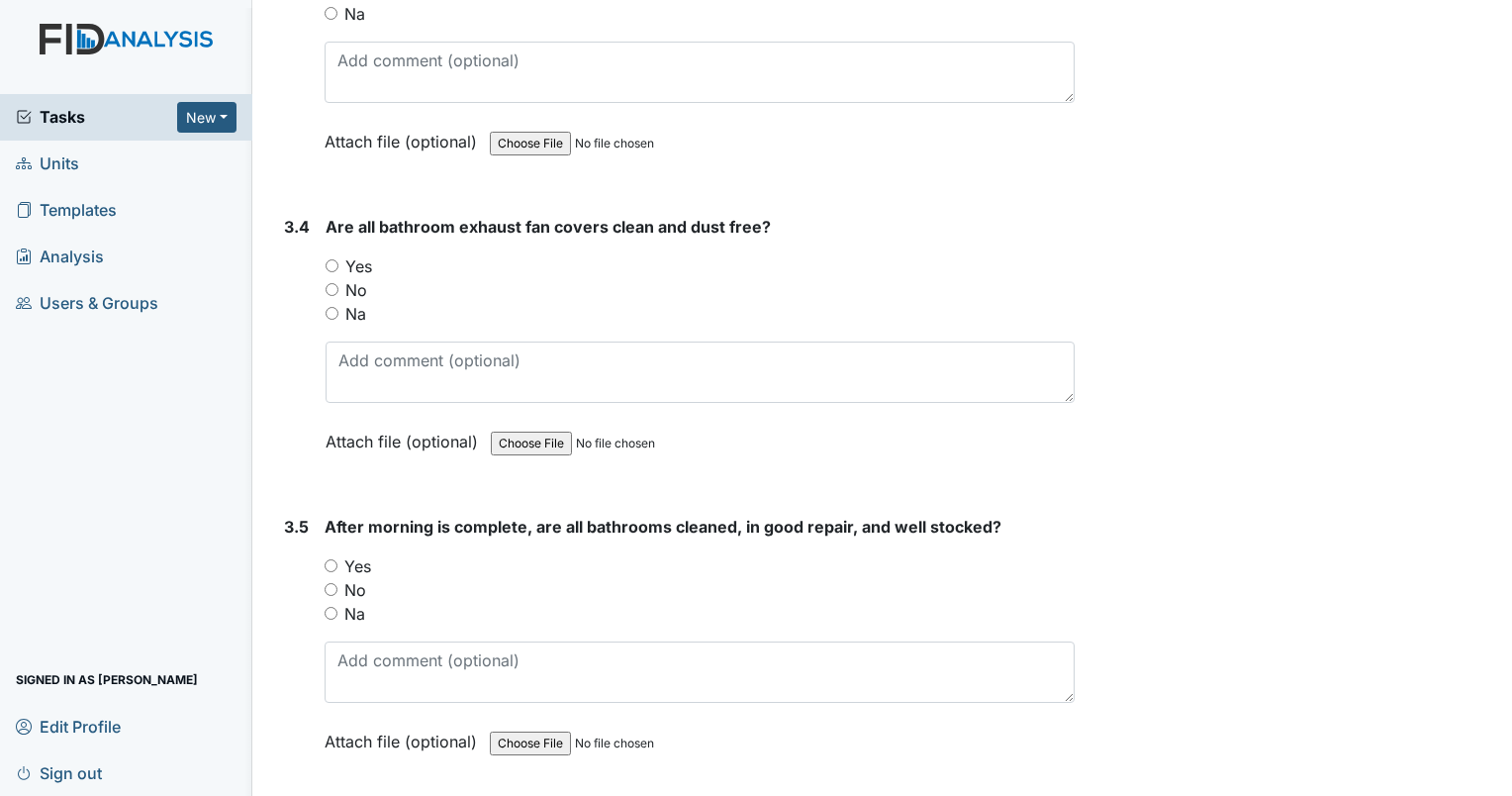 scroll, scrollTop: 6051, scrollLeft: 0, axis: vertical 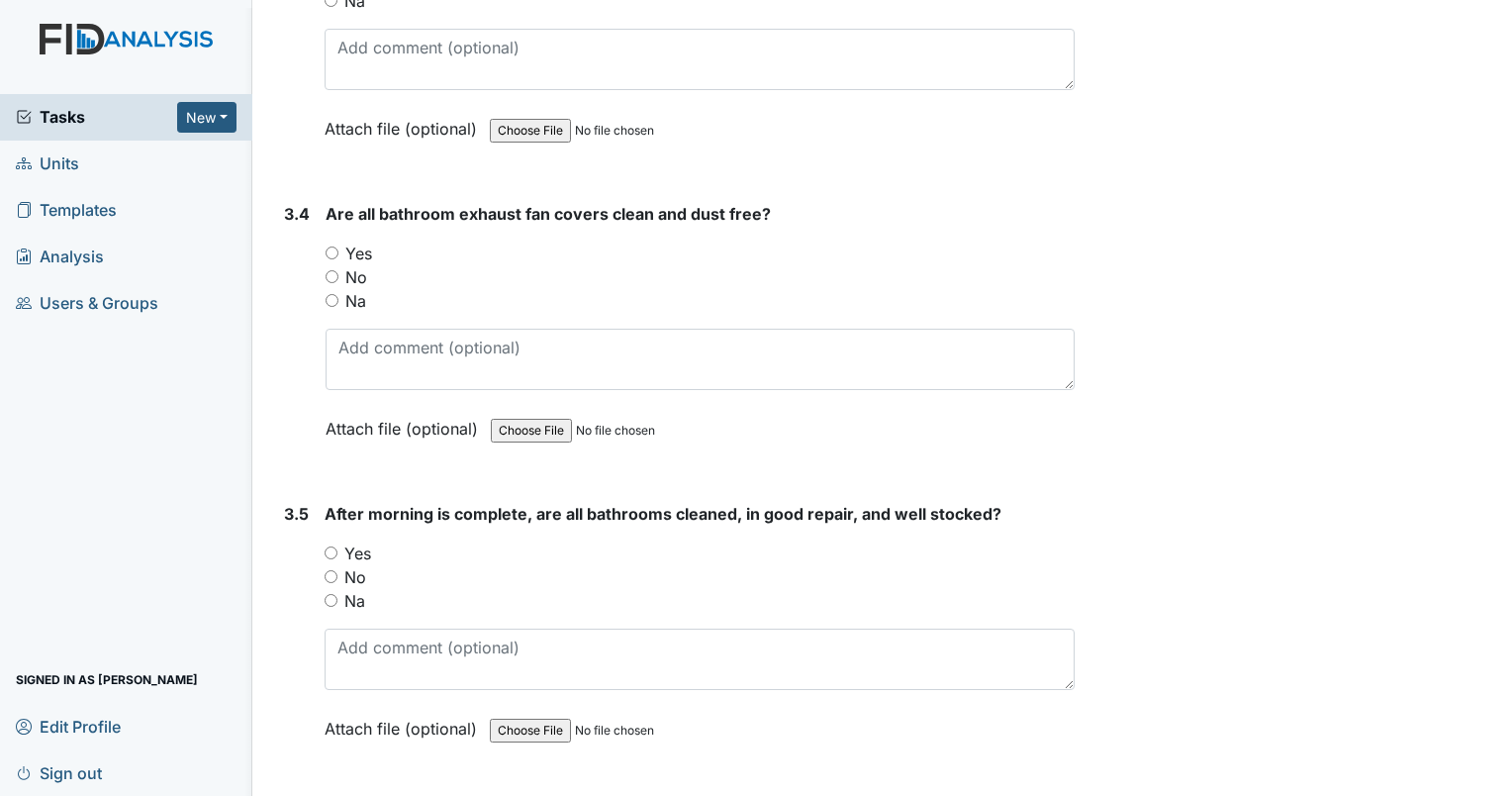 click on "Yes" at bounding box center (331, 252) 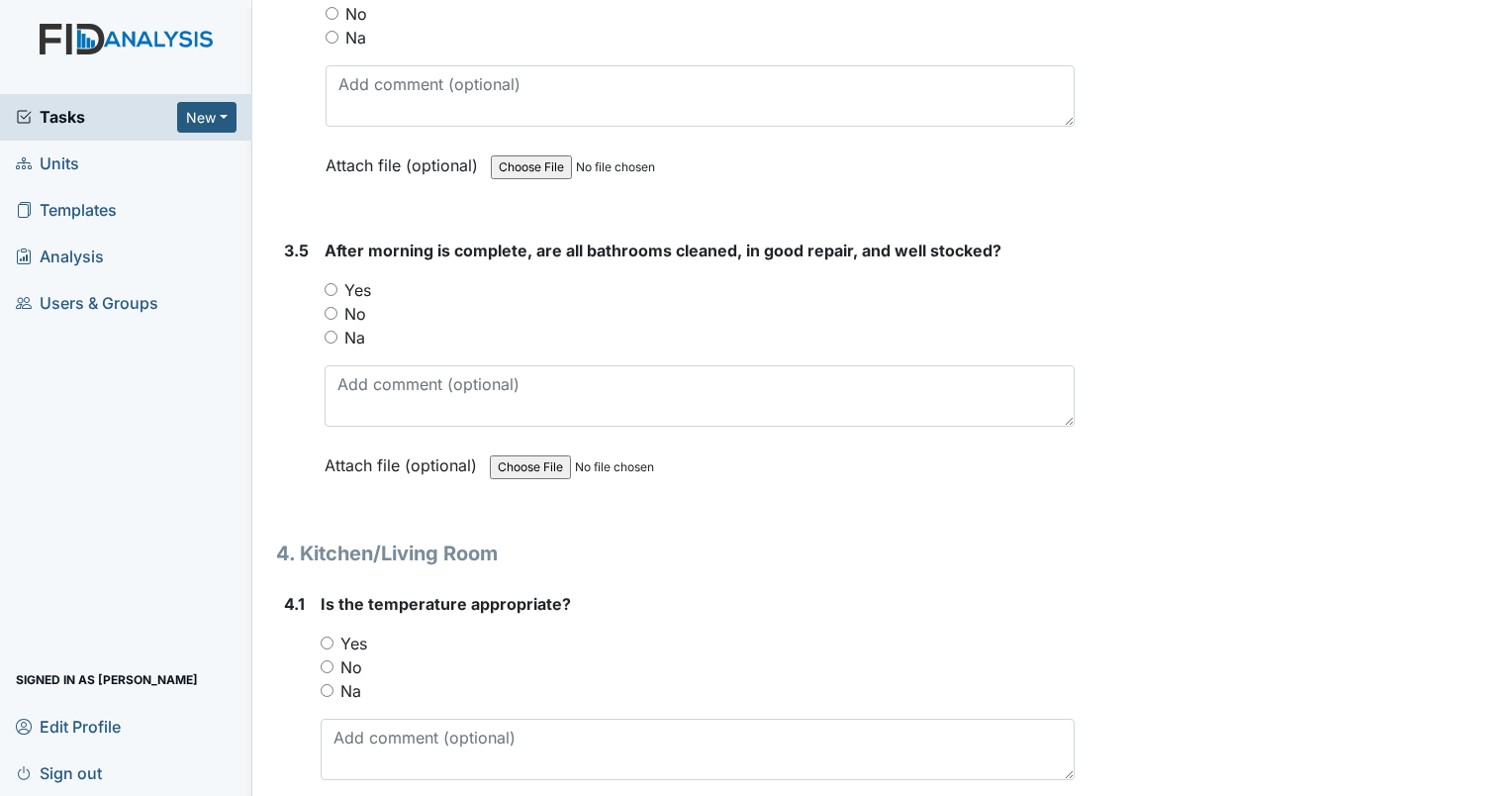 scroll, scrollTop: 6348, scrollLeft: 0, axis: vertical 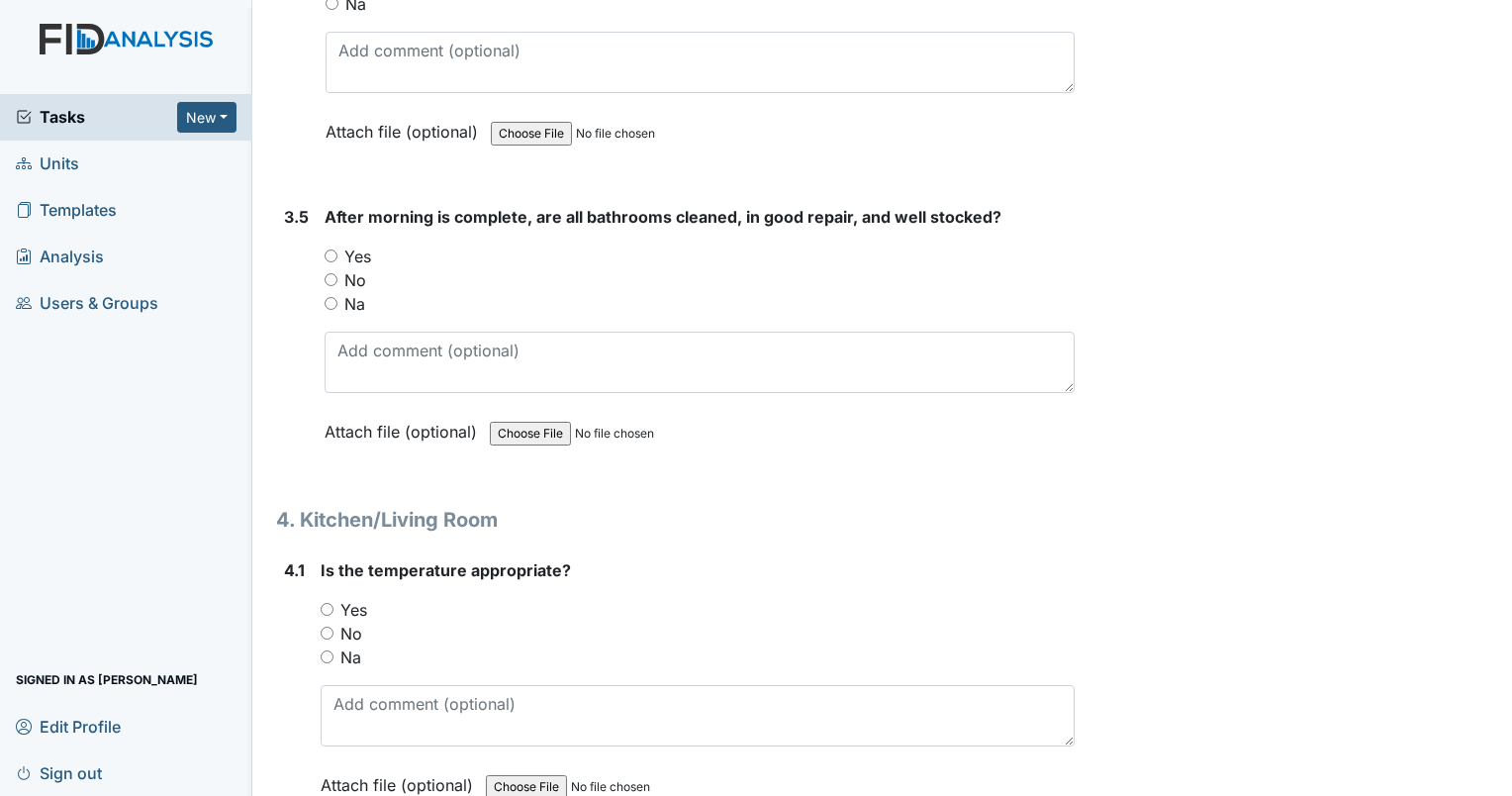 click on "Yes" at bounding box center [331, 255] 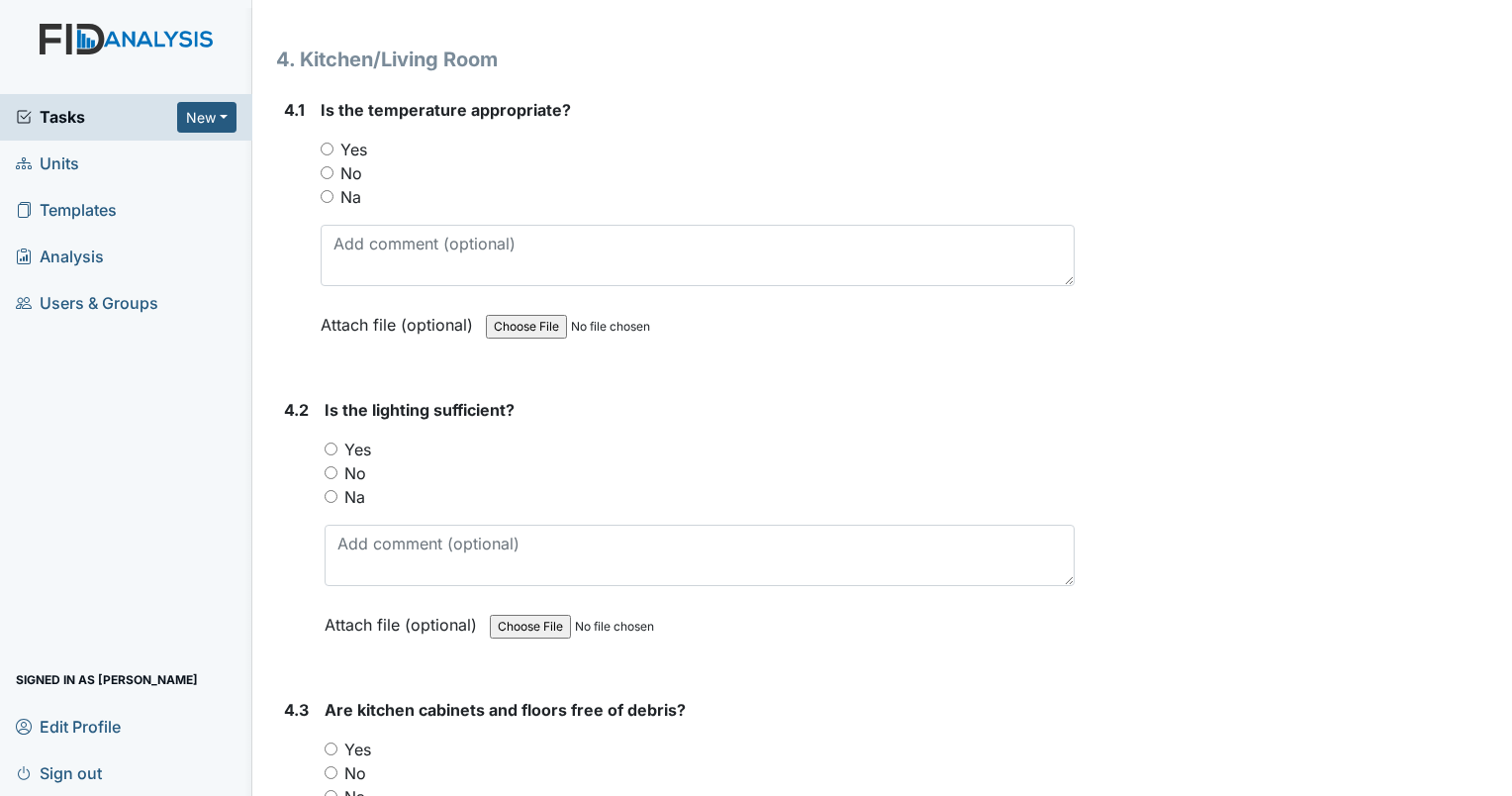 scroll, scrollTop: 6843, scrollLeft: 0, axis: vertical 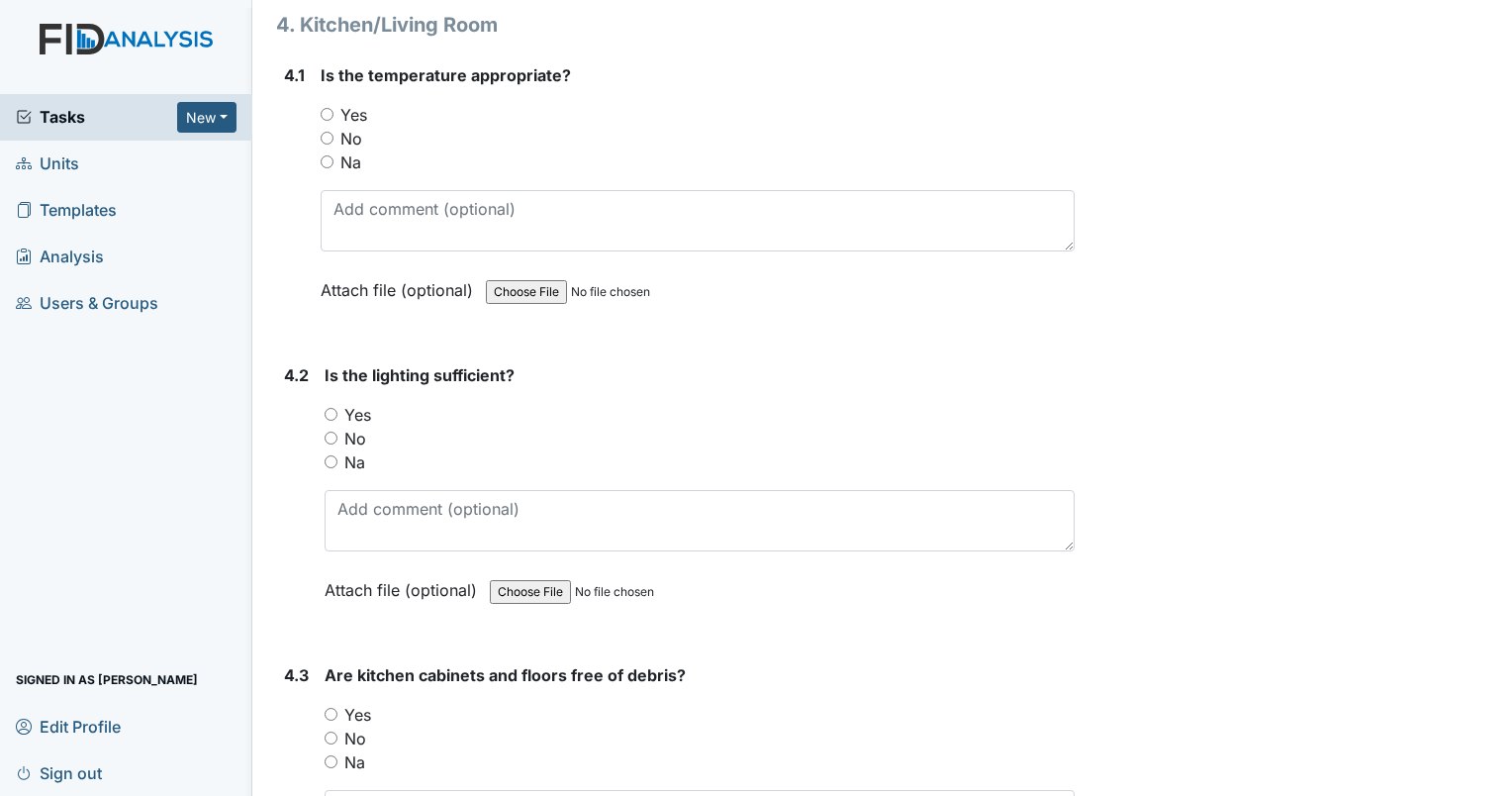 click on "Yes" at bounding box center [327, 114] 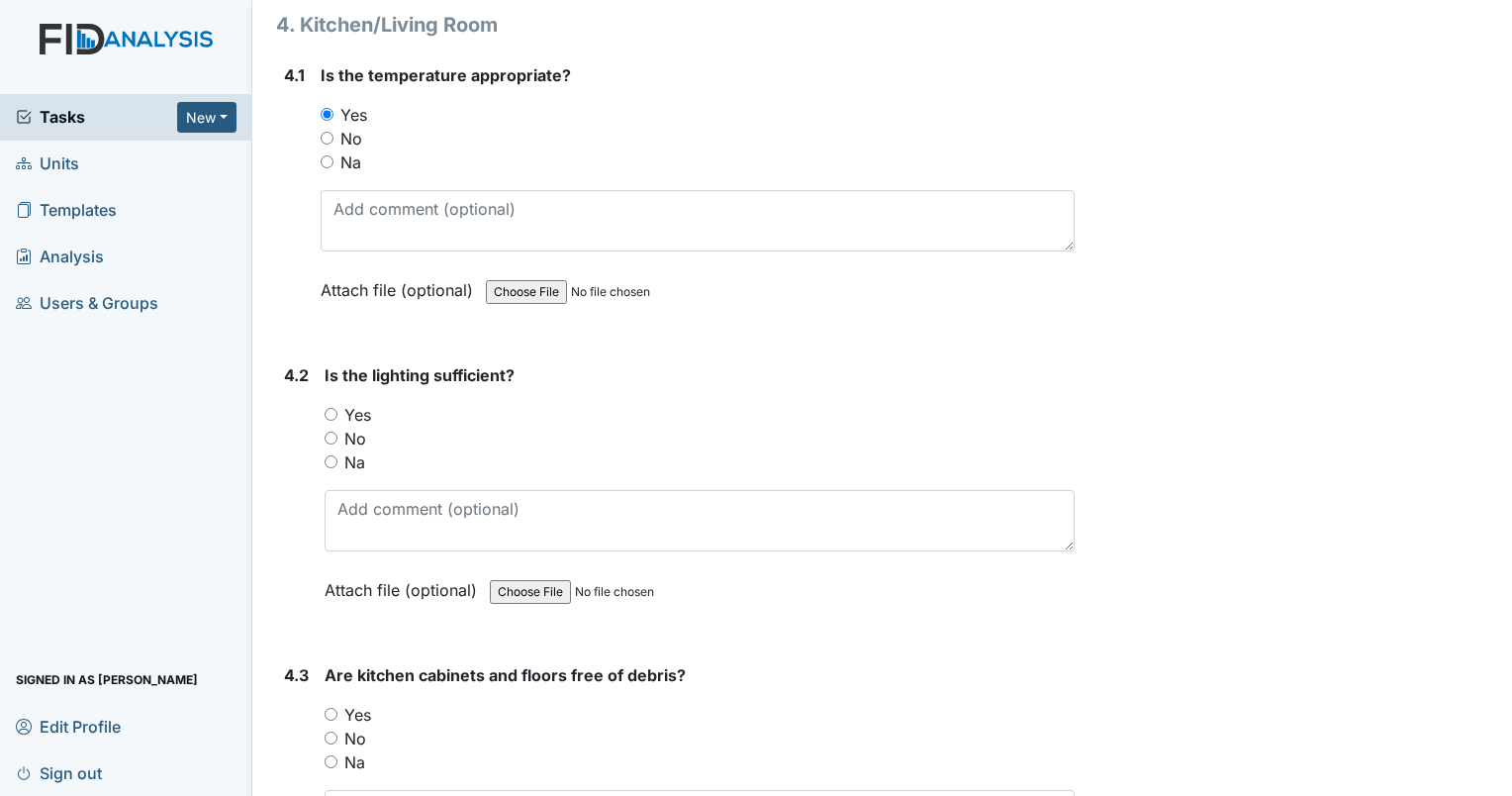drag, startPoint x: 329, startPoint y: 388, endPoint x: 349, endPoint y: 381, distance: 21.18962 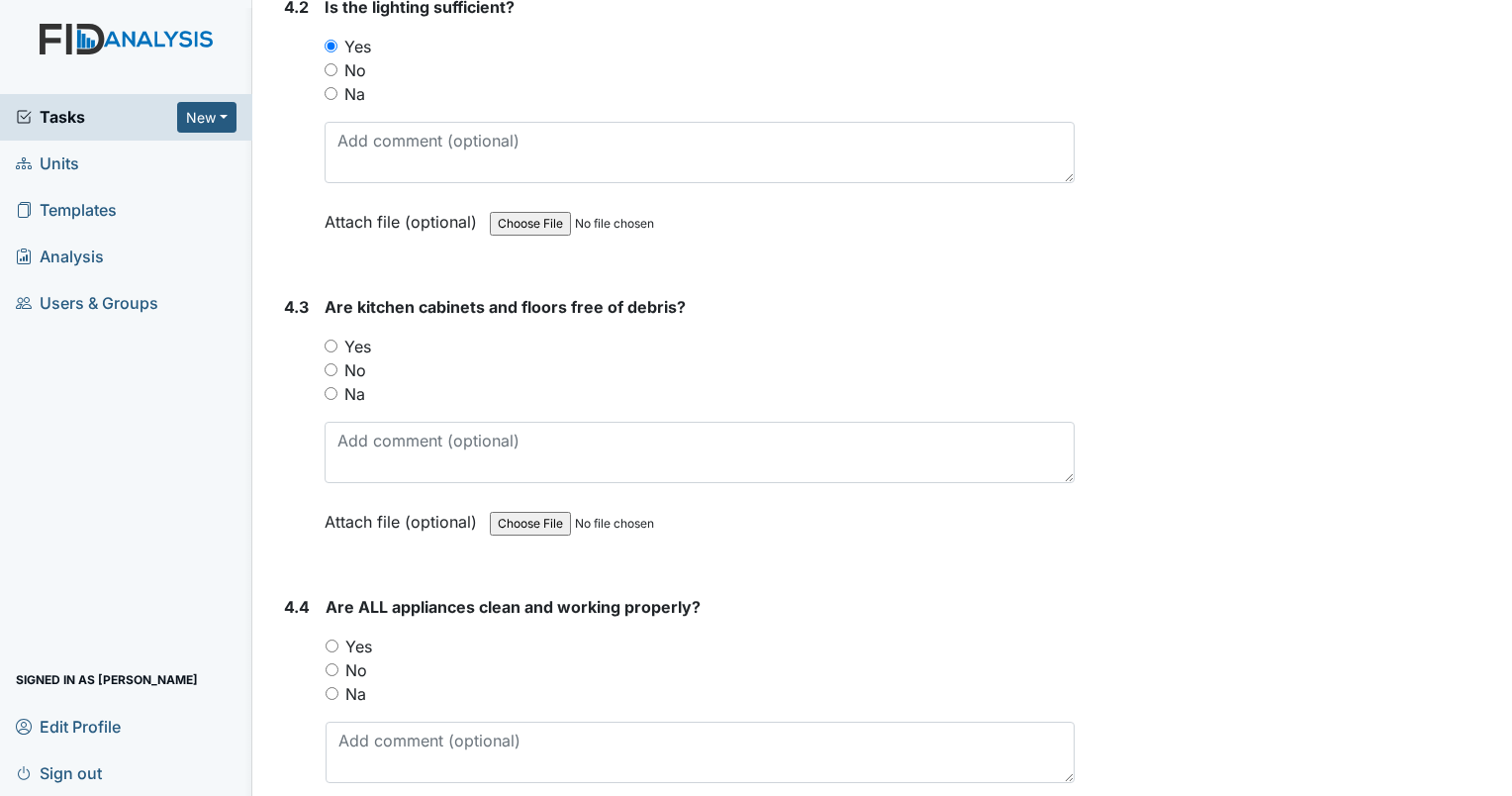 scroll, scrollTop: 7239, scrollLeft: 0, axis: vertical 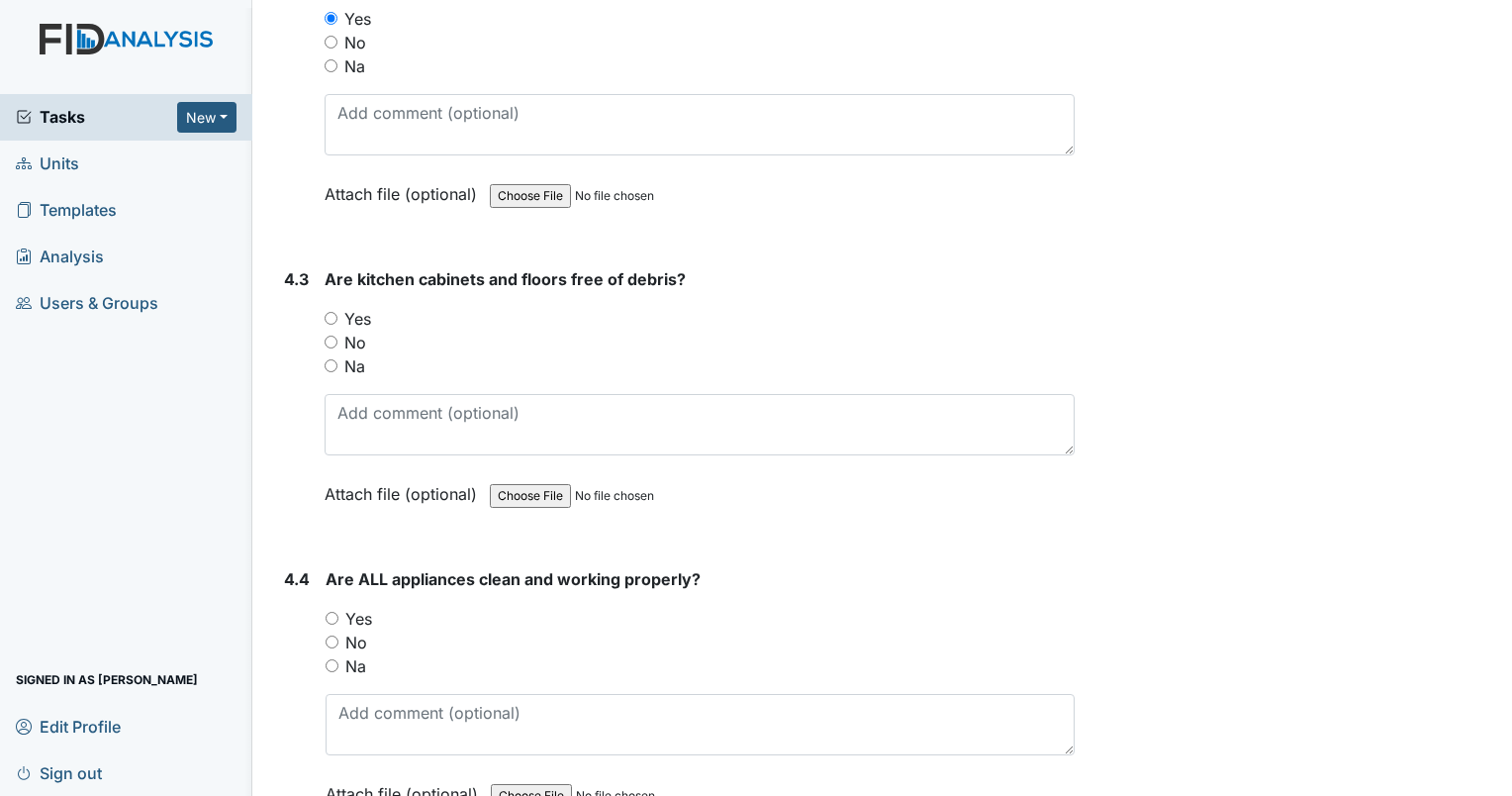 click on "Yes" at bounding box center [331, 318] 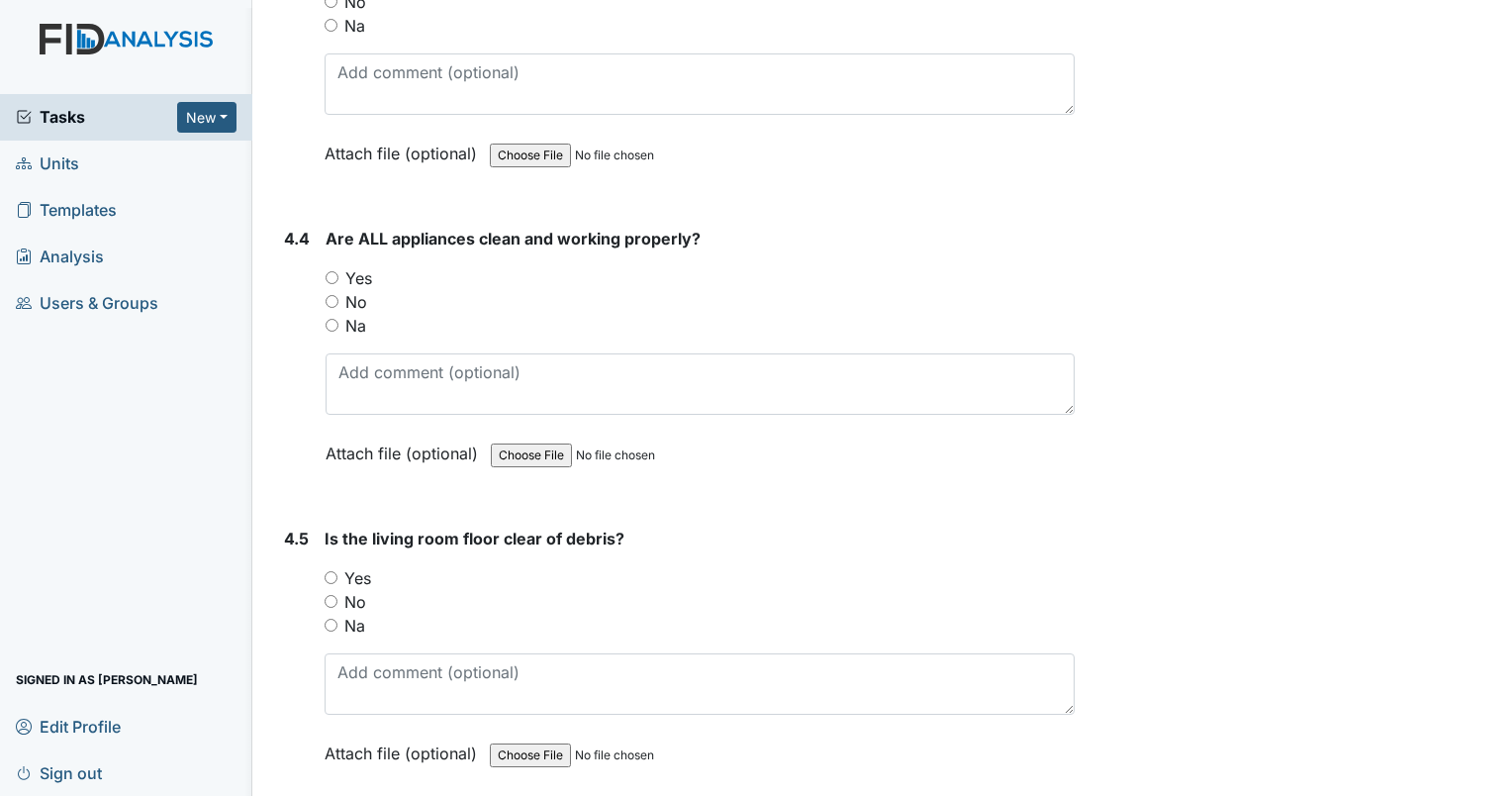 scroll, scrollTop: 7635, scrollLeft: 0, axis: vertical 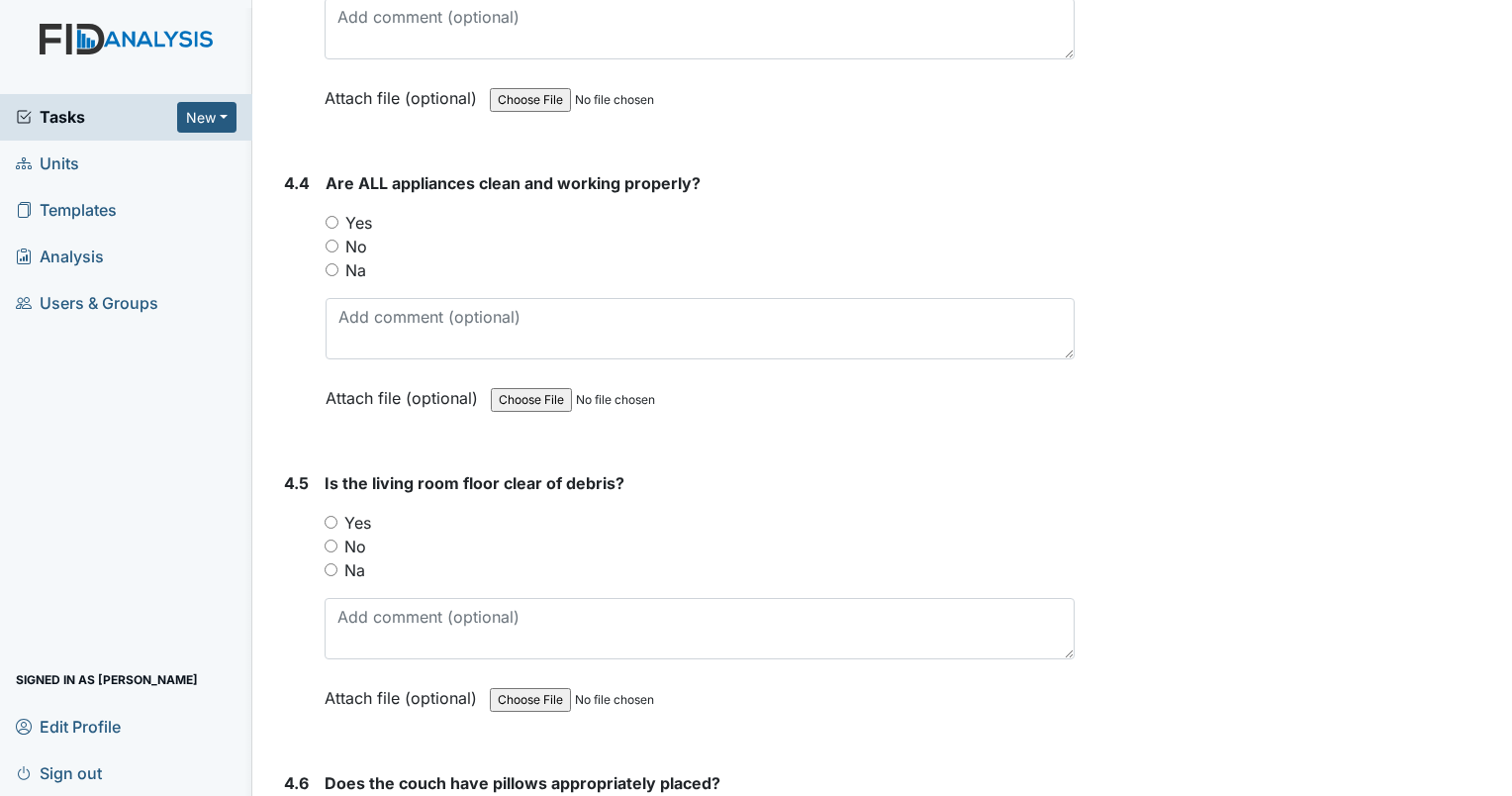 click on "Yes" at bounding box center (331, 222) 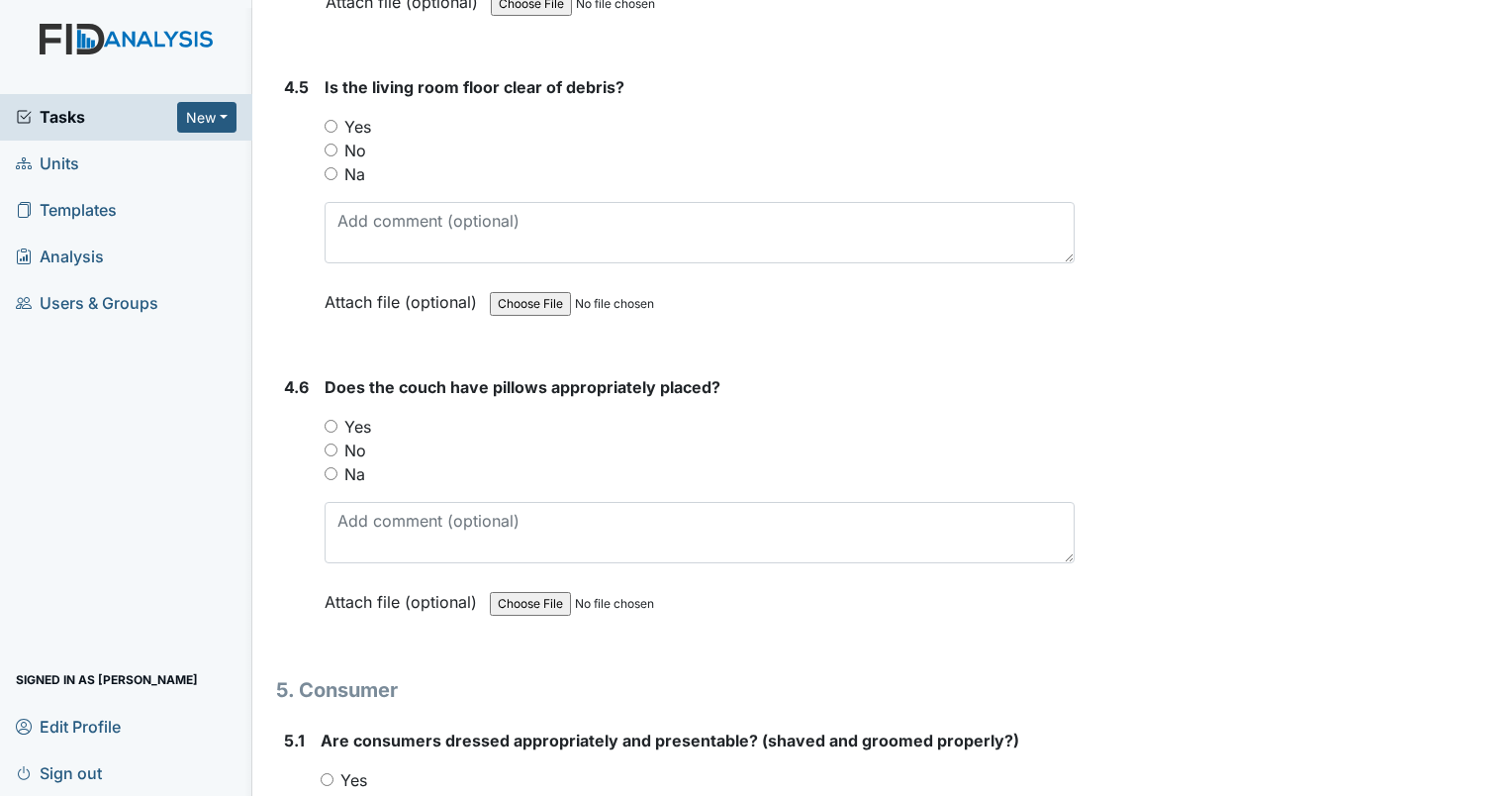 scroll, scrollTop: 8031, scrollLeft: 0, axis: vertical 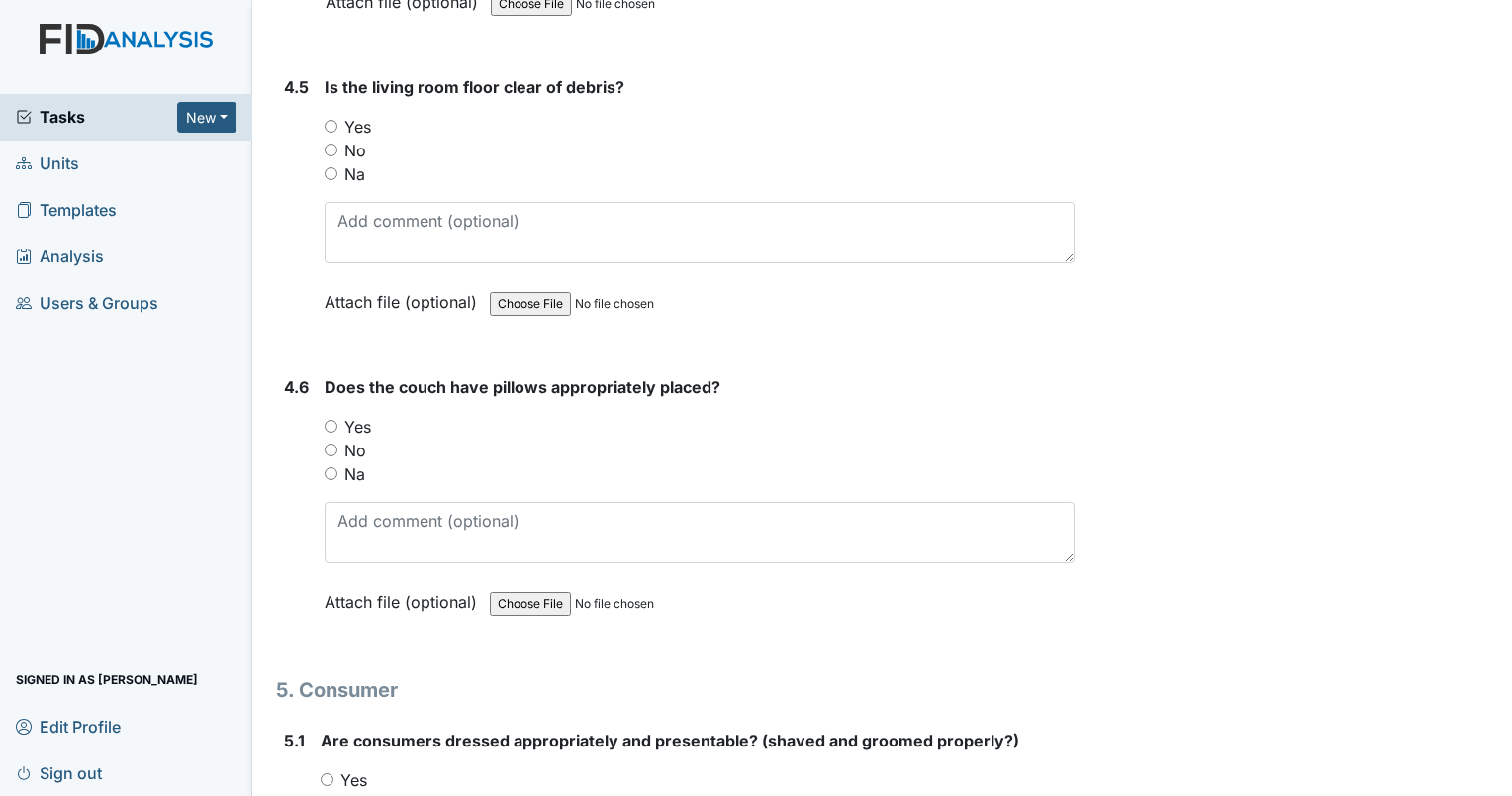 click on "Yes" at bounding box center [331, 126] 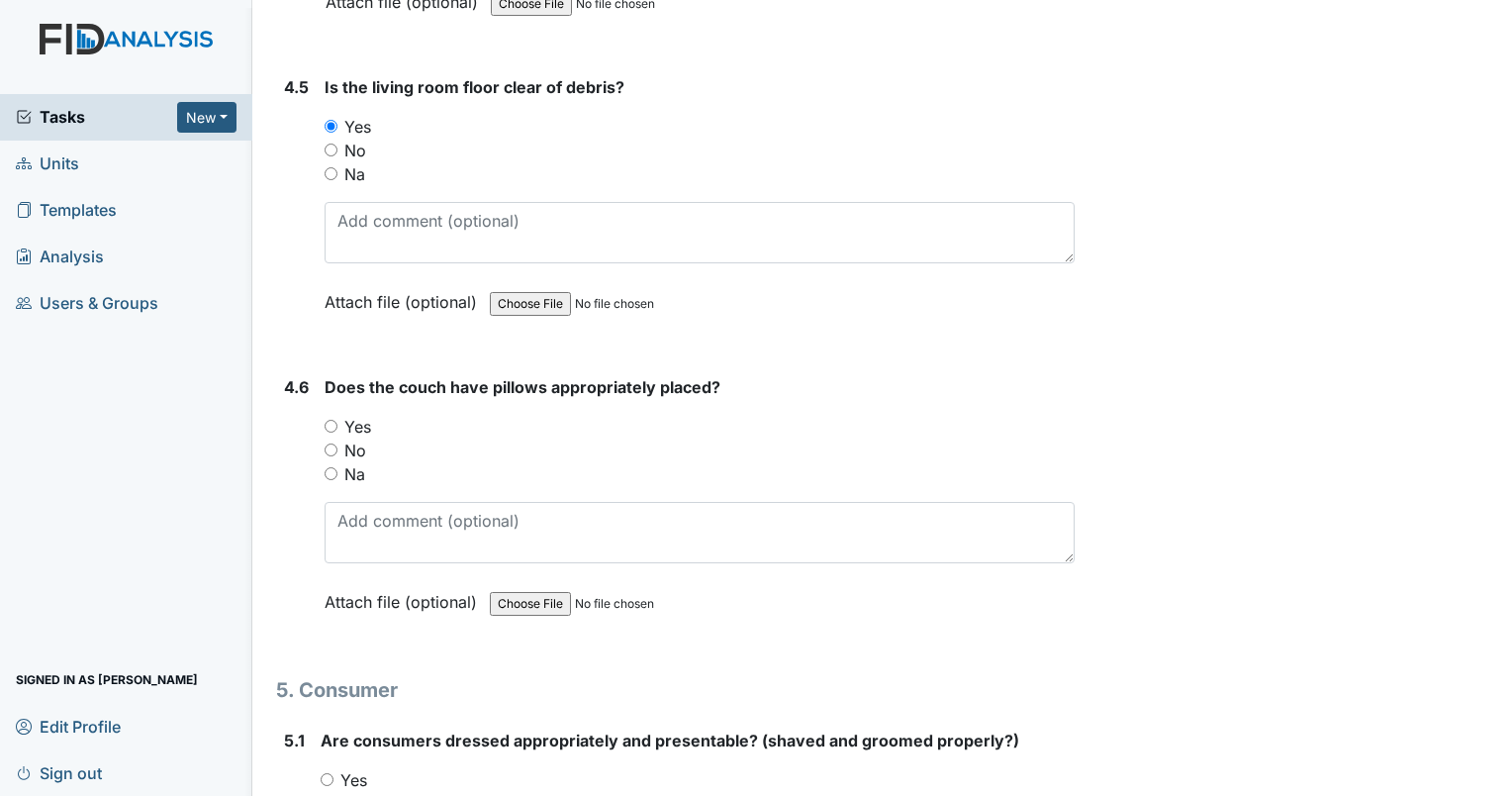 click on "Yes" at bounding box center [331, 426] 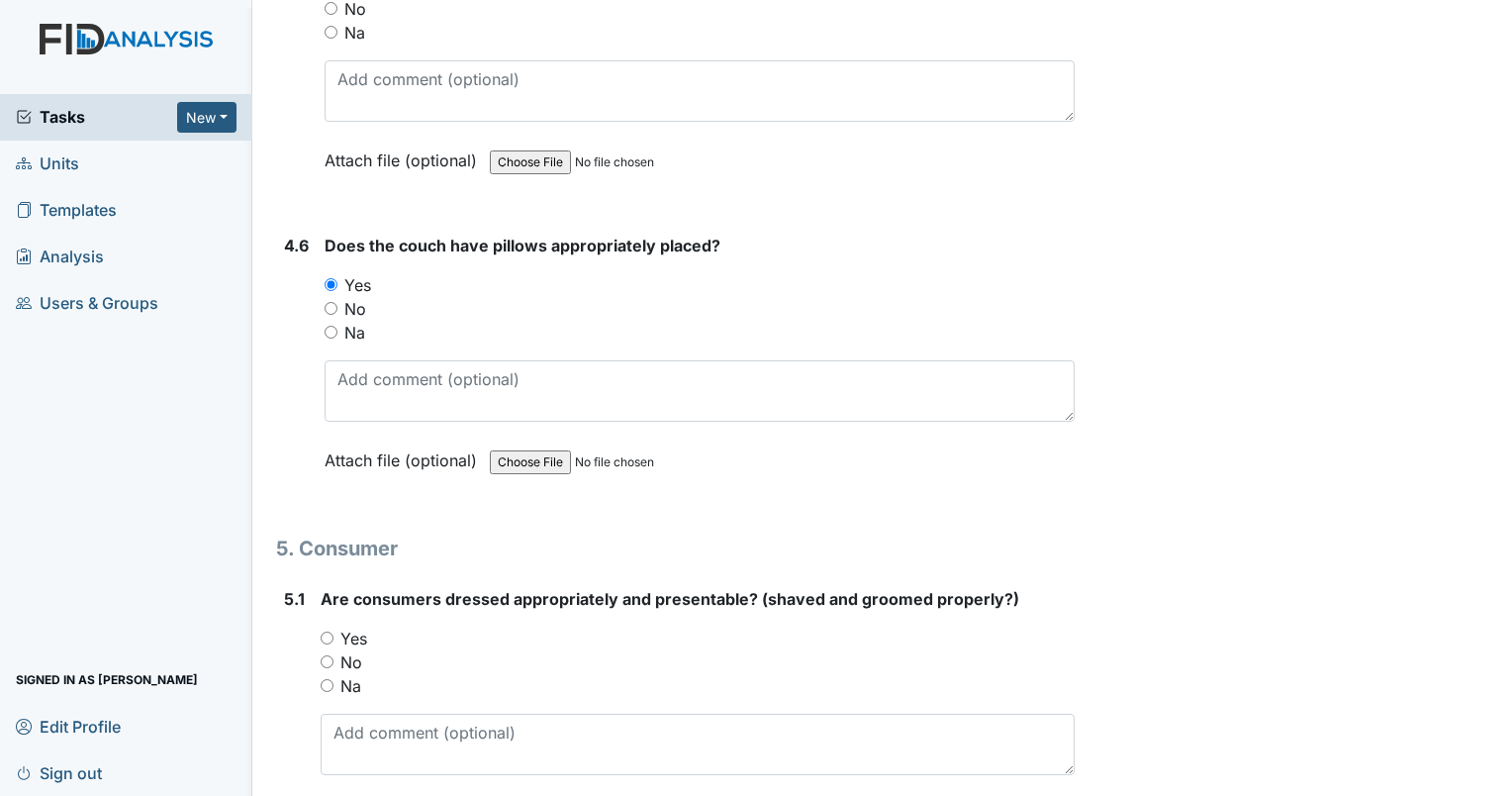 scroll, scrollTop: 8427, scrollLeft: 0, axis: vertical 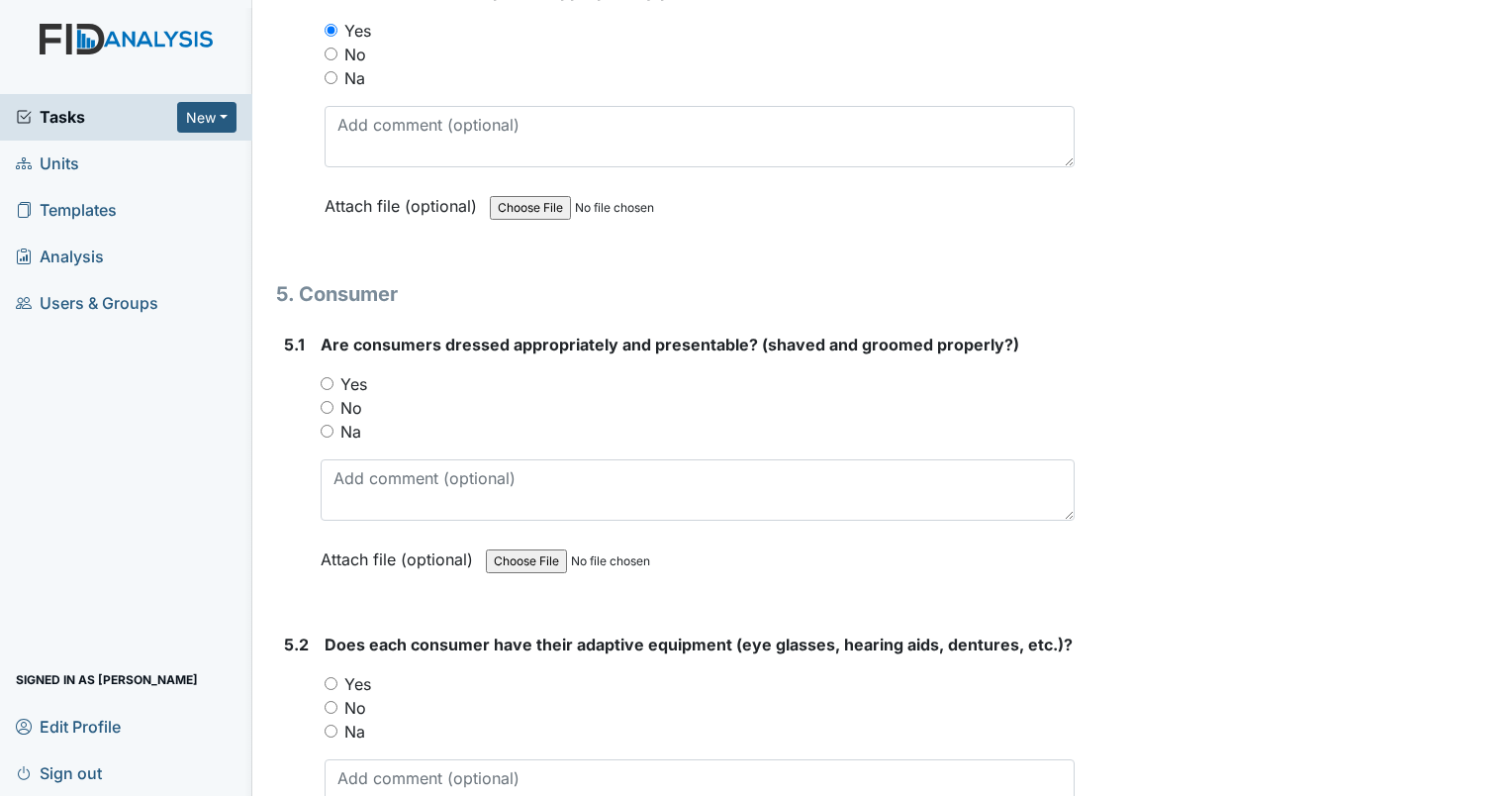 click on "Yes" at bounding box center [327, 383] 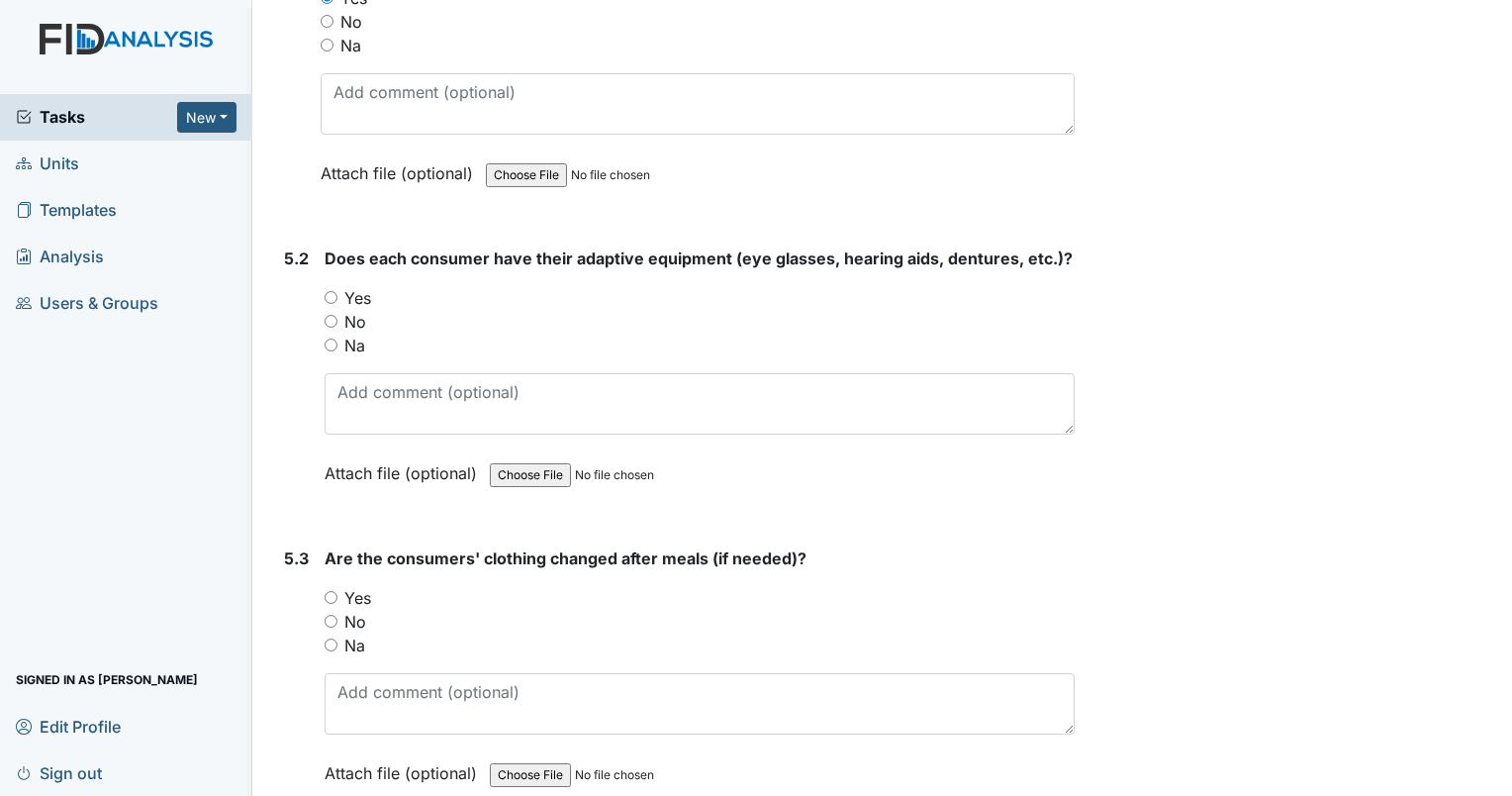 scroll, scrollTop: 8823, scrollLeft: 0, axis: vertical 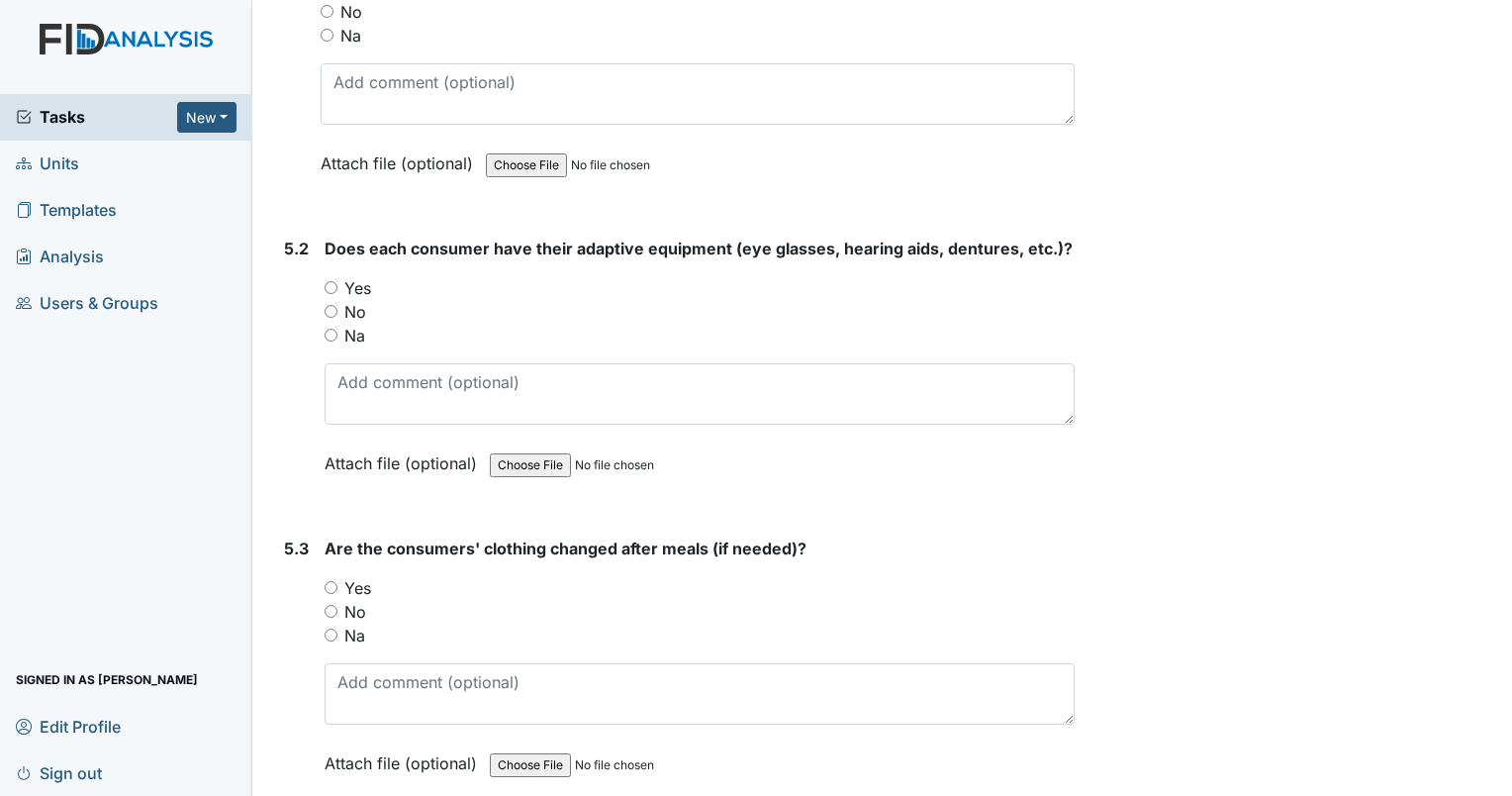 click on "Yes" at bounding box center (331, 287) 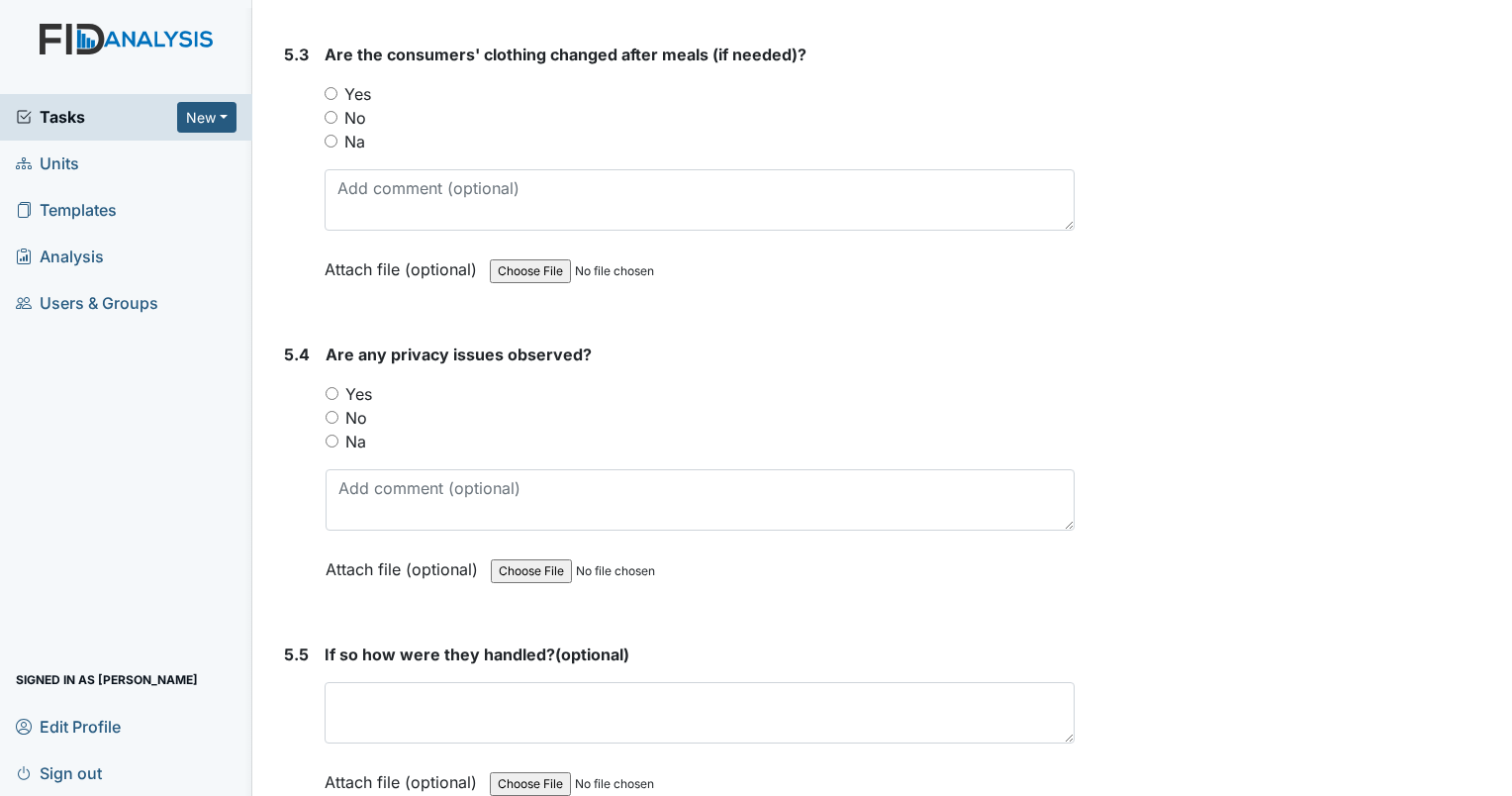 scroll, scrollTop: 9318, scrollLeft: 0, axis: vertical 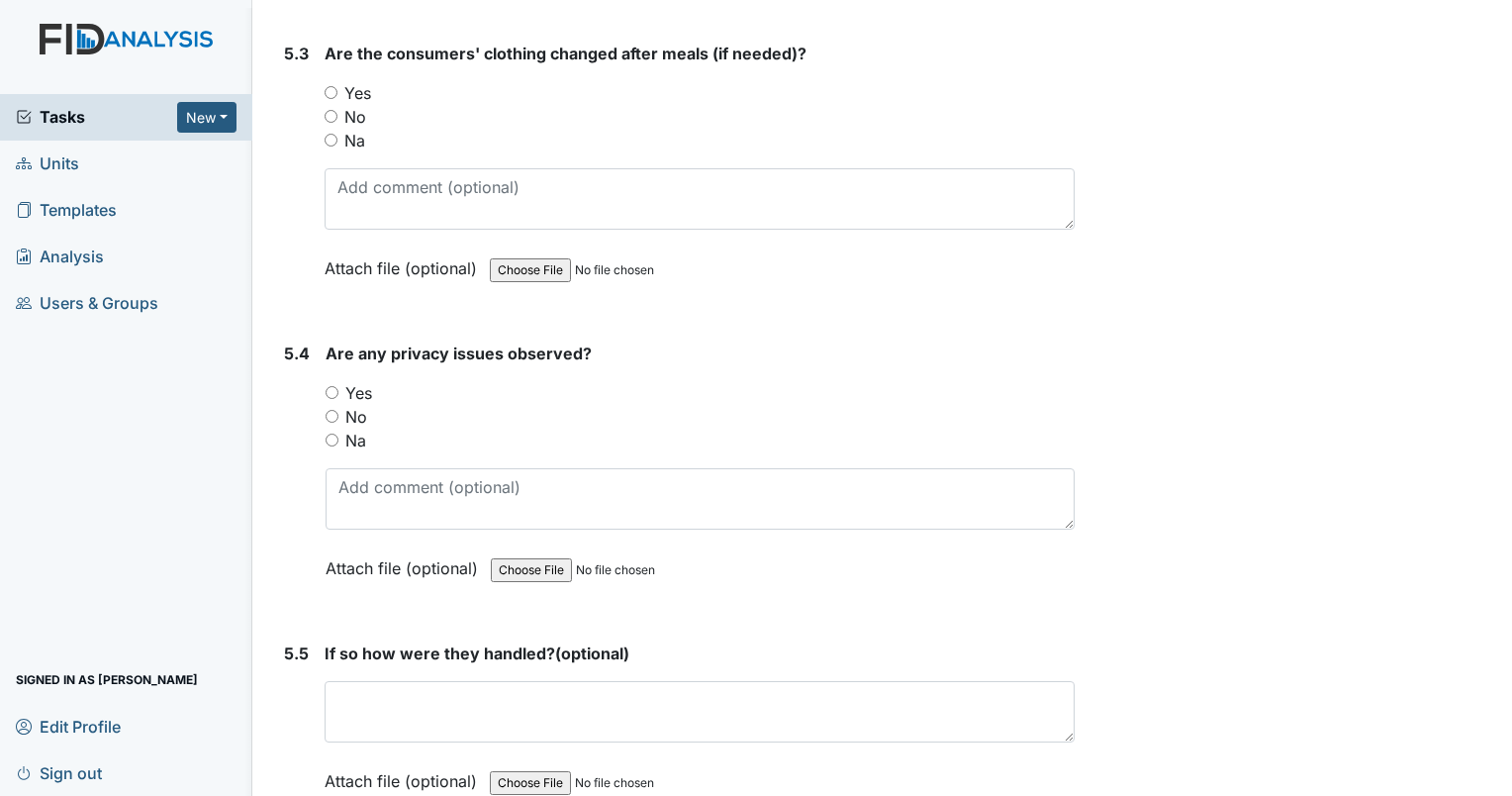 click on "Yes" at bounding box center (331, 92) 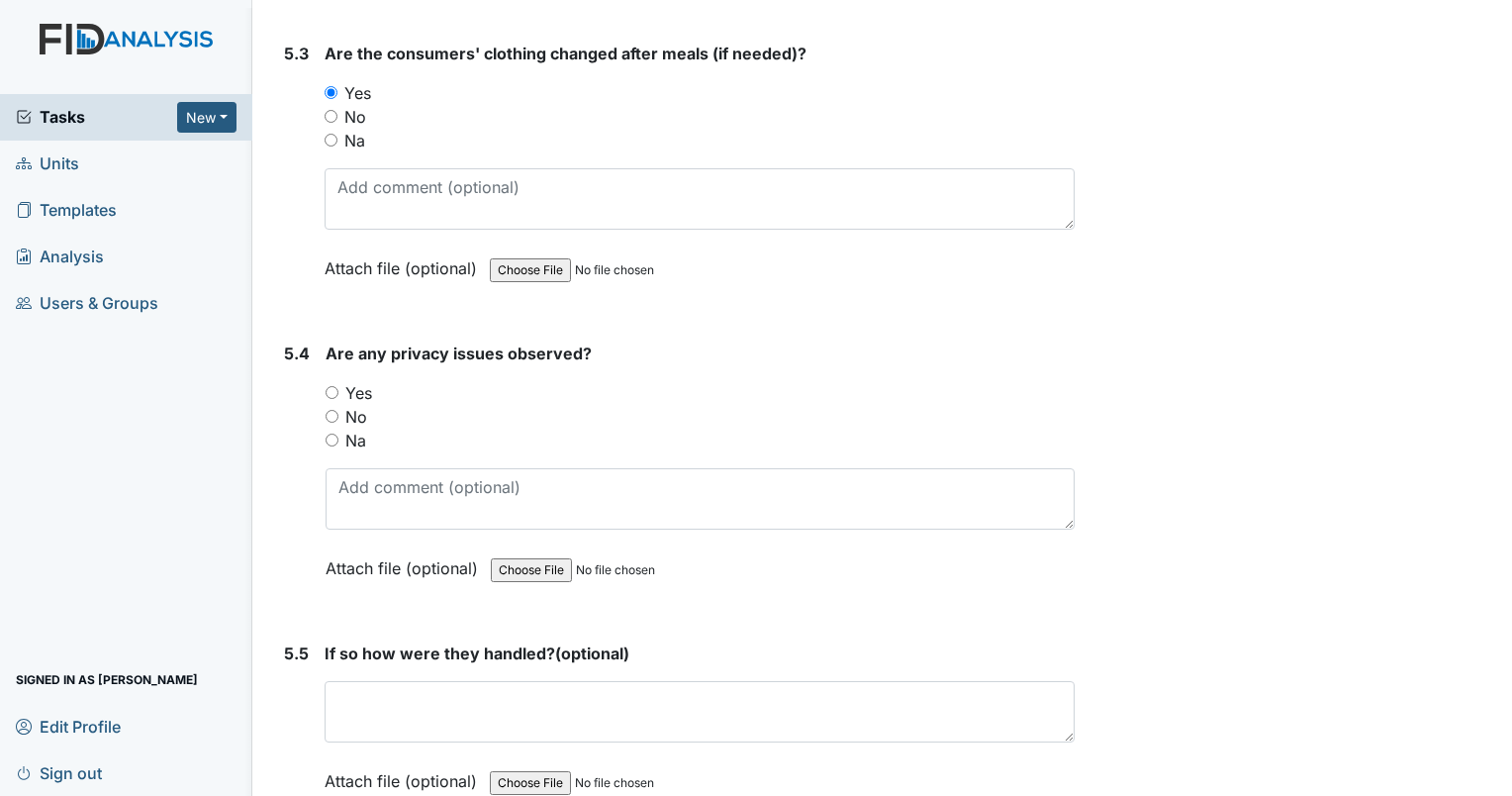 click on "Yes" at bounding box center (331, 392) 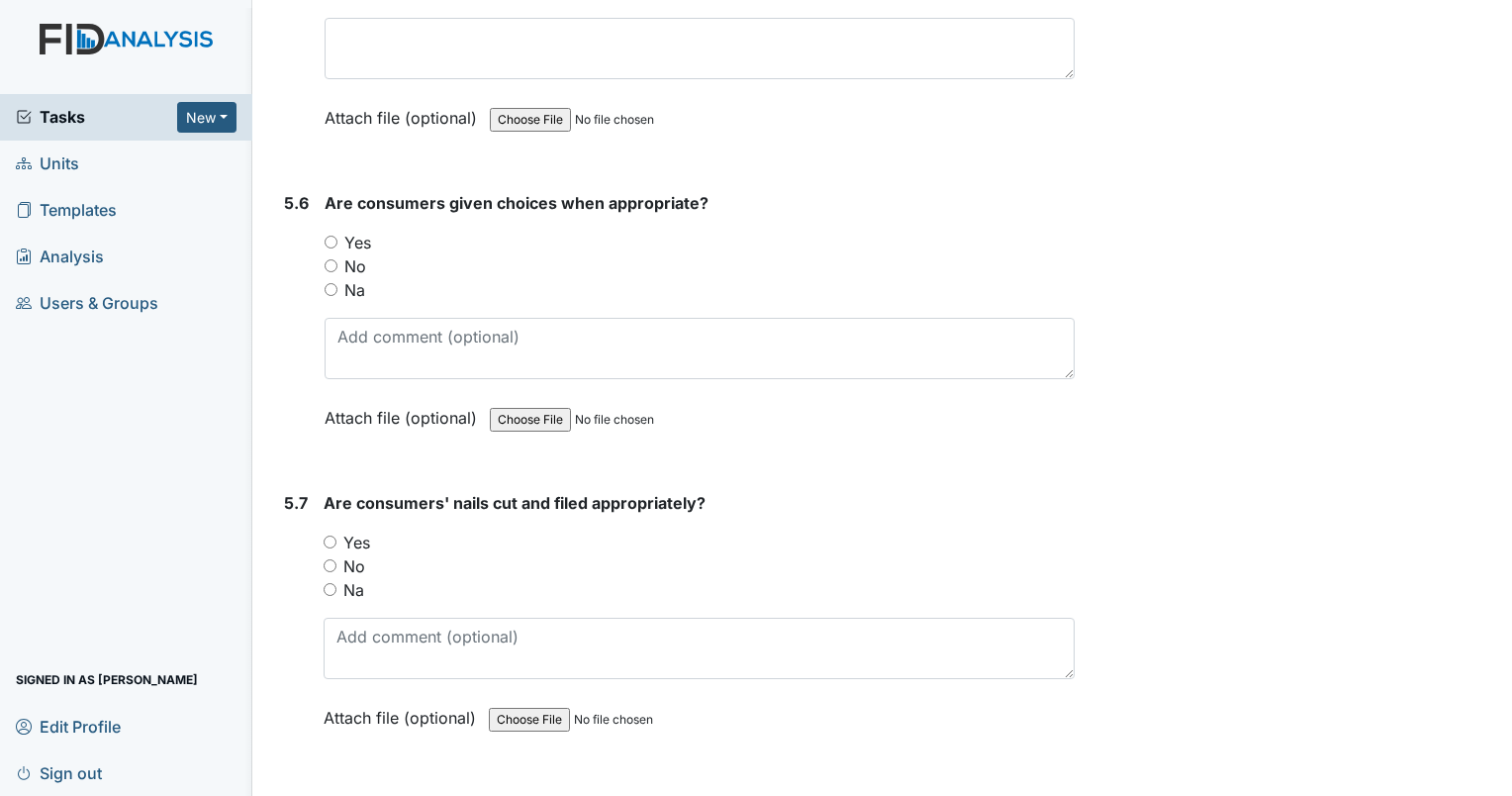 scroll, scrollTop: 10011, scrollLeft: 0, axis: vertical 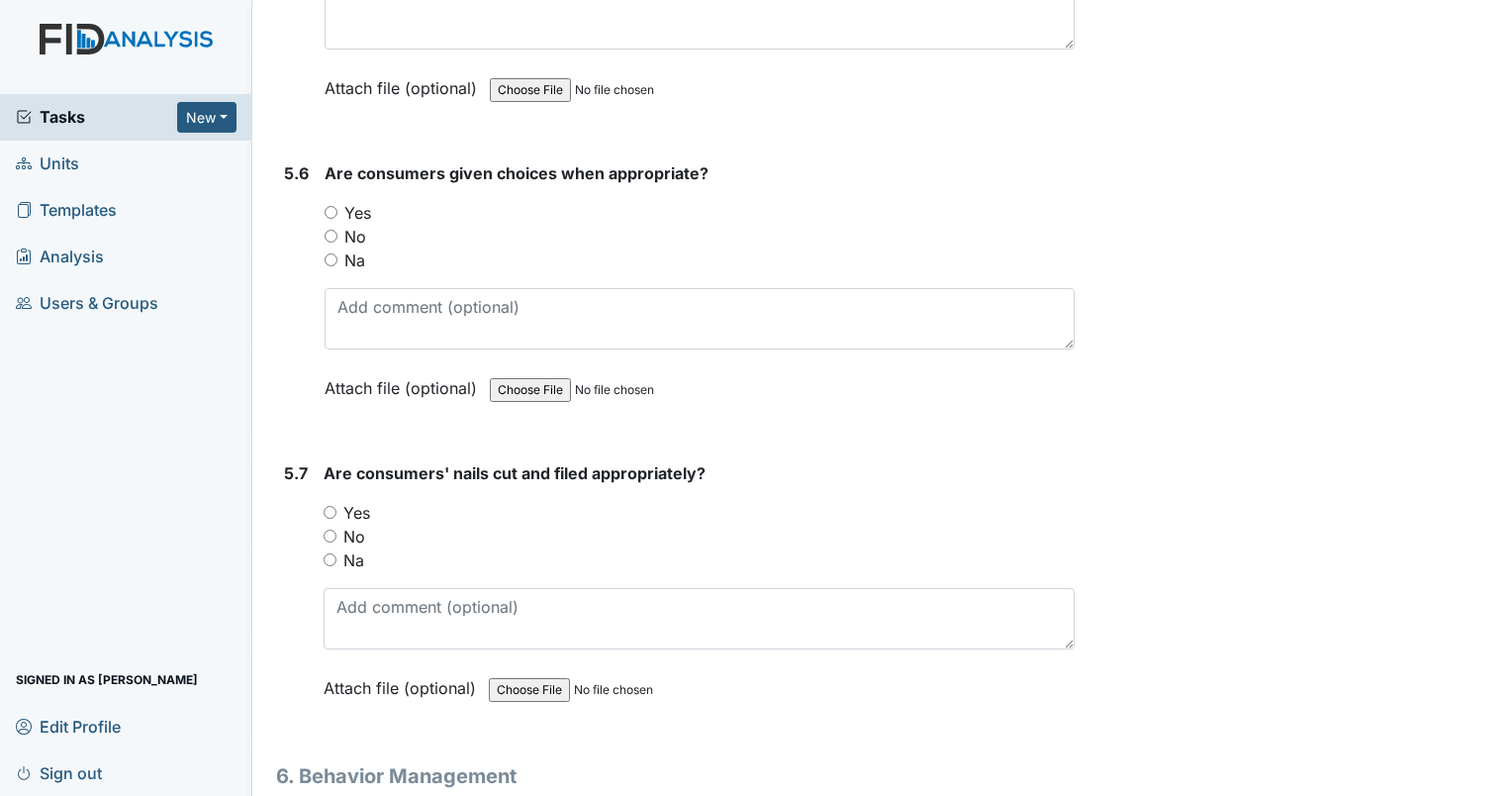 click on "Yes" at bounding box center (331, 212) 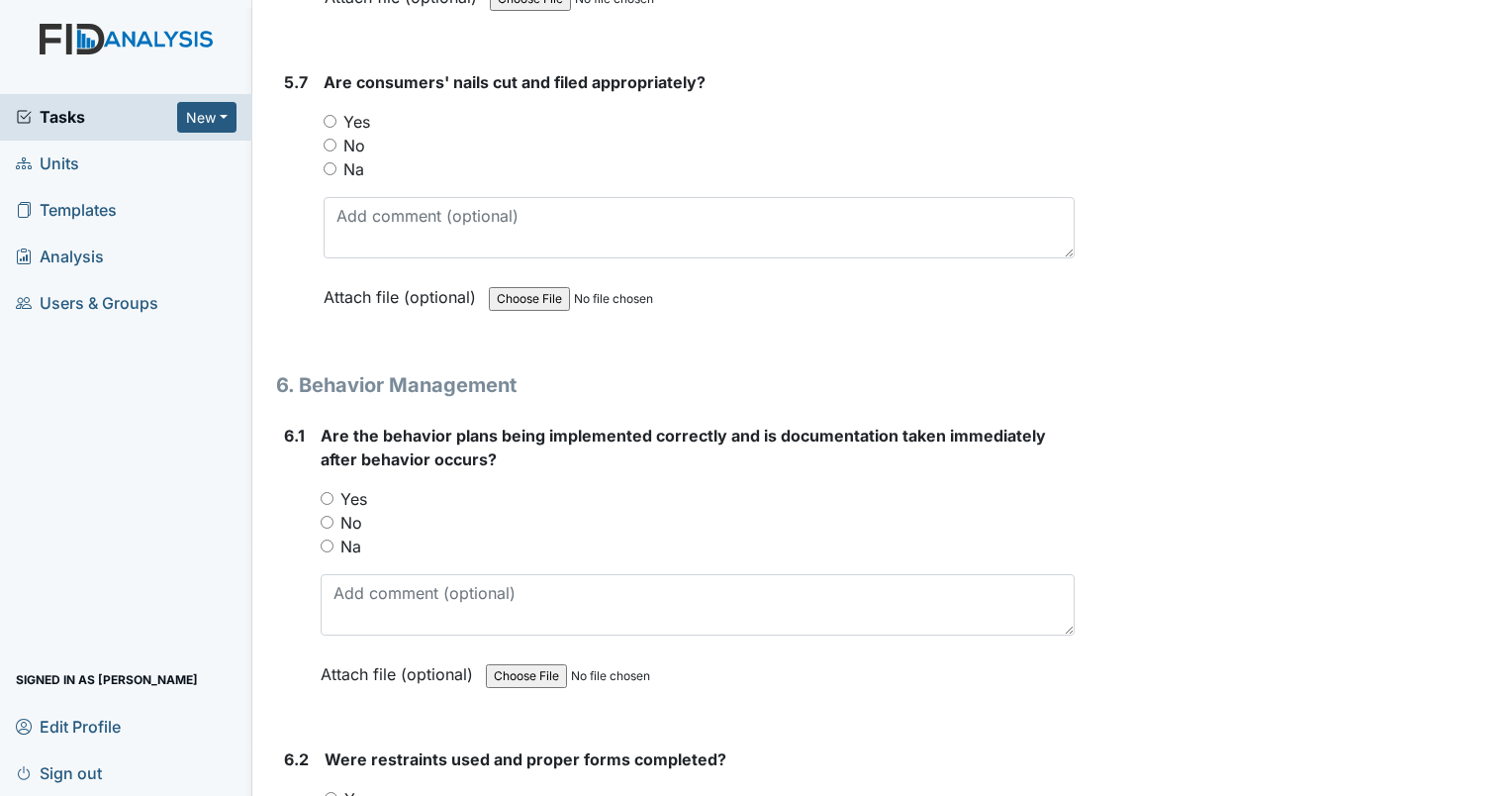 scroll, scrollTop: 10407, scrollLeft: 0, axis: vertical 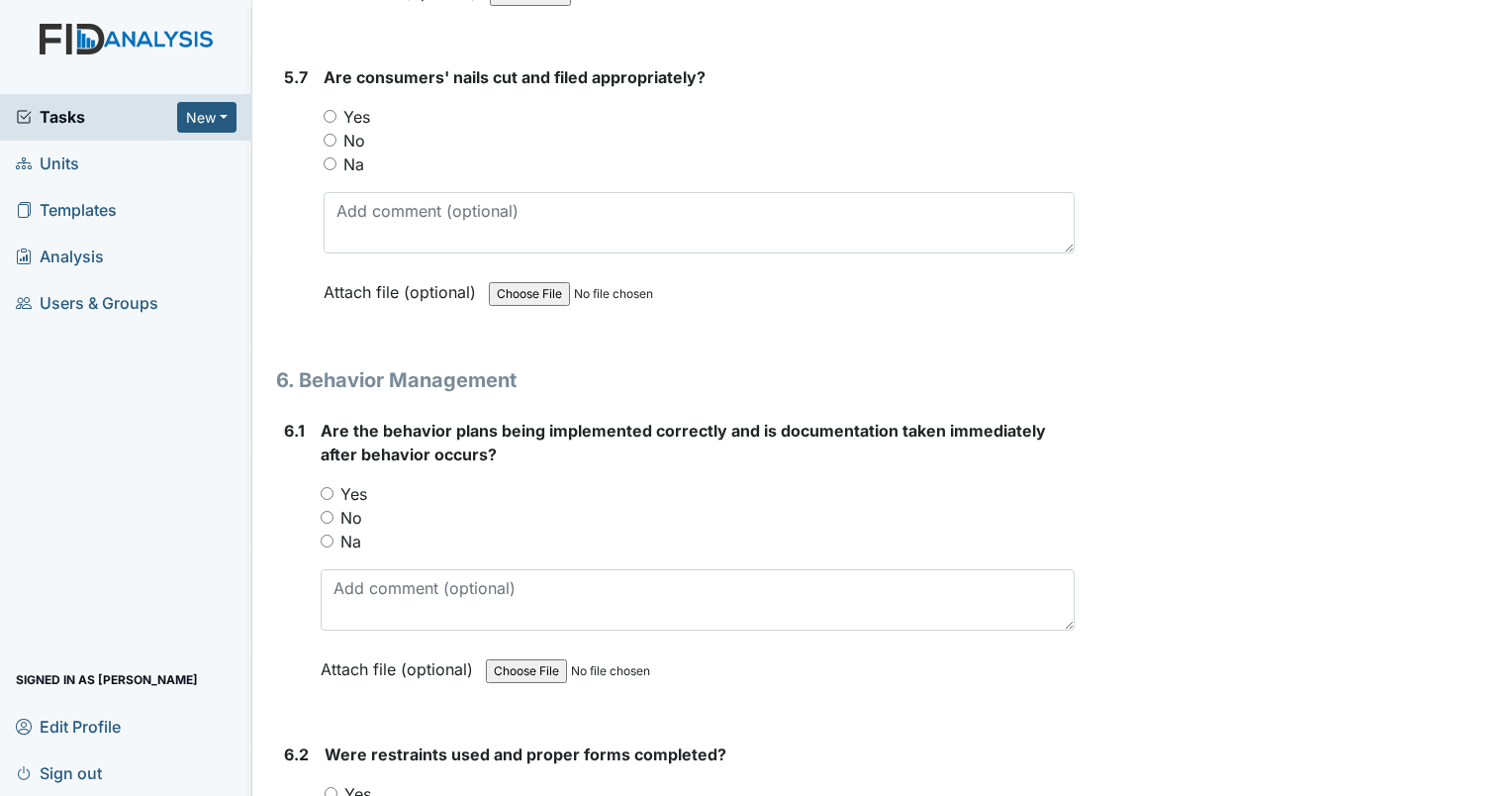 click on "Yes" at bounding box center [330, 116] 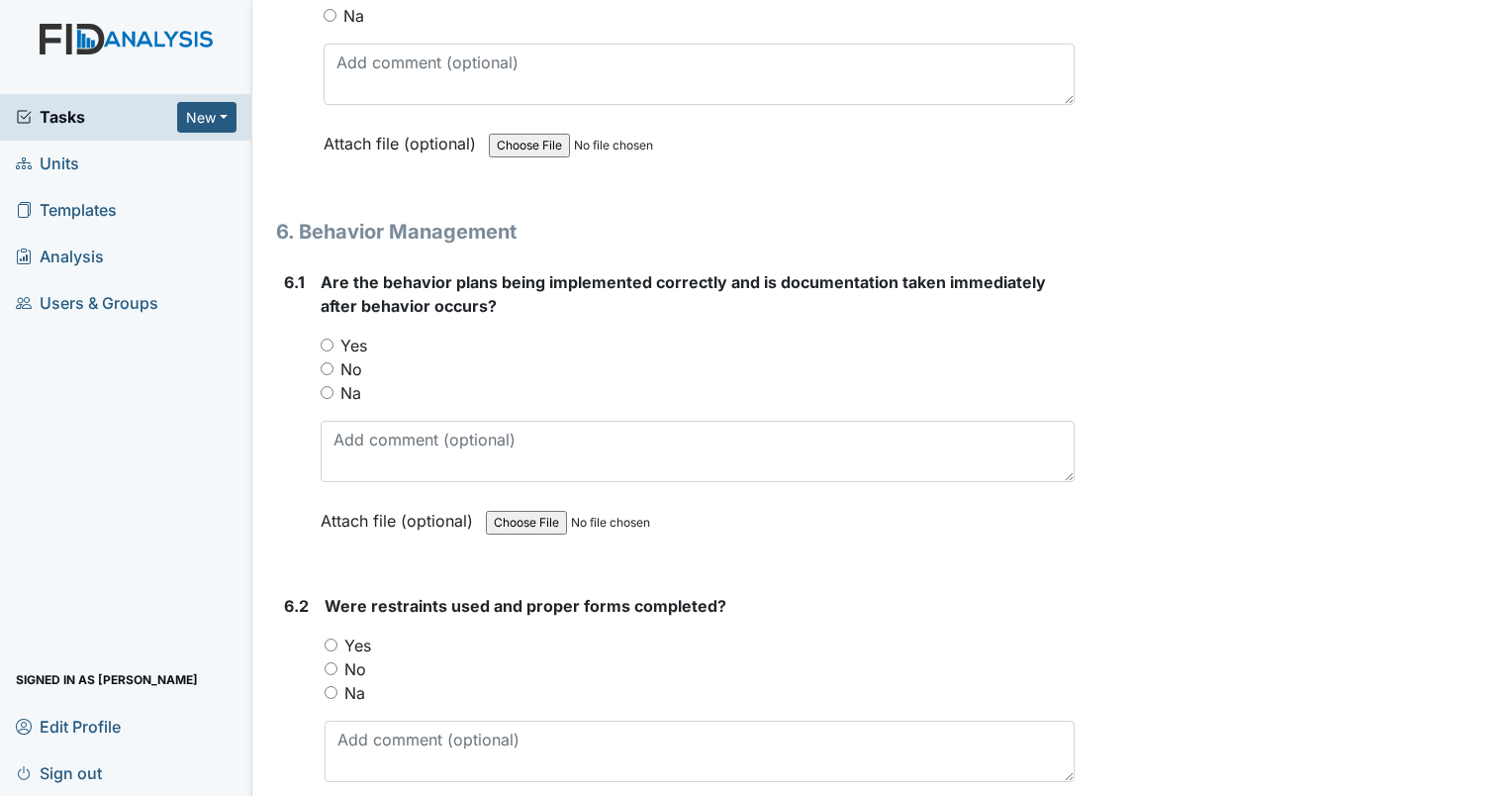scroll, scrollTop: 10605, scrollLeft: 0, axis: vertical 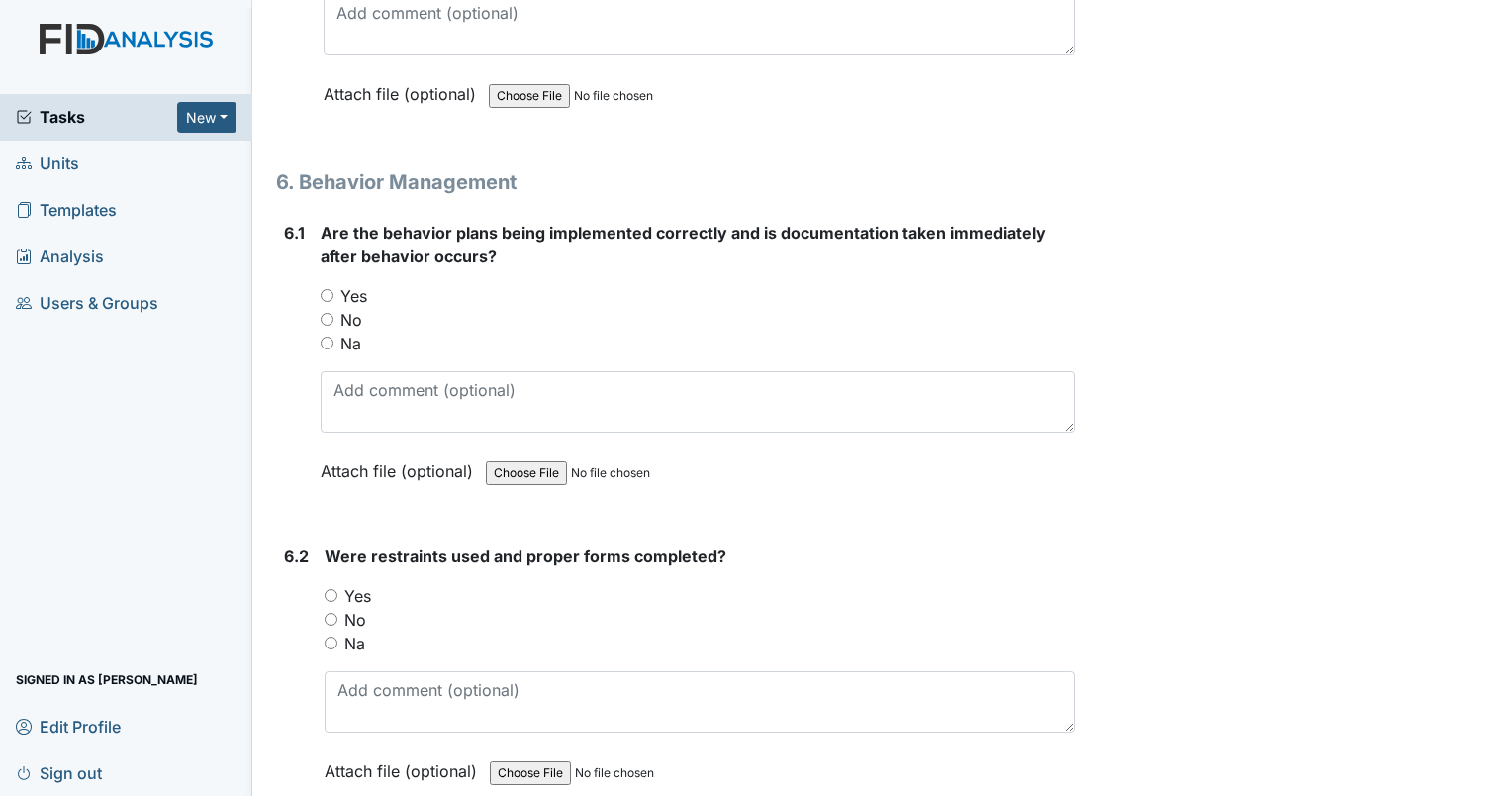 click on "Na" at bounding box center [327, 343] 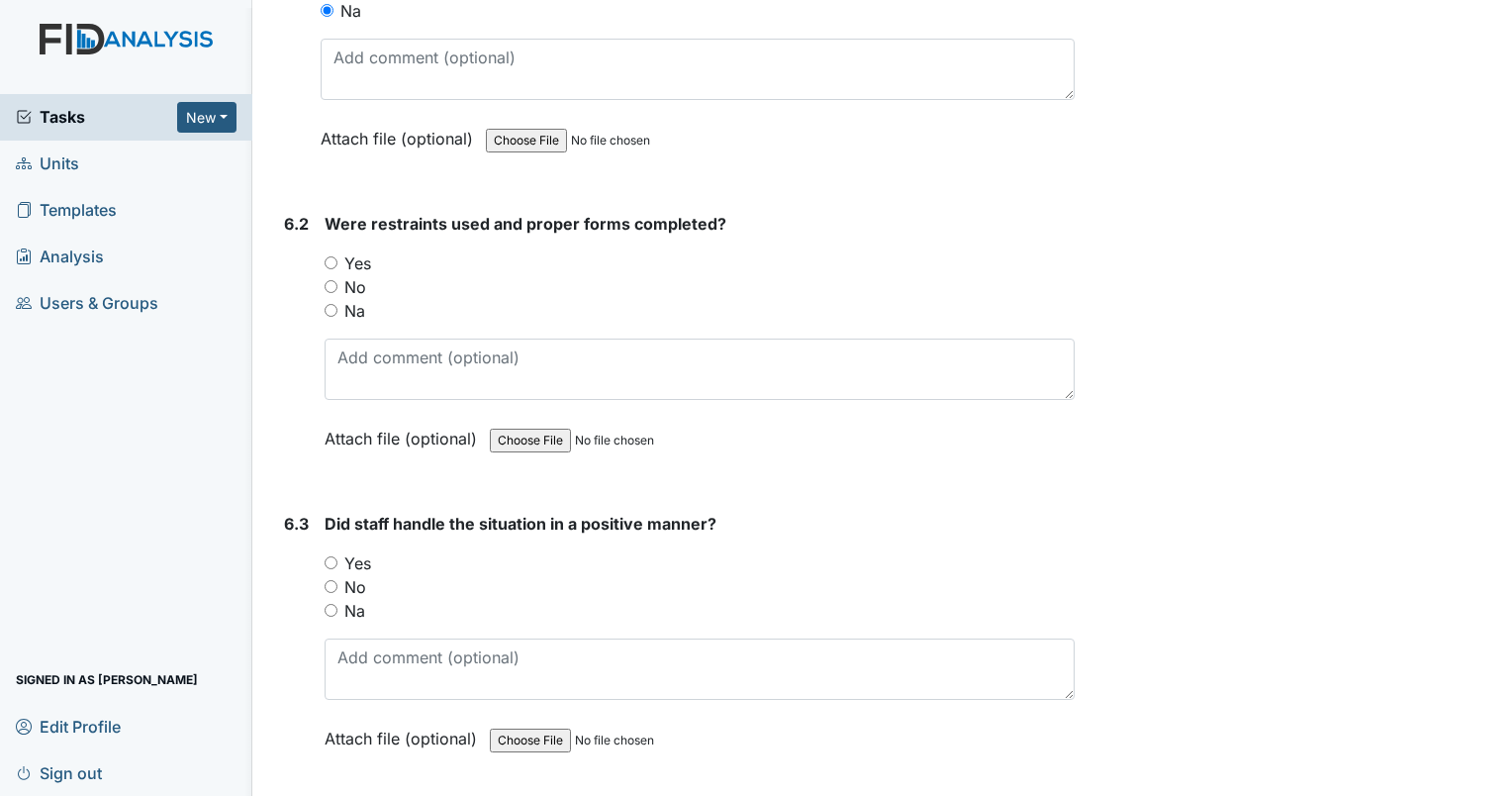 scroll, scrollTop: 10902, scrollLeft: 0, axis: vertical 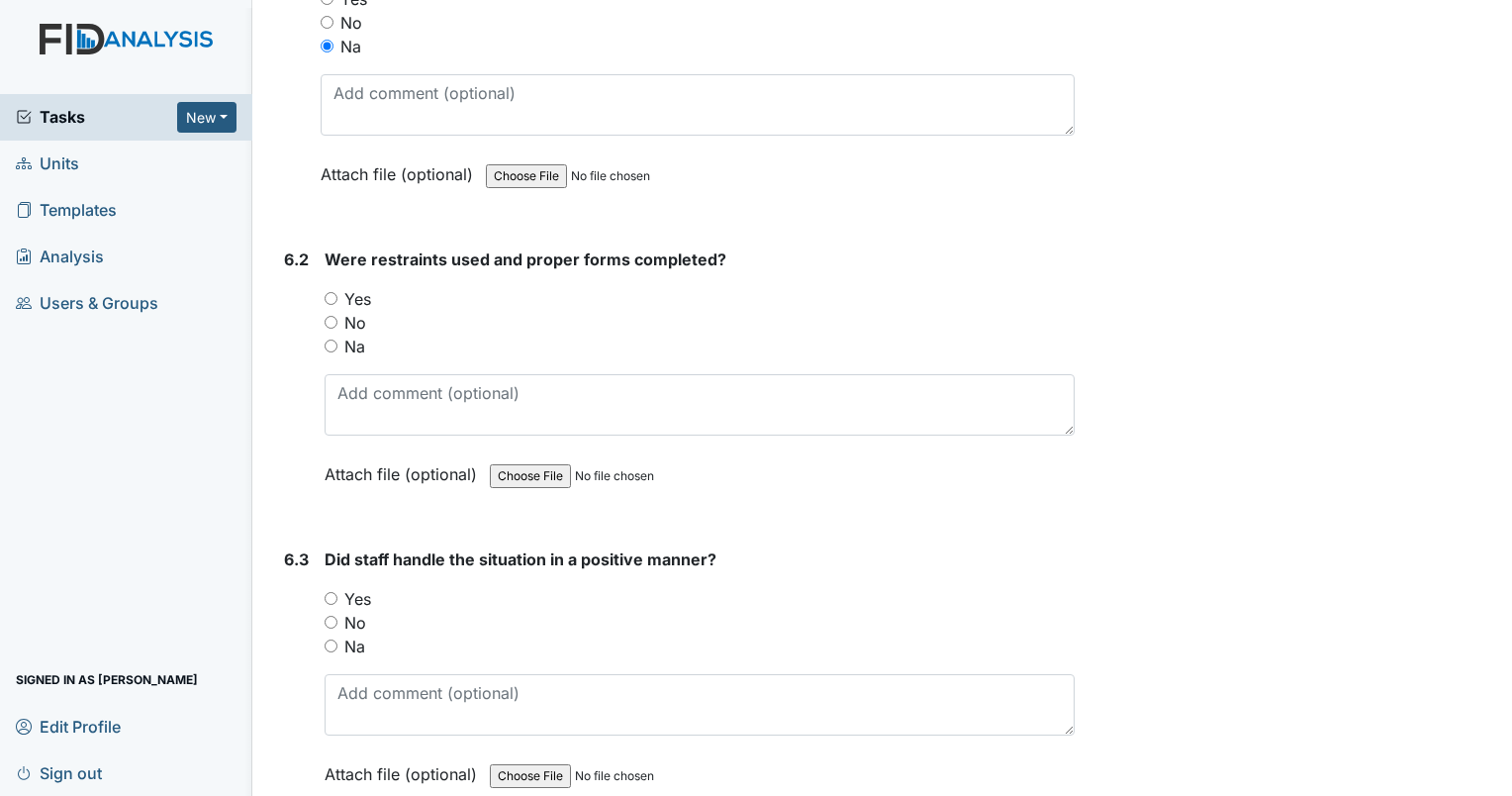 click on "Yes" at bounding box center (331, 298) 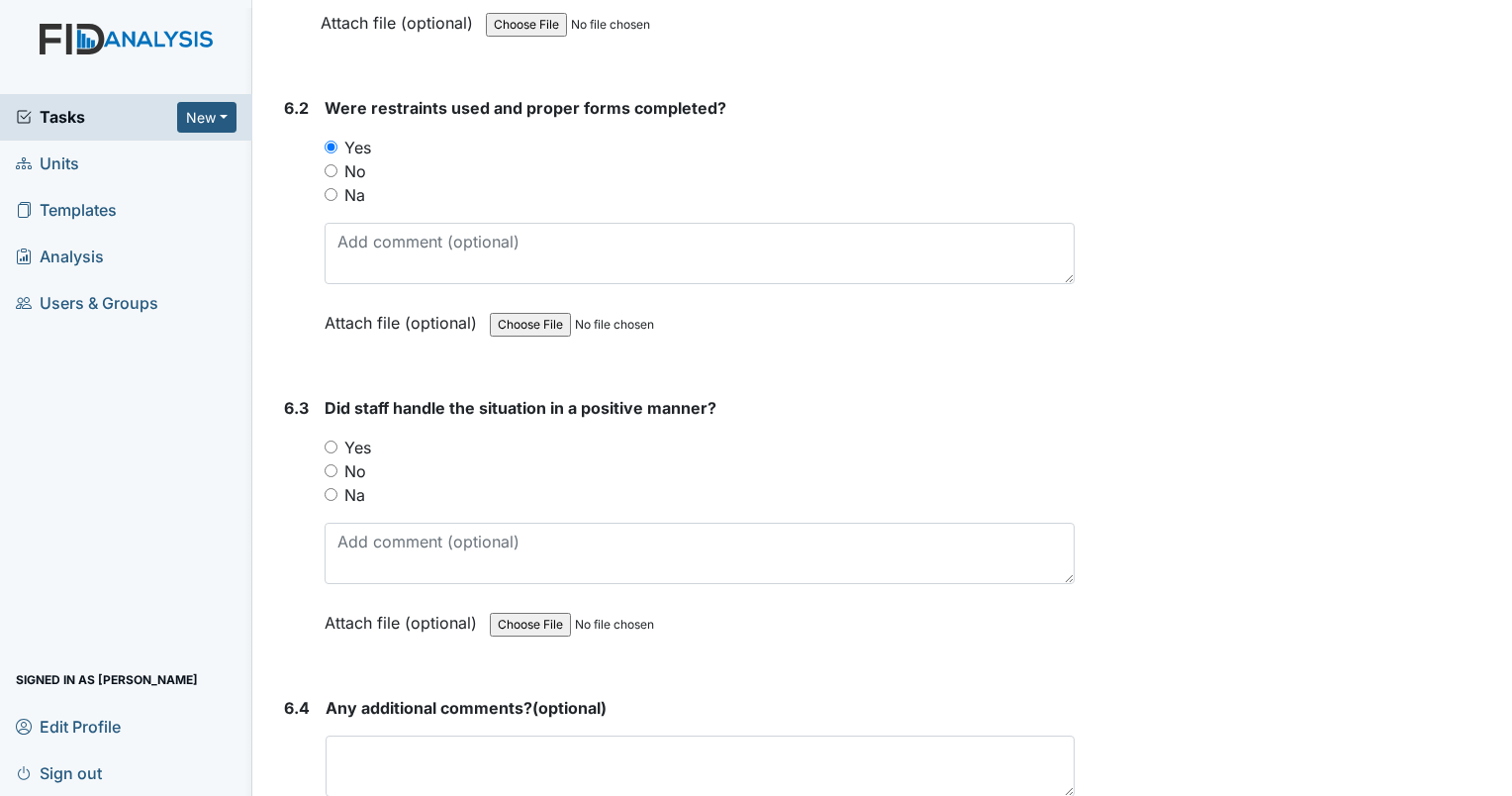 scroll, scrollTop: 11100, scrollLeft: 0, axis: vertical 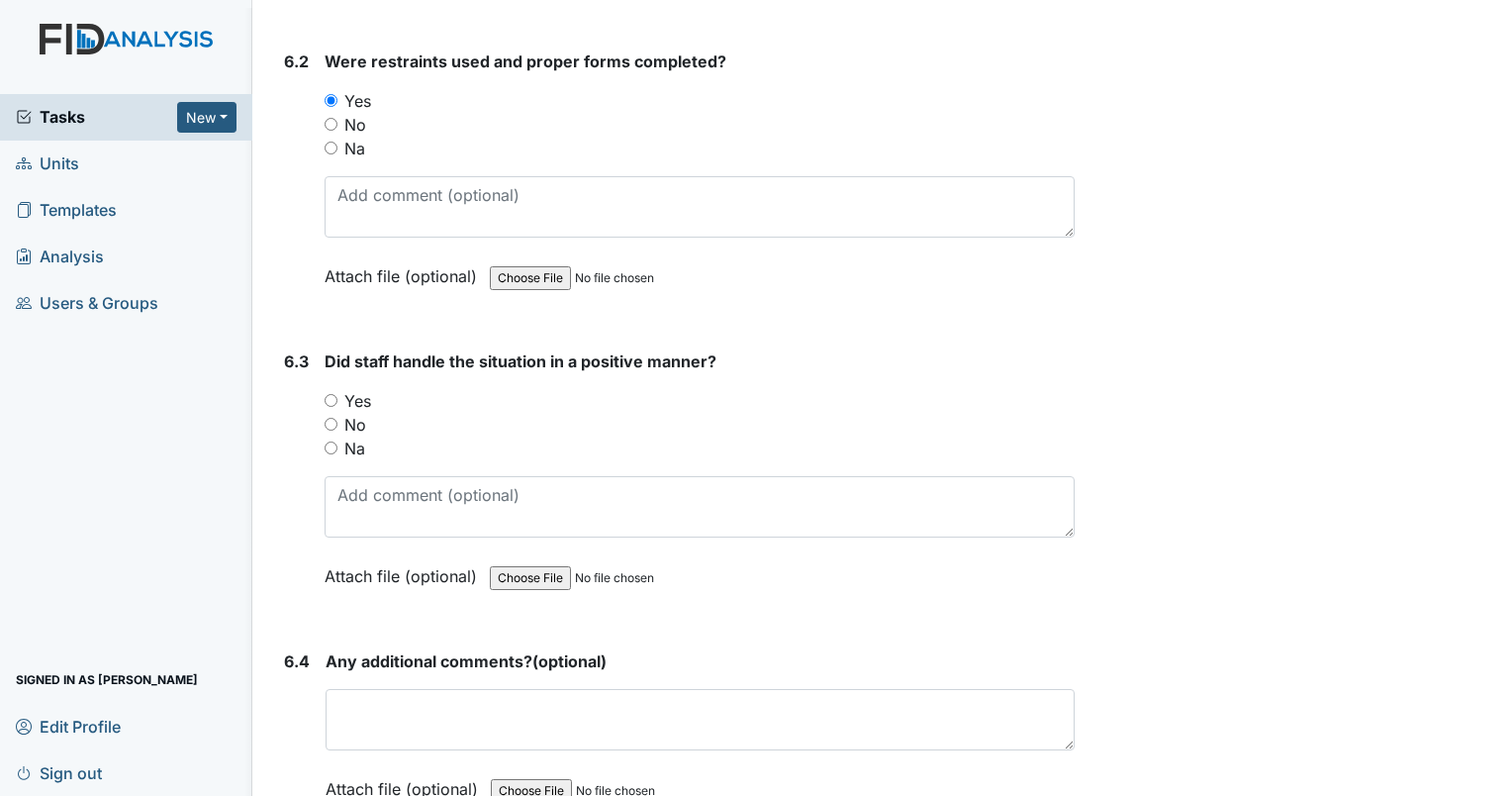 click on "Na" at bounding box center [331, 448] 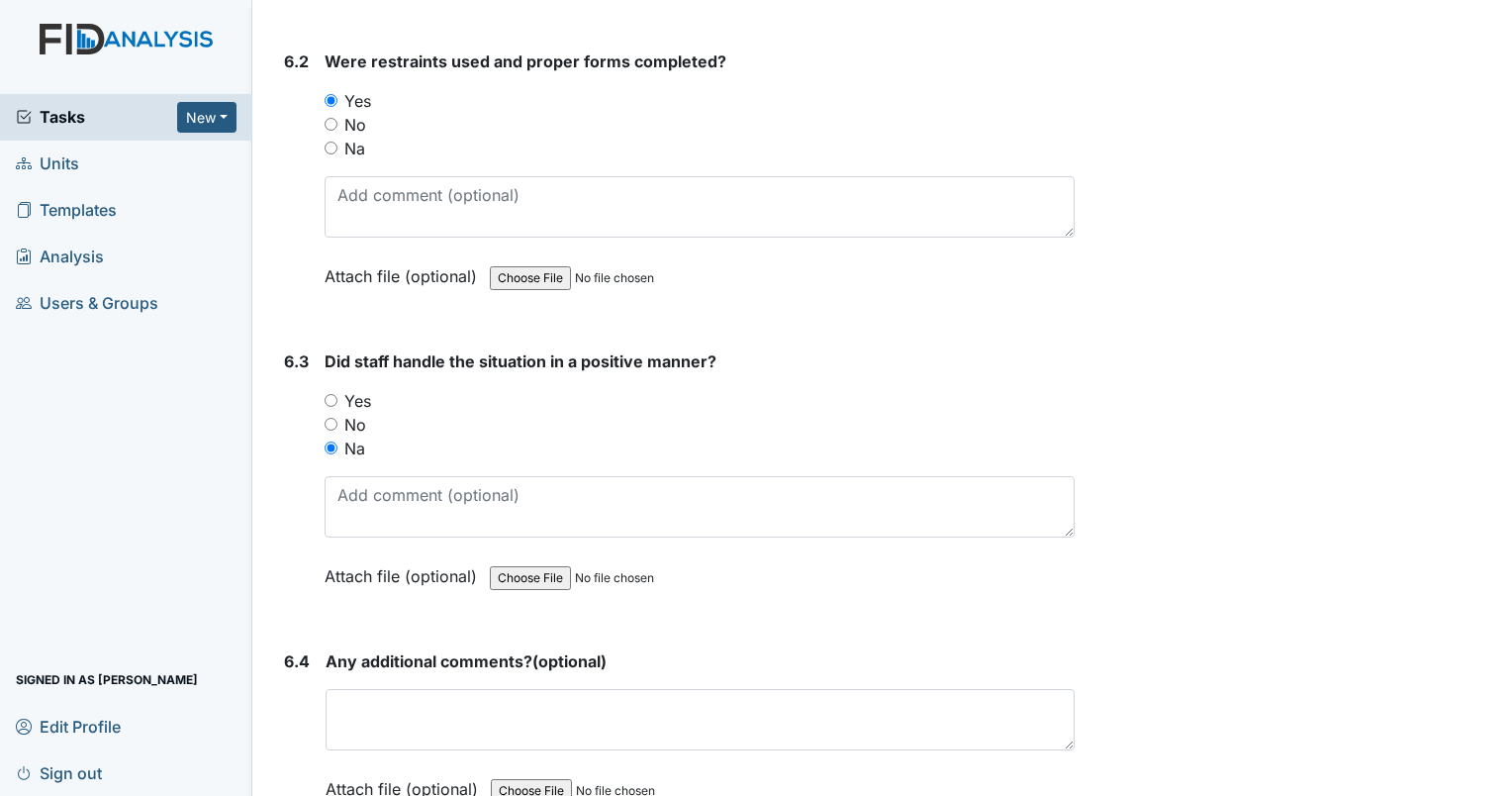 radio on "true" 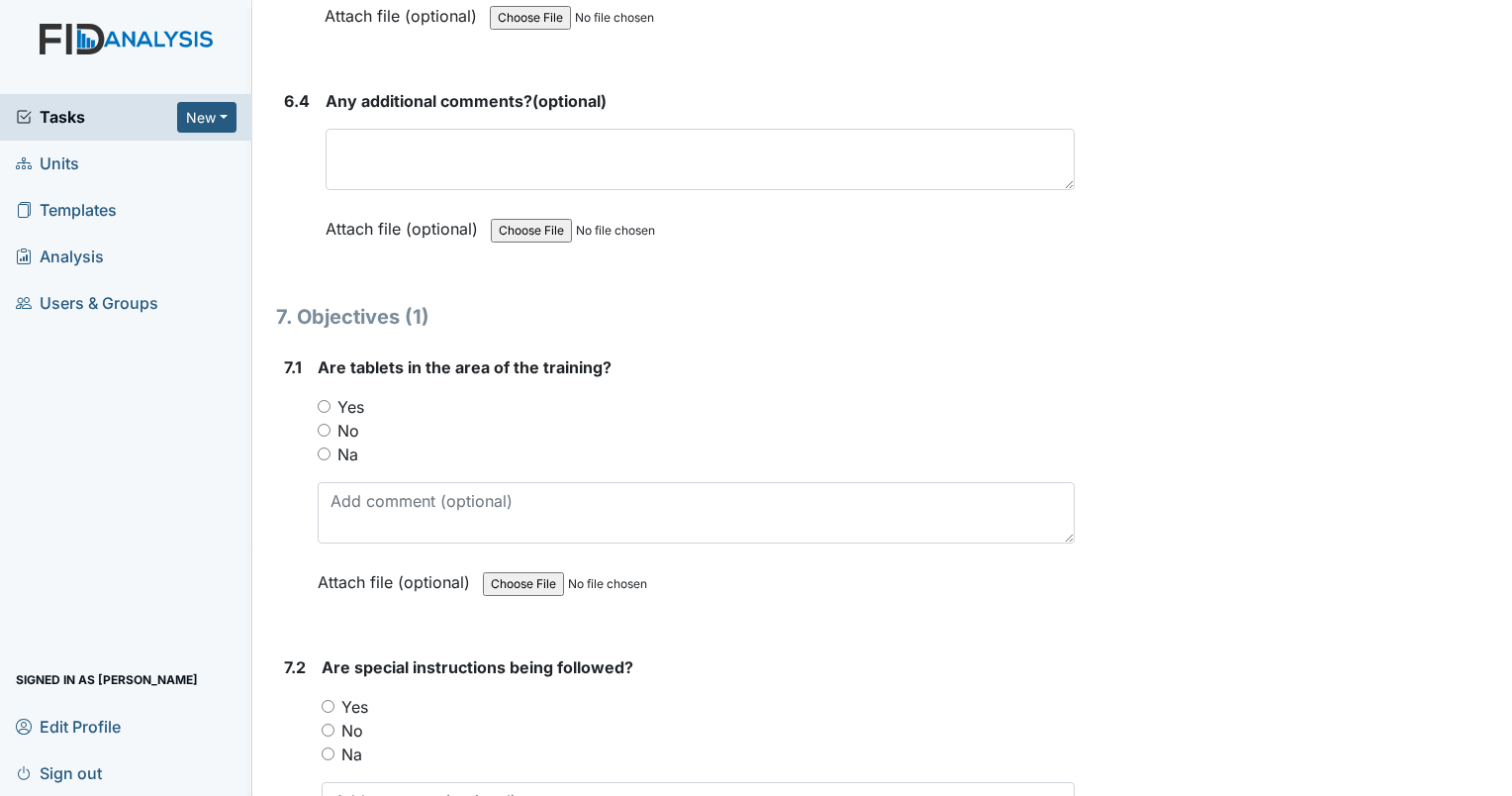 scroll, scrollTop: 11694, scrollLeft: 0, axis: vertical 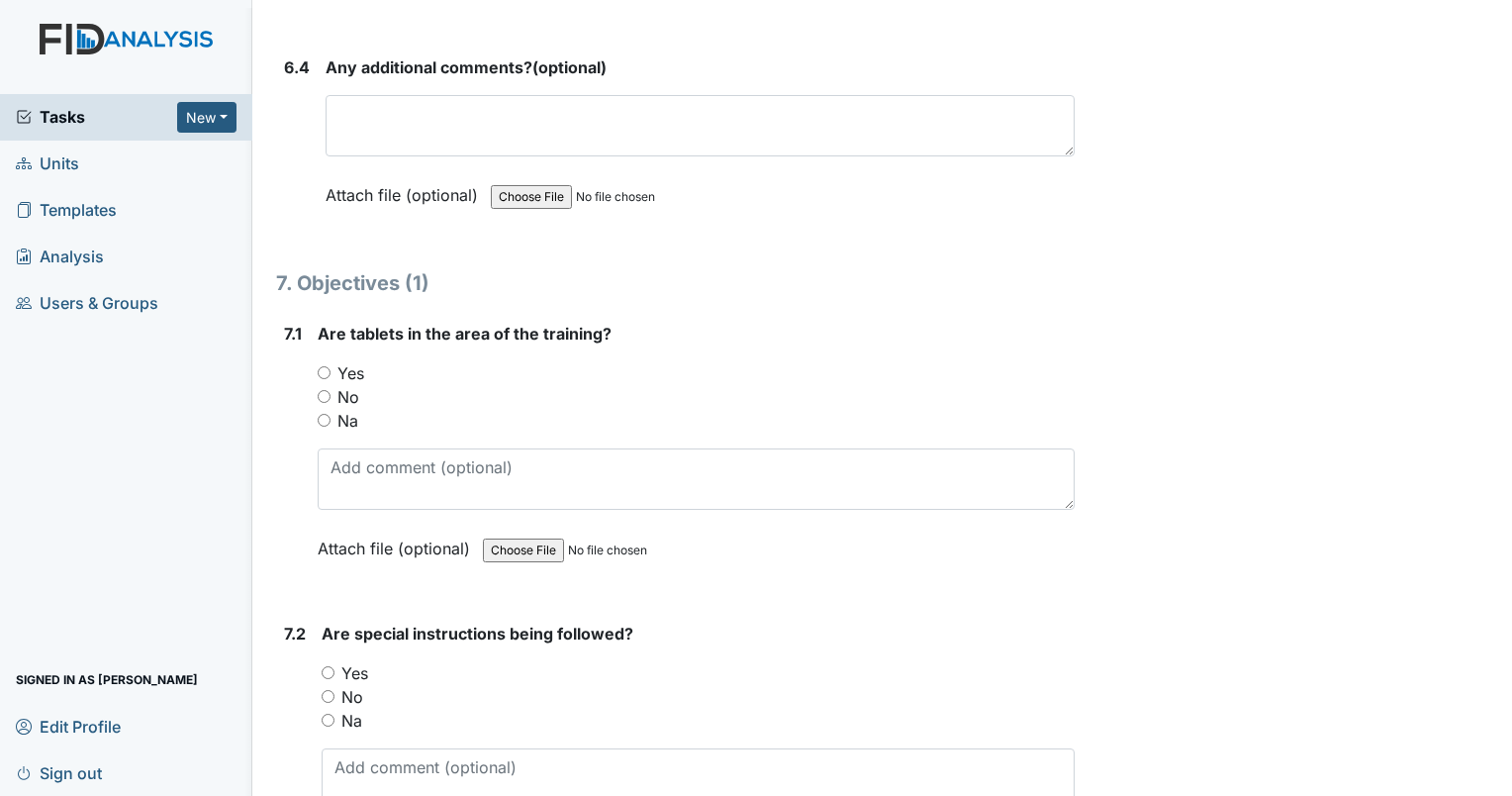 click on "Yes" at bounding box center [696, 373] 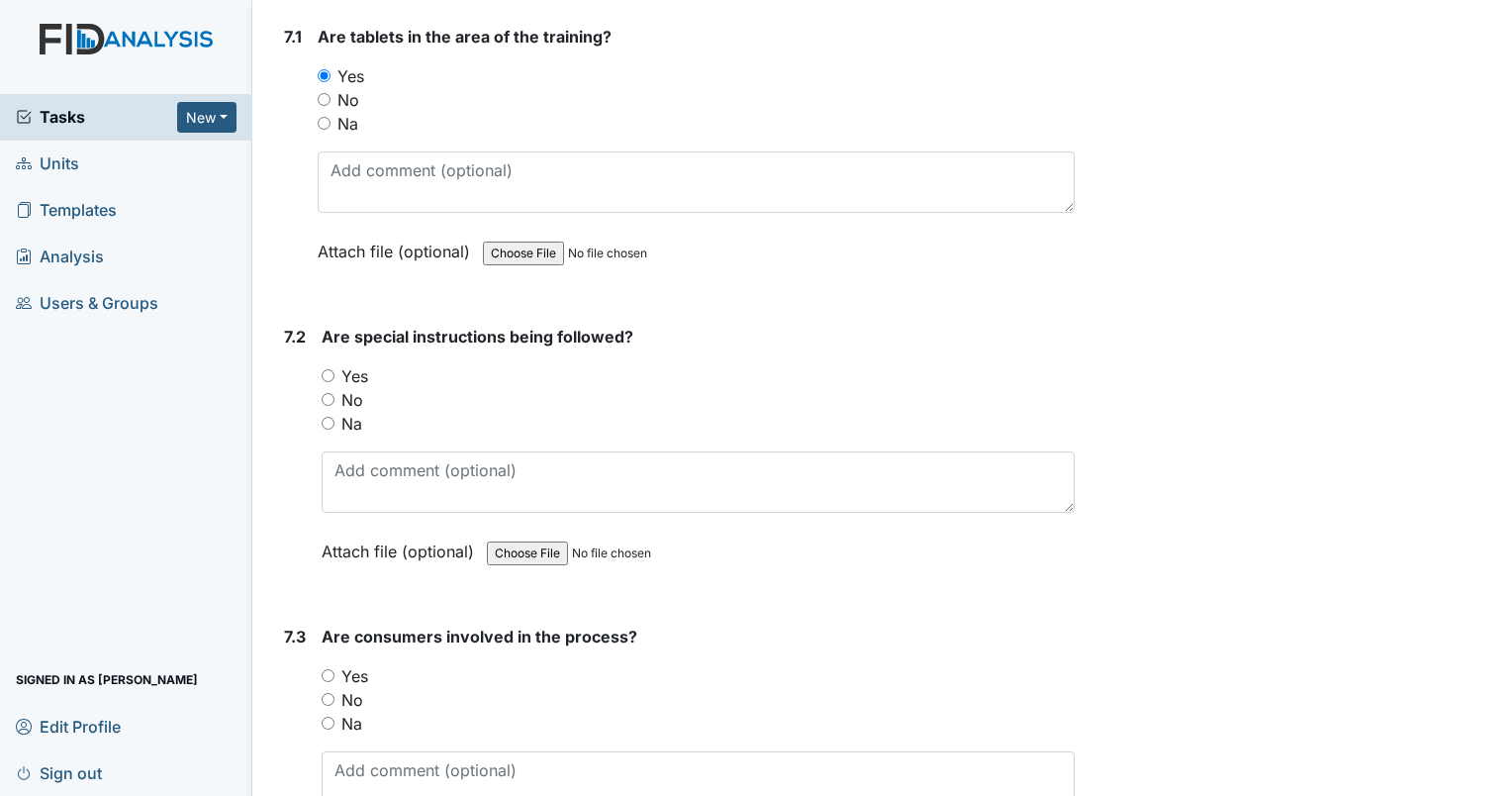 scroll, scrollTop: 12090, scrollLeft: 0, axis: vertical 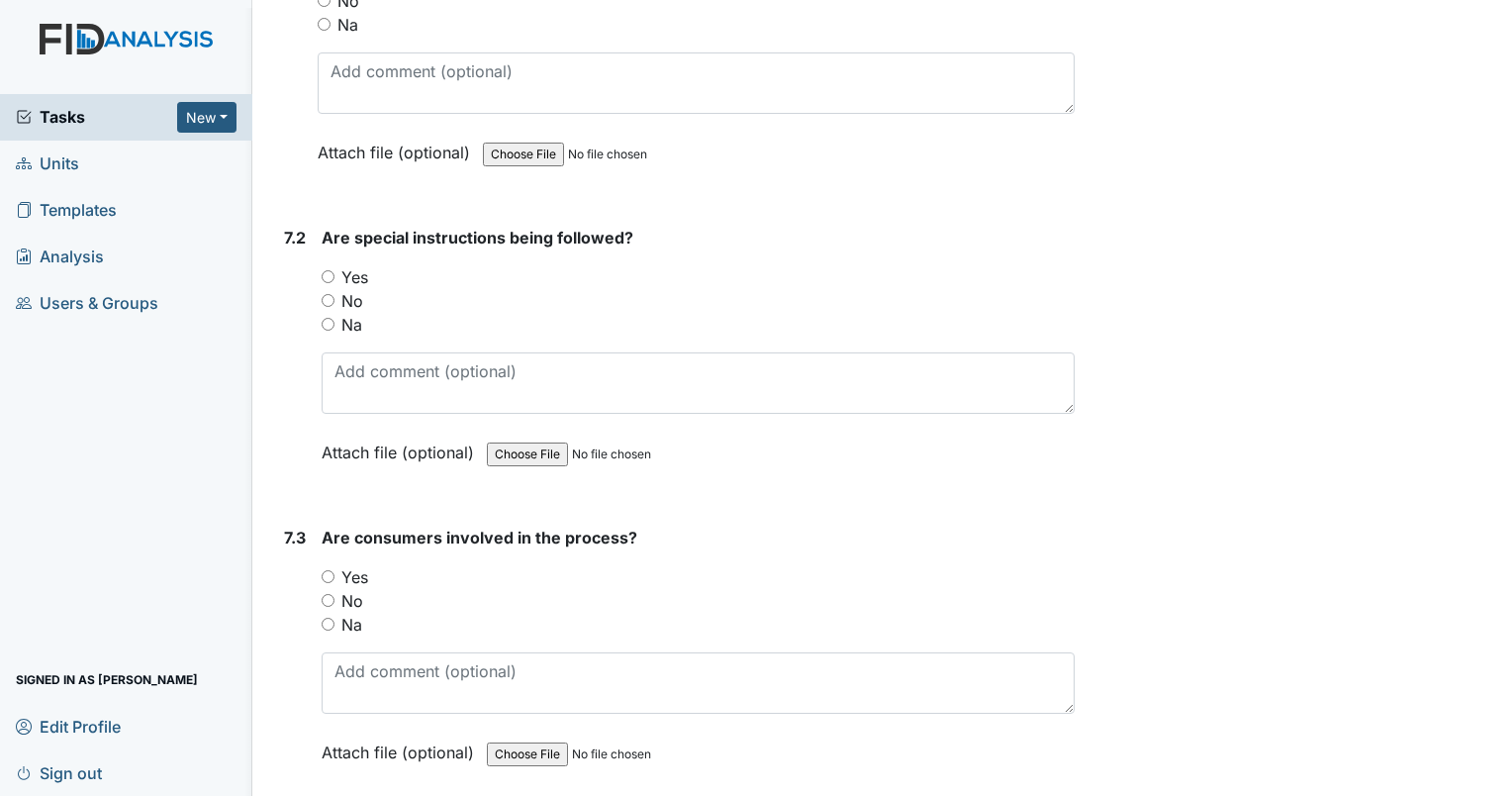 click on "Yes" at bounding box center (328, 276) 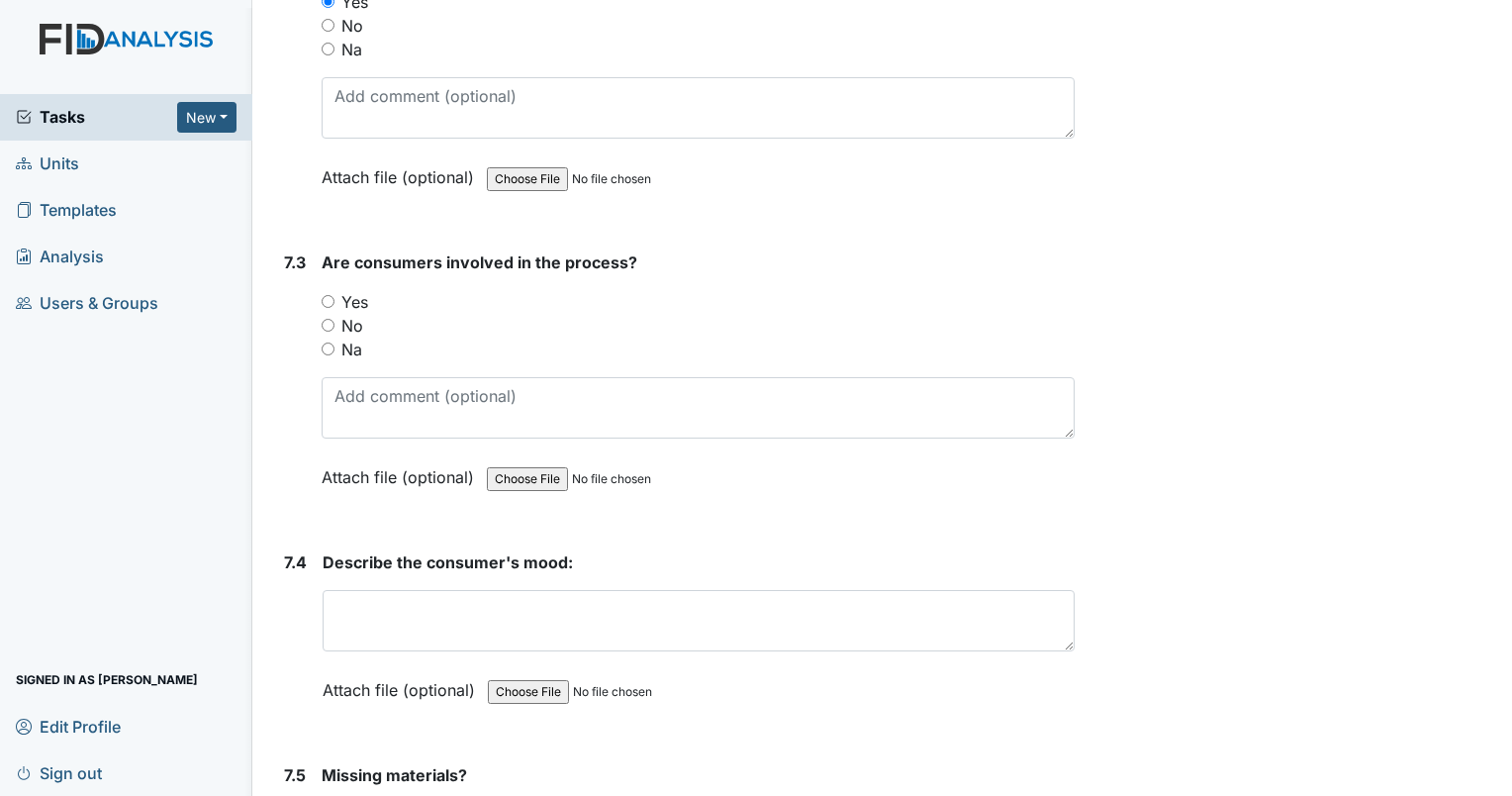 scroll, scrollTop: 12388, scrollLeft: 0, axis: vertical 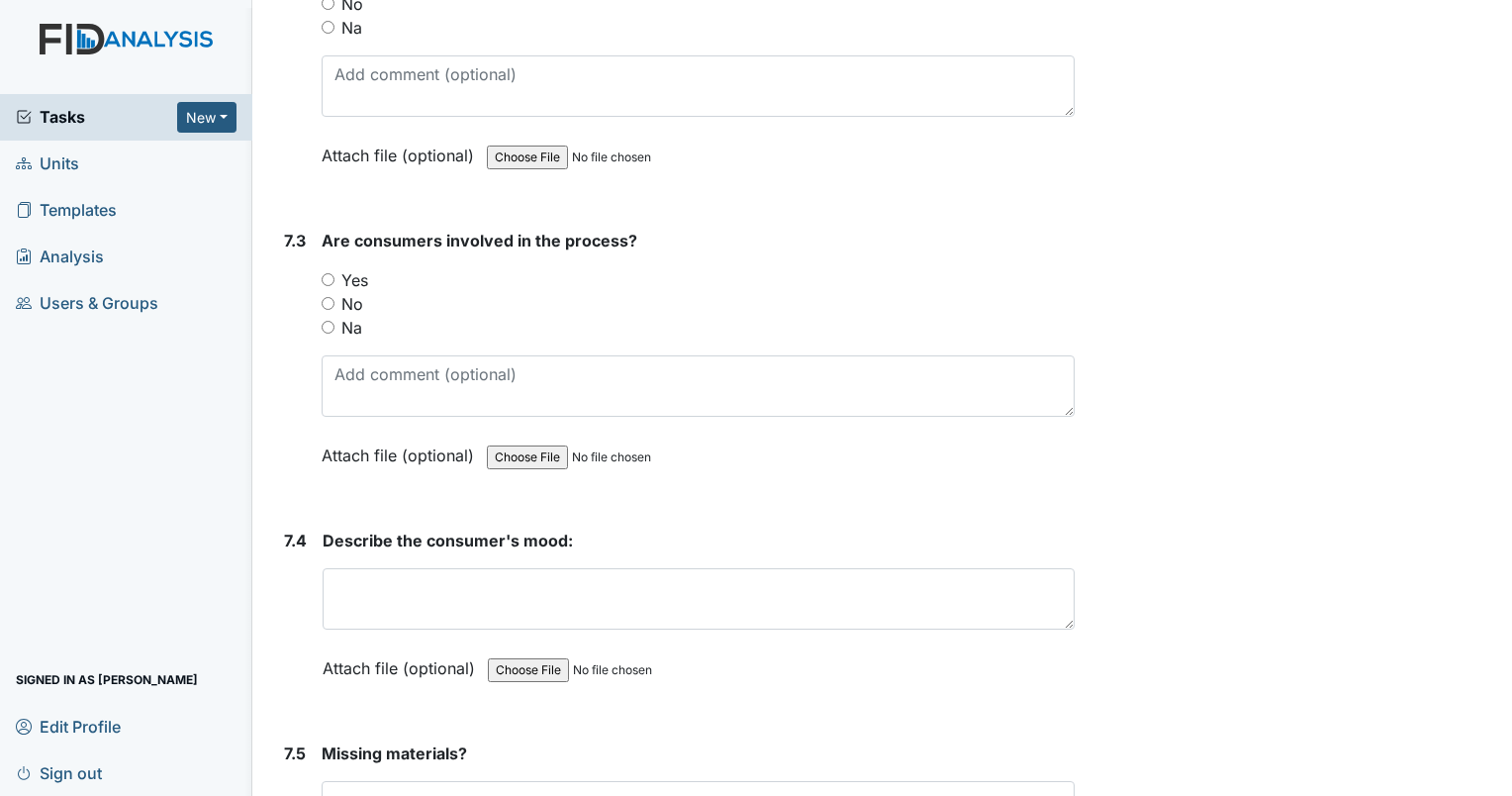click on "Yes" at bounding box center [328, 279] 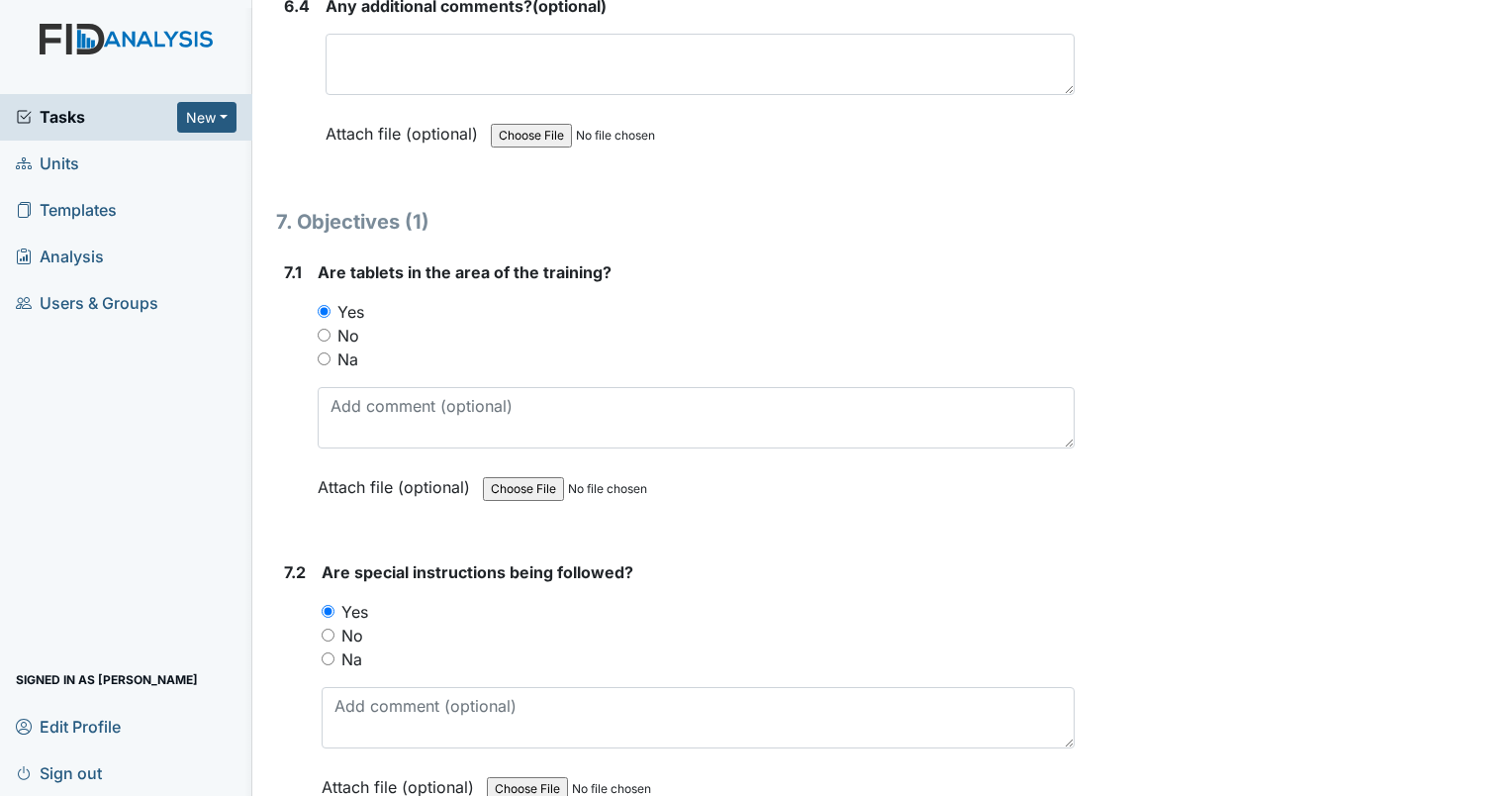 scroll, scrollTop: 11793, scrollLeft: 0, axis: vertical 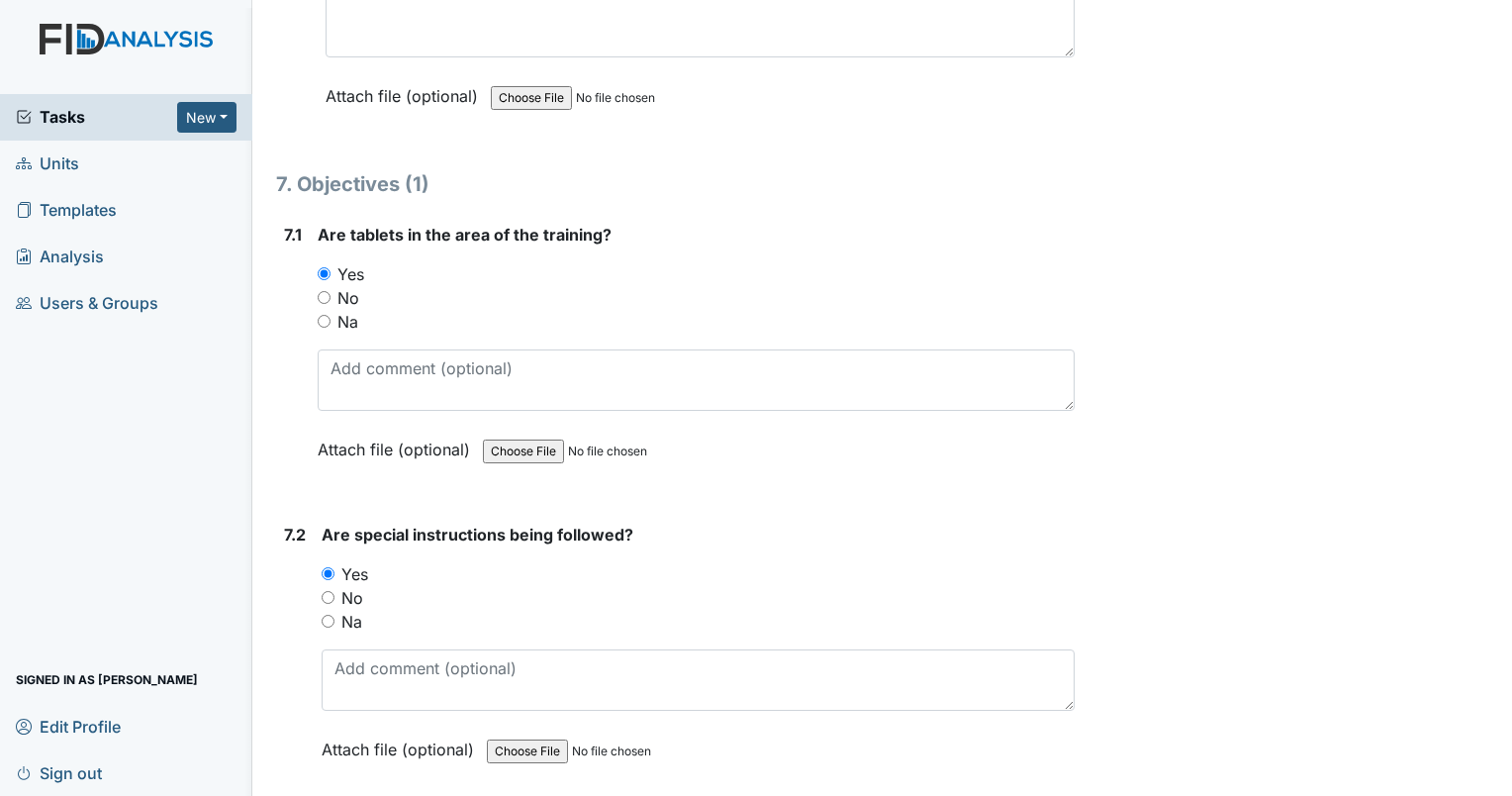 click on "Na" at bounding box center [324, 321] 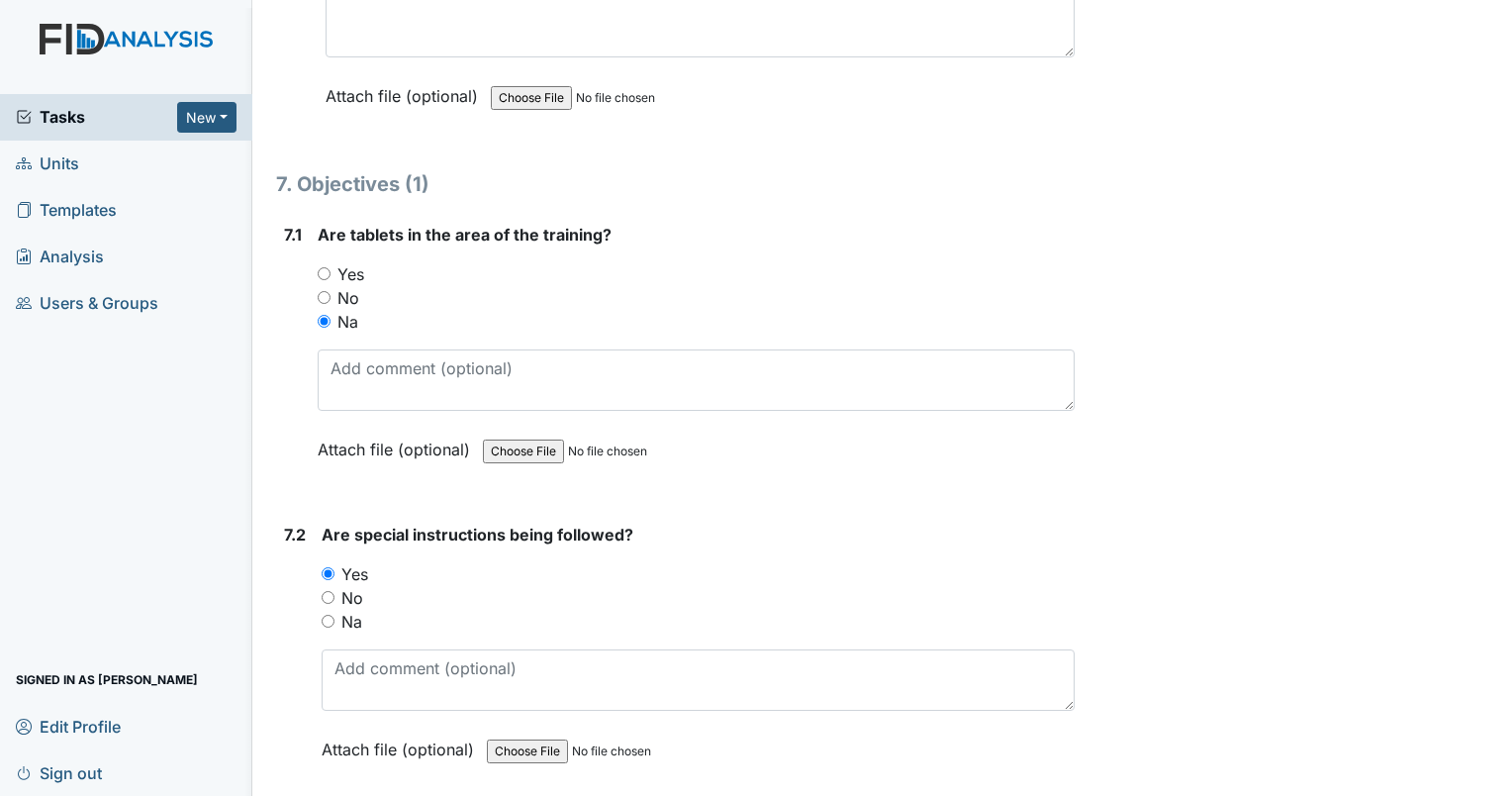 click on "Na" at bounding box center [328, 621] 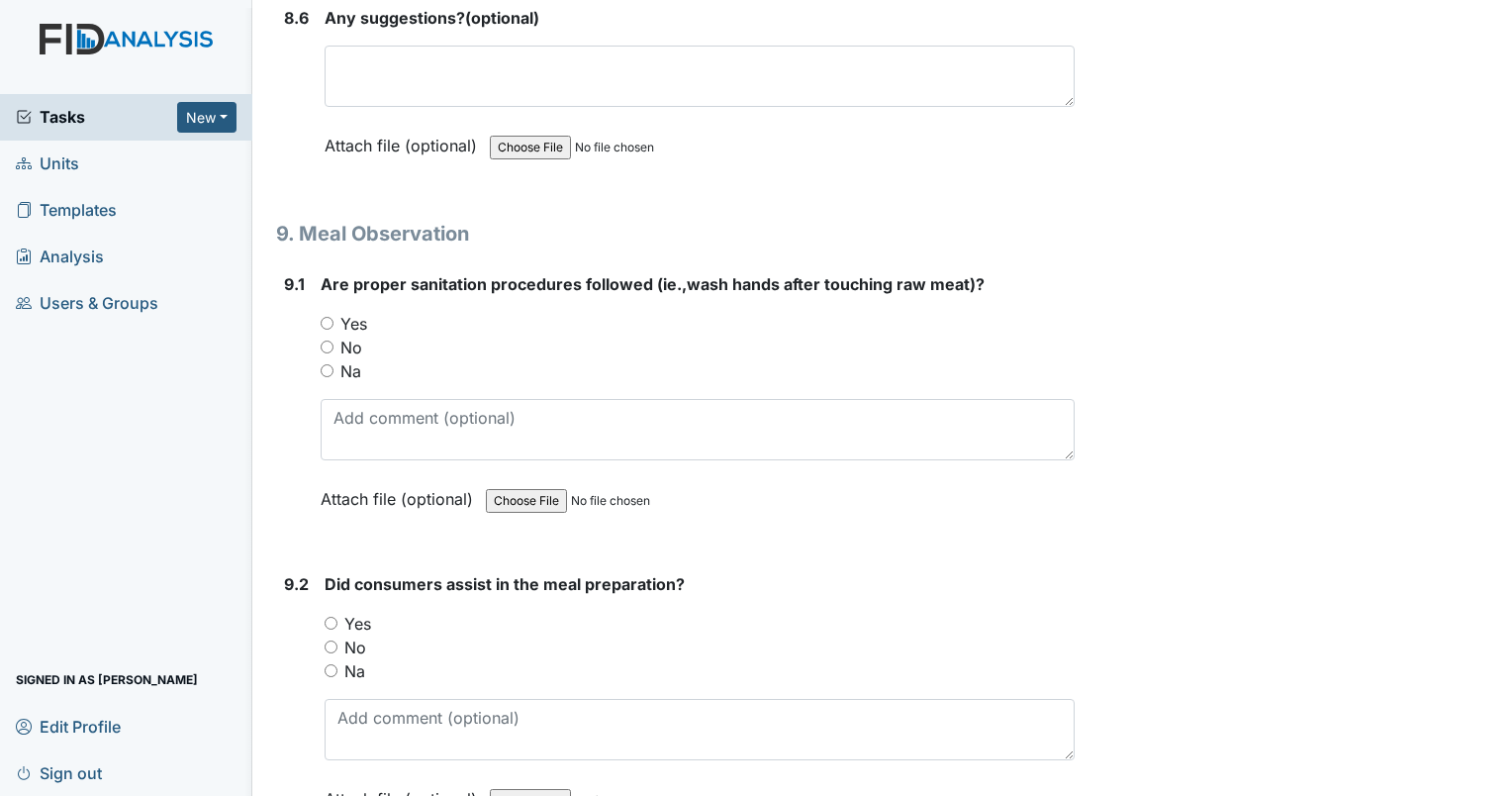 scroll, scrollTop: 14962, scrollLeft: 0, axis: vertical 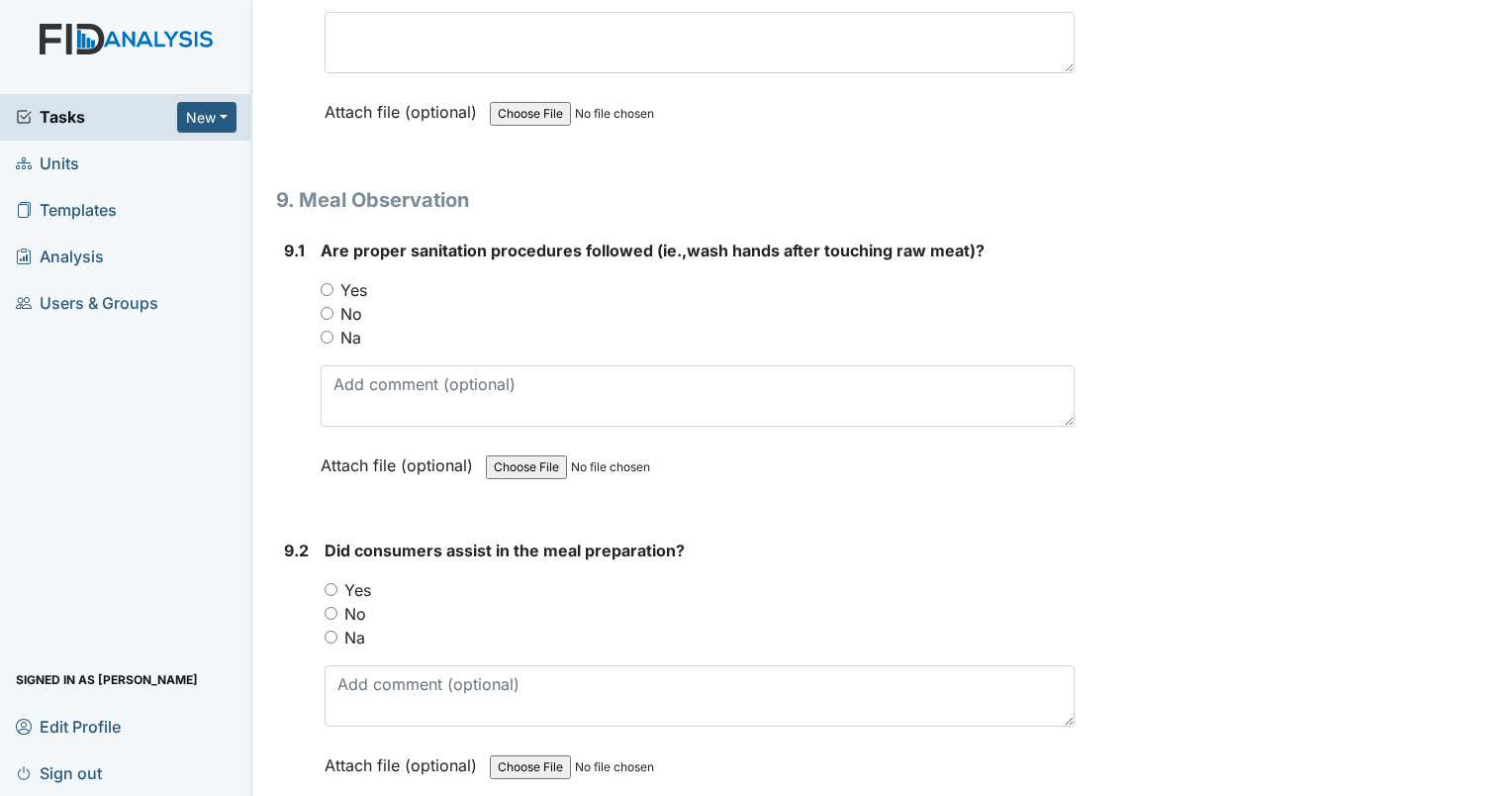 click on "Yes" at bounding box center (327, 289) 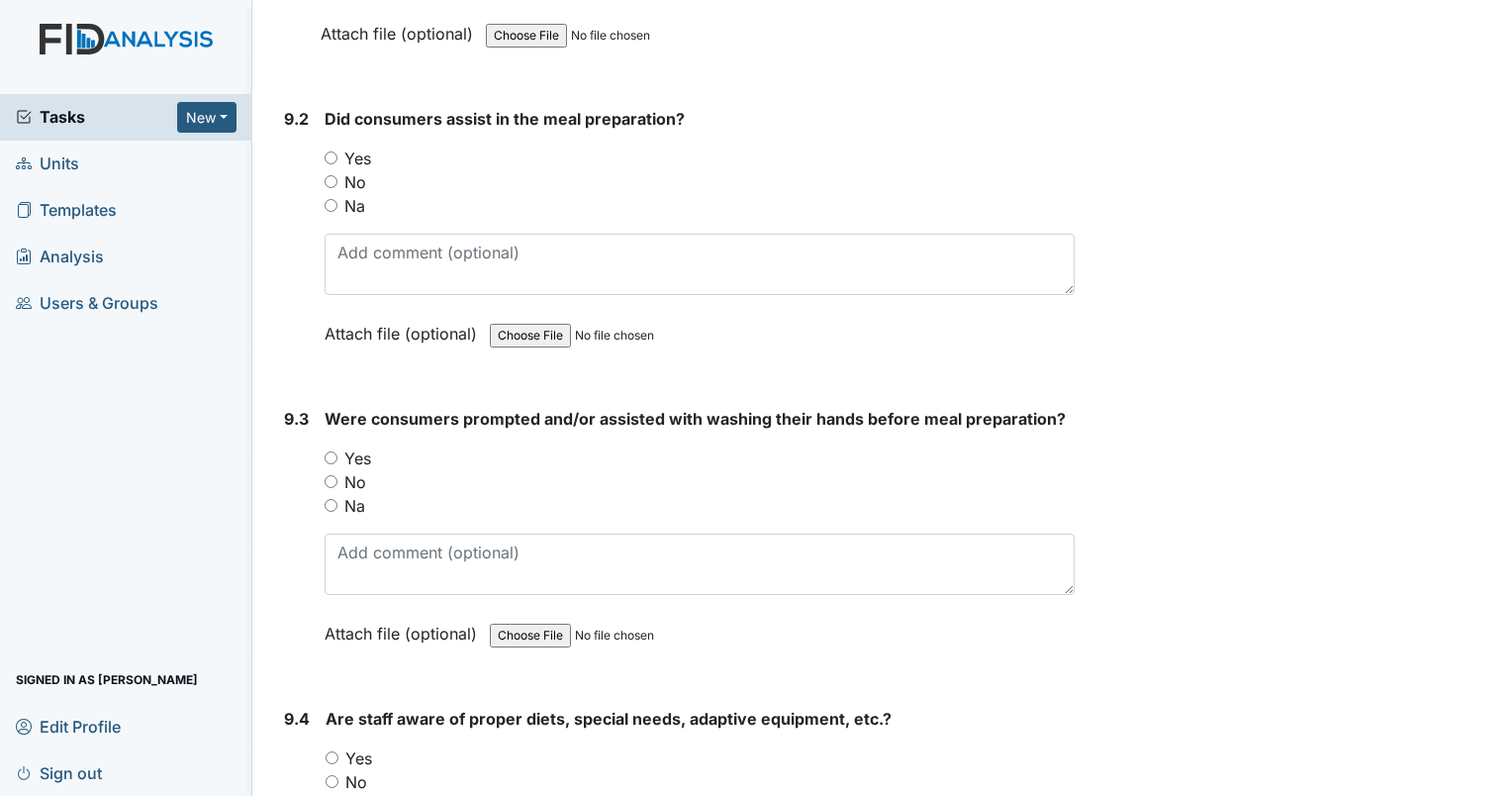 scroll, scrollTop: 15457, scrollLeft: 0, axis: vertical 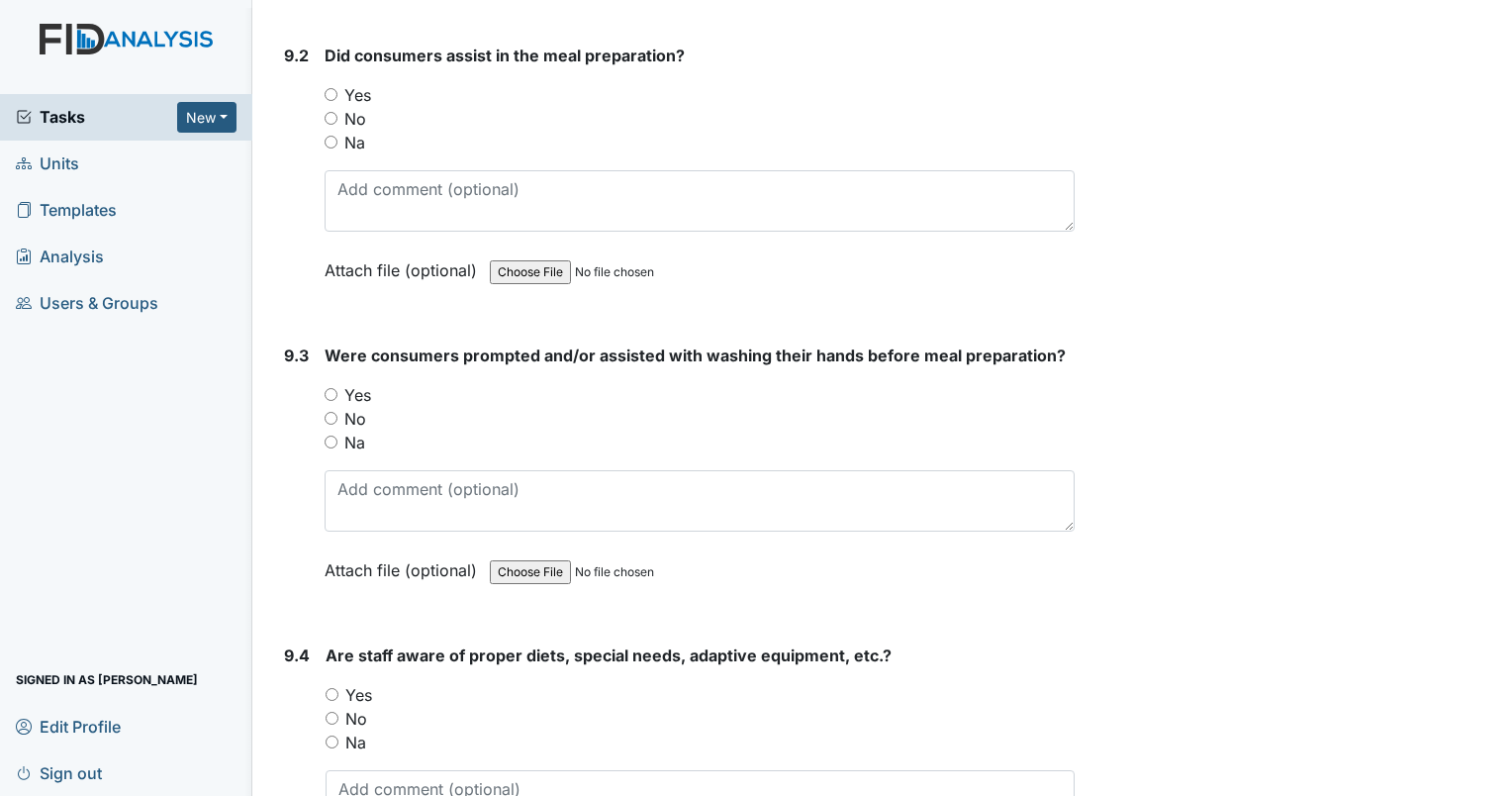 click on "Yes" at bounding box center (331, 394) 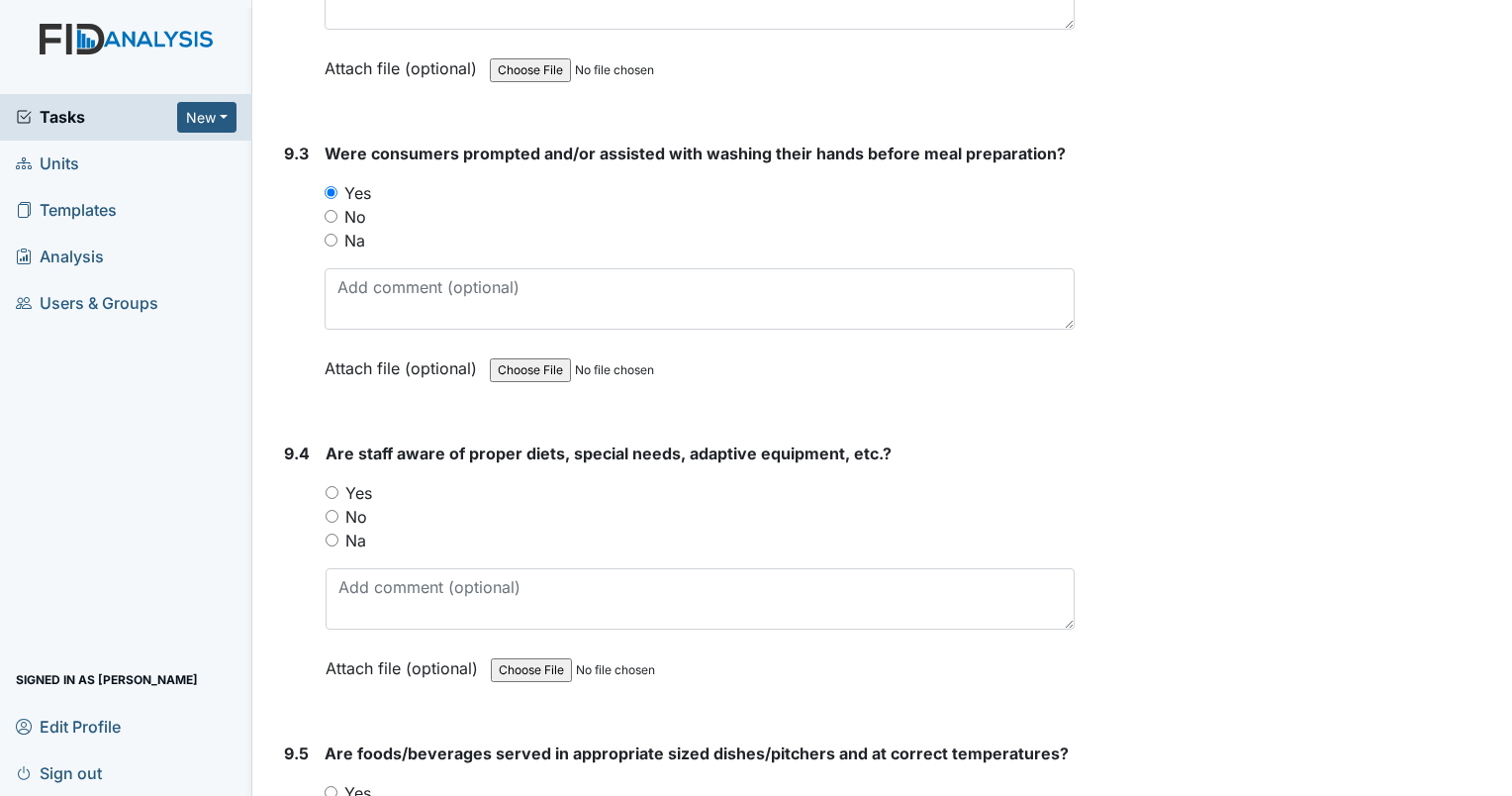 scroll, scrollTop: 15853, scrollLeft: 0, axis: vertical 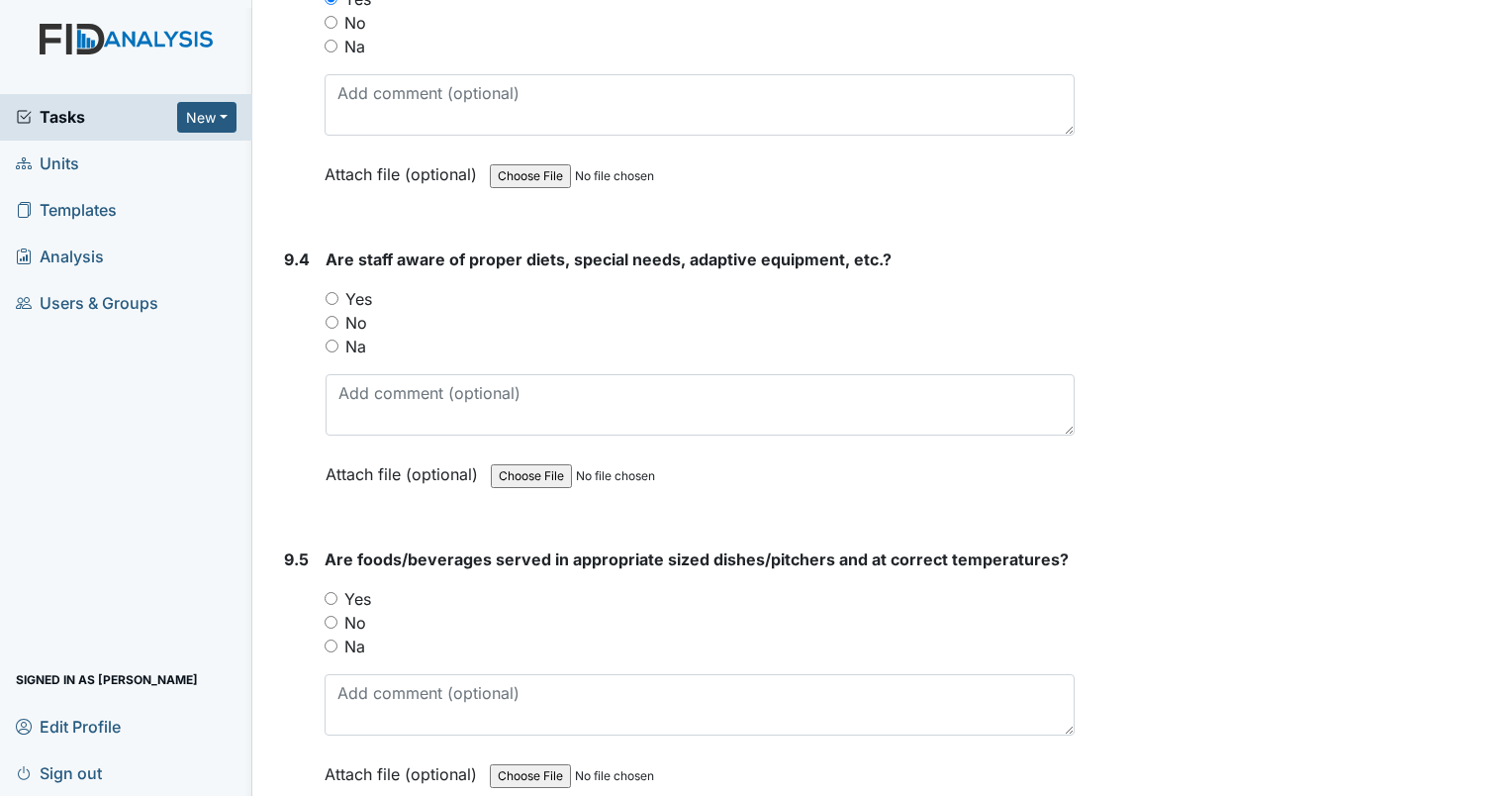 click on "Yes" at bounding box center (331, 298) 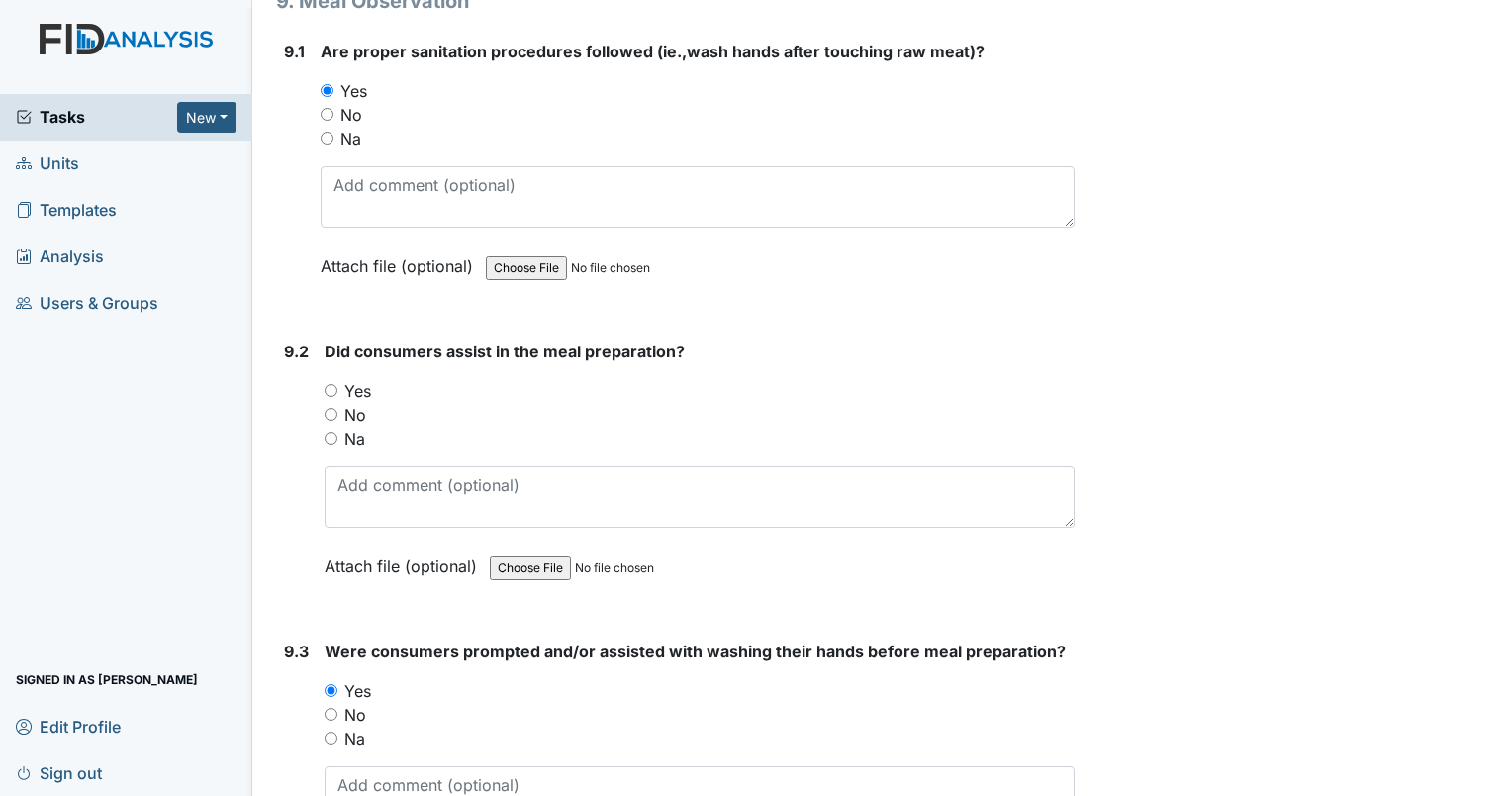scroll, scrollTop: 15160, scrollLeft: 0, axis: vertical 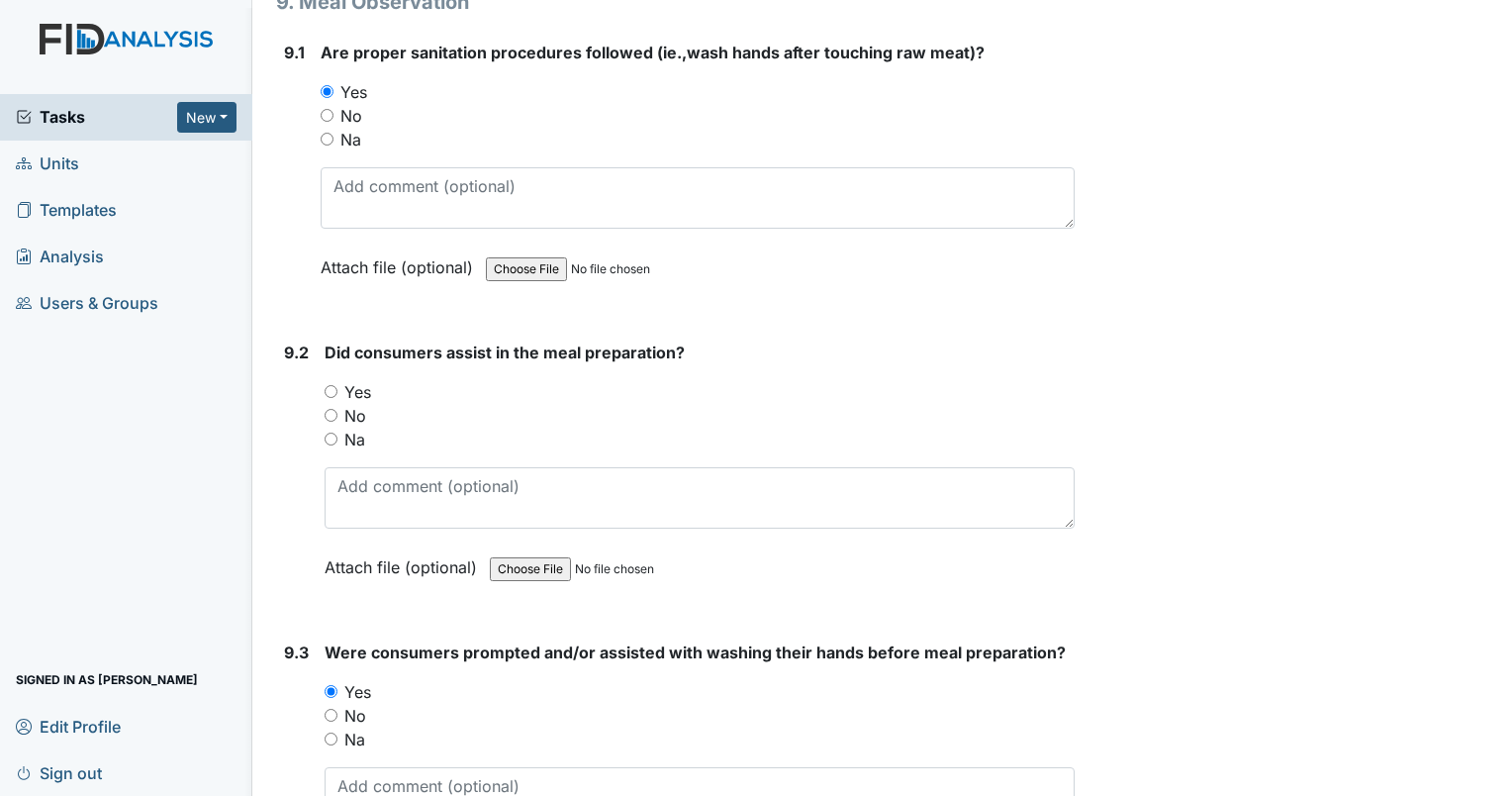 click on "Yes" at bounding box center (331, 391) 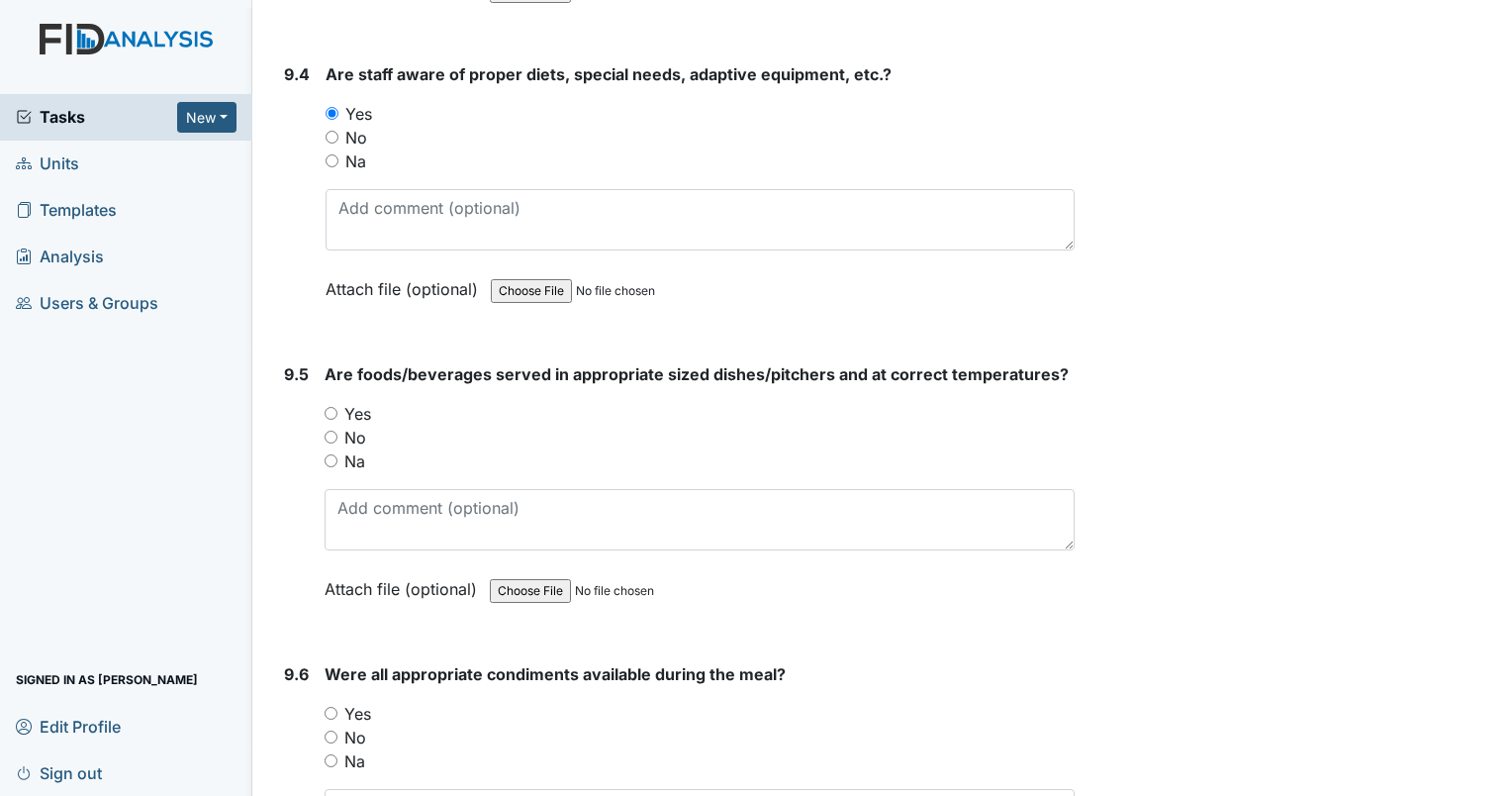 scroll, scrollTop: 16051, scrollLeft: 0, axis: vertical 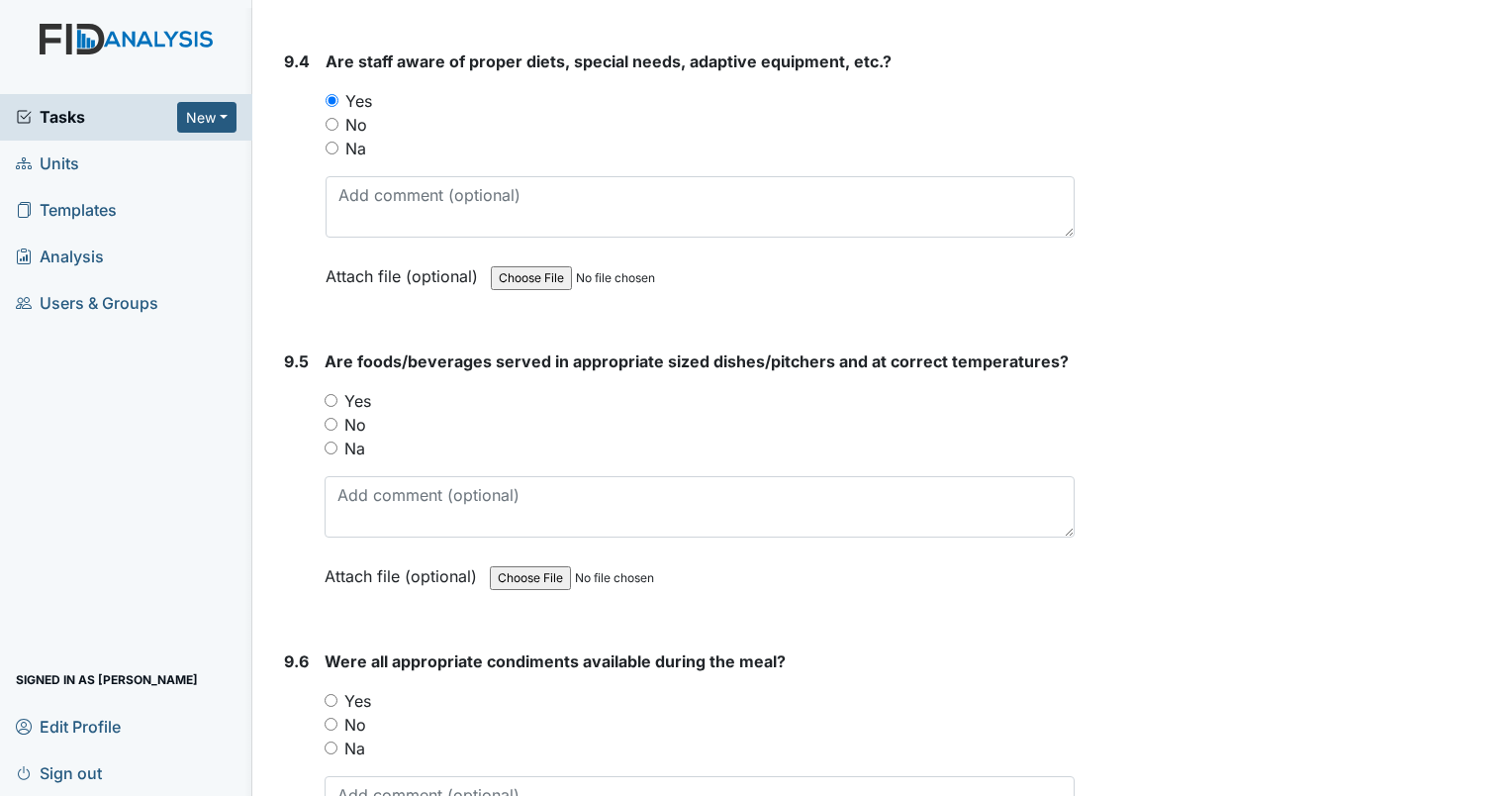 click on "Yes" at bounding box center (331, 400) 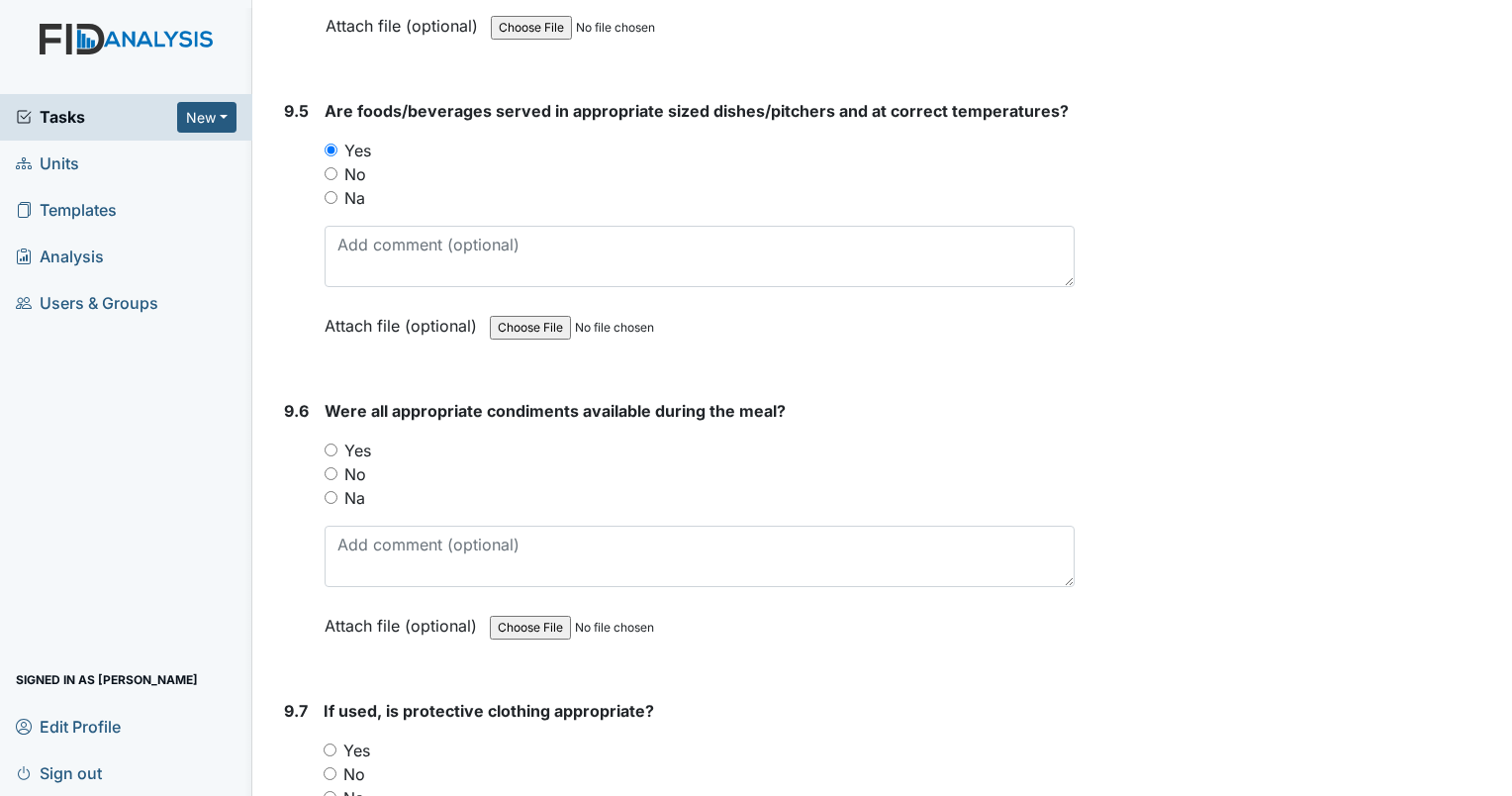 scroll, scrollTop: 16348, scrollLeft: 0, axis: vertical 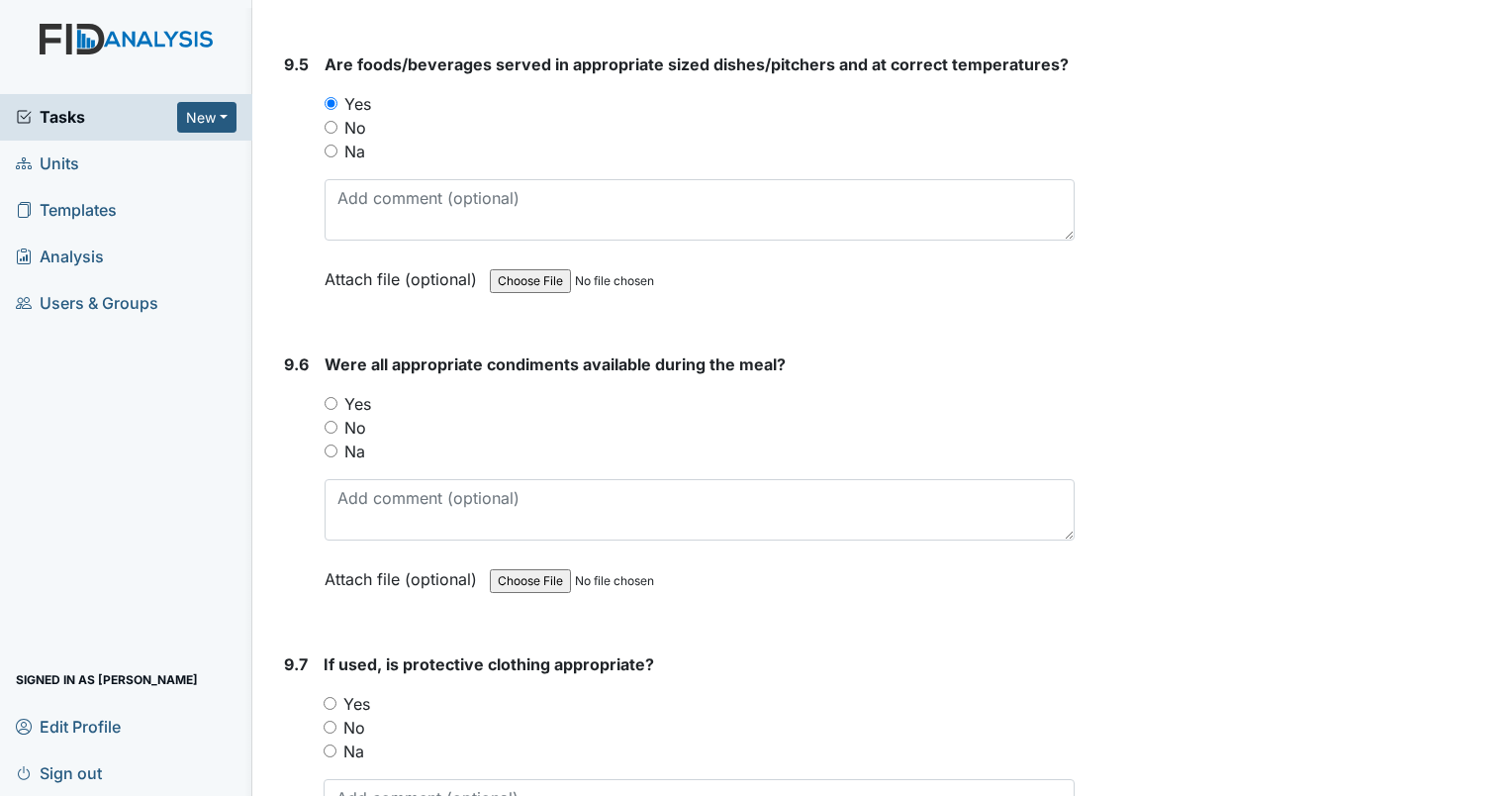 click on "Yes" at bounding box center [700, 404] 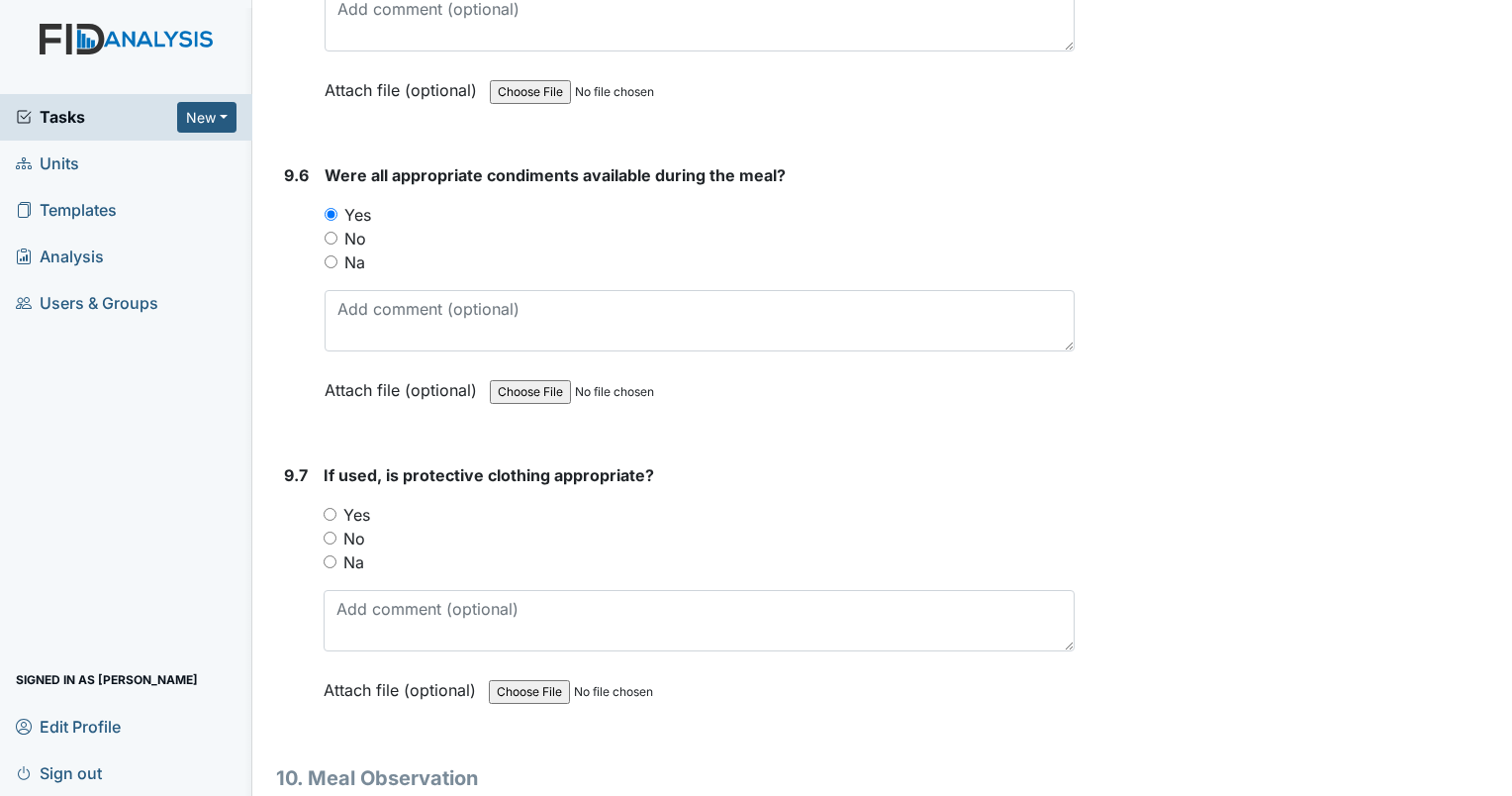 scroll, scrollTop: 16546, scrollLeft: 0, axis: vertical 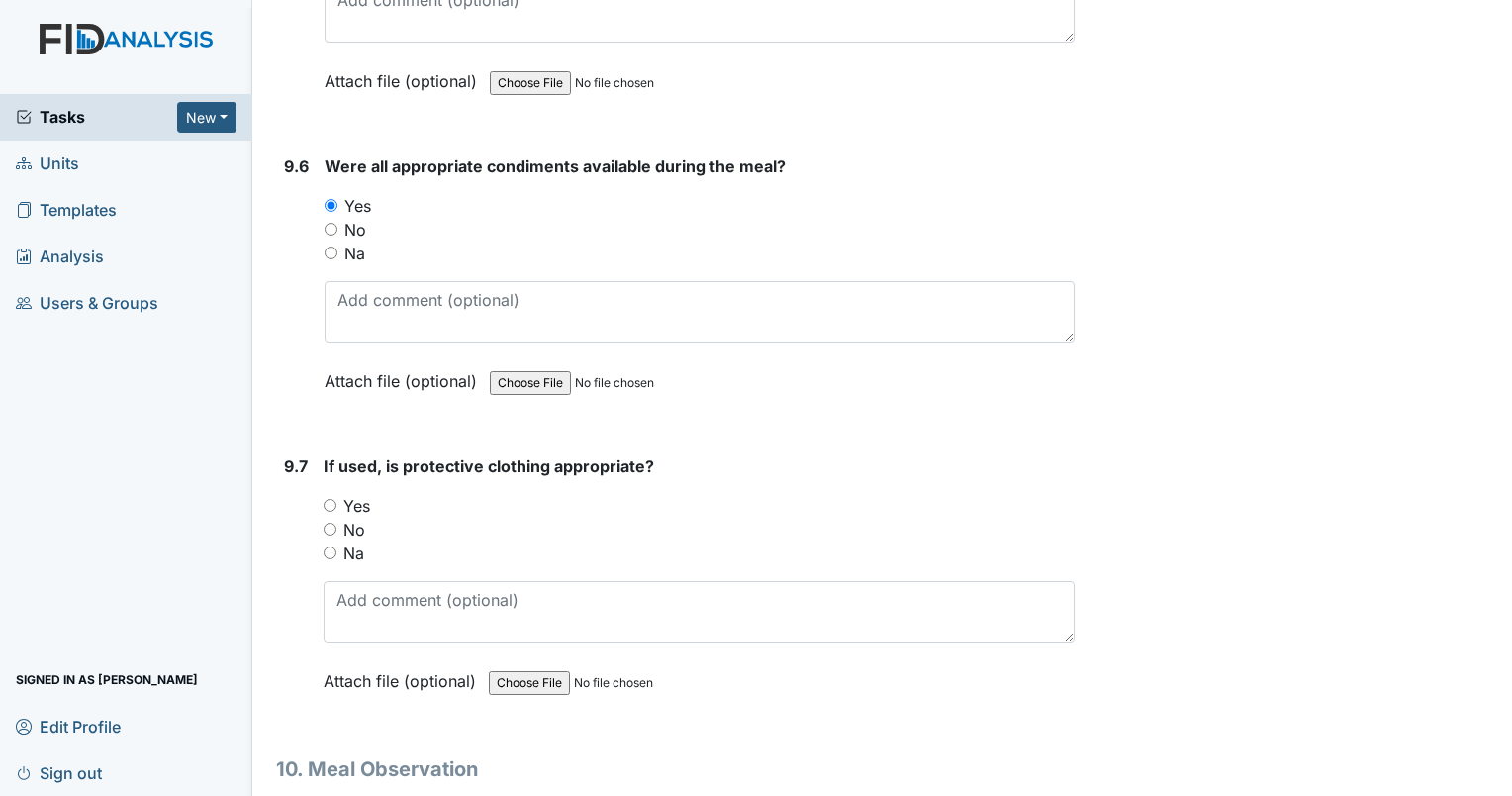 click on "Na" at bounding box center [330, 552] 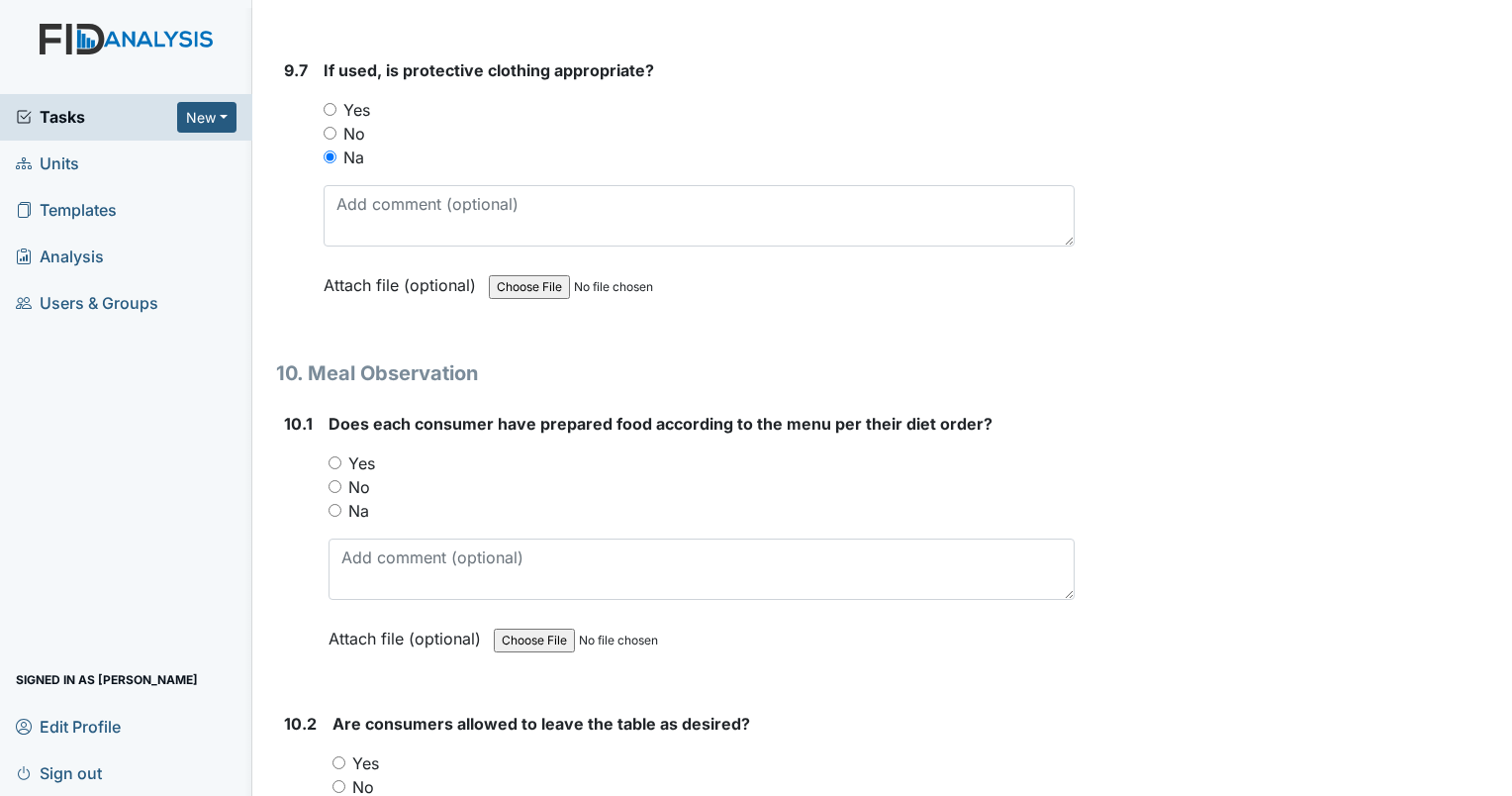 scroll, scrollTop: 17041, scrollLeft: 0, axis: vertical 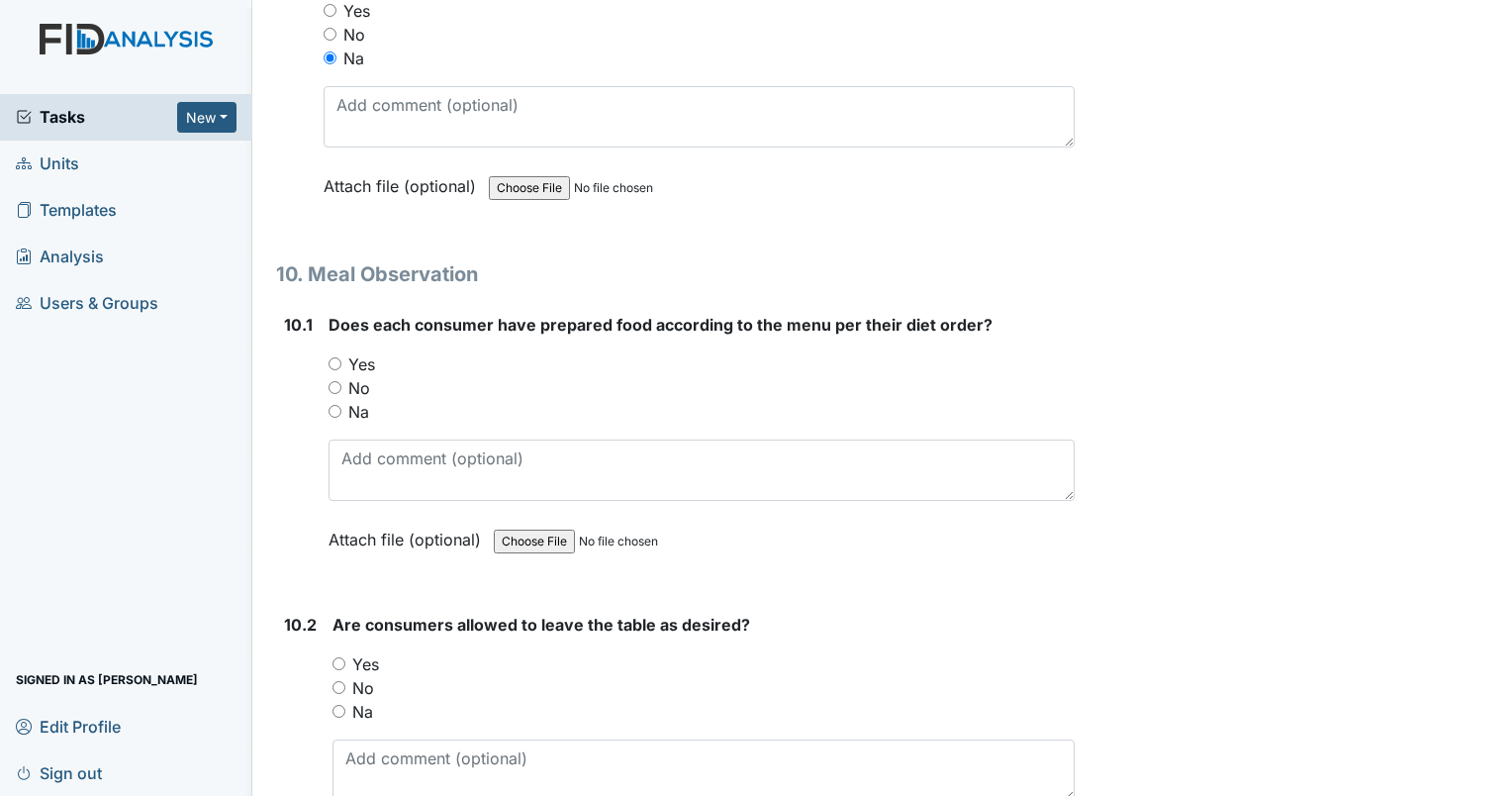 click on "Yes" at bounding box center [334, 363] 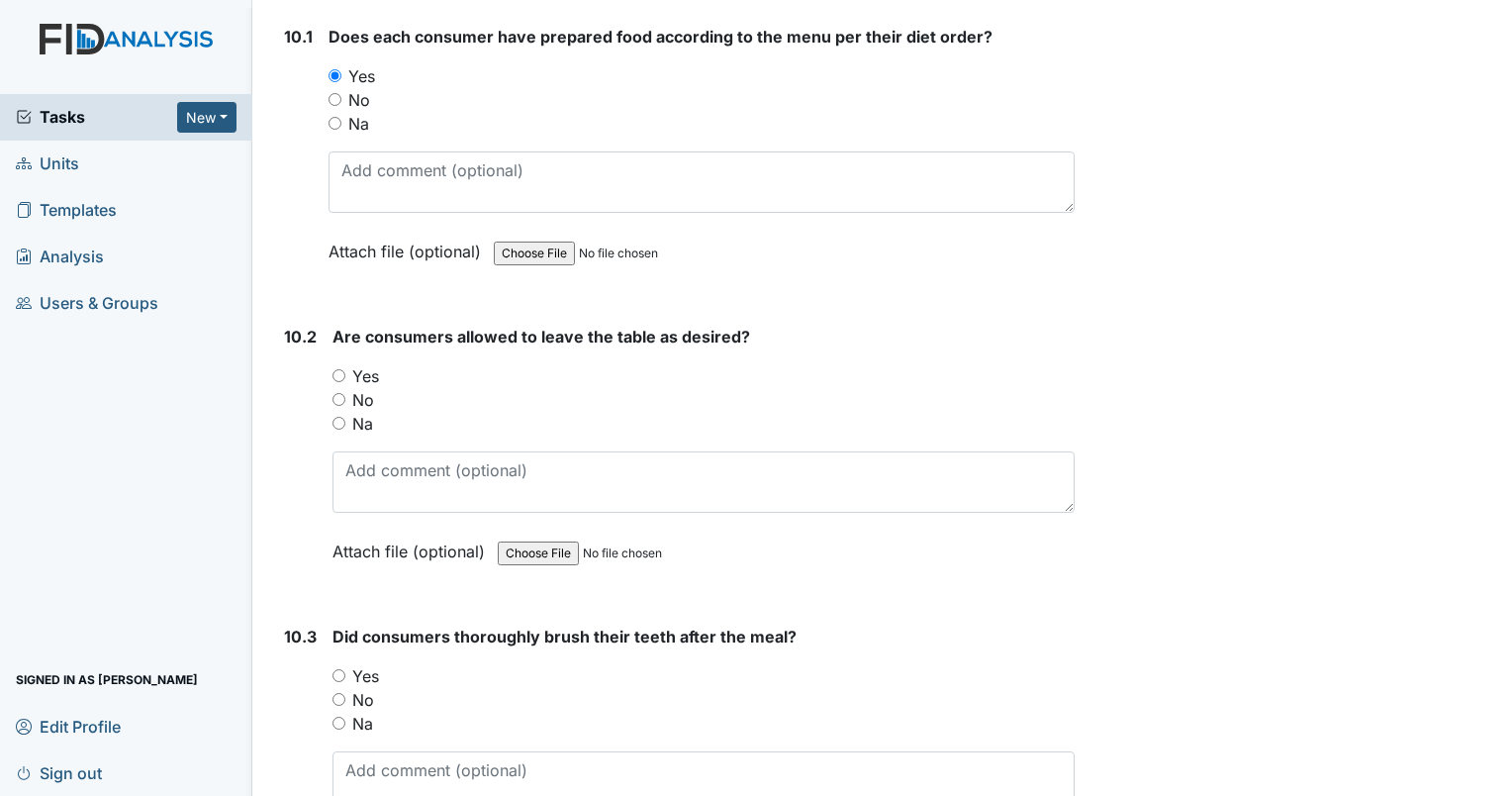 scroll, scrollTop: 17338, scrollLeft: 0, axis: vertical 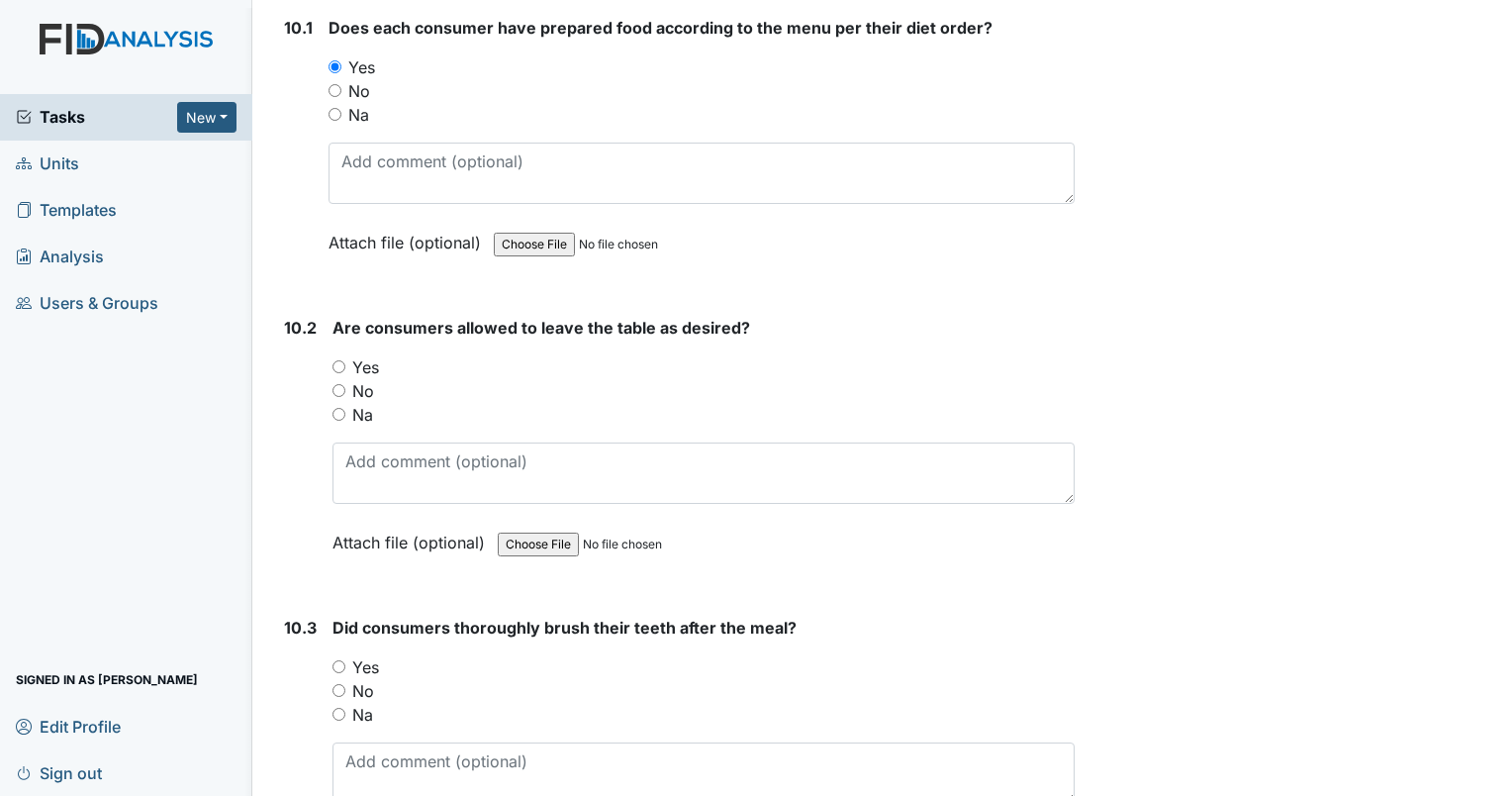 click on "Yes" at bounding box center (338, 366) 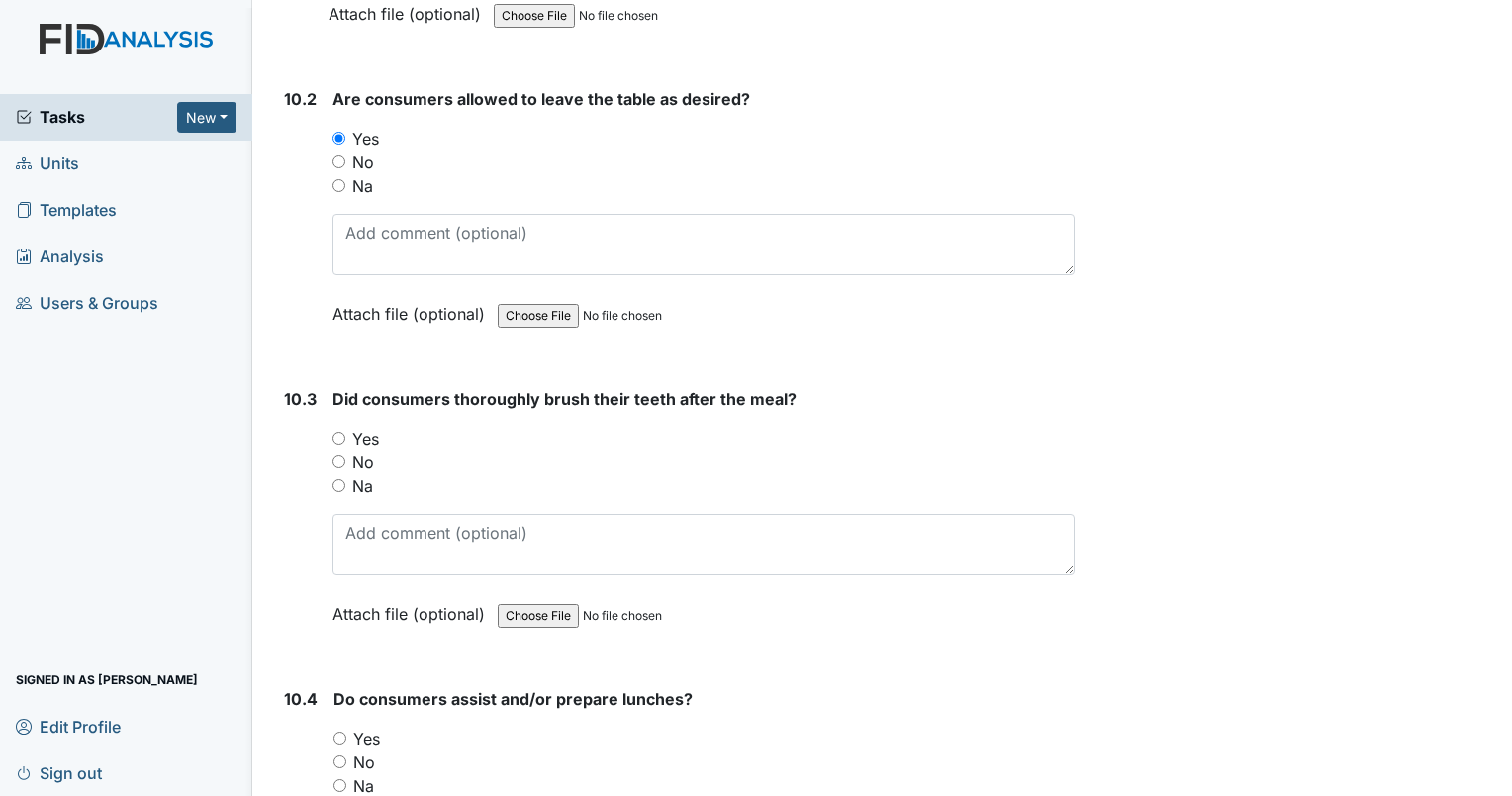 scroll, scrollTop: 17635, scrollLeft: 0, axis: vertical 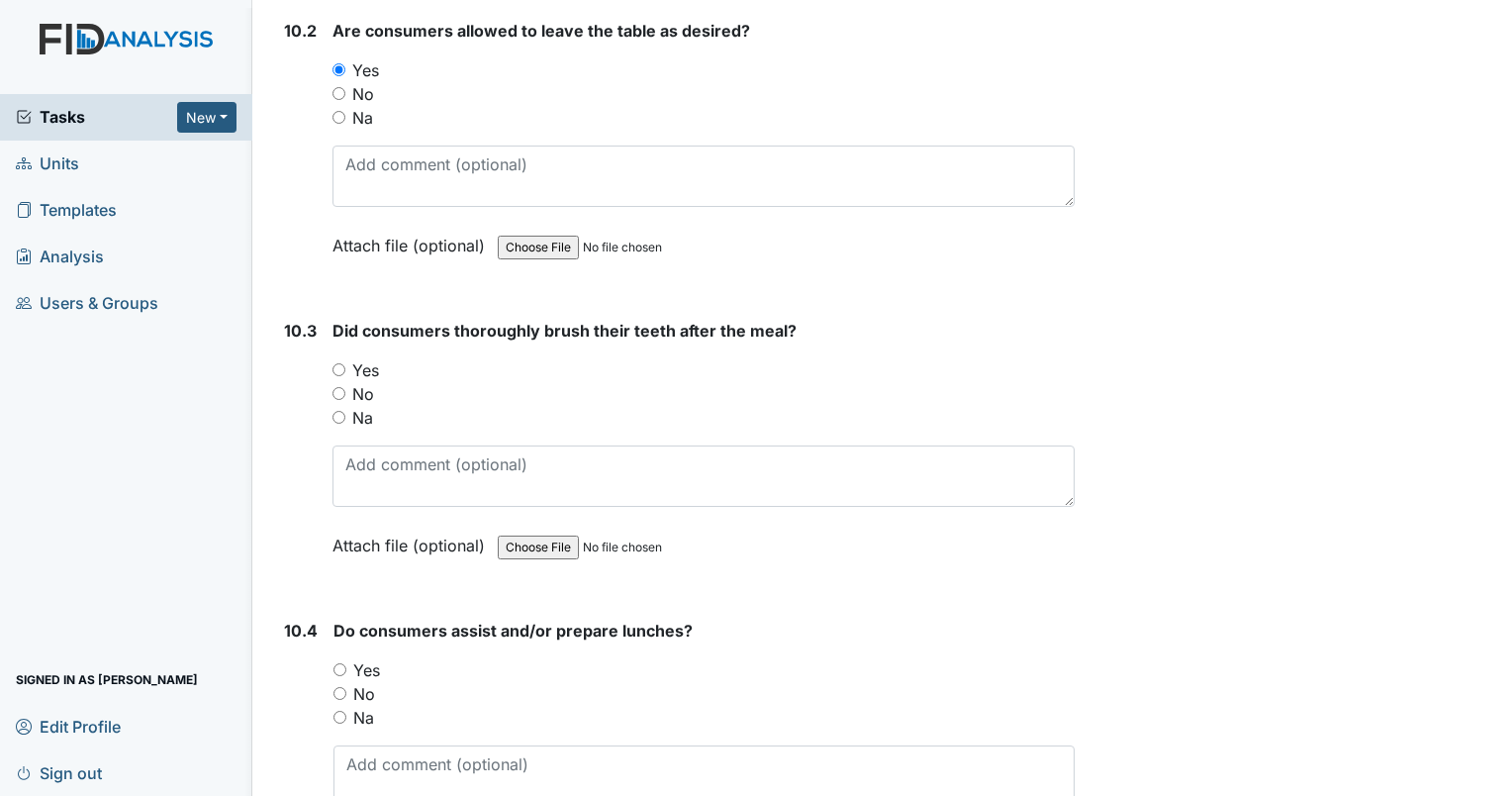 click on "Yes" at bounding box center (338, 369) 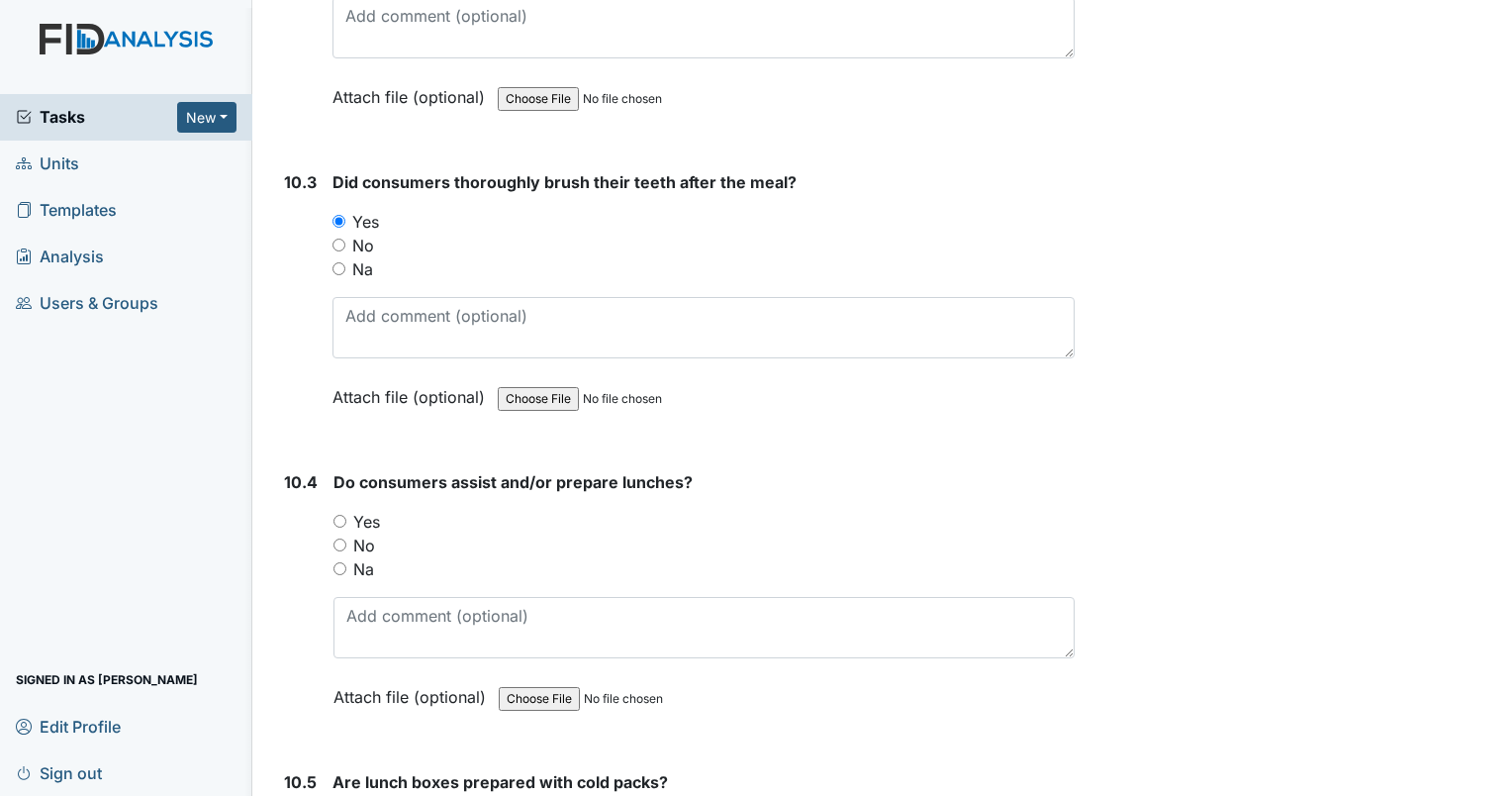 scroll, scrollTop: 17833, scrollLeft: 0, axis: vertical 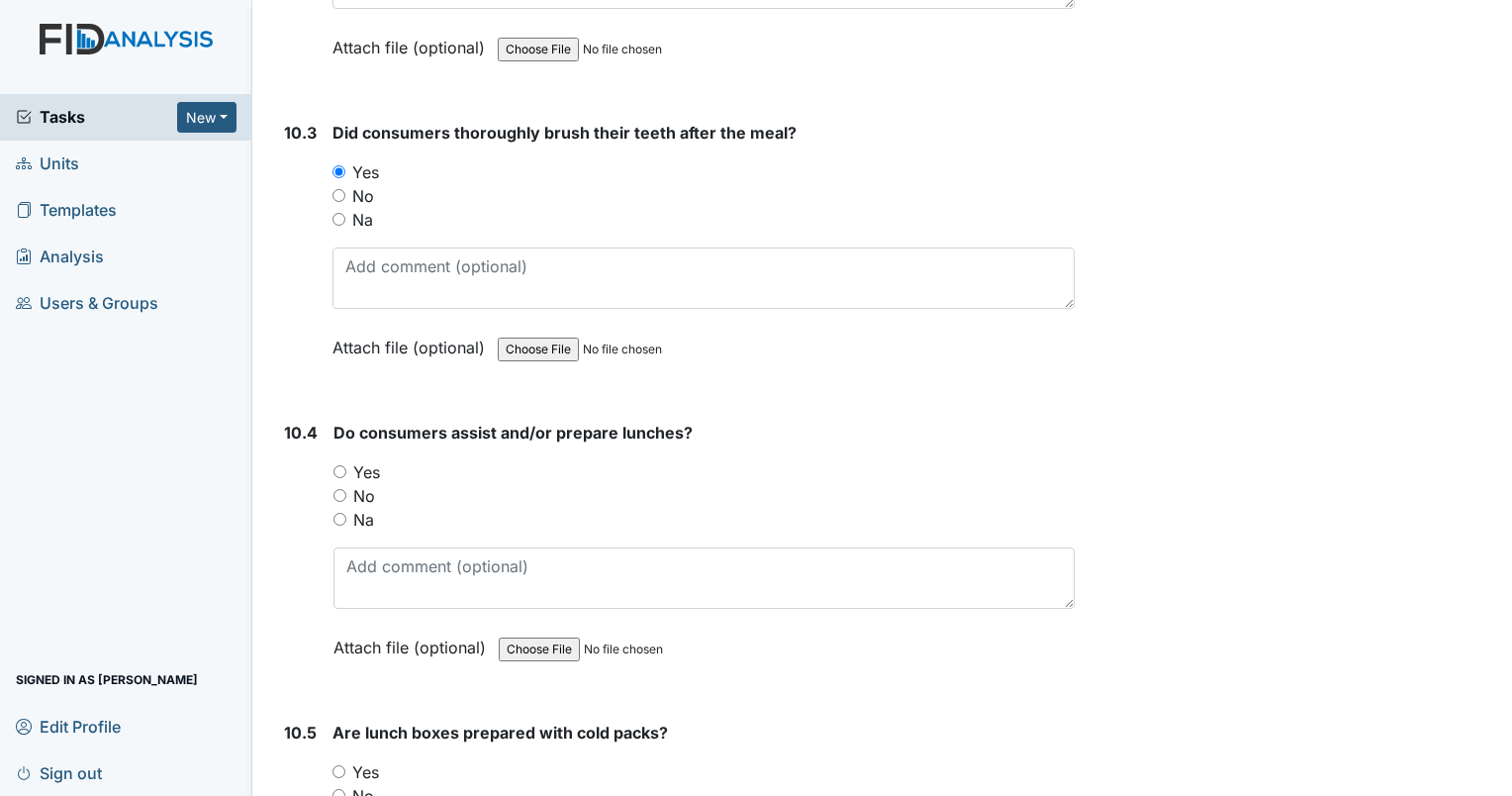 click on "Yes" at bounding box center [339, 471] 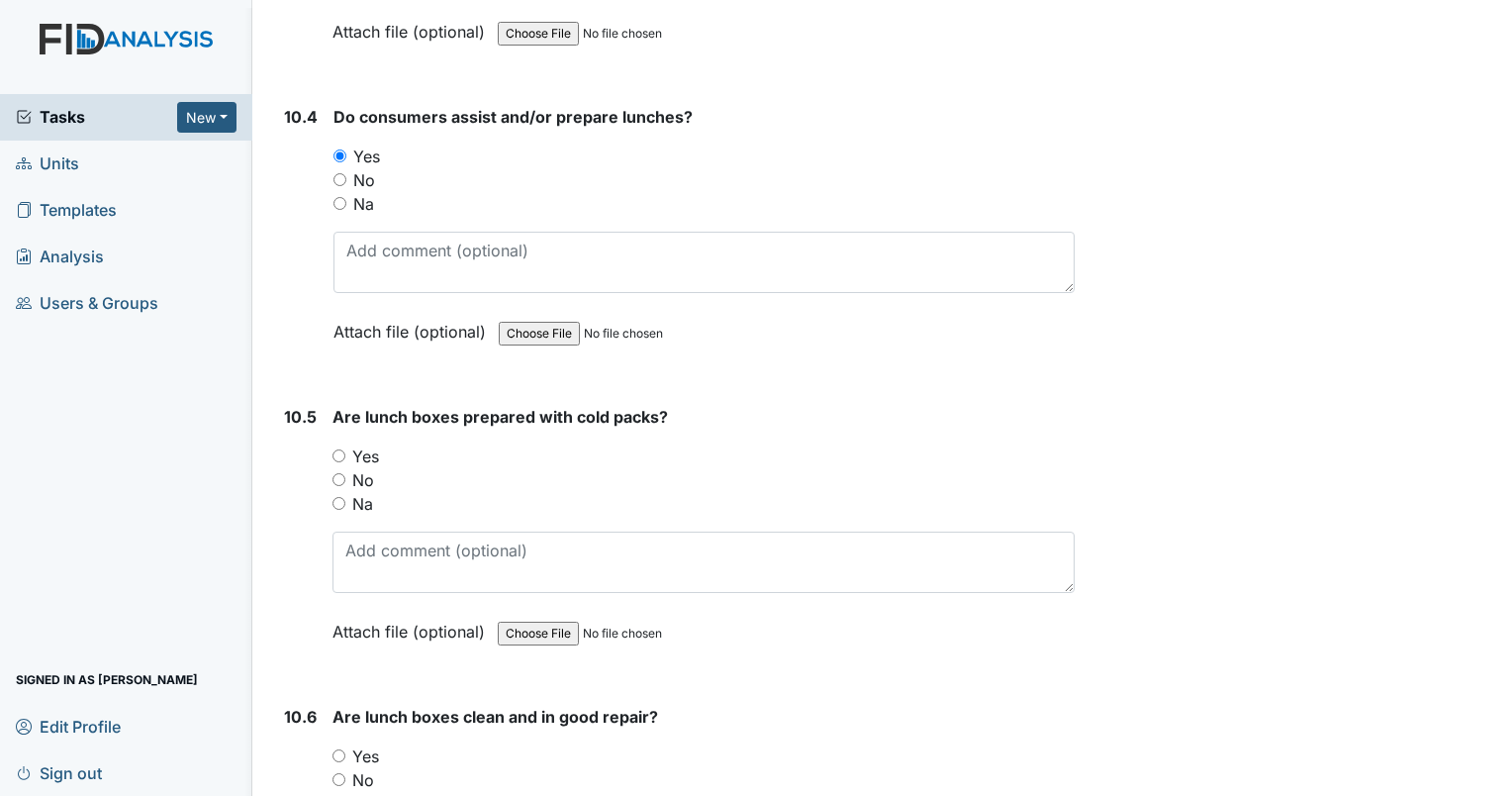 scroll, scrollTop: 18229, scrollLeft: 0, axis: vertical 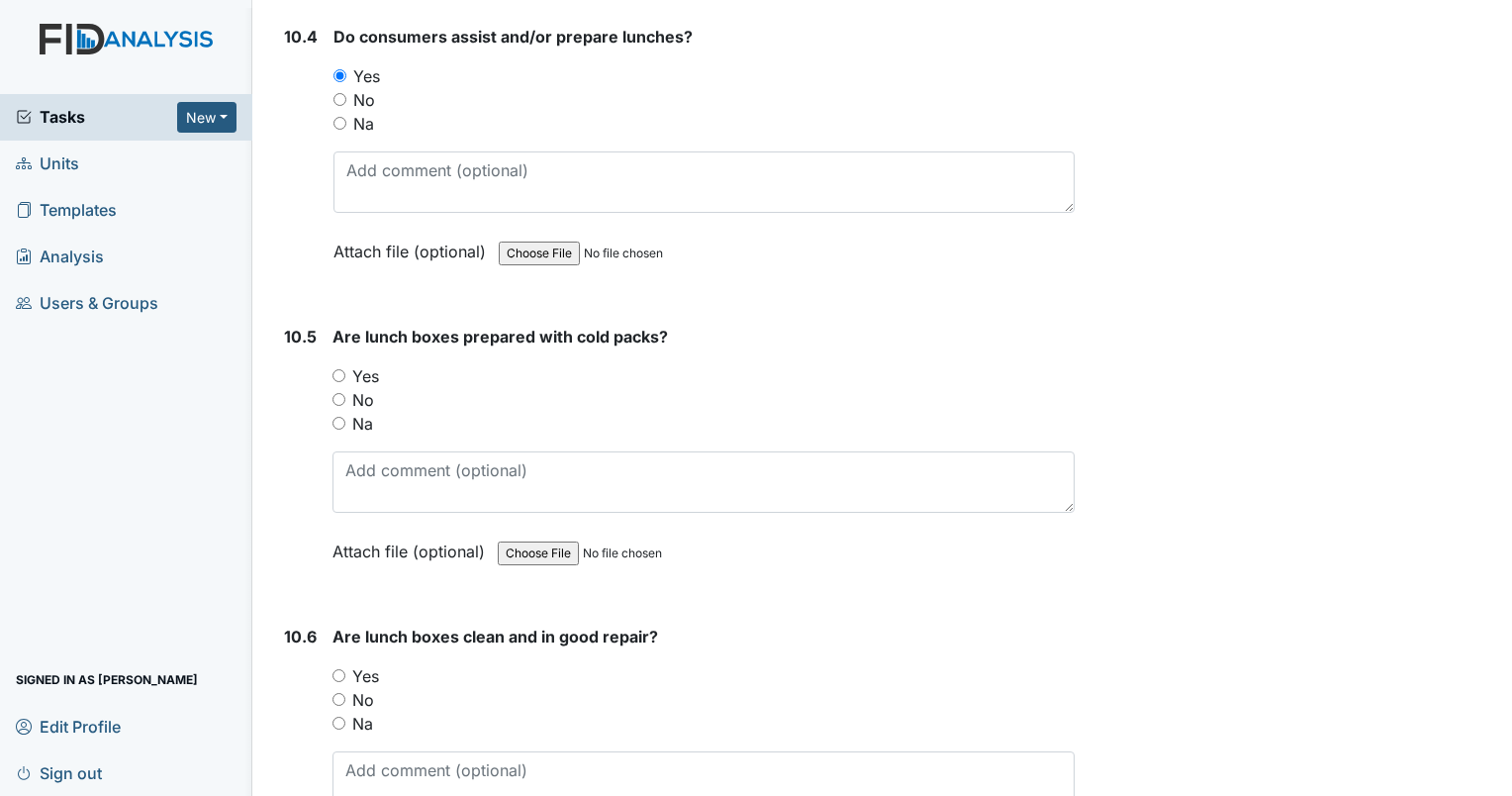 click on "Yes" at bounding box center (704, 376) 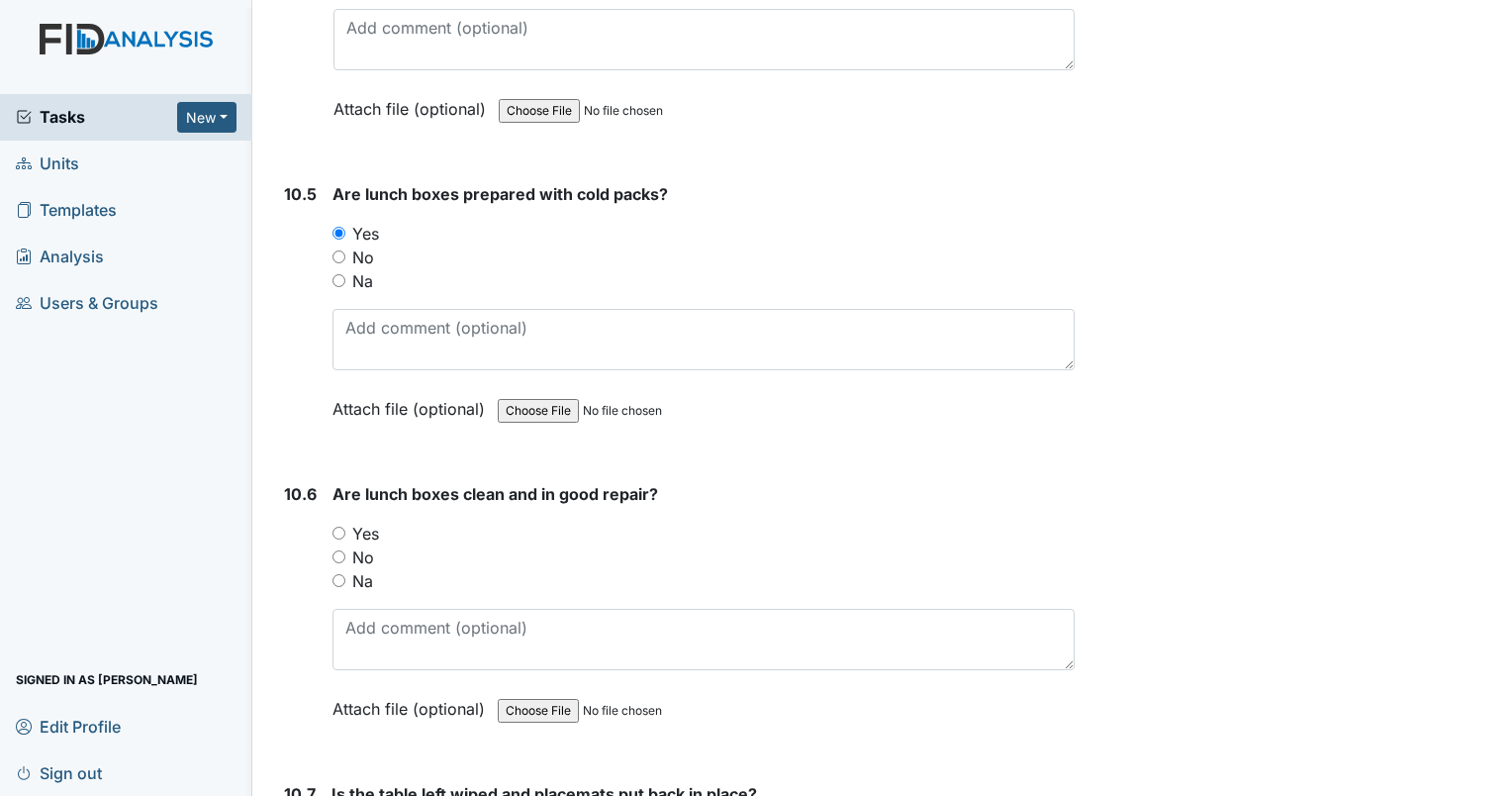 scroll, scrollTop: 18526, scrollLeft: 0, axis: vertical 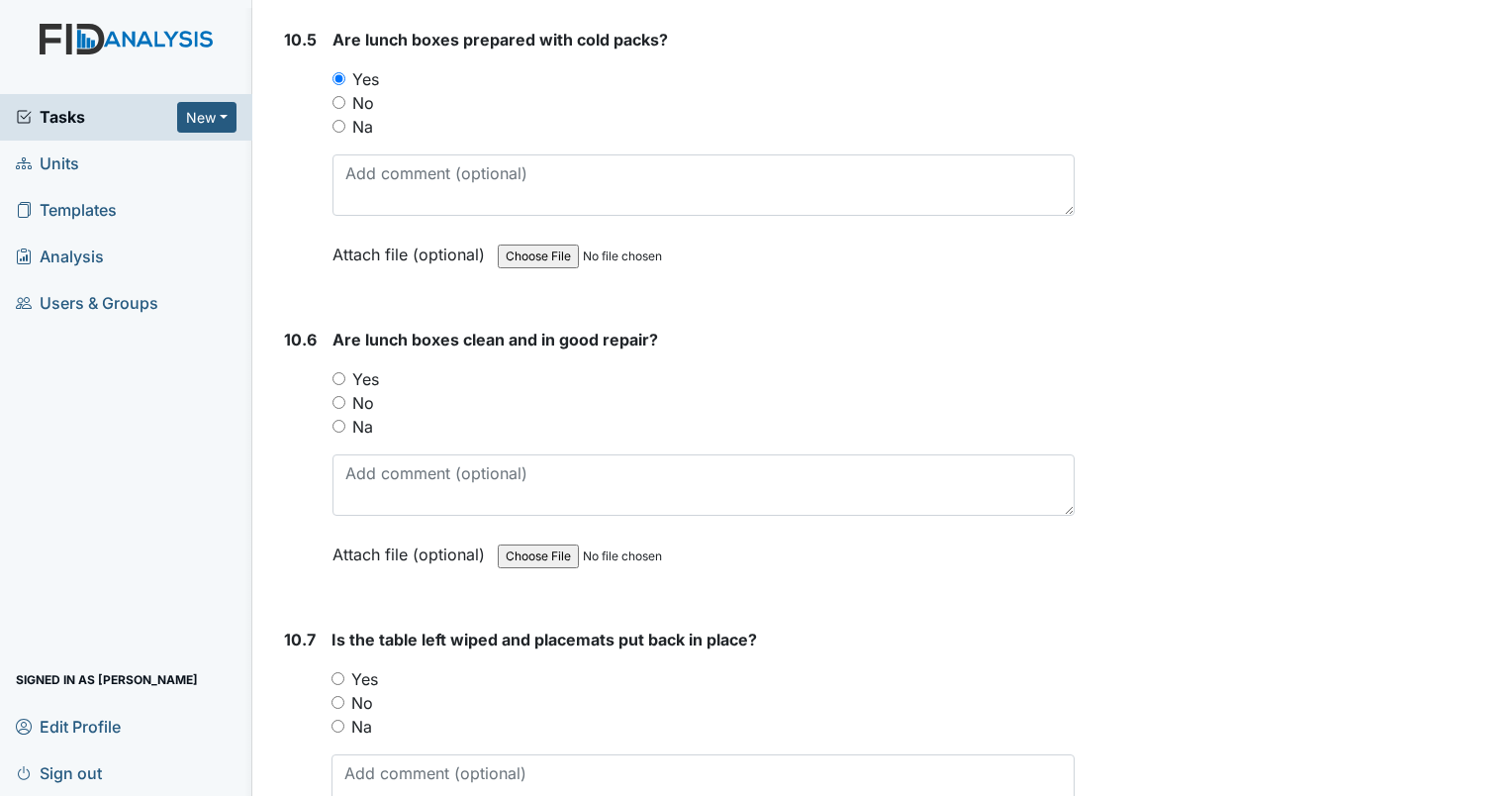 click on "Yes" at bounding box center [338, 378] 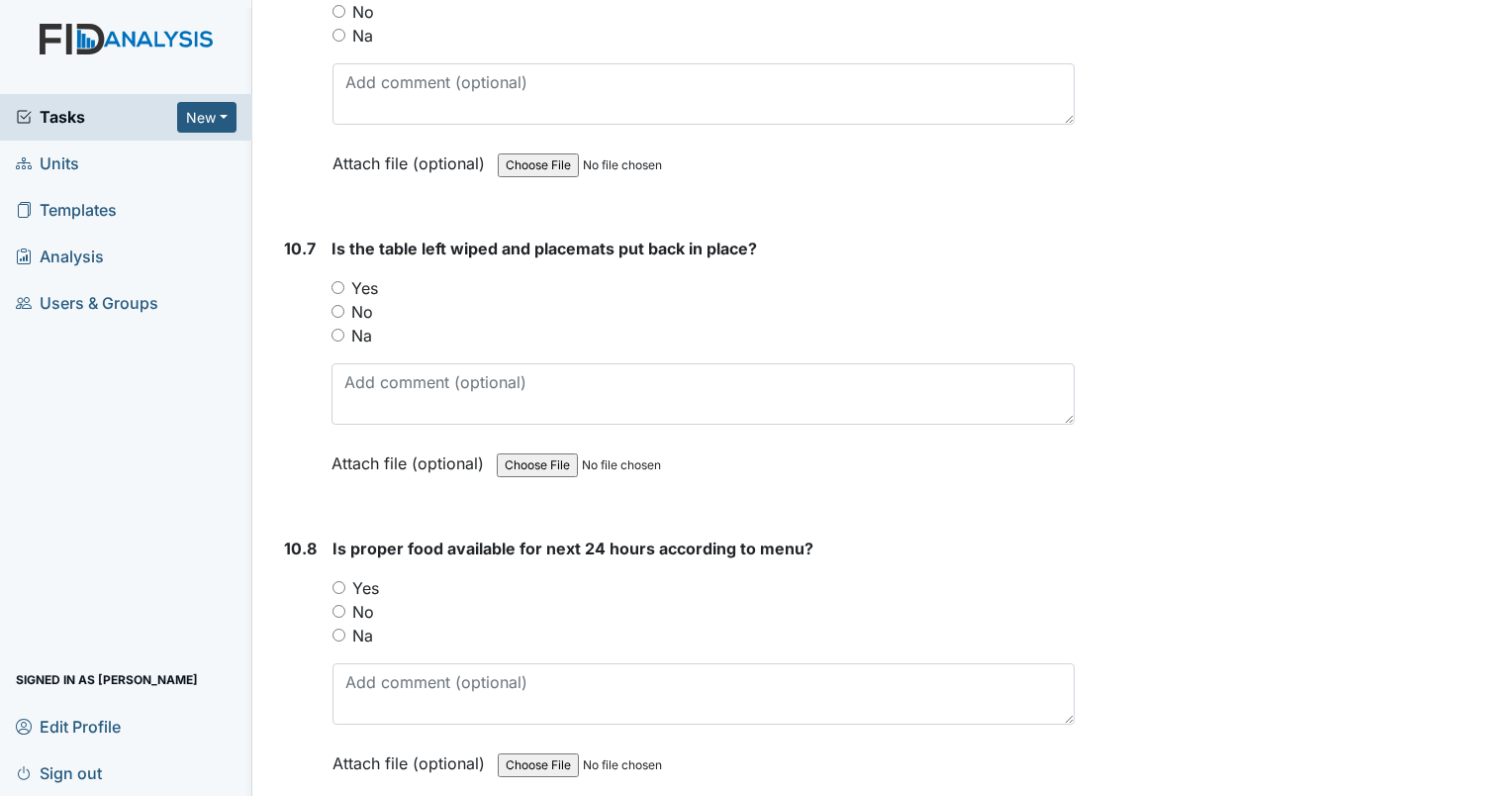 scroll, scrollTop: 18922, scrollLeft: 0, axis: vertical 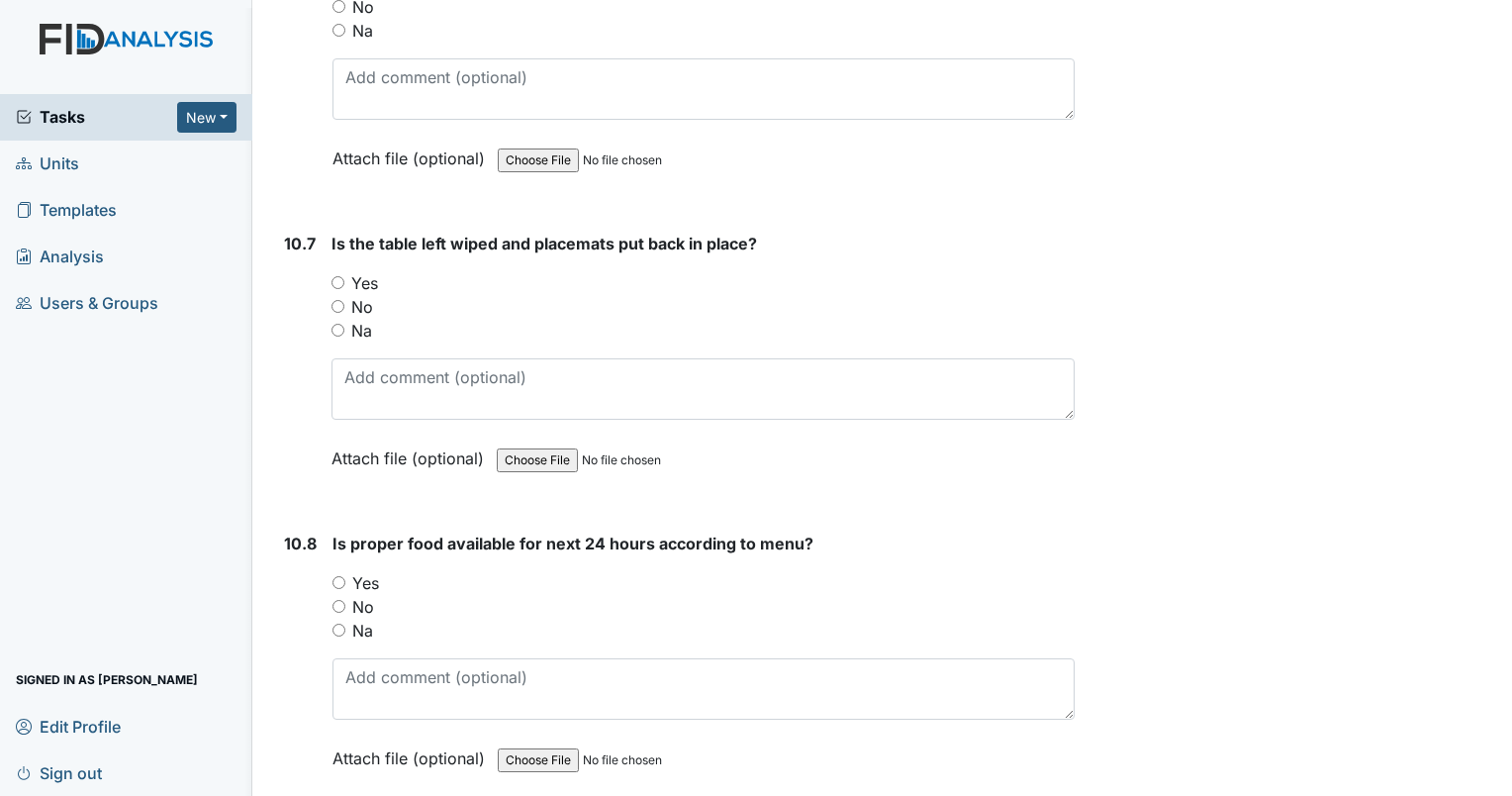 click on "Yes" at bounding box center (364, 283) 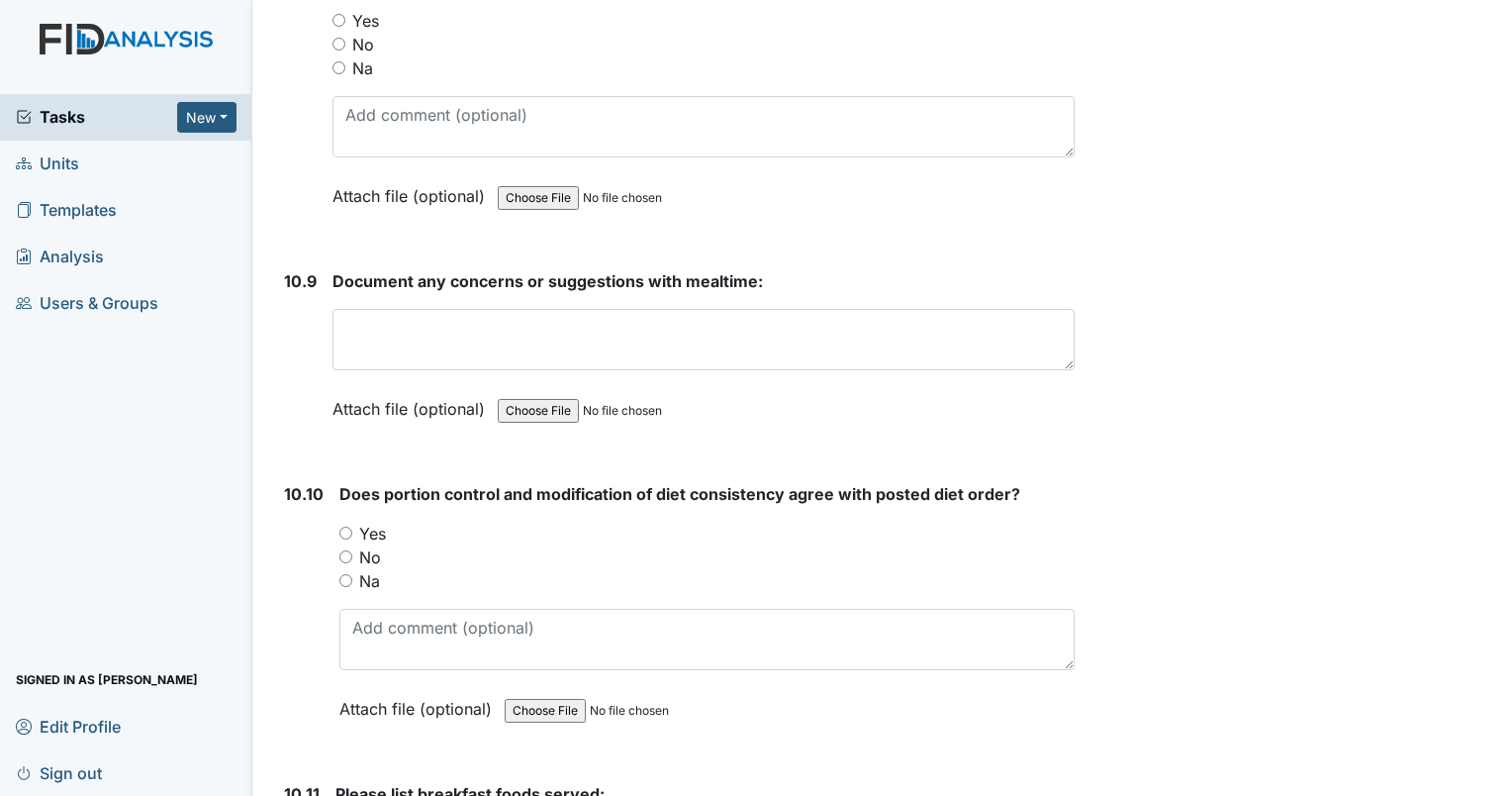 scroll, scrollTop: 19615, scrollLeft: 0, axis: vertical 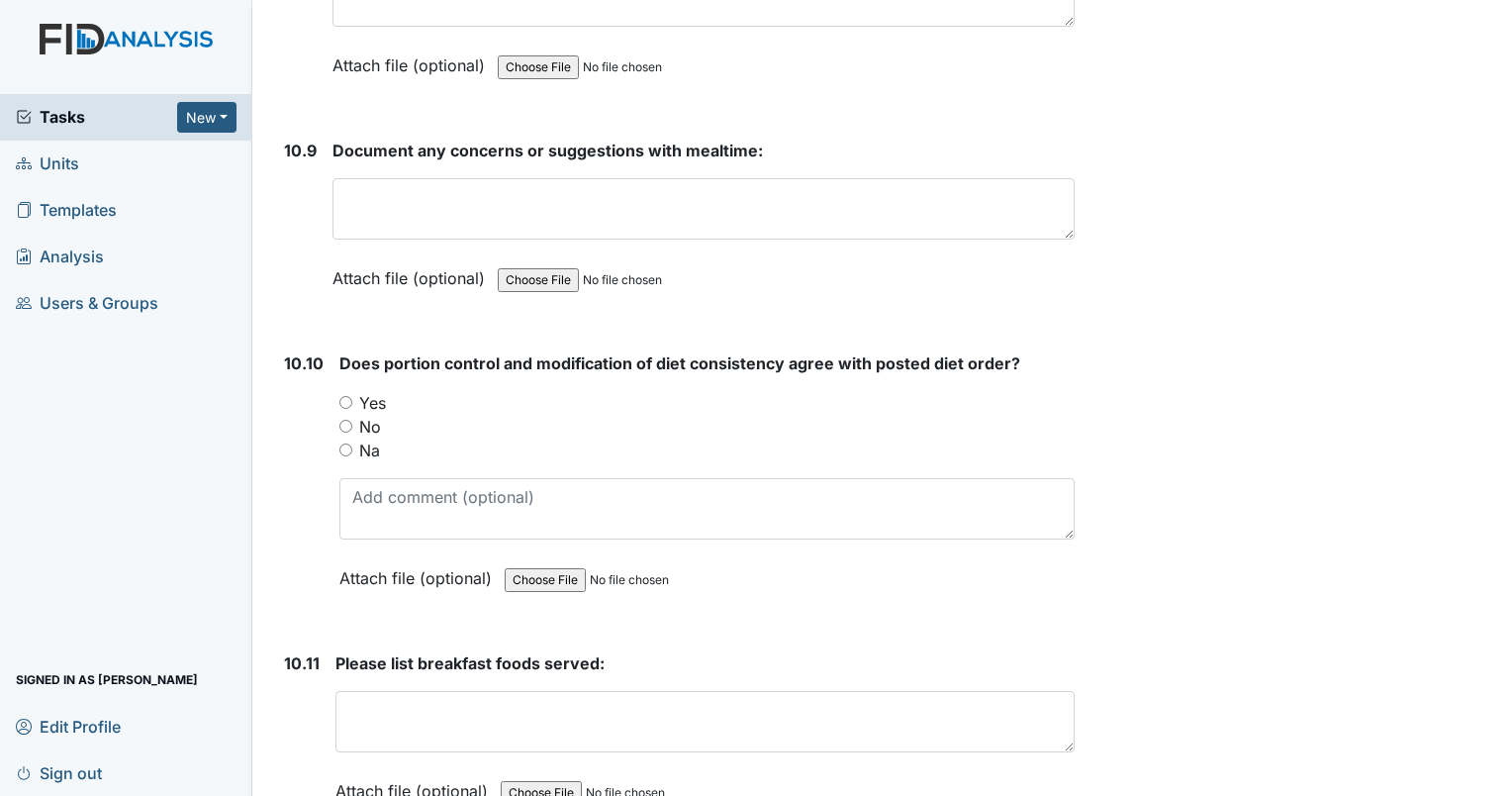 click on "Yes" at bounding box center [345, 402] 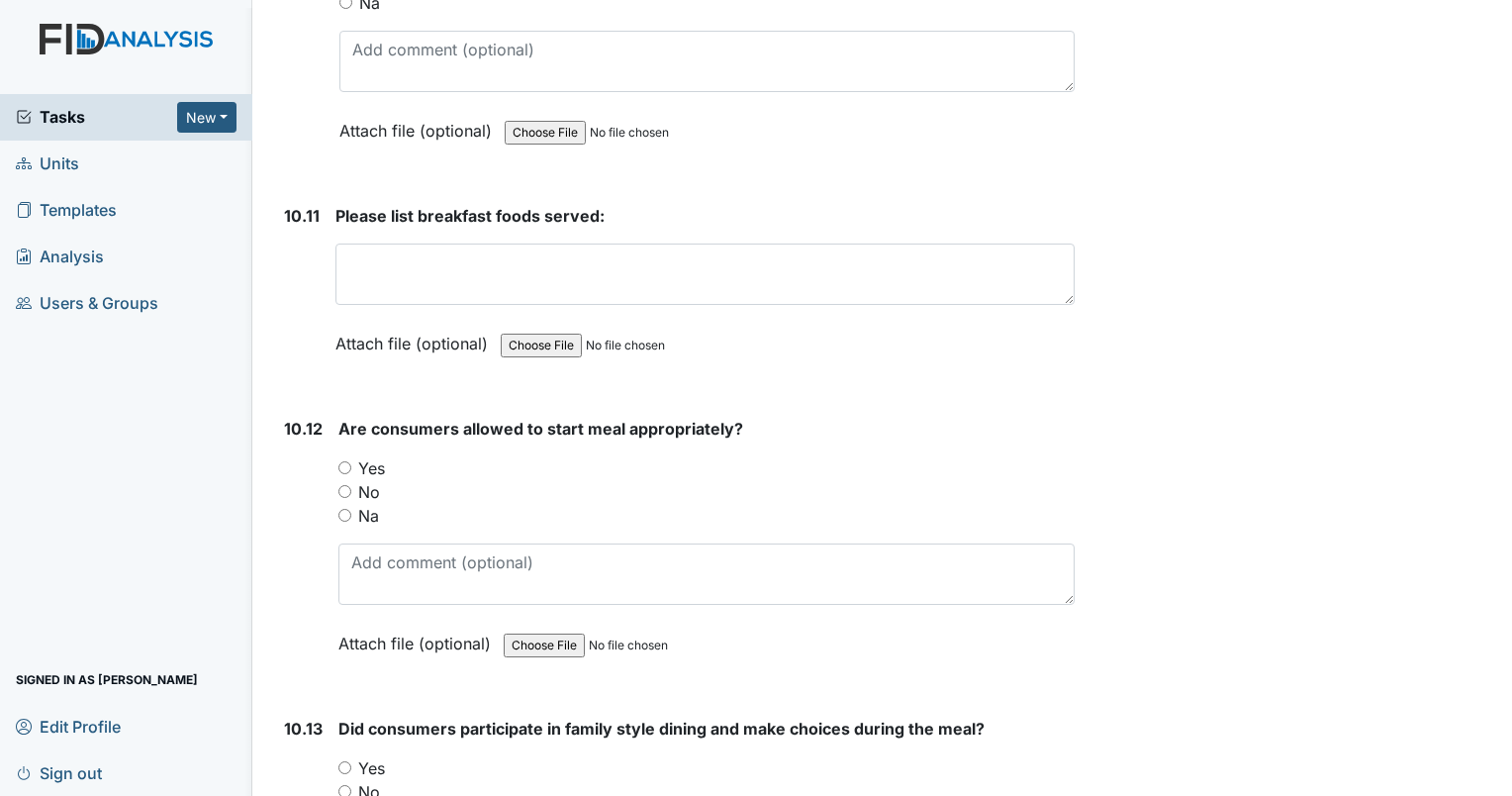scroll, scrollTop: 20110, scrollLeft: 0, axis: vertical 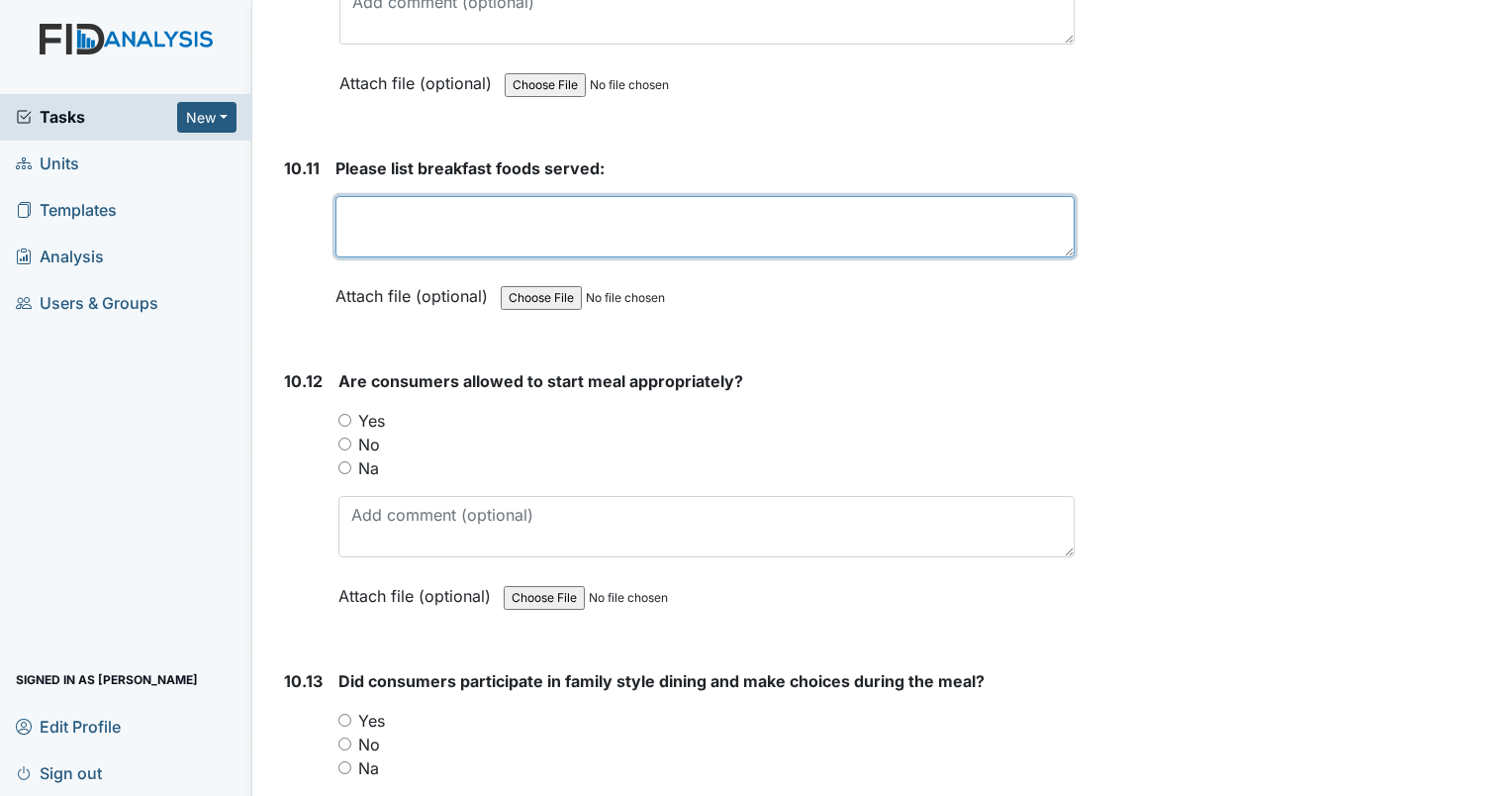 click at bounding box center (705, 227) 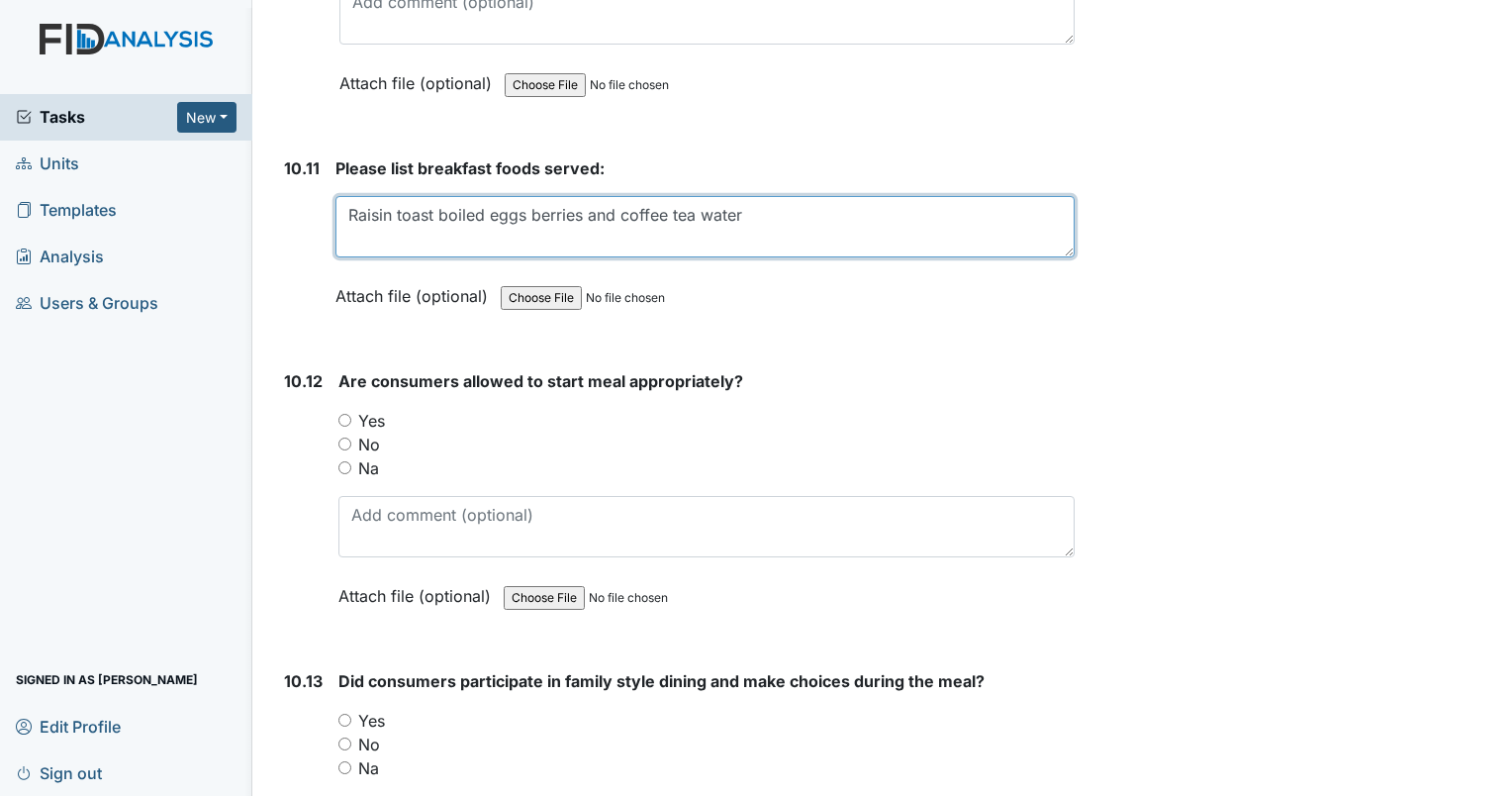 type on "Raisin toast boiled eggs berries and coffee tea water" 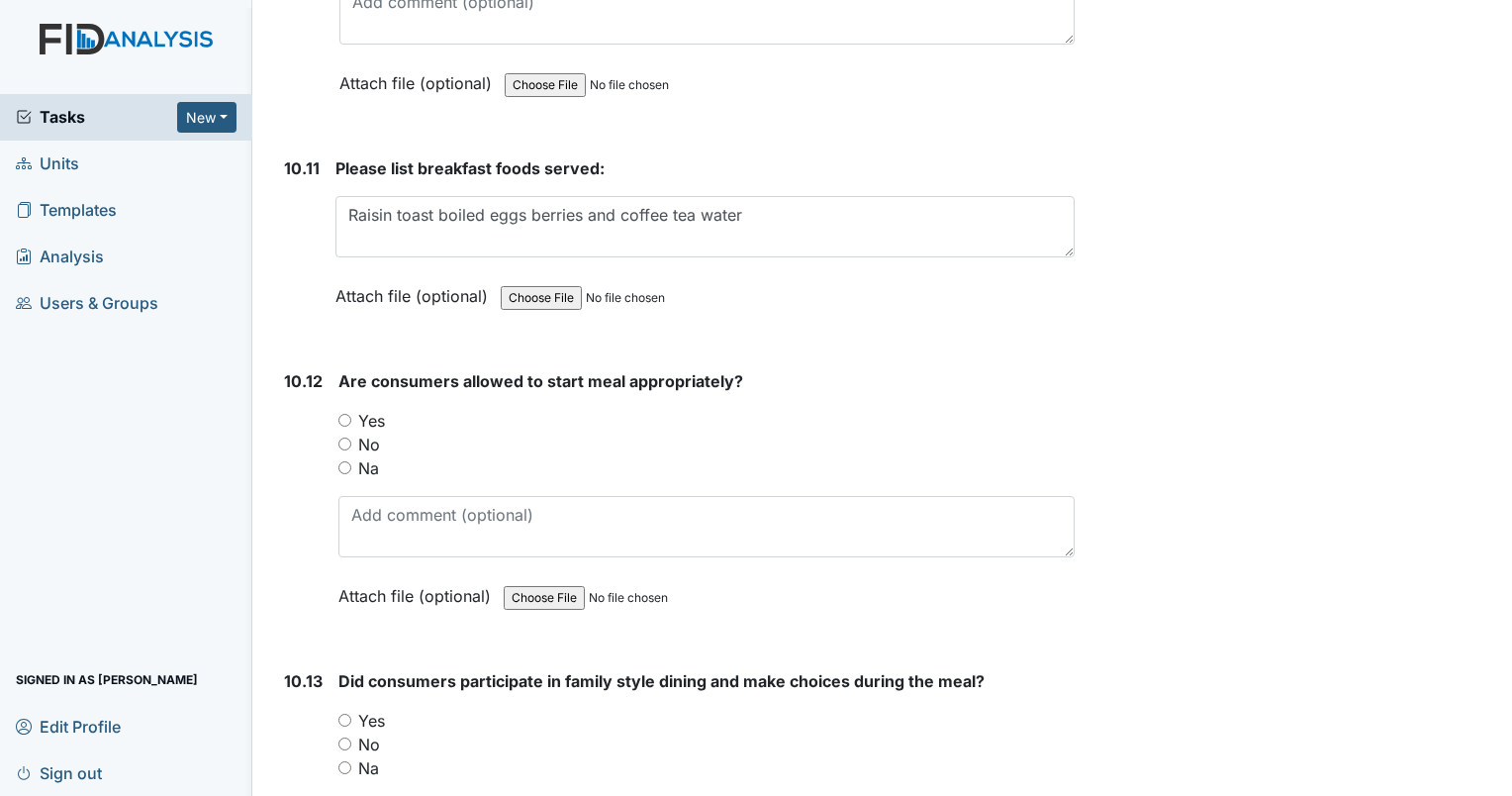 click on "Yes" at bounding box center (344, 420) 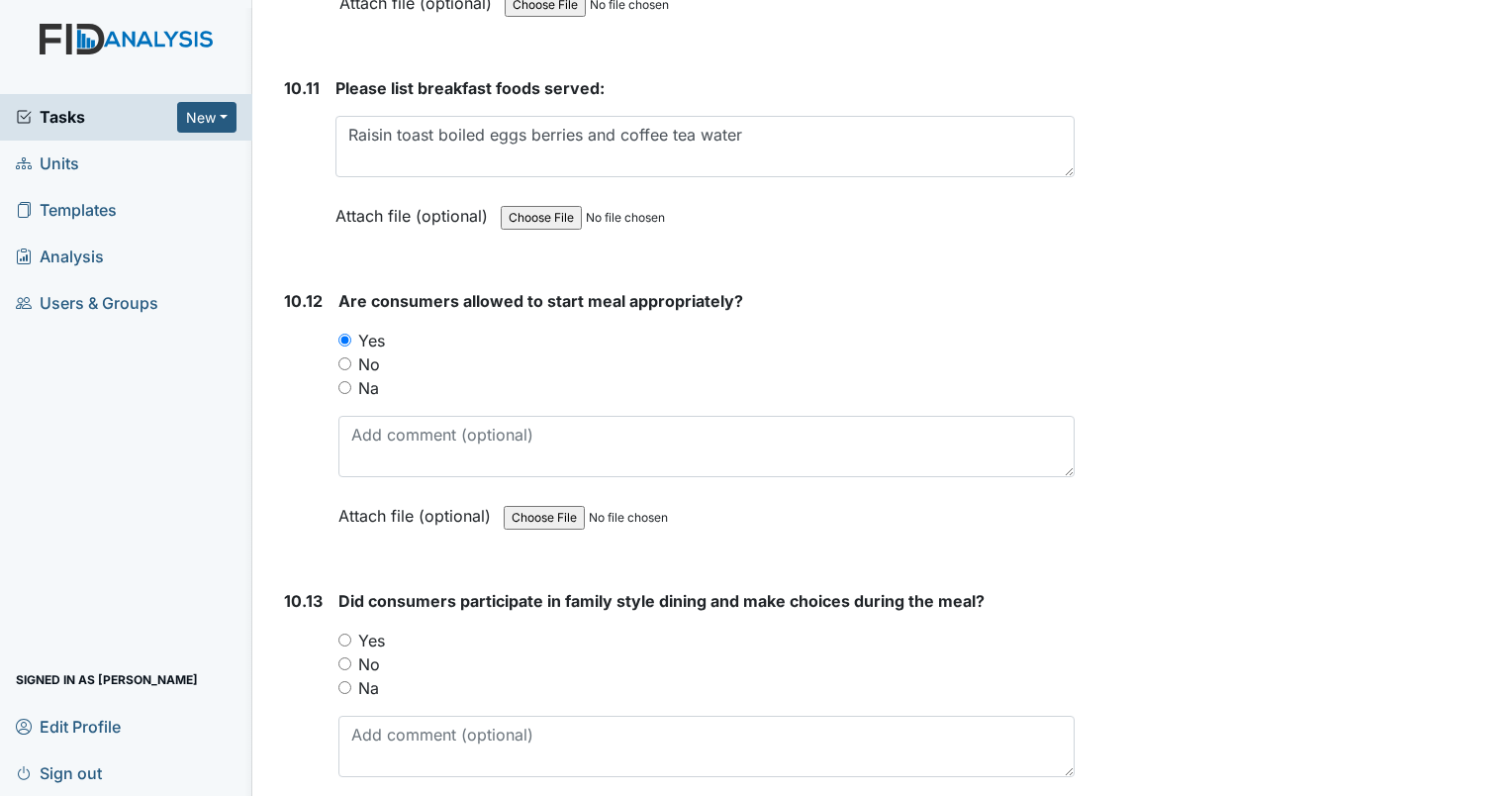 scroll, scrollTop: 20506, scrollLeft: 0, axis: vertical 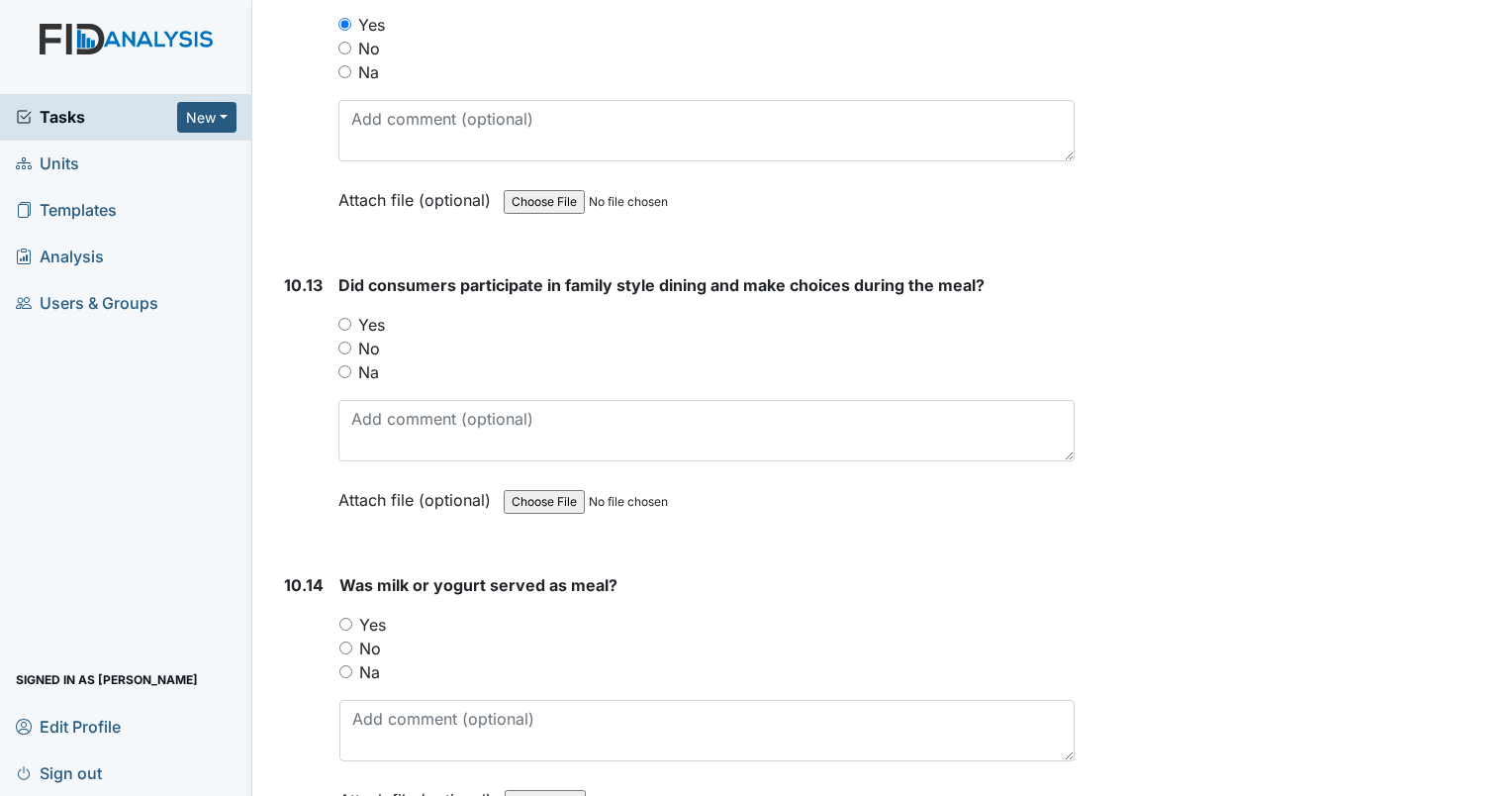 click on "Yes" at bounding box center [344, 324] 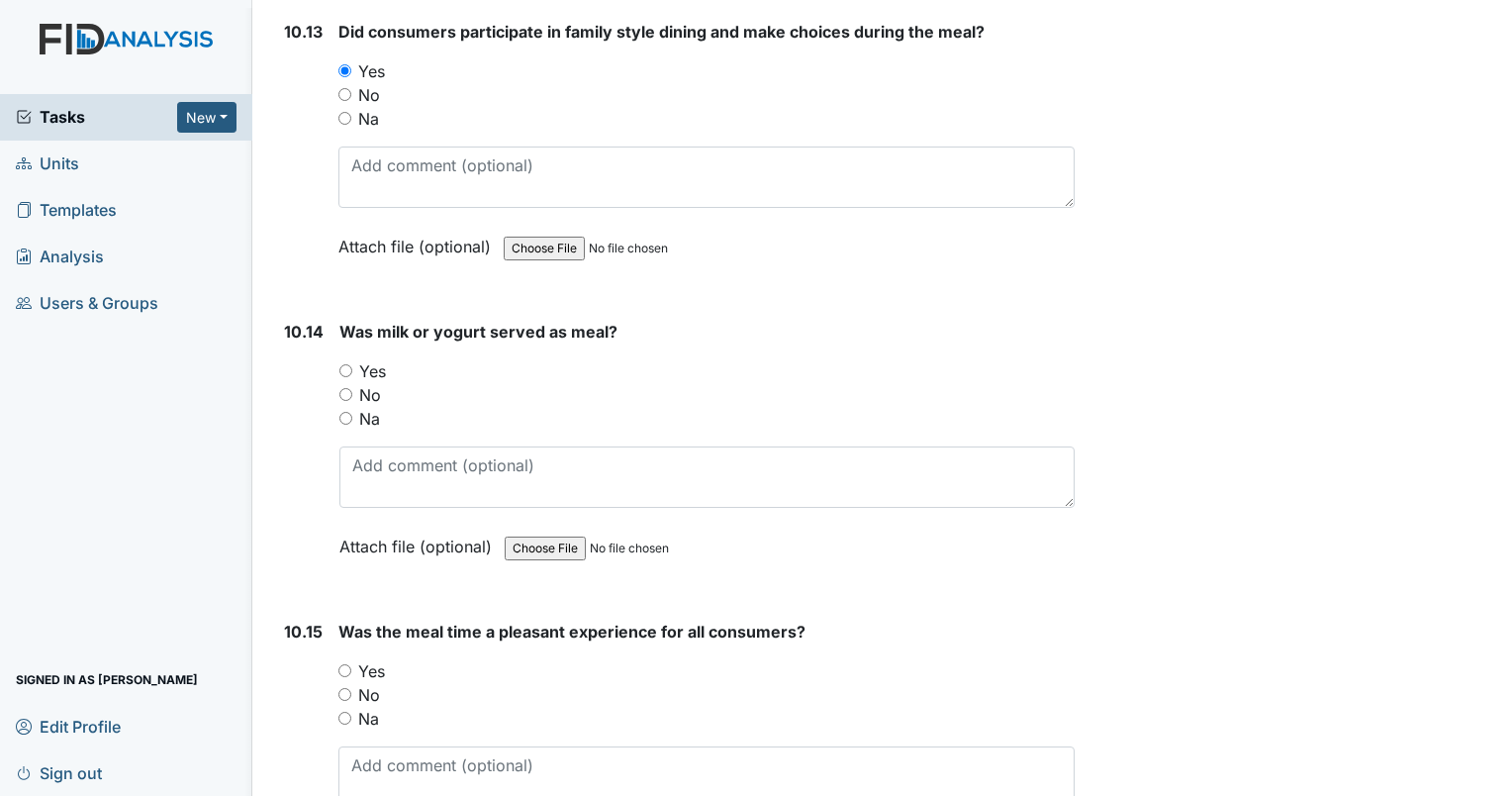 scroll, scrollTop: 20803, scrollLeft: 0, axis: vertical 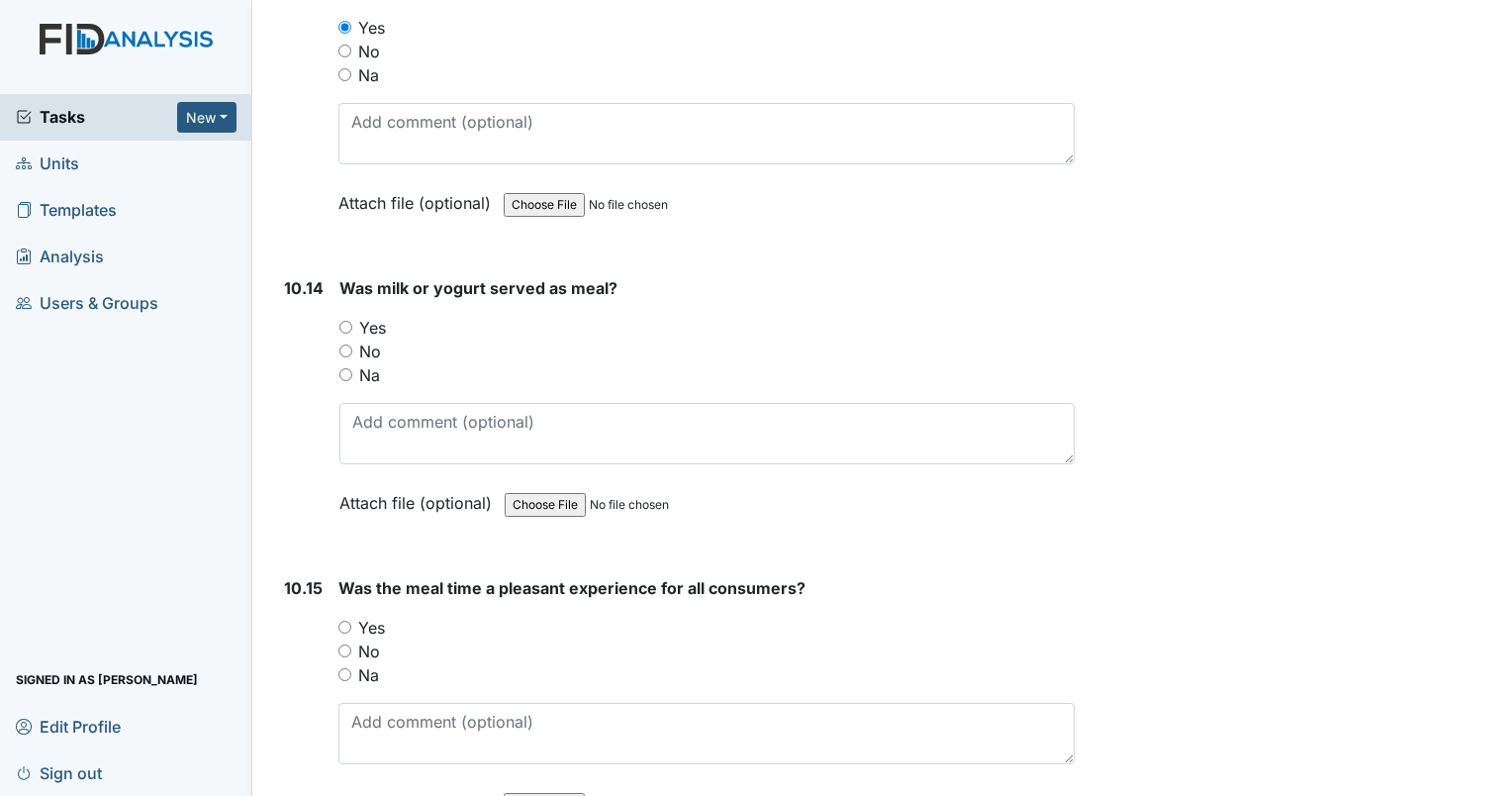 click on "Yes" at bounding box center (345, 327) 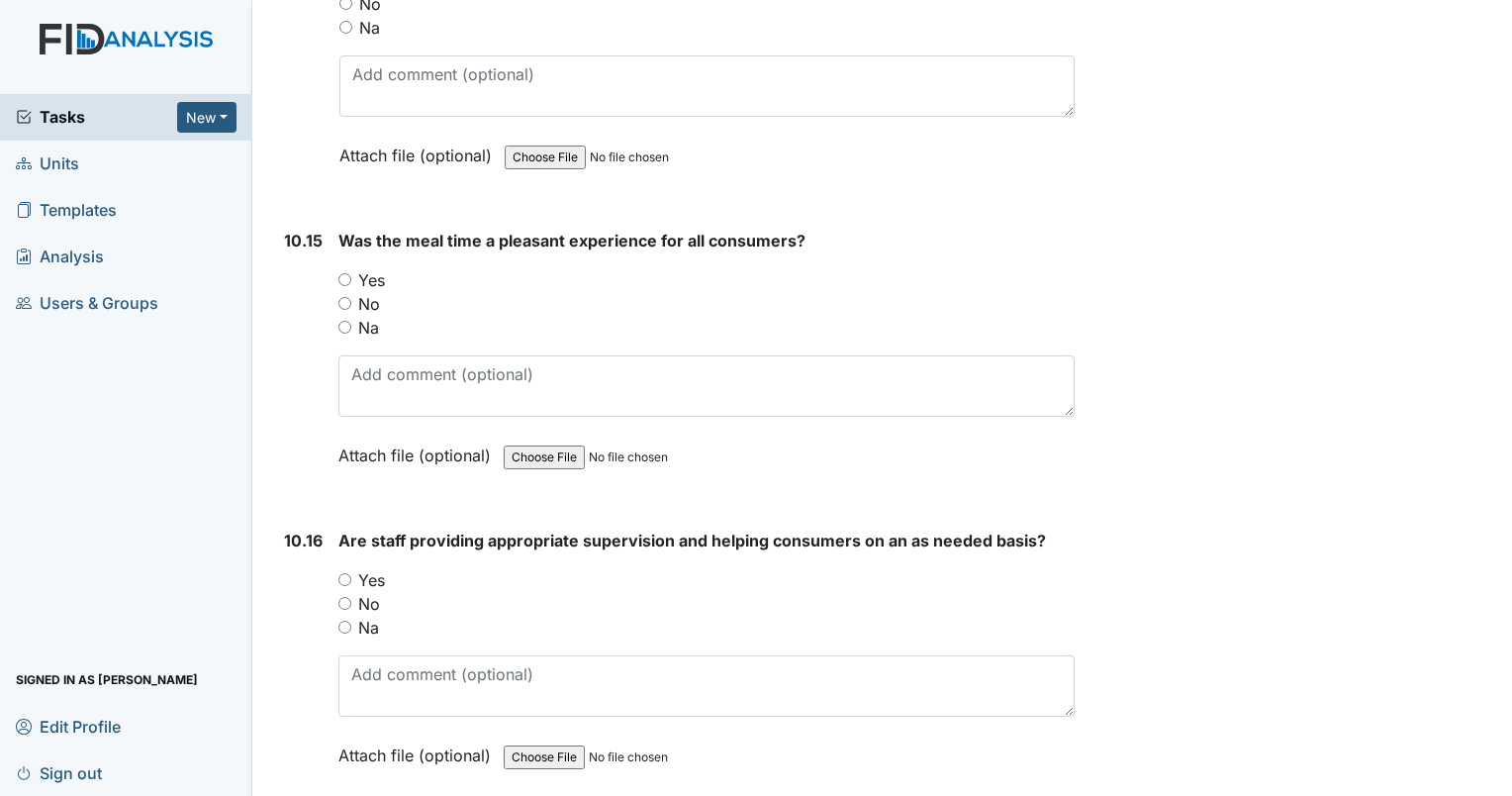 scroll, scrollTop: 21100, scrollLeft: 0, axis: vertical 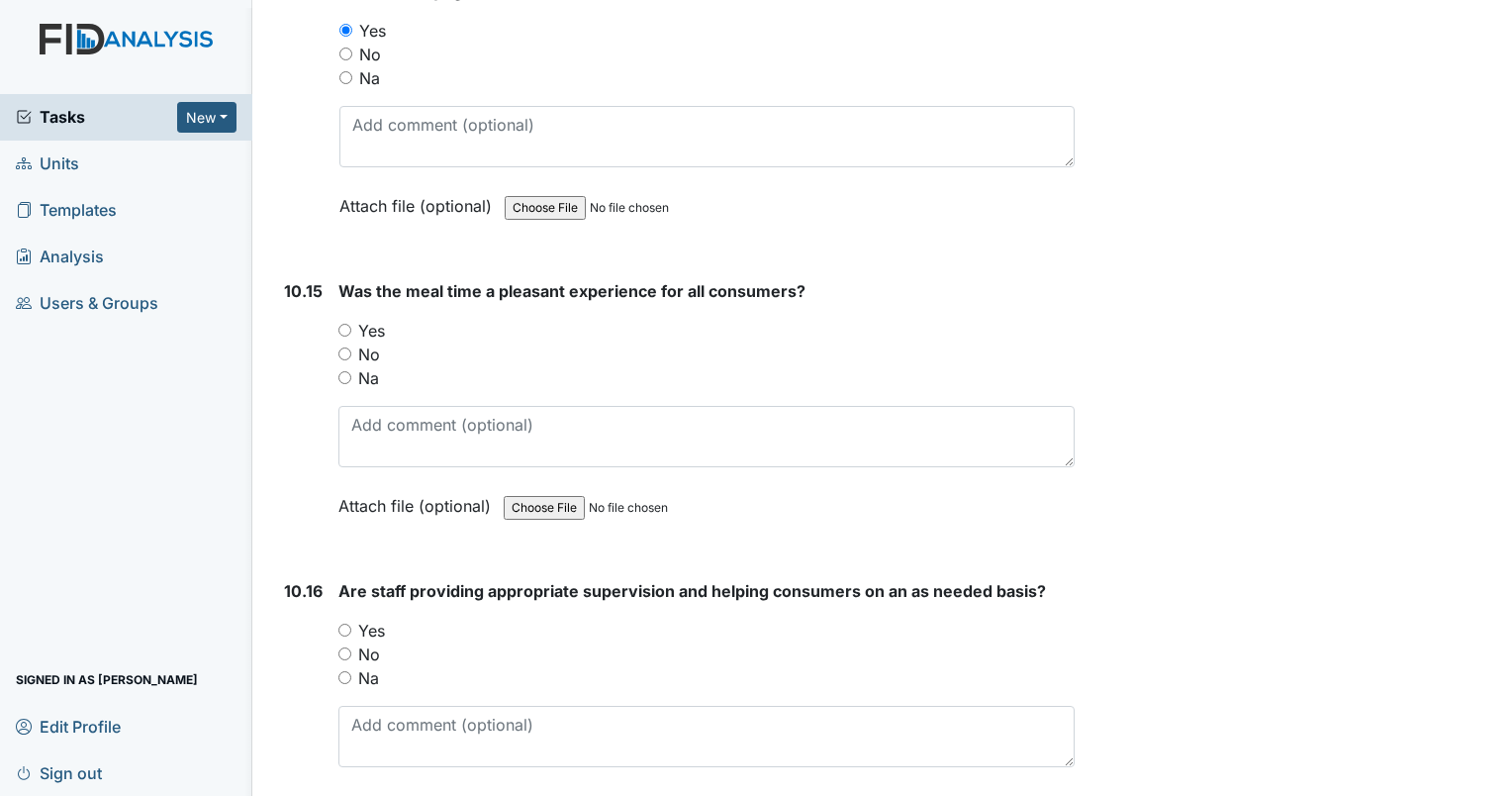 click on "Yes" at bounding box center [344, 330] 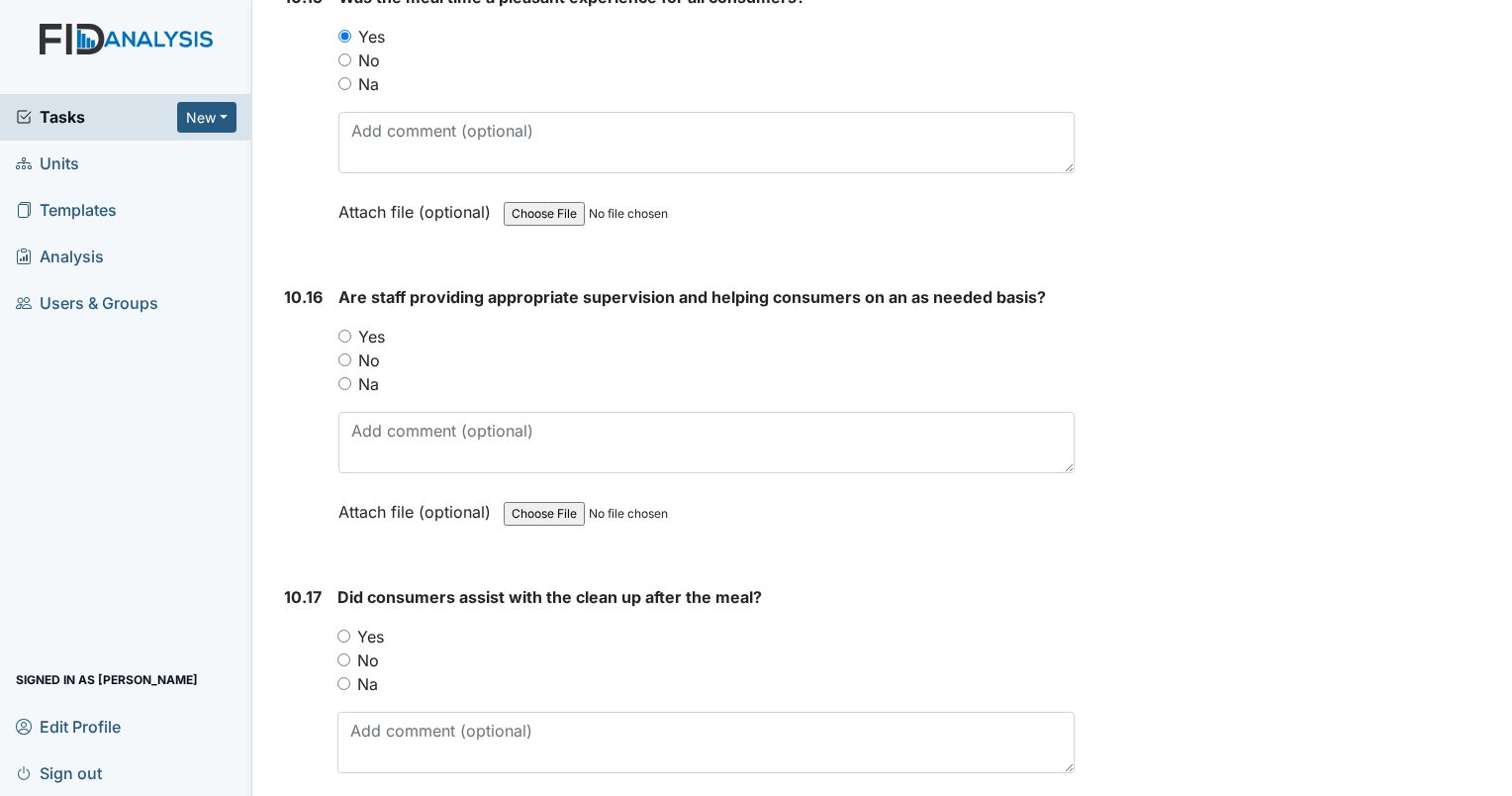 scroll, scrollTop: 21397, scrollLeft: 0, axis: vertical 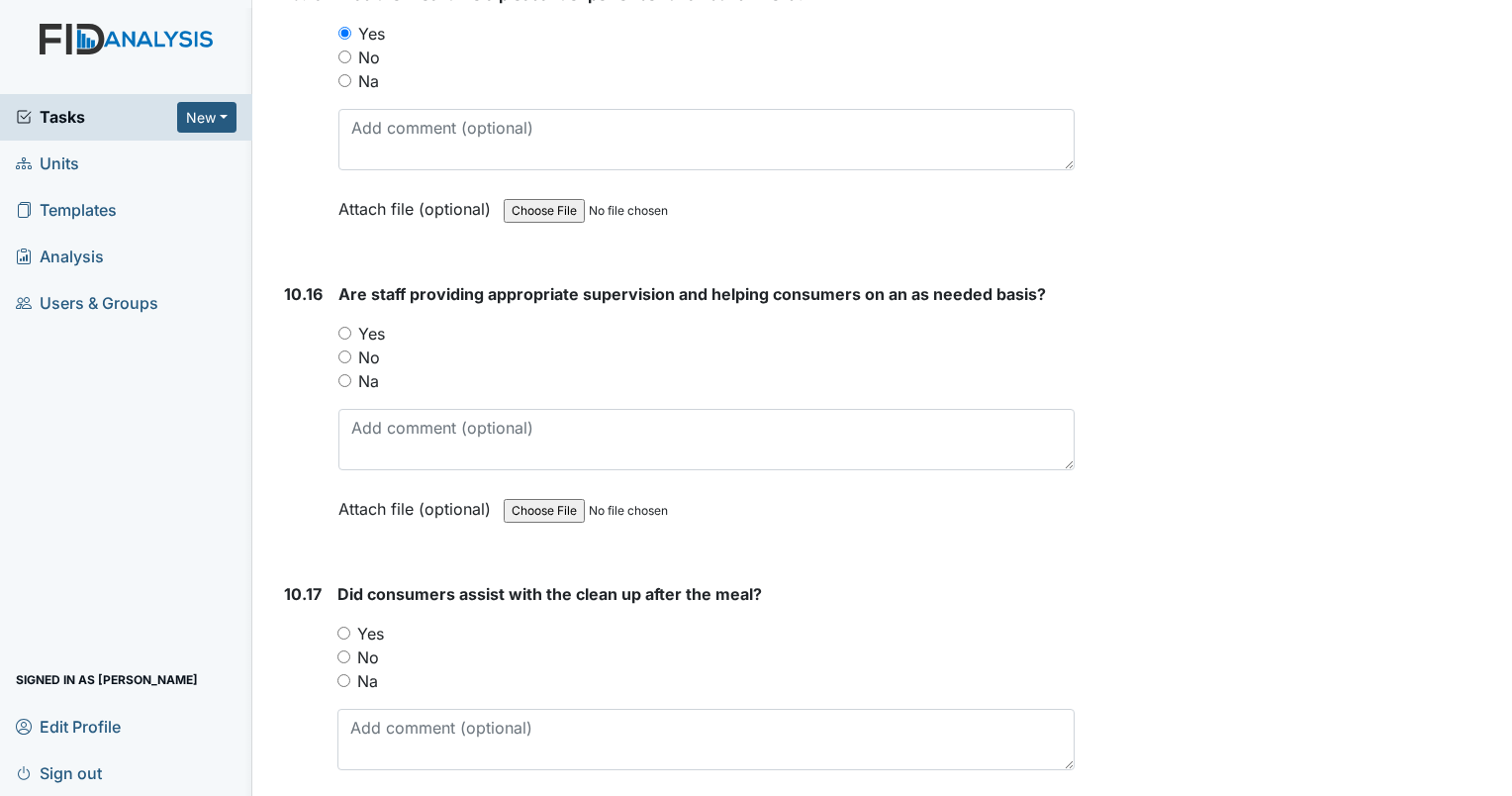 click on "Yes" at bounding box center [344, 333] 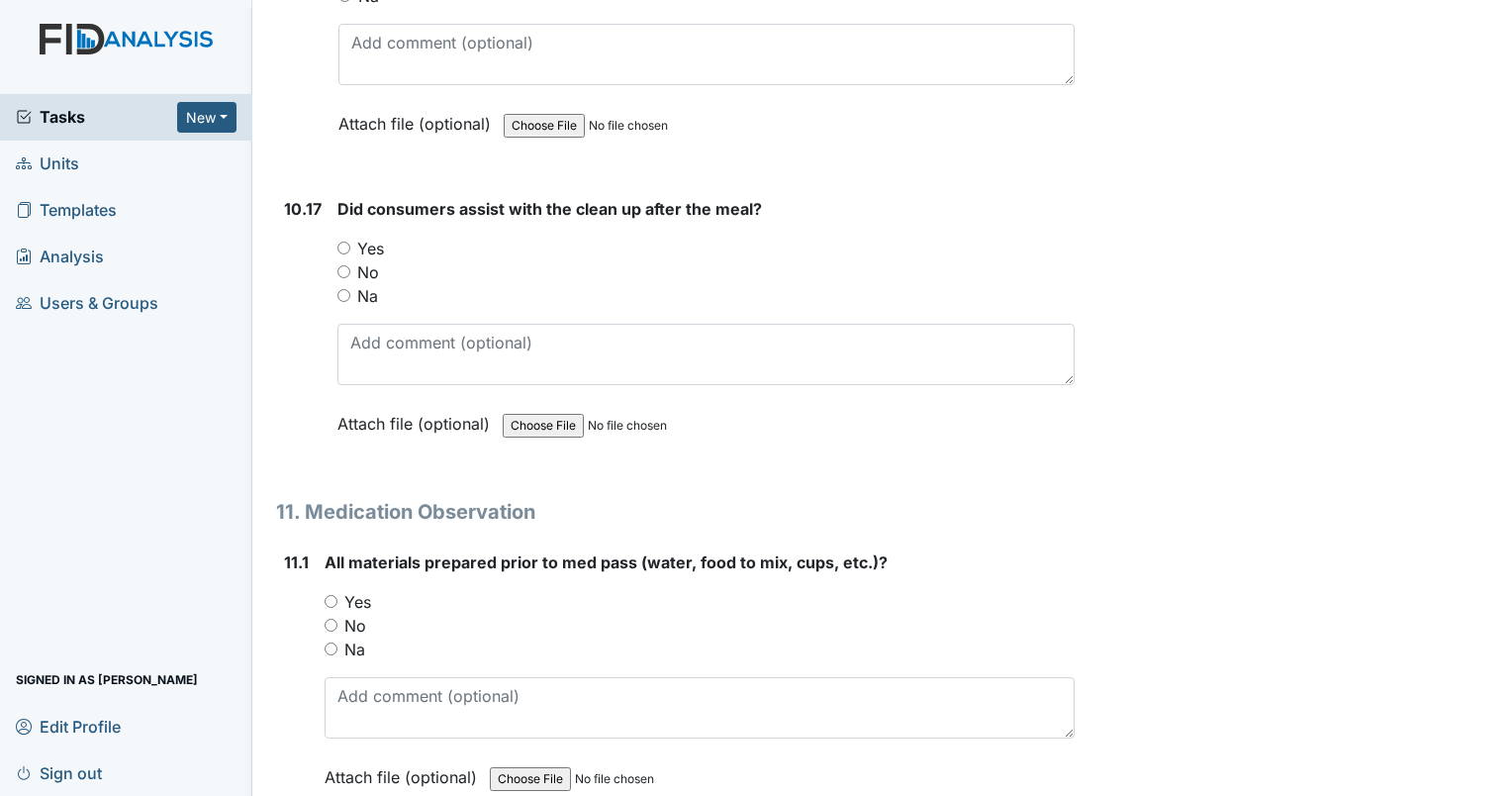 scroll, scrollTop: 21793, scrollLeft: 0, axis: vertical 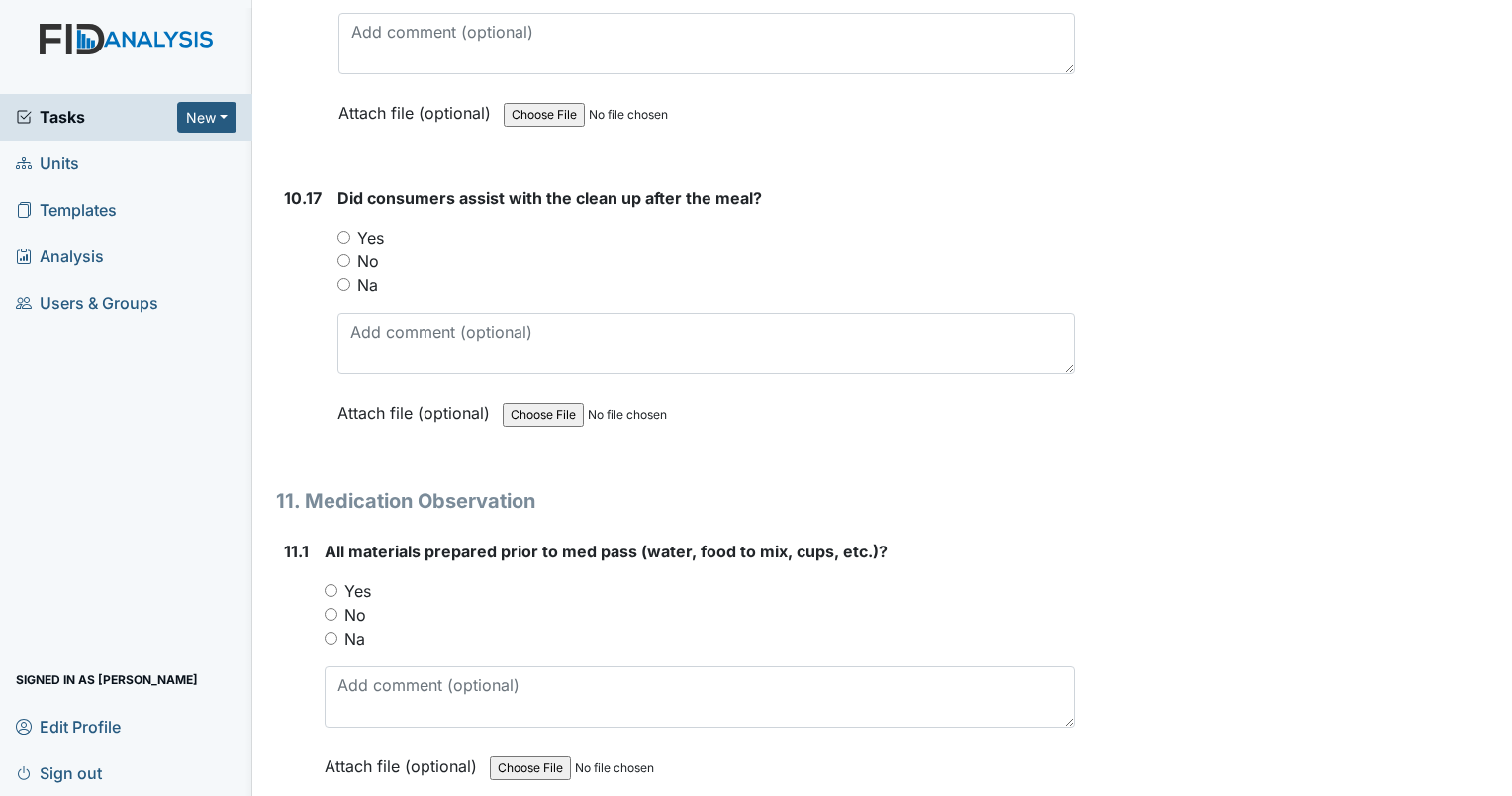 click on "Yes" at bounding box center (343, 237) 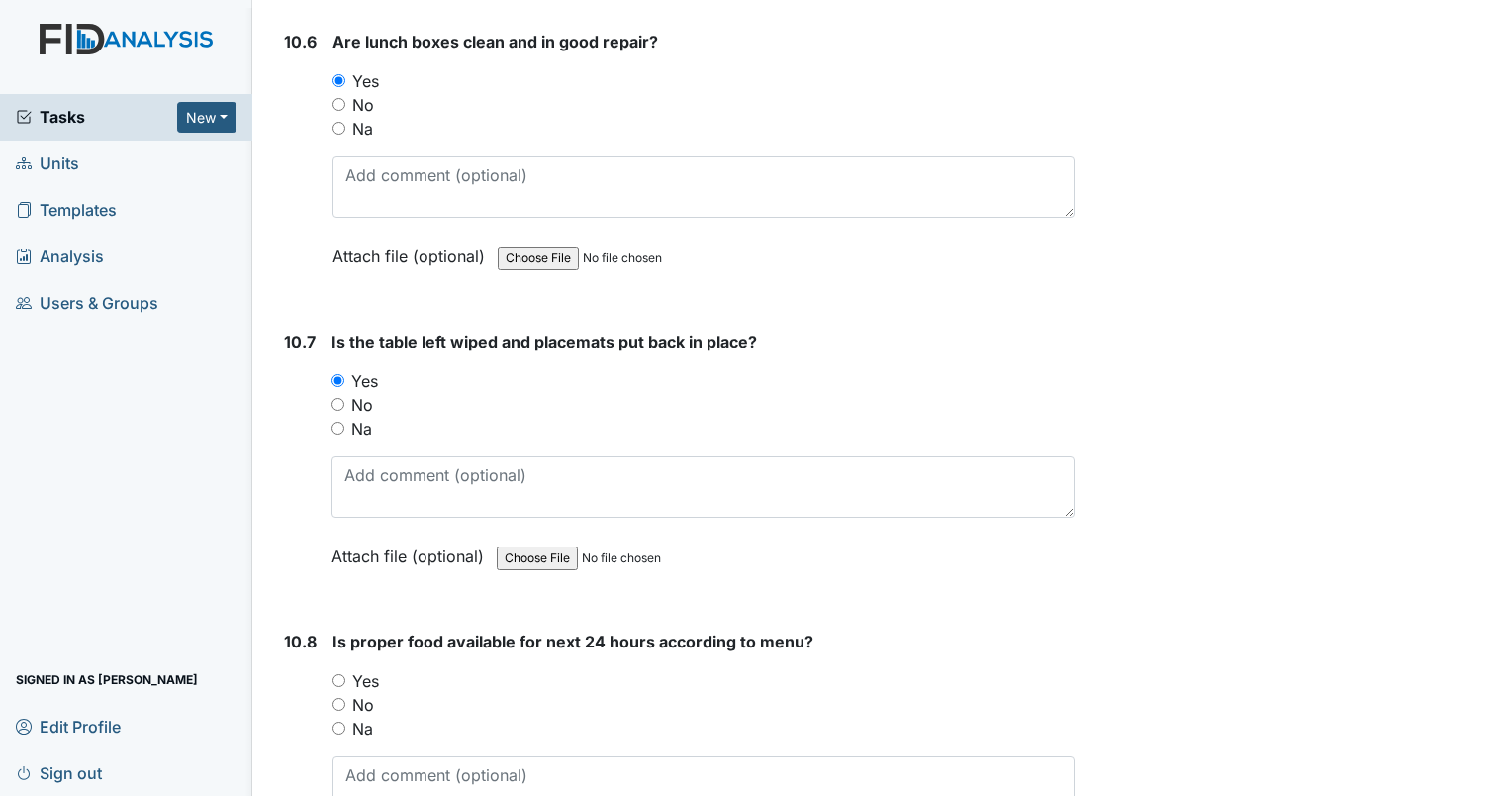 scroll, scrollTop: 18823, scrollLeft: 0, axis: vertical 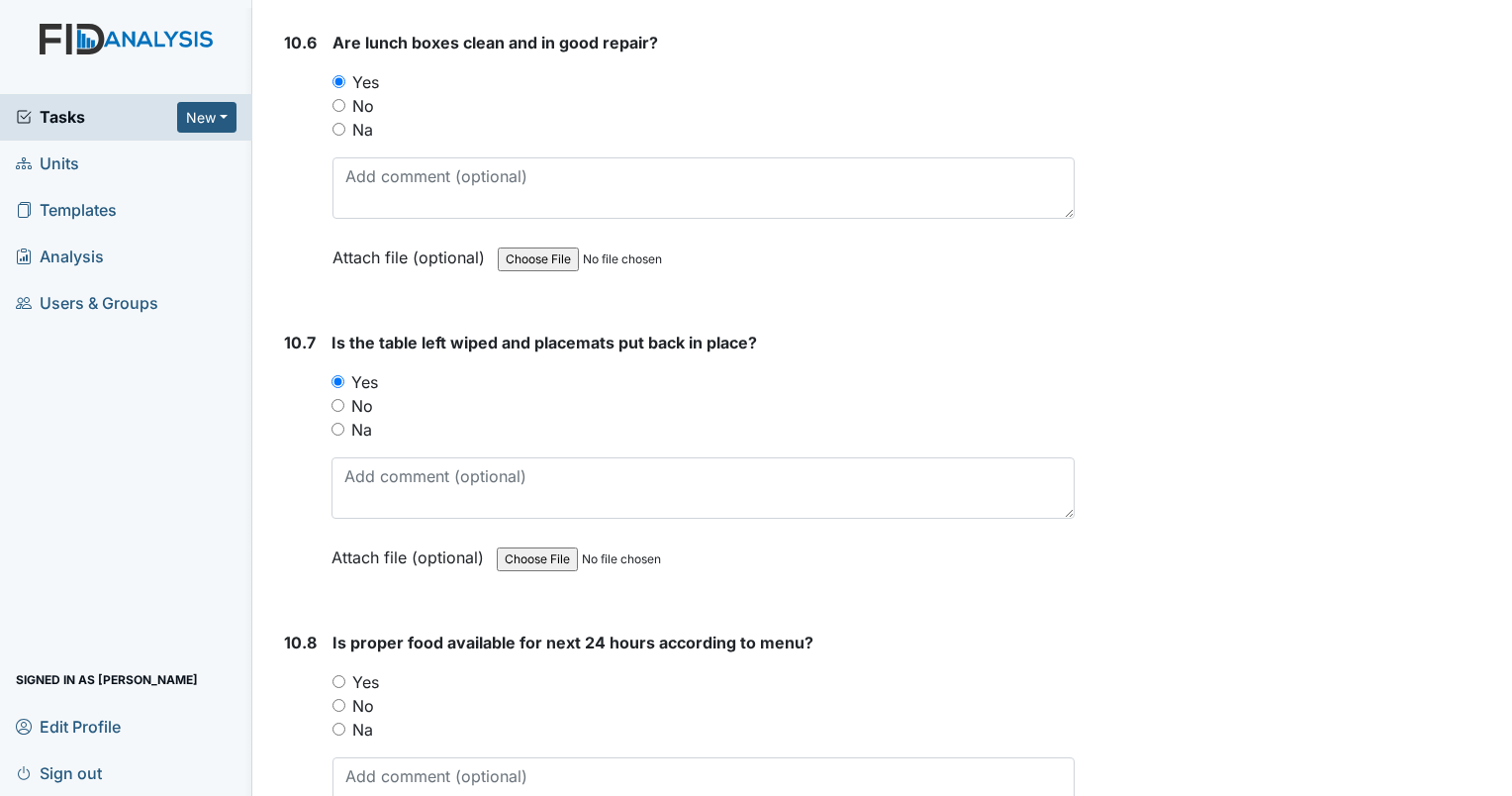 click on "Yes" at bounding box center (338, 681) 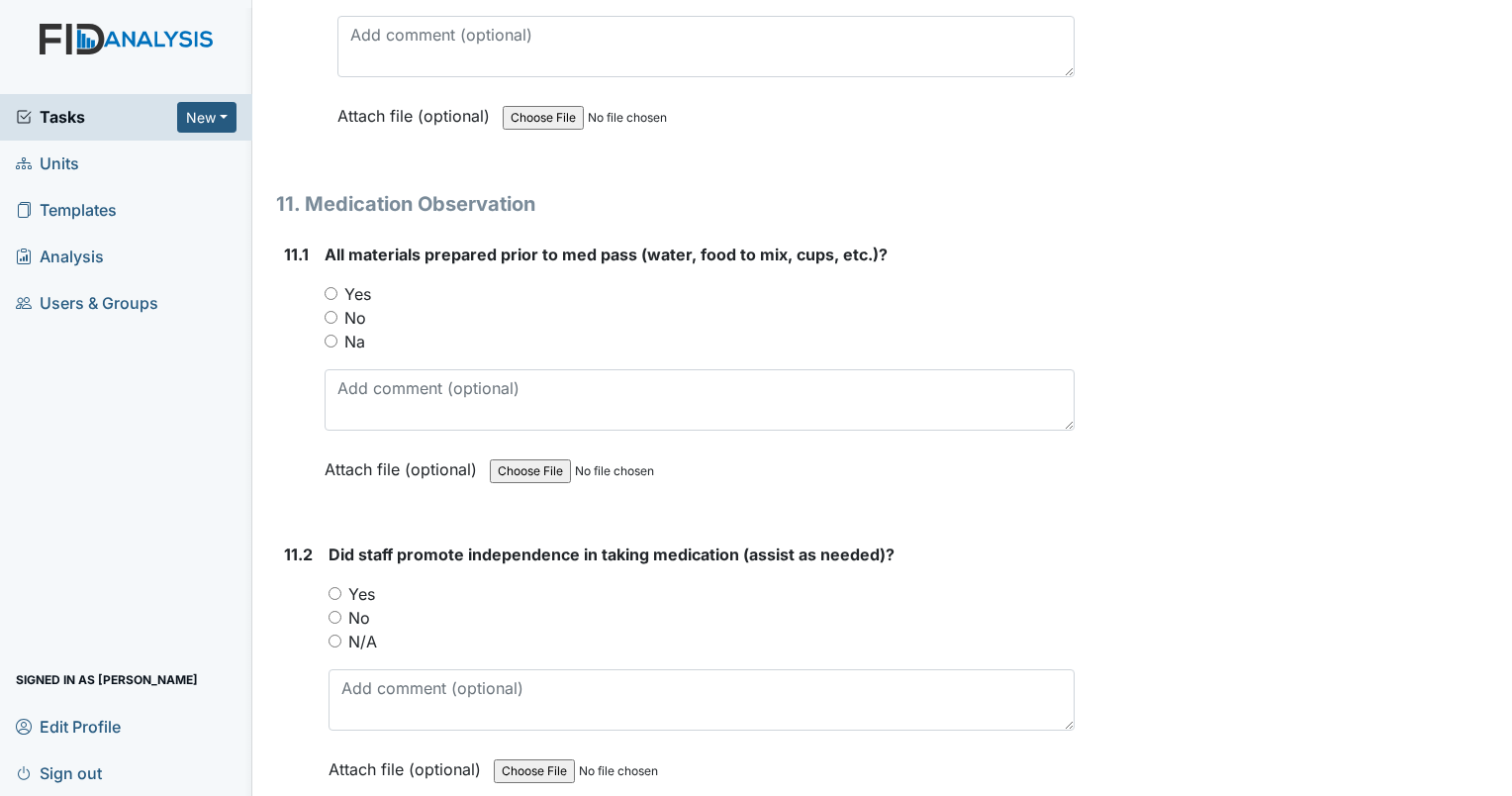 scroll, scrollTop: 21991, scrollLeft: 0, axis: vertical 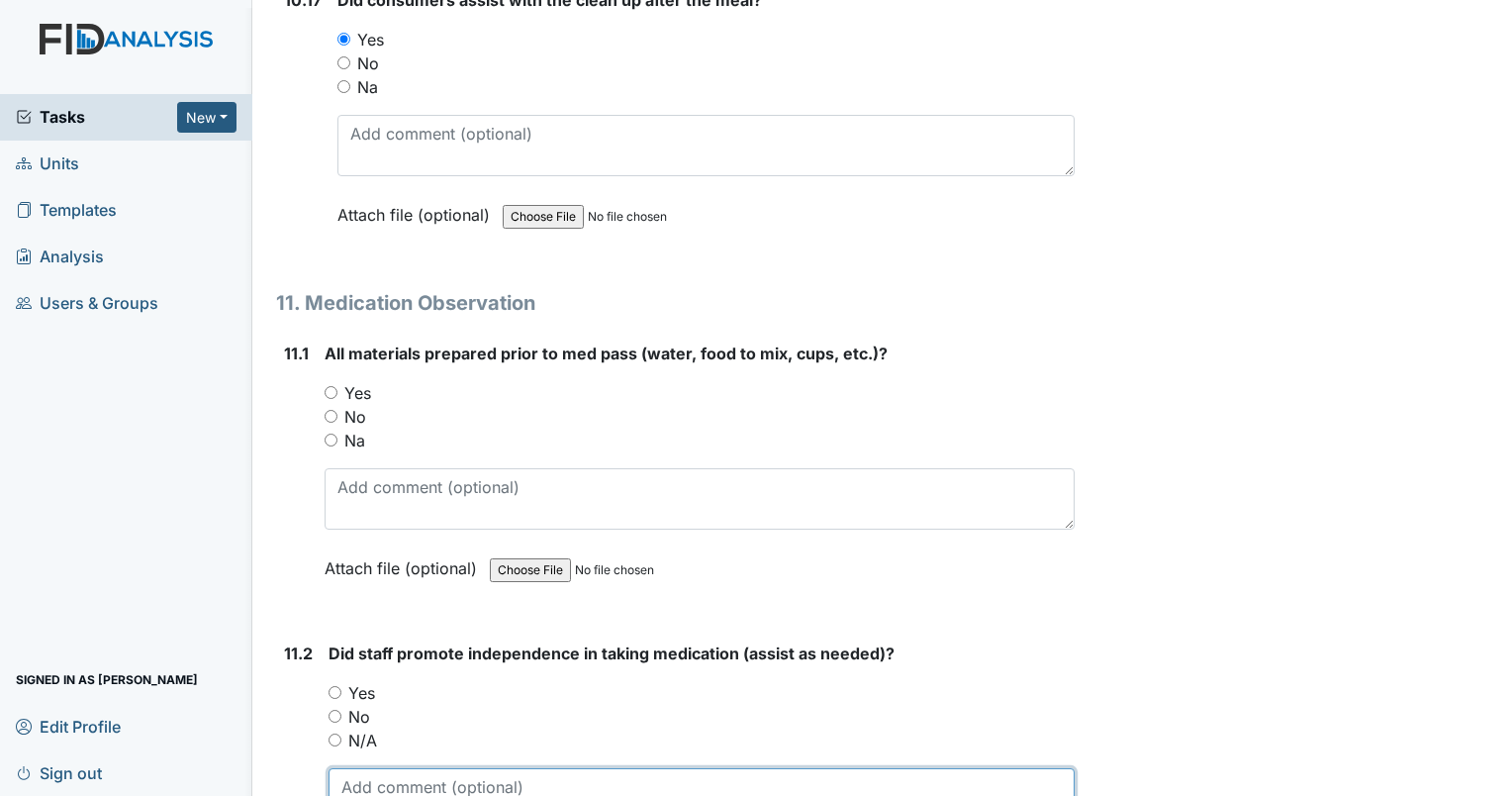 click at bounding box center [702, 799] 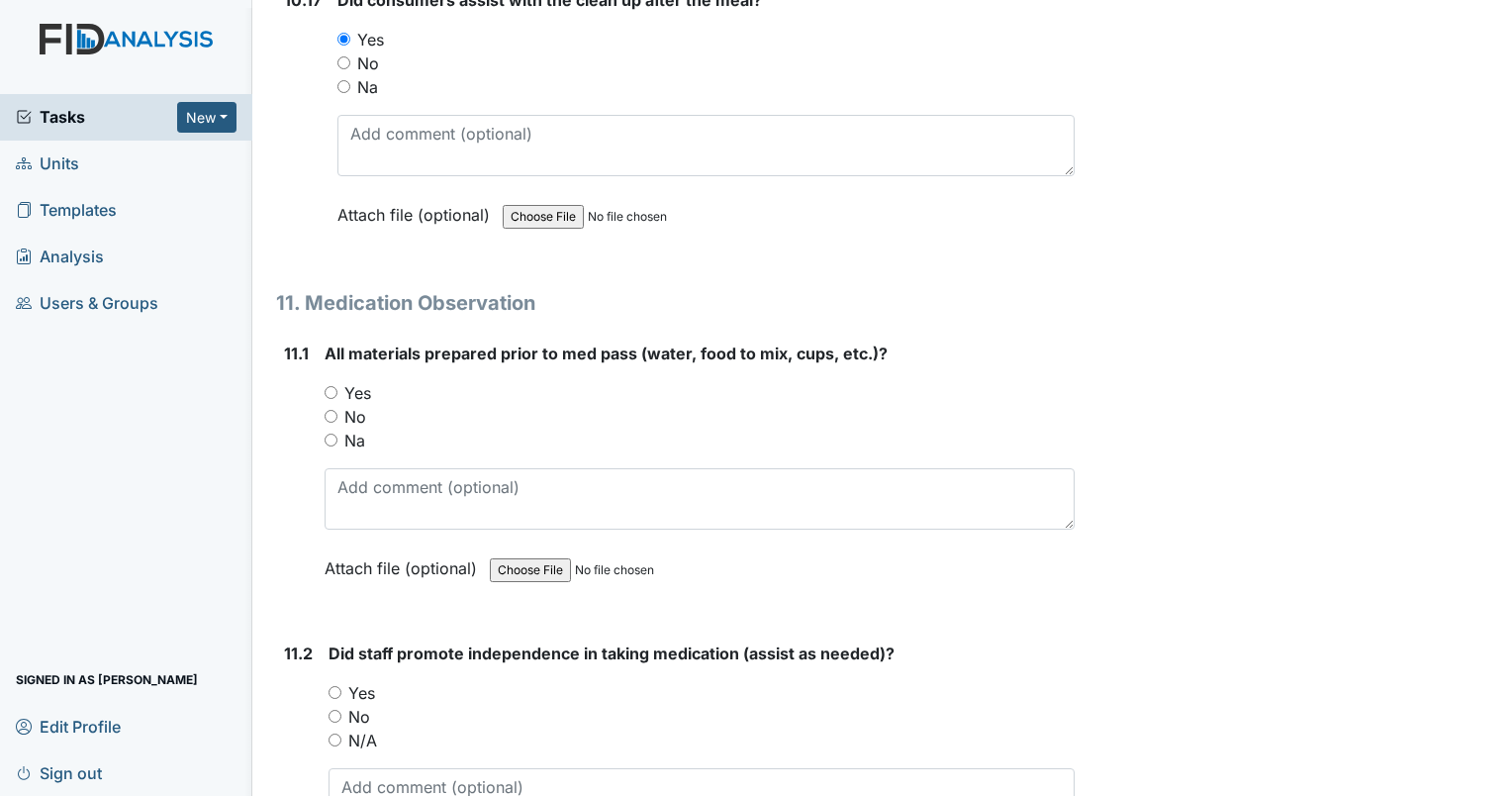 click on "Did staff promote independence in taking medication (assist as needed)?
You must select one of the below options.
Yes
No
N/A
Attach file (optional)
You can upload .pdf, .txt, .jpg, .jpeg, .png, .csv, .xls, or .doc files under 100MB." at bounding box center [702, 767] 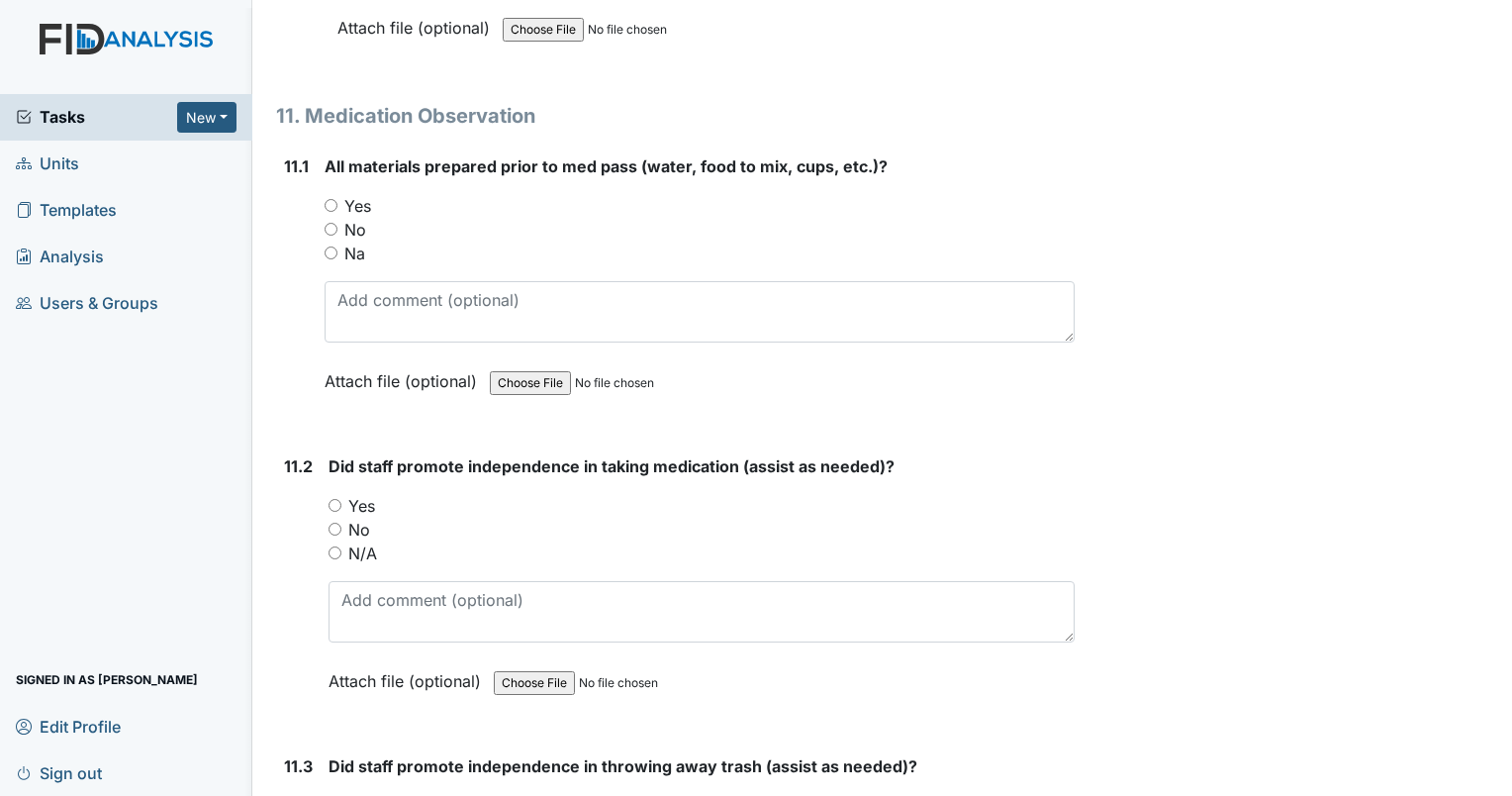 scroll, scrollTop: 22189, scrollLeft: 0, axis: vertical 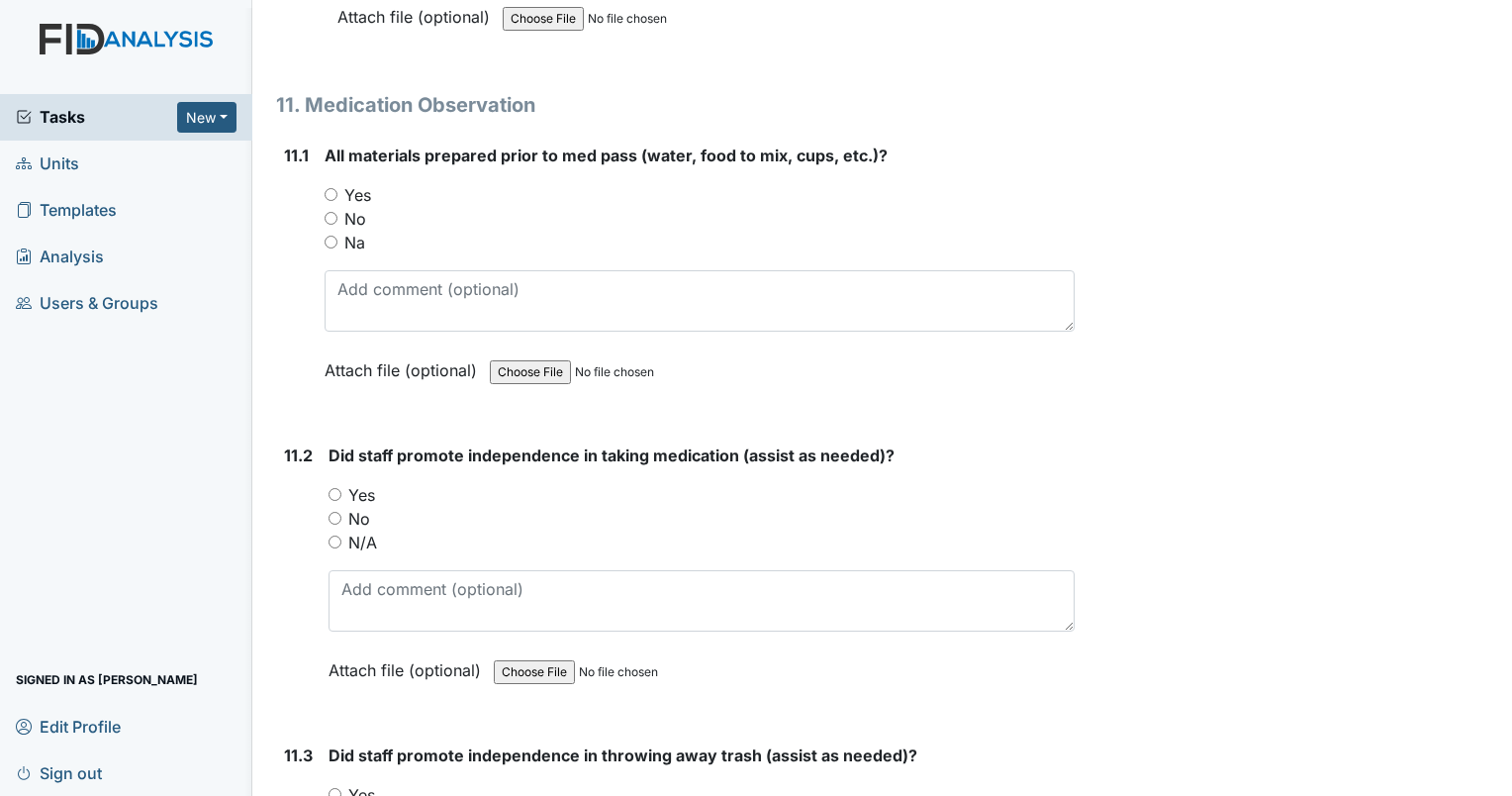 click on "Yes" at bounding box center [331, 194] 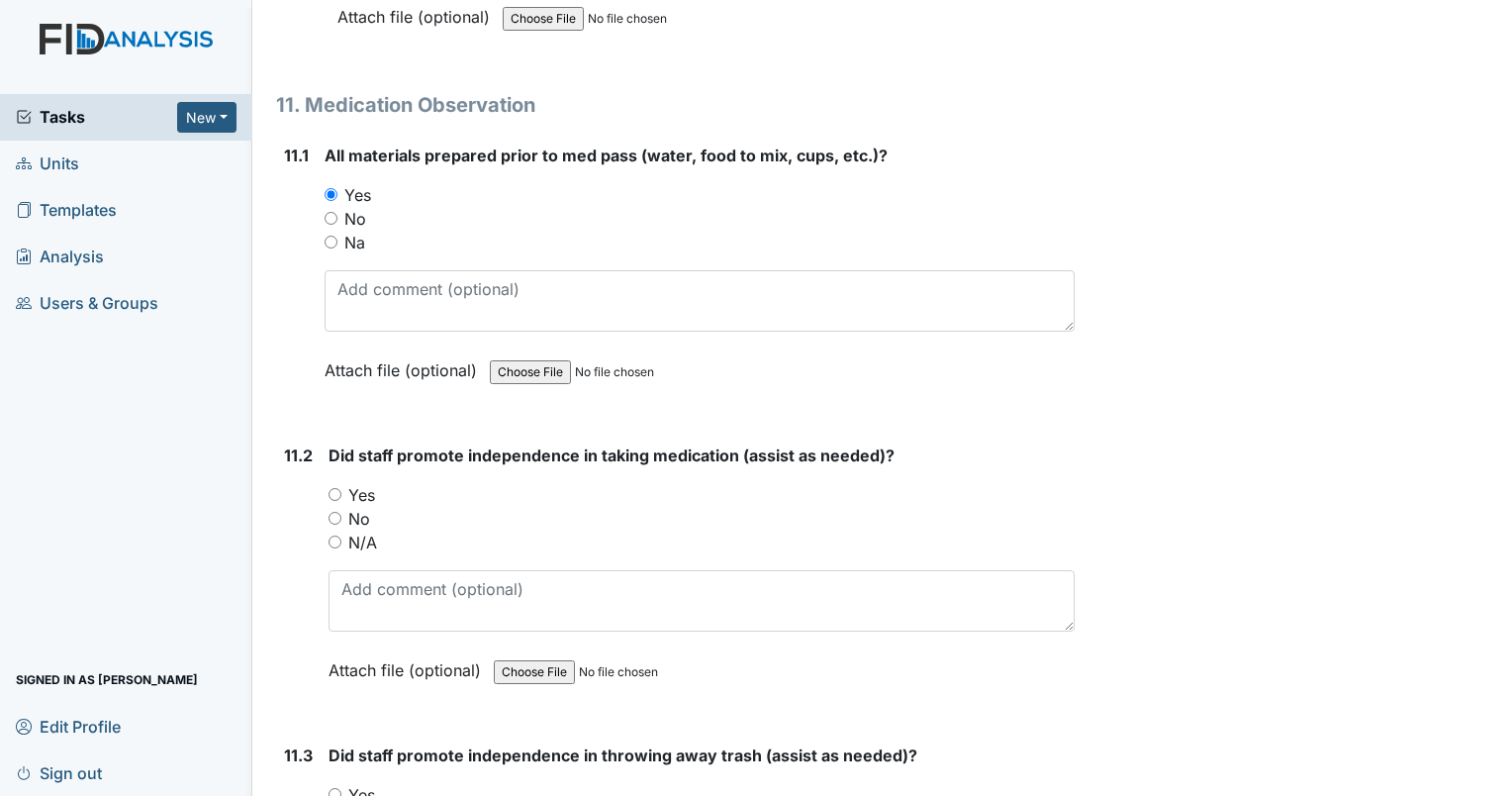 click on "Yes" at bounding box center [334, 494] 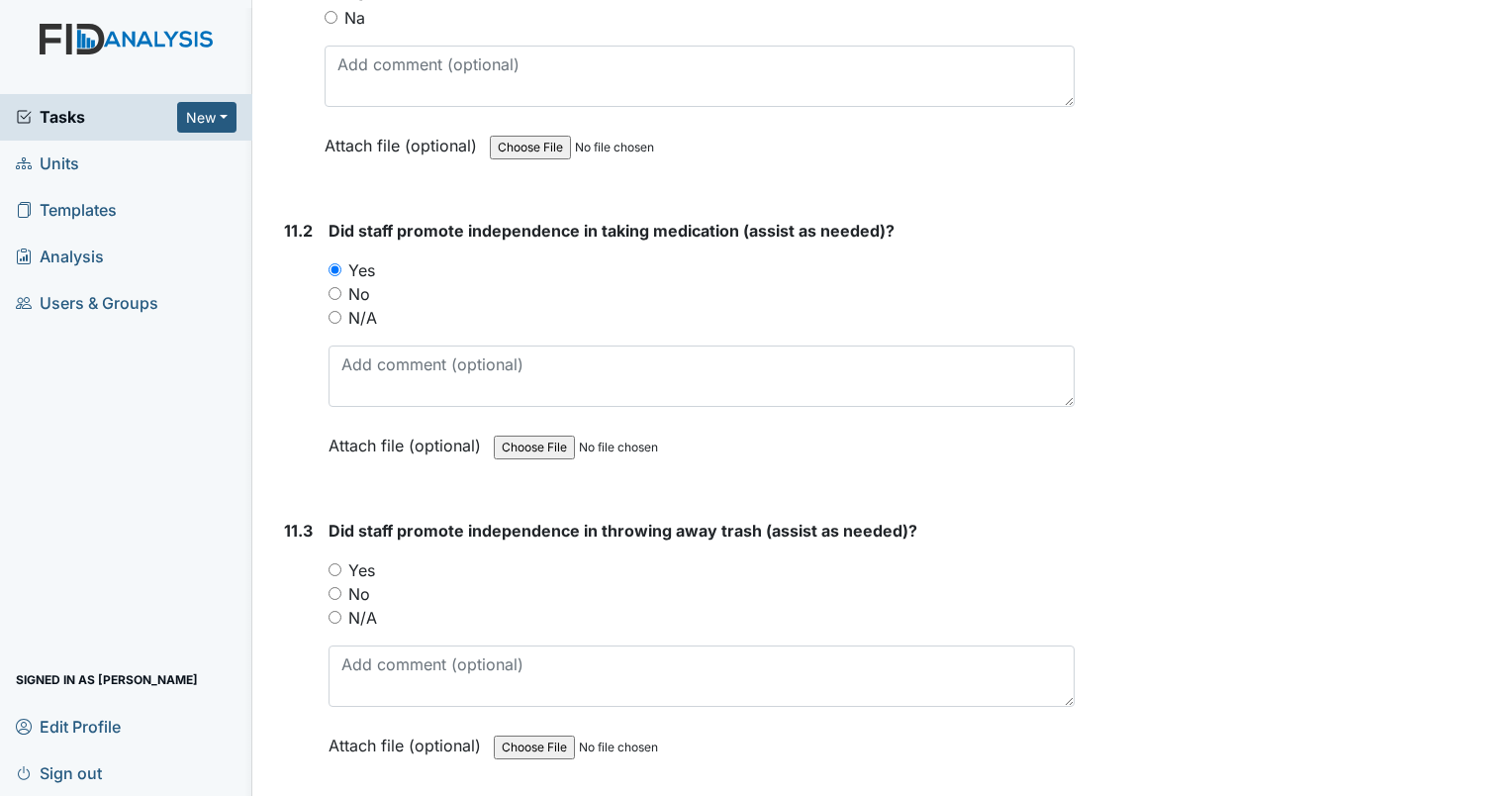 scroll, scrollTop: 22506, scrollLeft: 0, axis: vertical 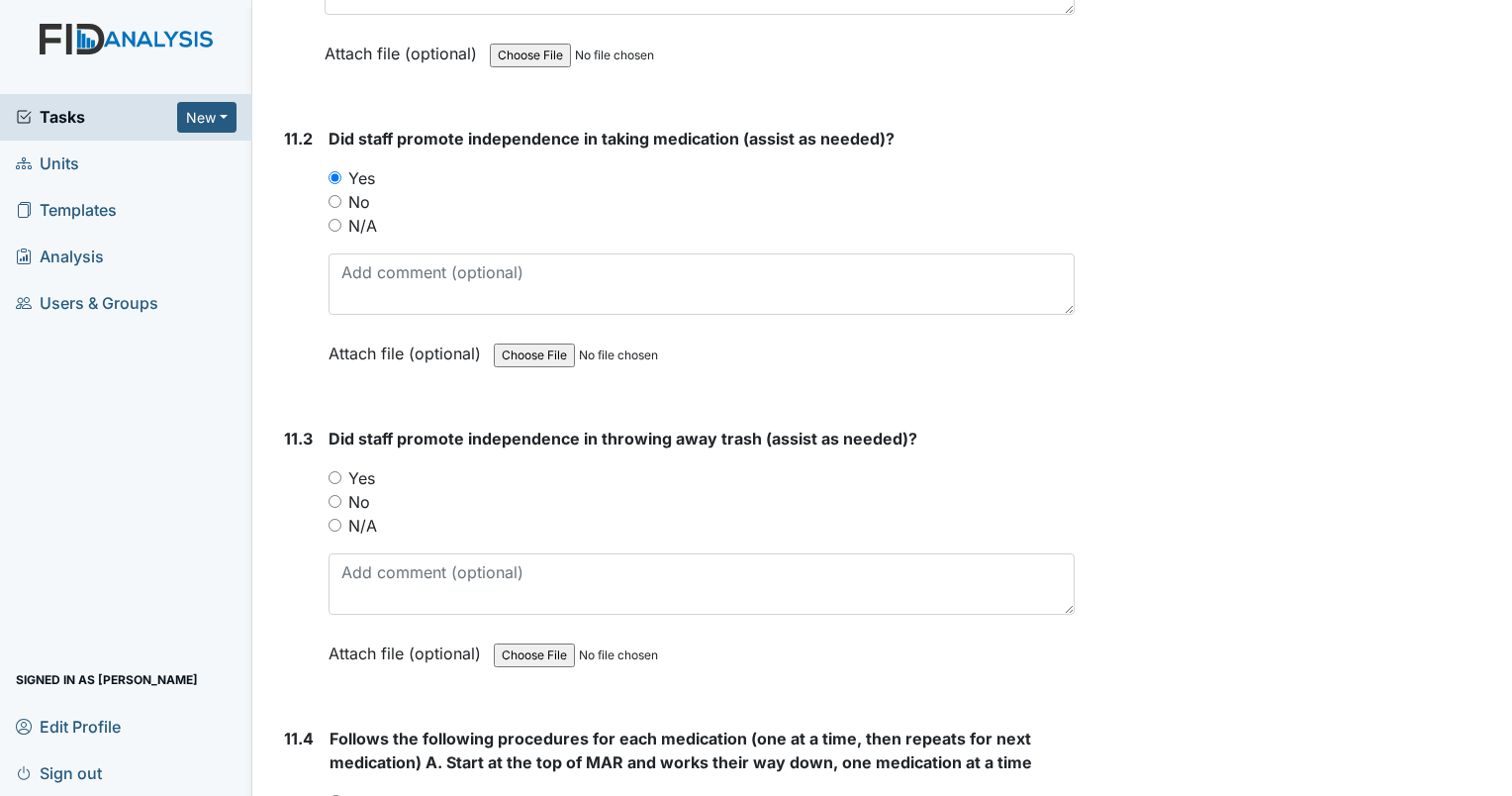 click on "Yes" at bounding box center [334, 477] 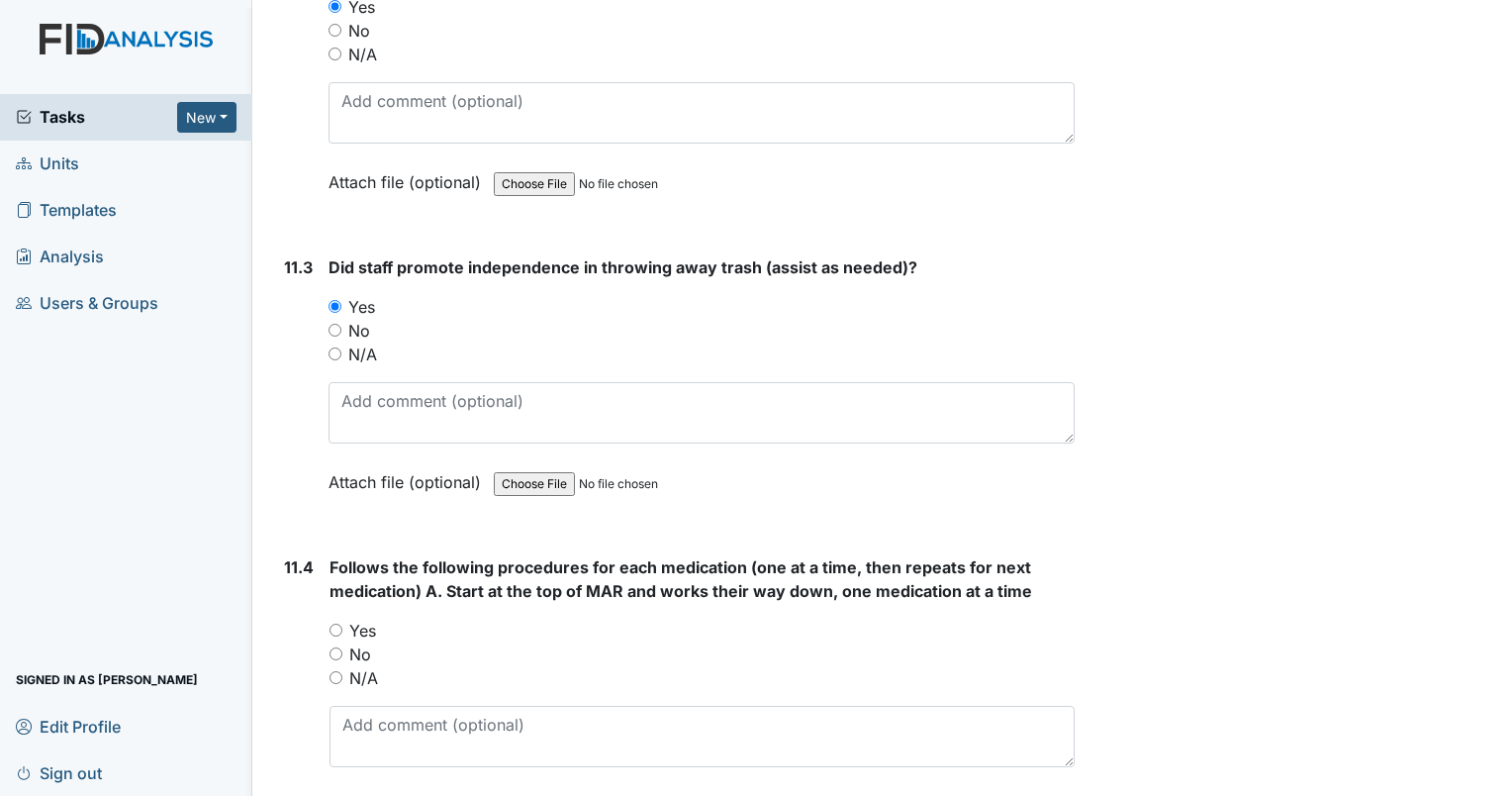 scroll, scrollTop: 22717, scrollLeft: 0, axis: vertical 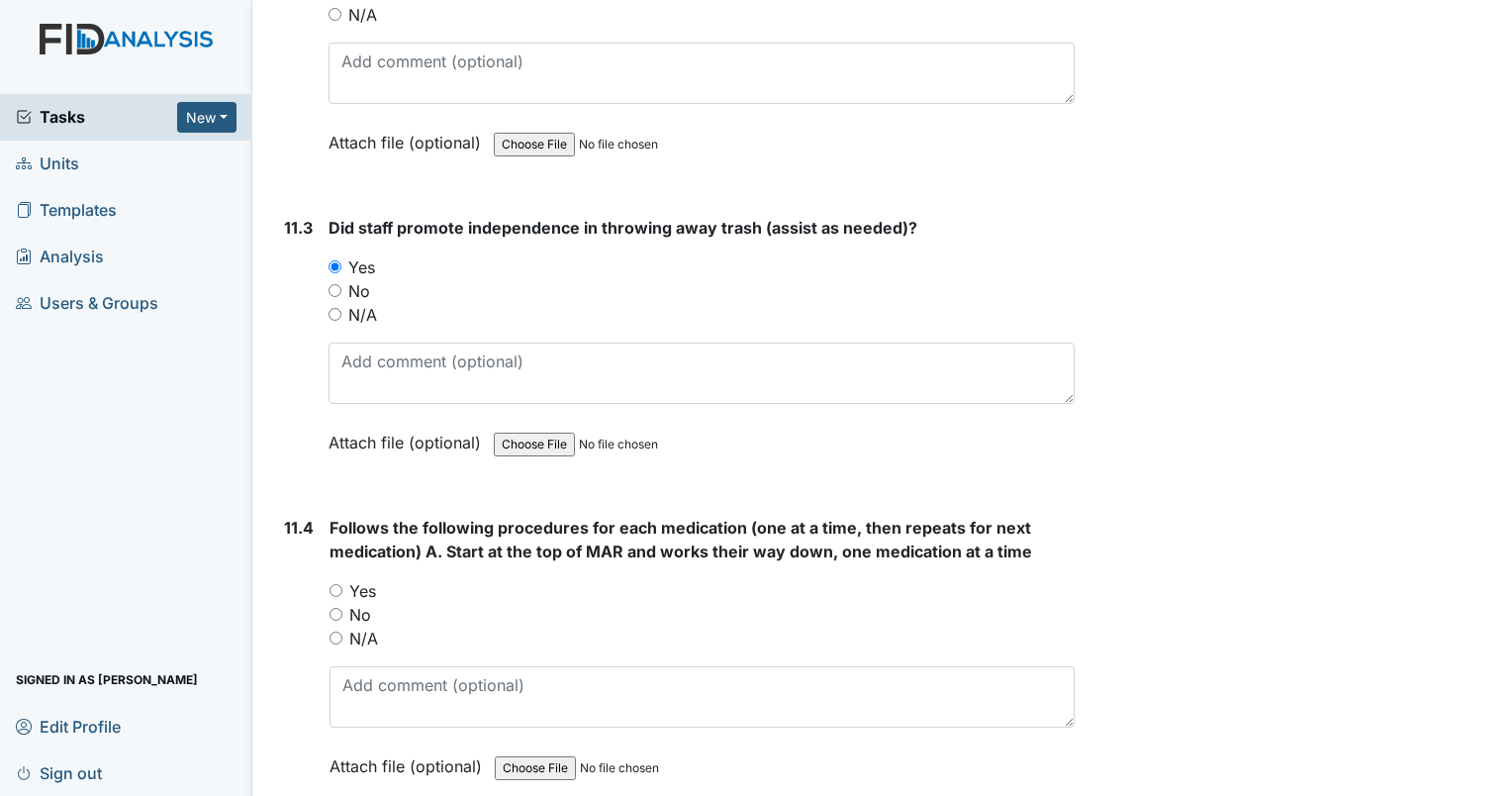 drag, startPoint x: 1507, startPoint y: 768, endPoint x: 338, endPoint y: 515, distance: 1196.0644 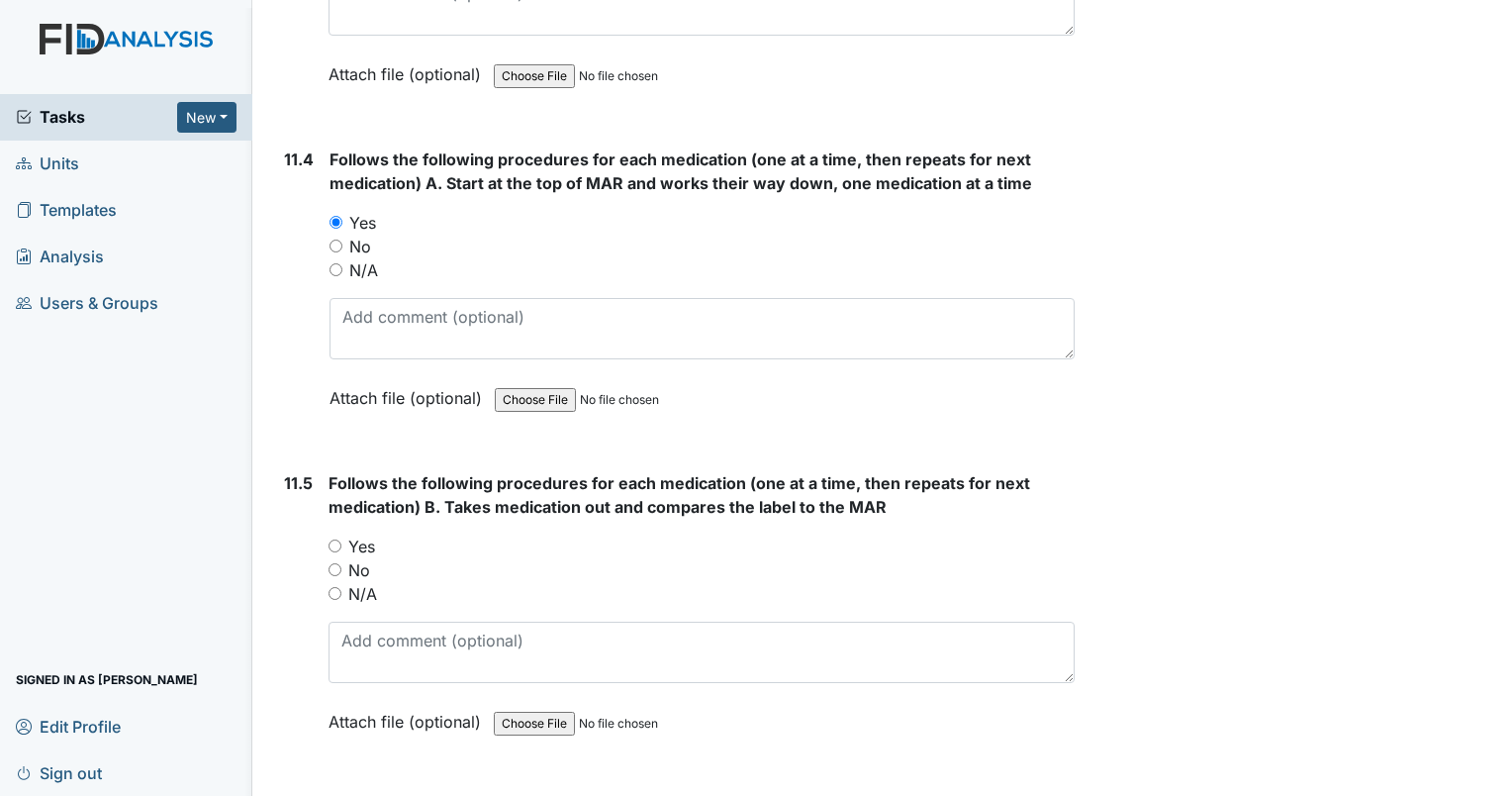 scroll, scrollTop: 23138, scrollLeft: 0, axis: vertical 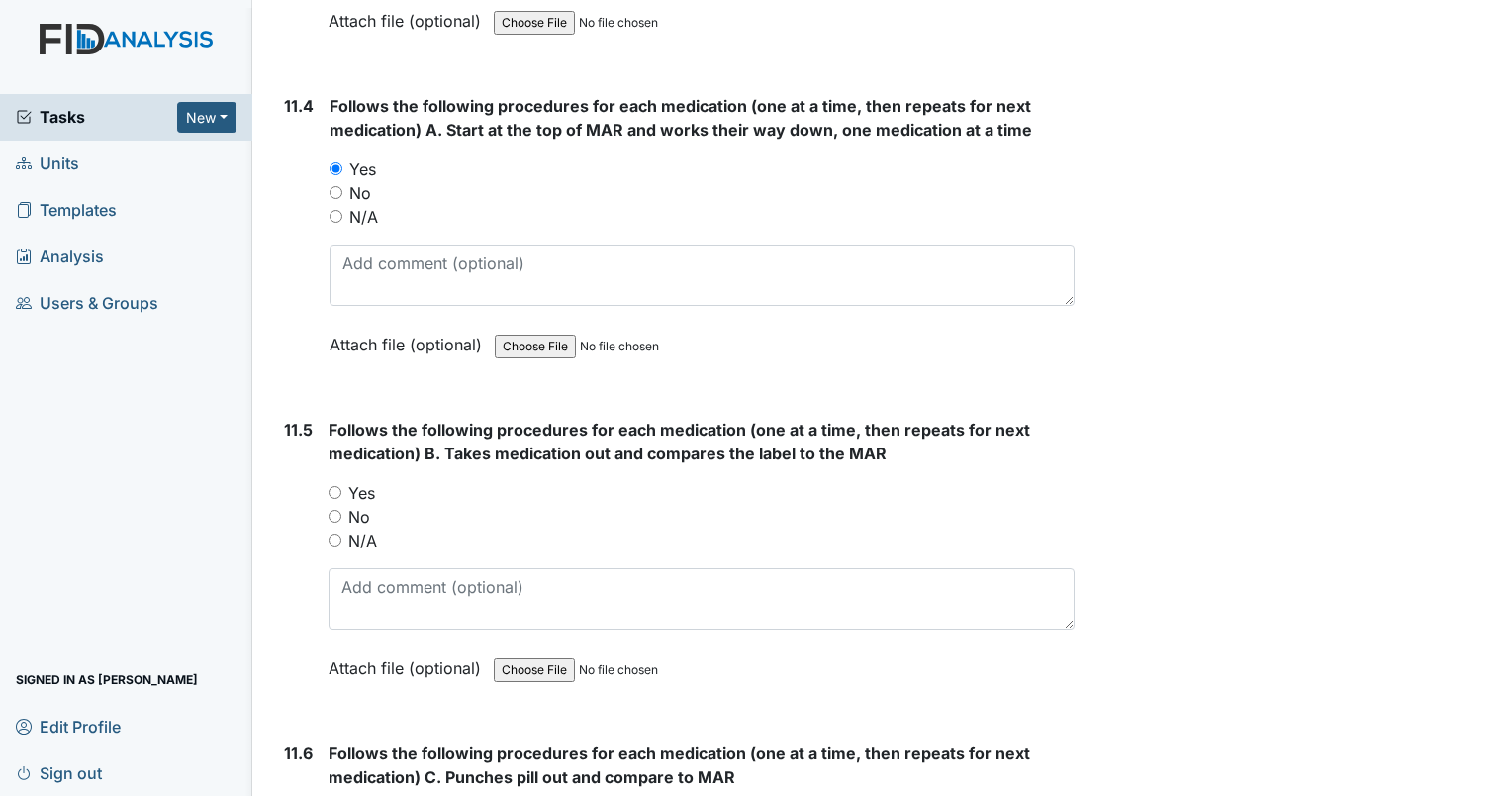 click on "Yes" at bounding box center (334, 492) 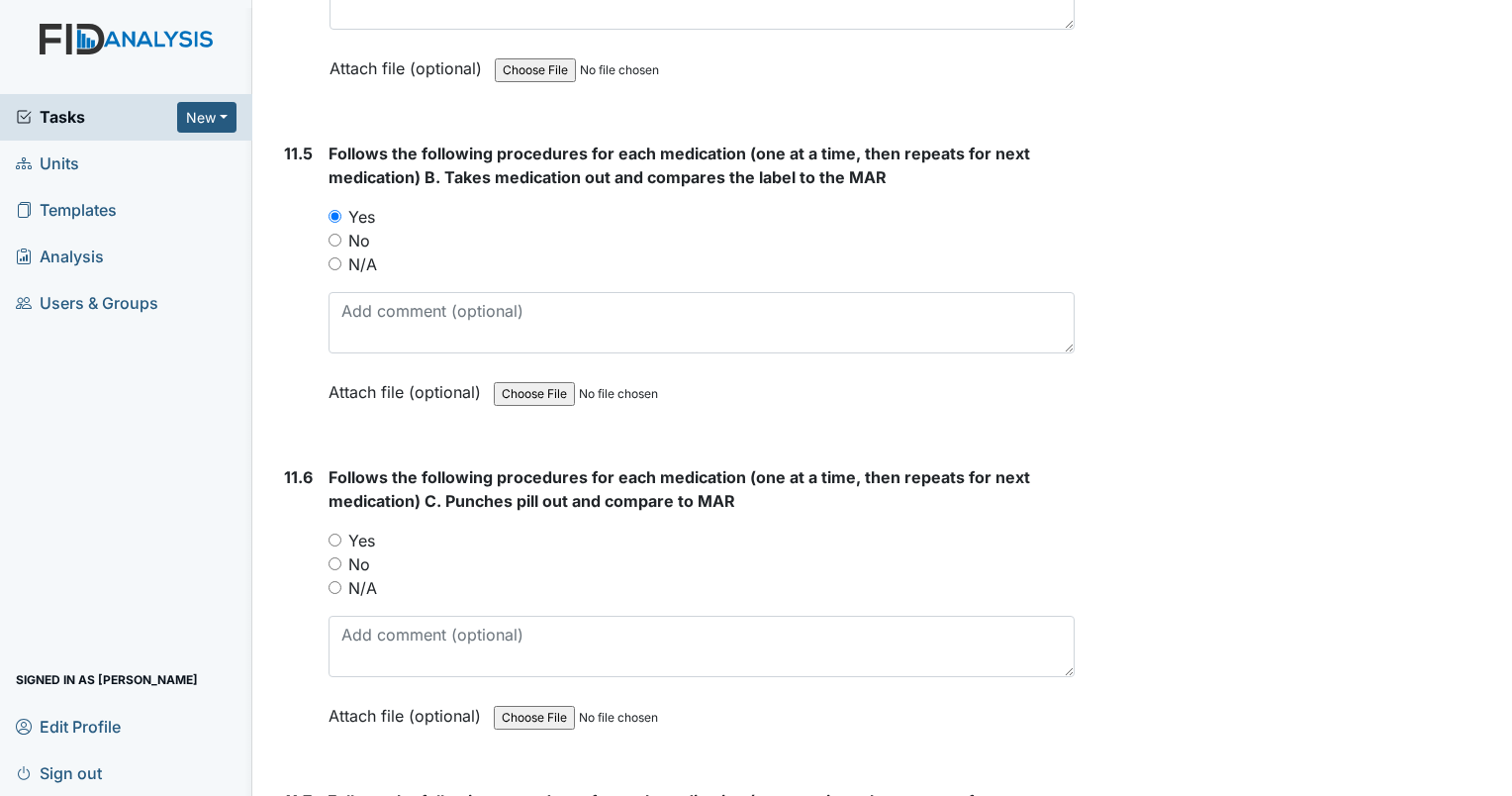 scroll, scrollTop: 23520, scrollLeft: 0, axis: vertical 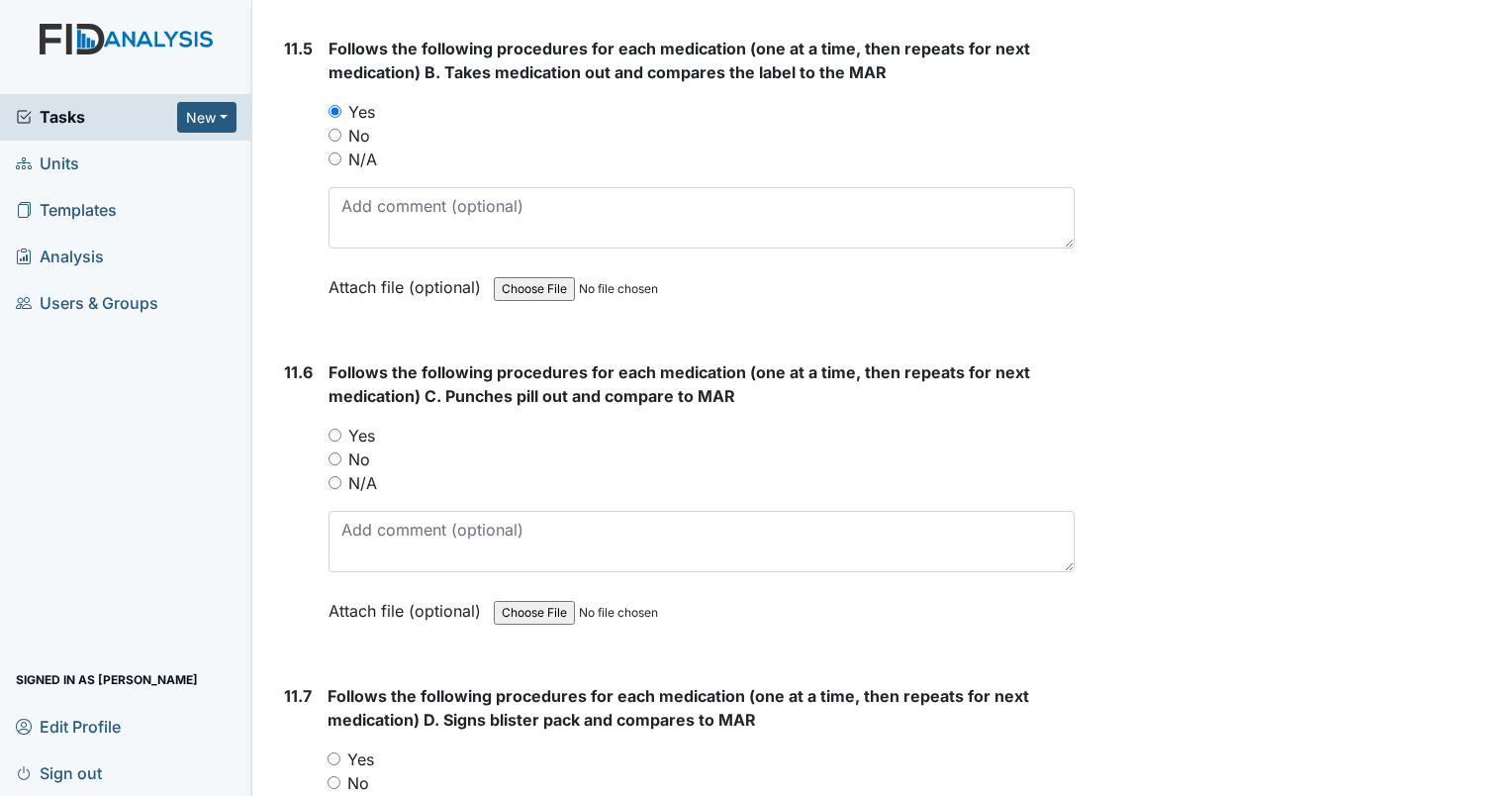 click on "Yes" at bounding box center [334, 435] 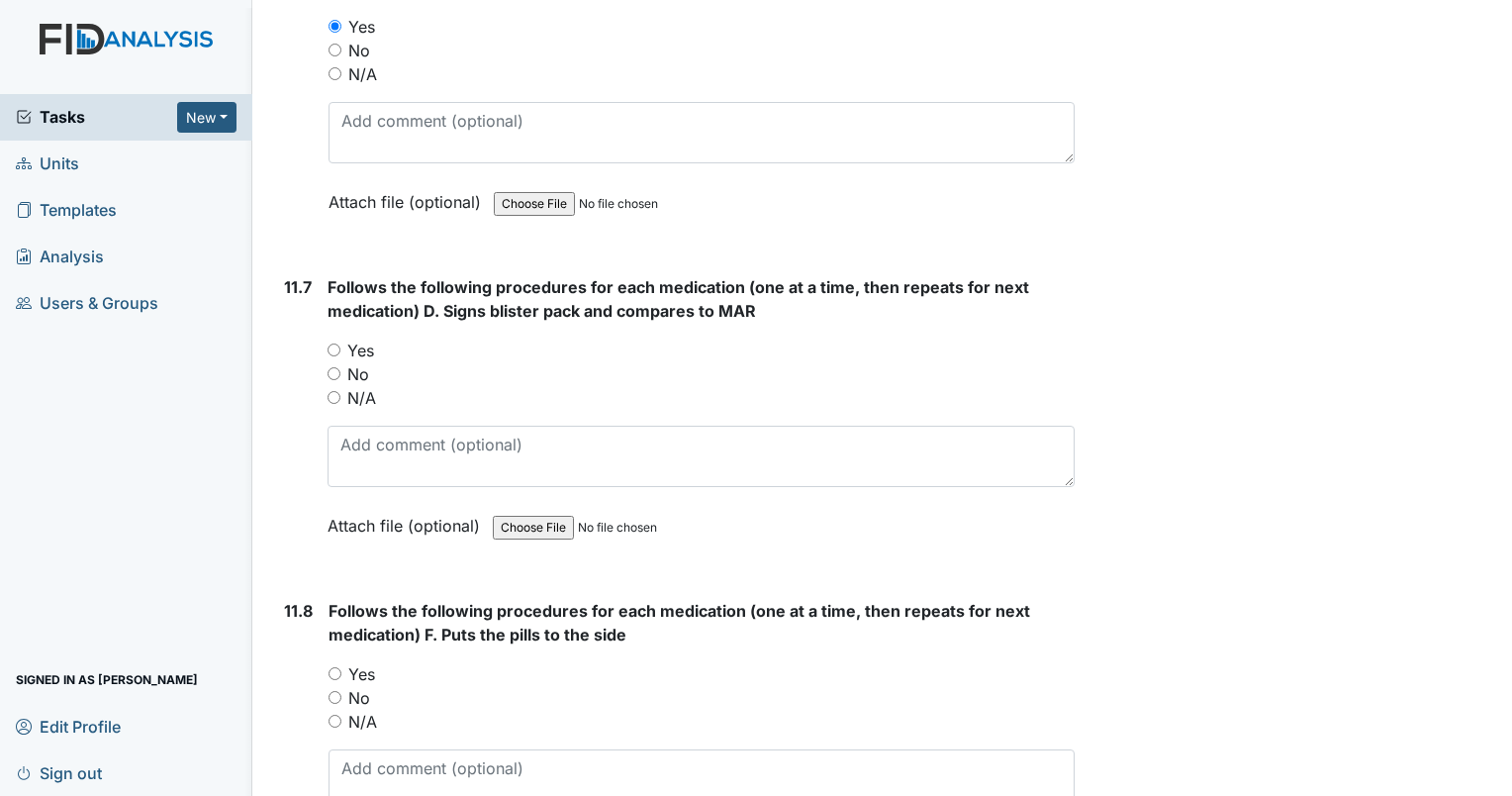 scroll, scrollTop: 23941, scrollLeft: 0, axis: vertical 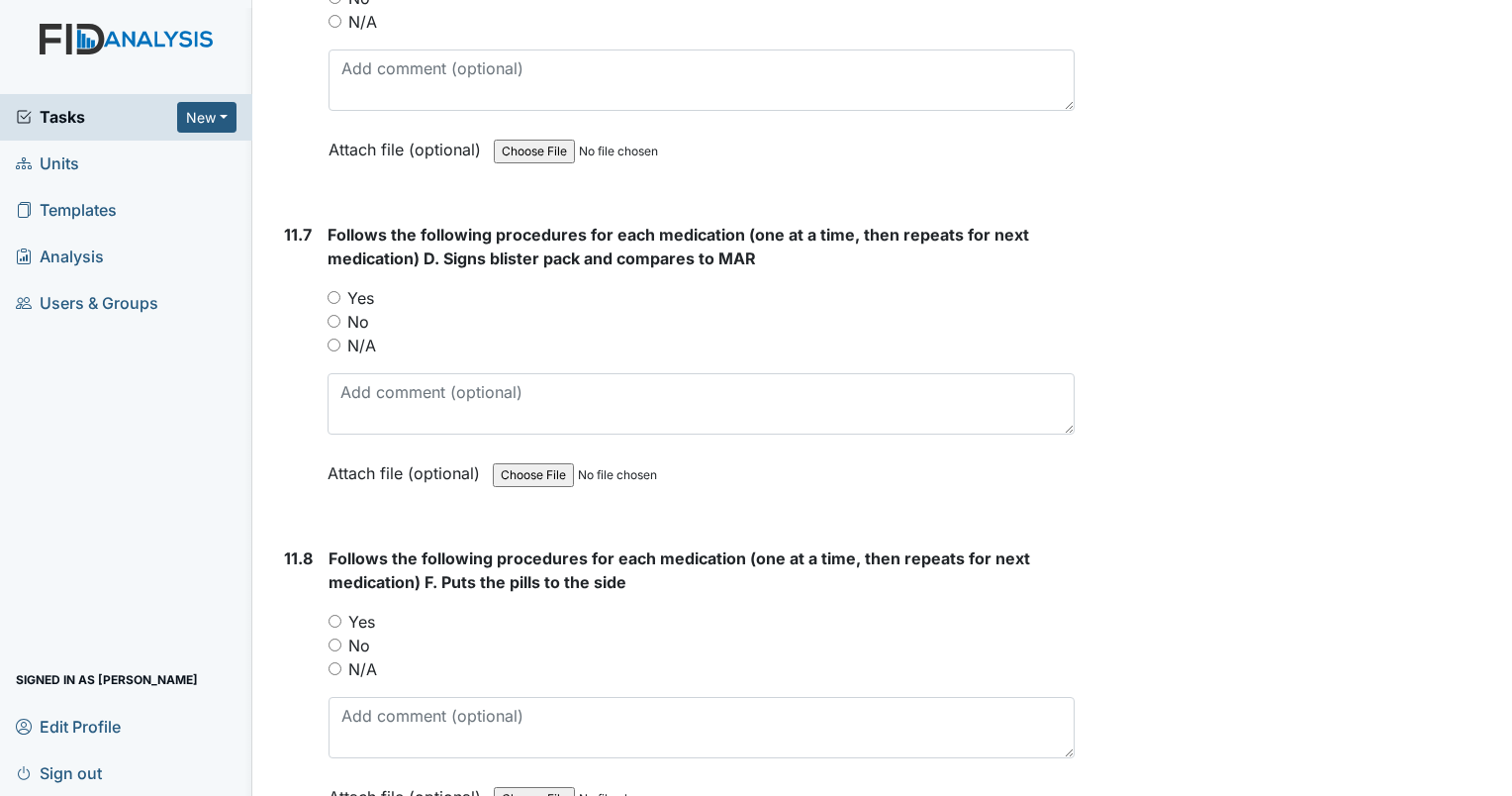 click on "Yes" at bounding box center [333, 297] 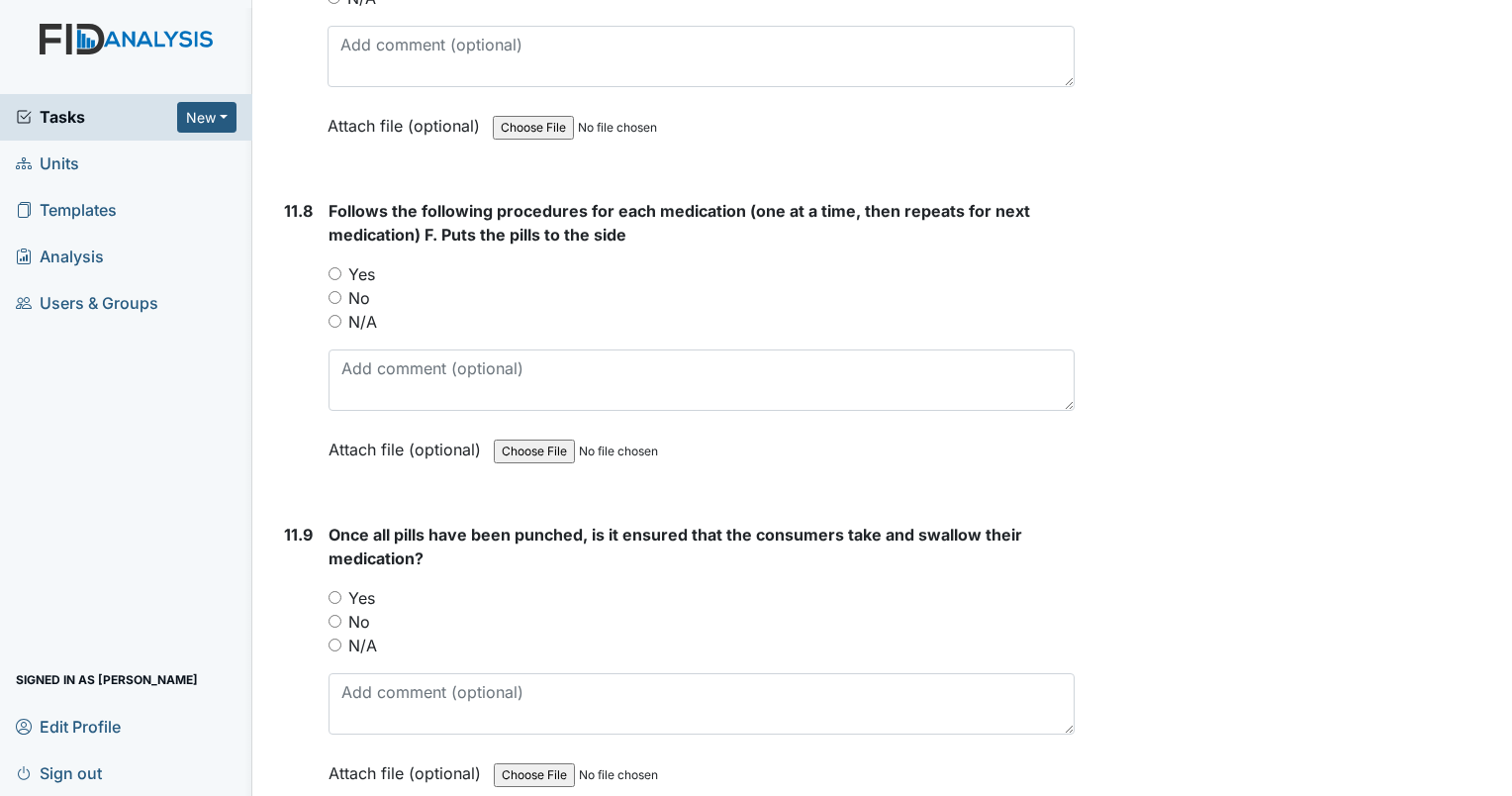 scroll, scrollTop: 24337, scrollLeft: 0, axis: vertical 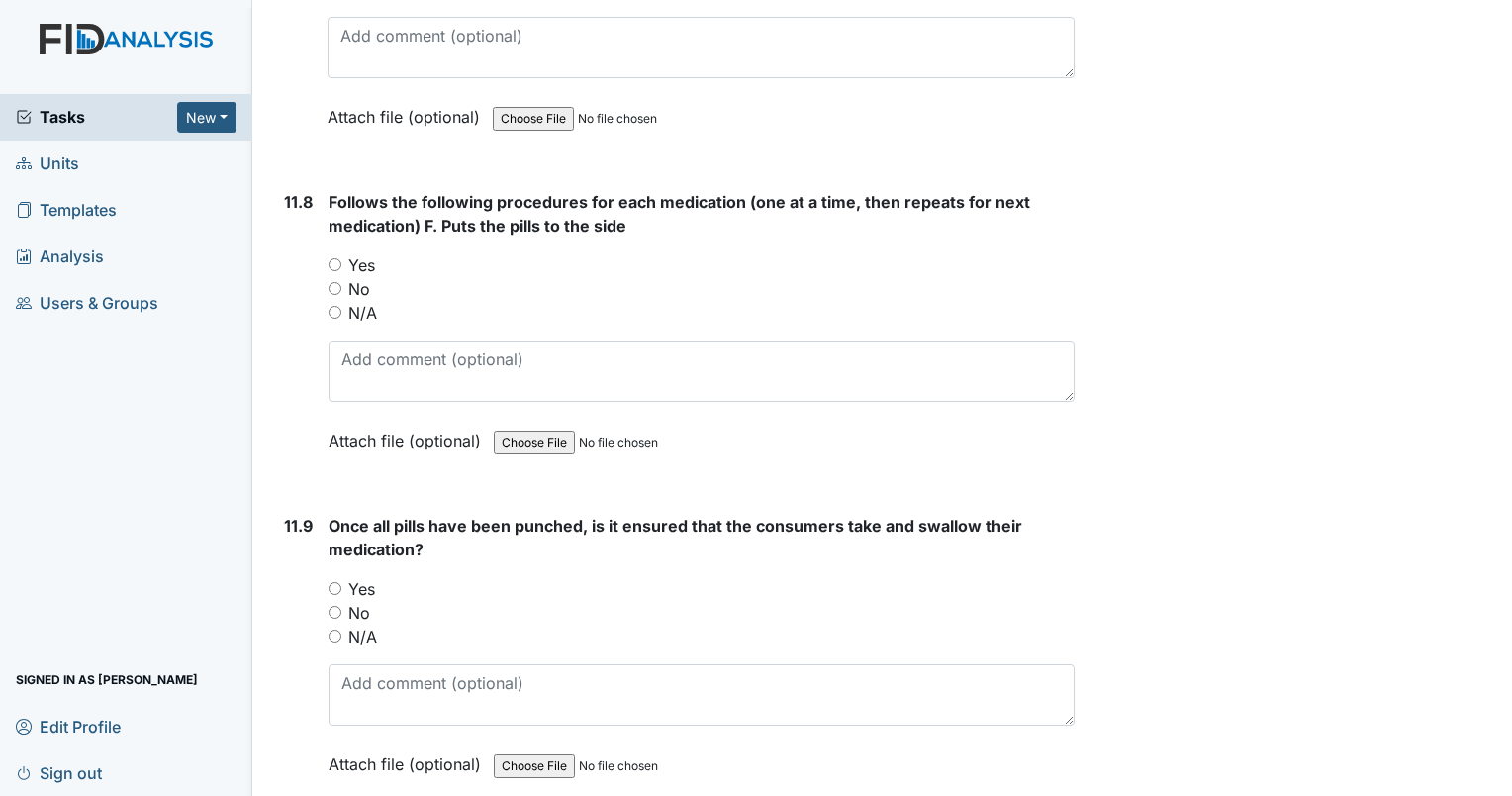 click on "Yes" at bounding box center (334, 264) 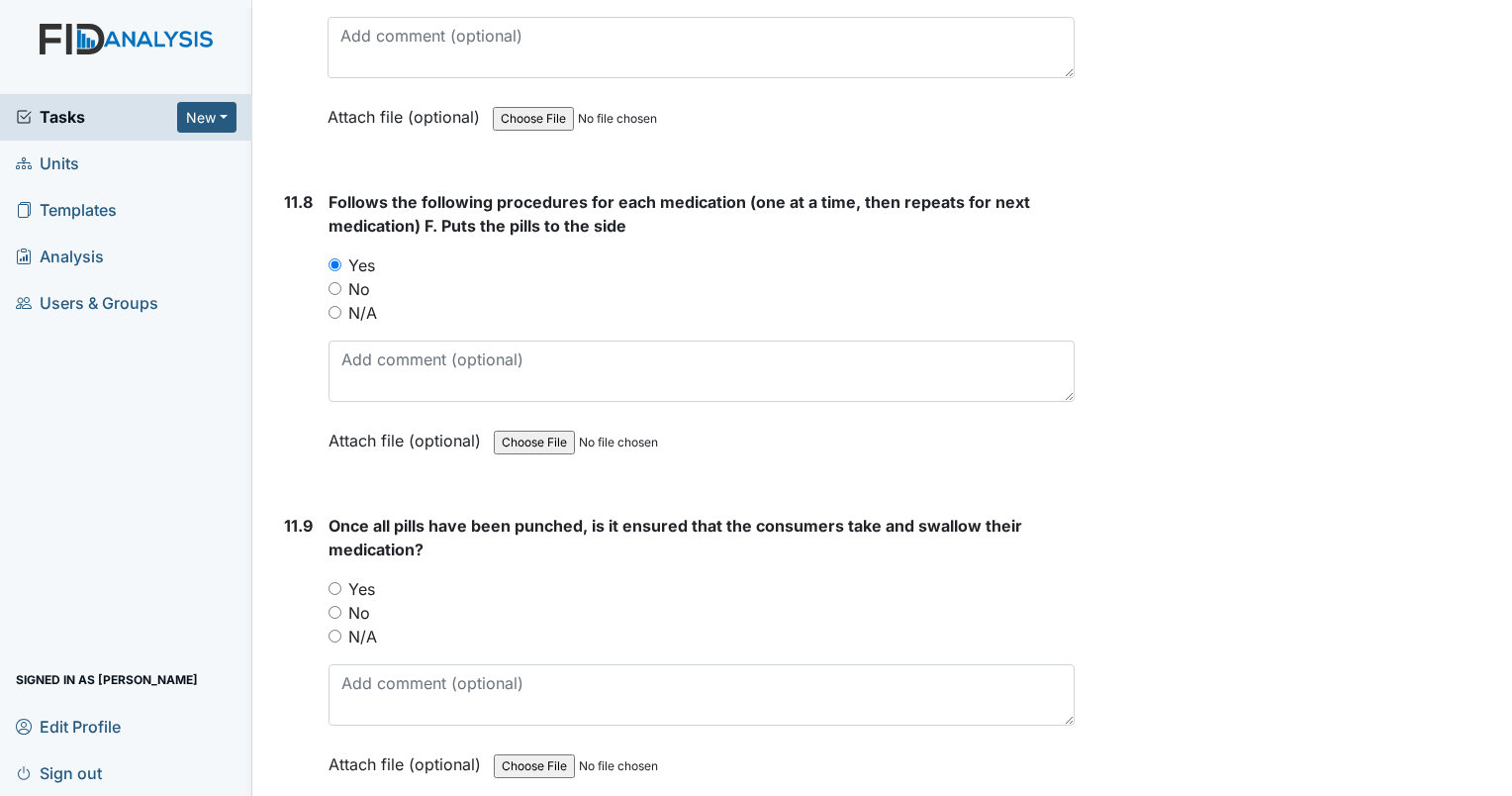 drag, startPoint x: 336, startPoint y: 179, endPoint x: 1219, endPoint y: 330, distance: 895.818 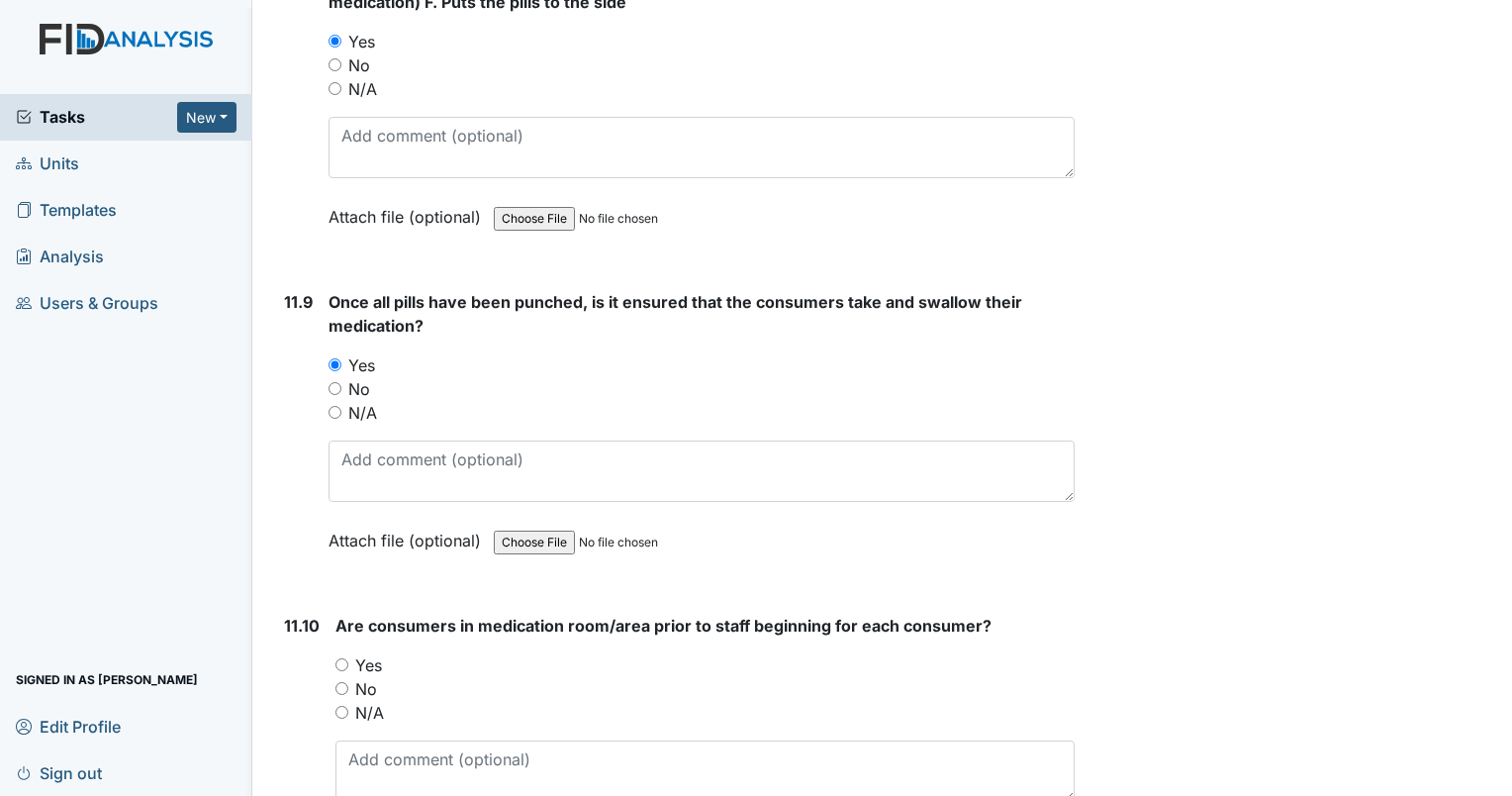 scroll, scrollTop: 24706, scrollLeft: 0, axis: vertical 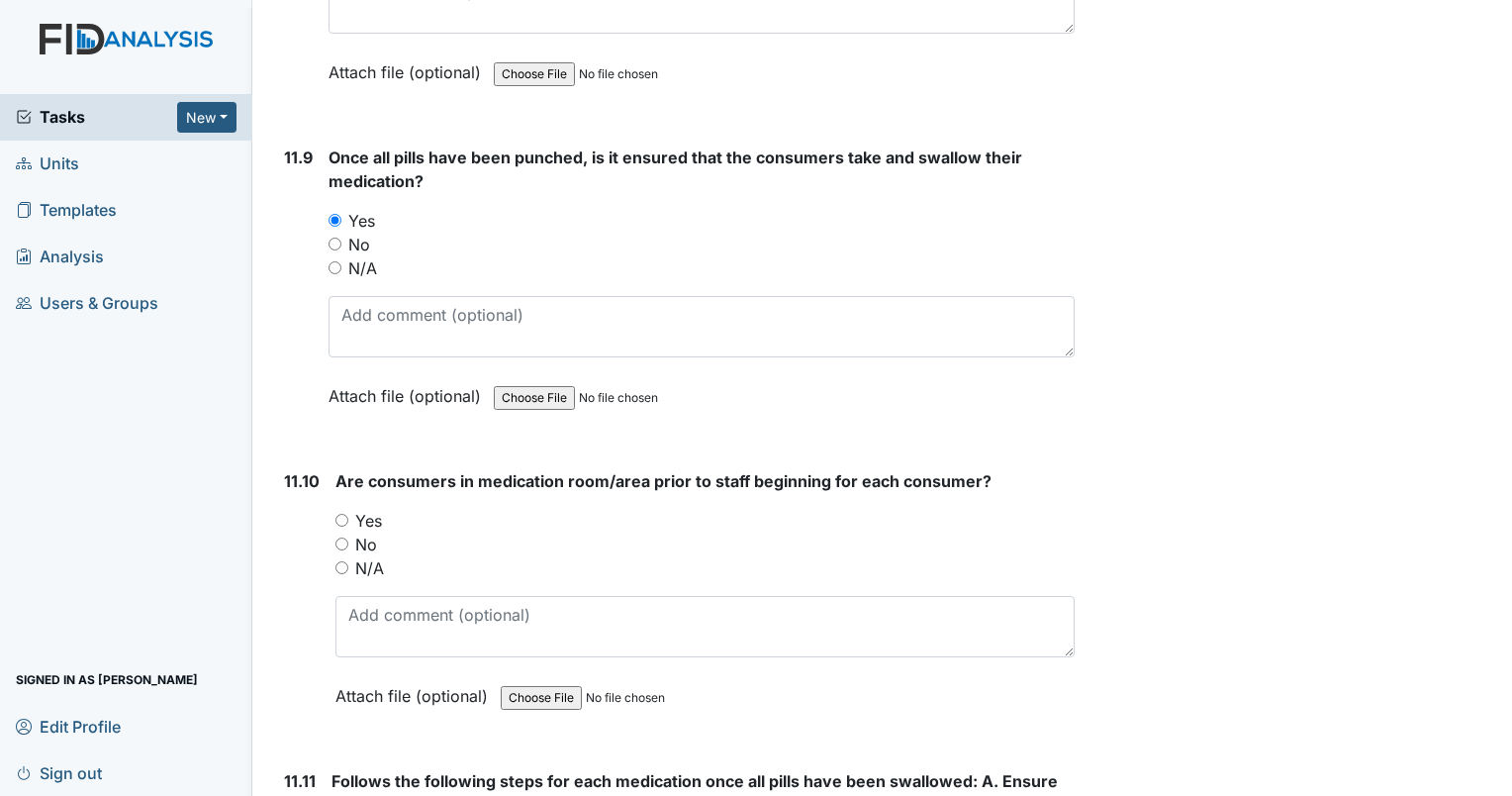 click on "No" at bounding box center (341, 544) 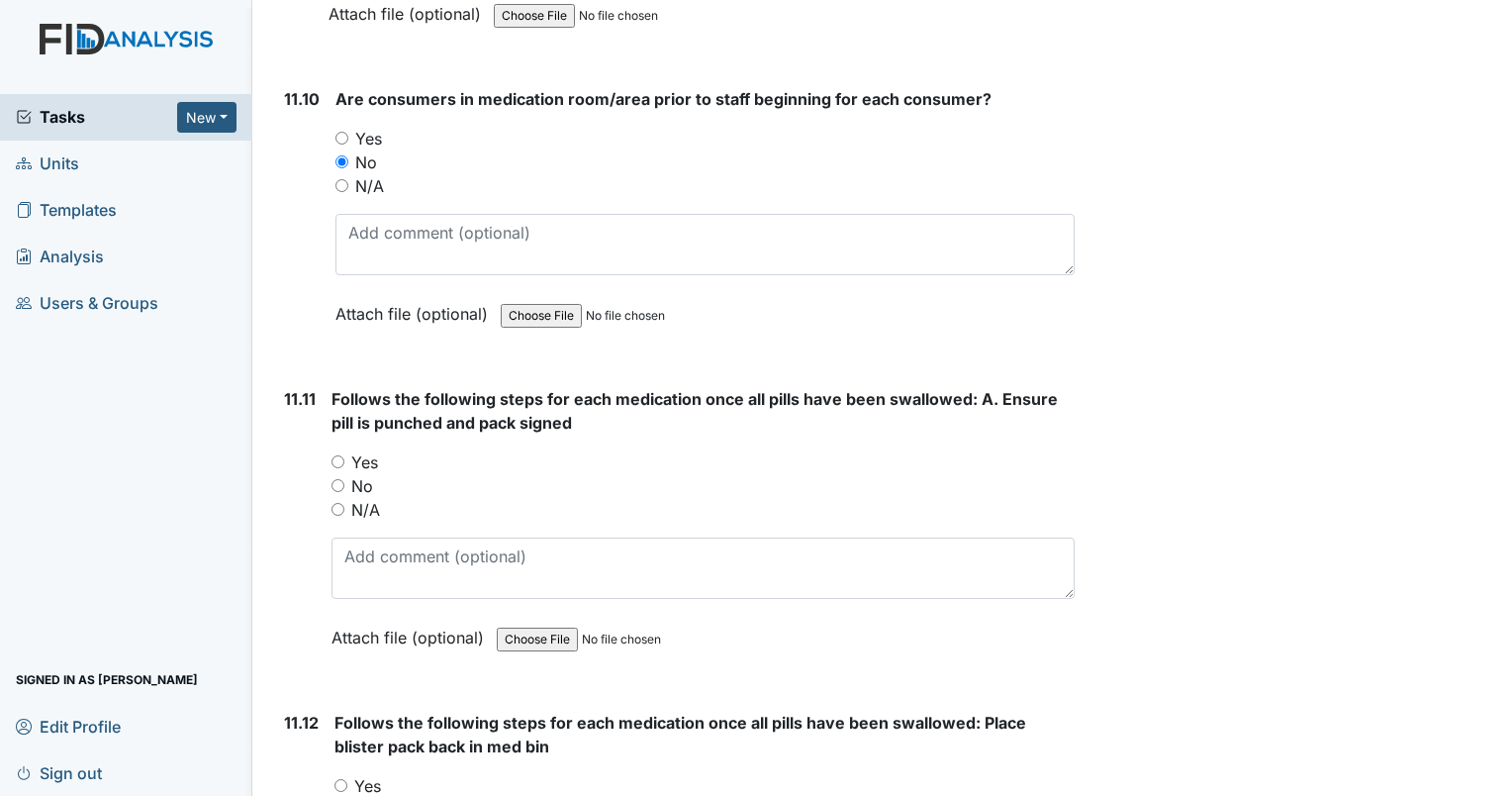 scroll, scrollTop: 25193, scrollLeft: 0, axis: vertical 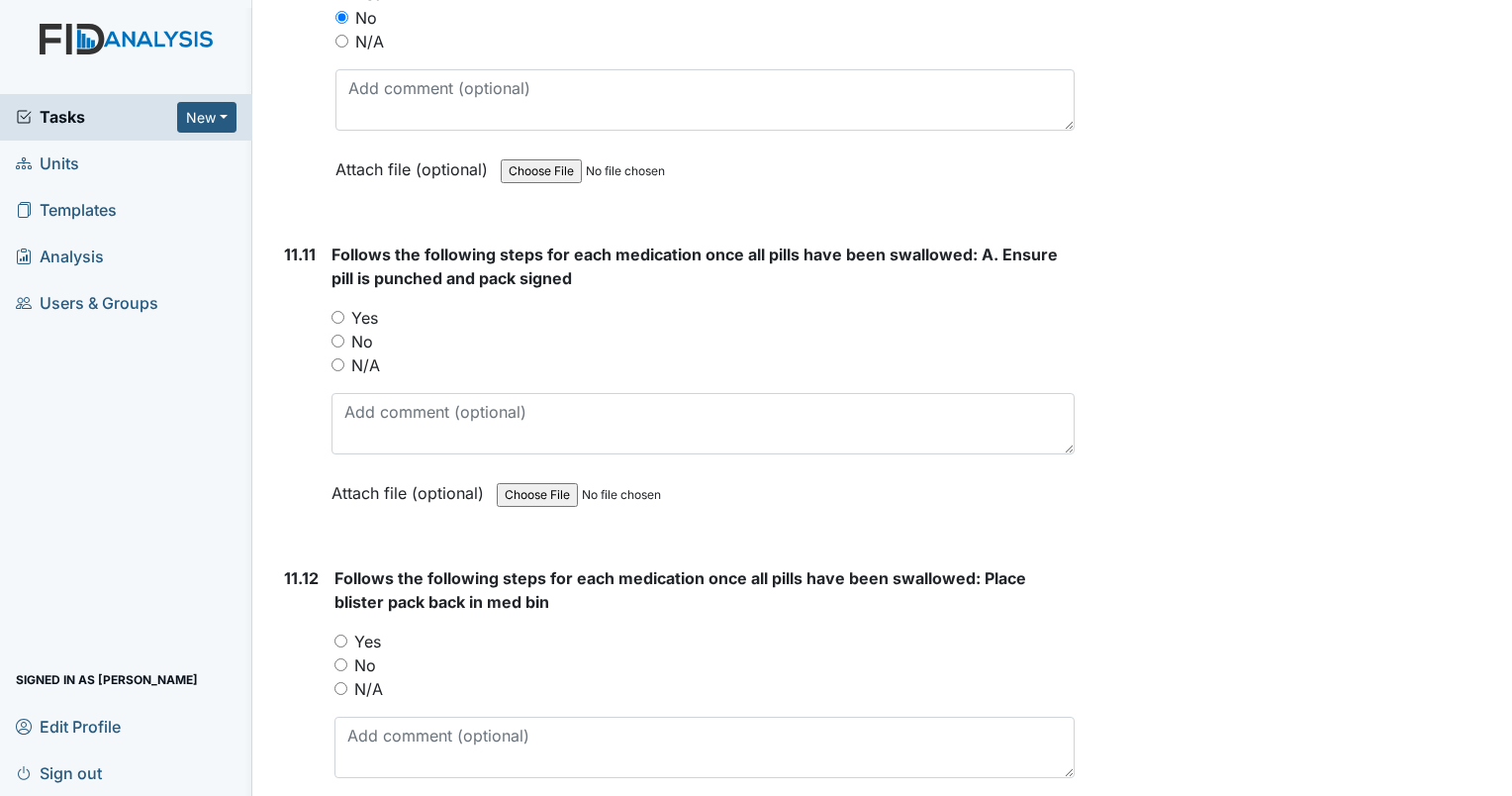 click on "Yes" at bounding box center [337, 317] 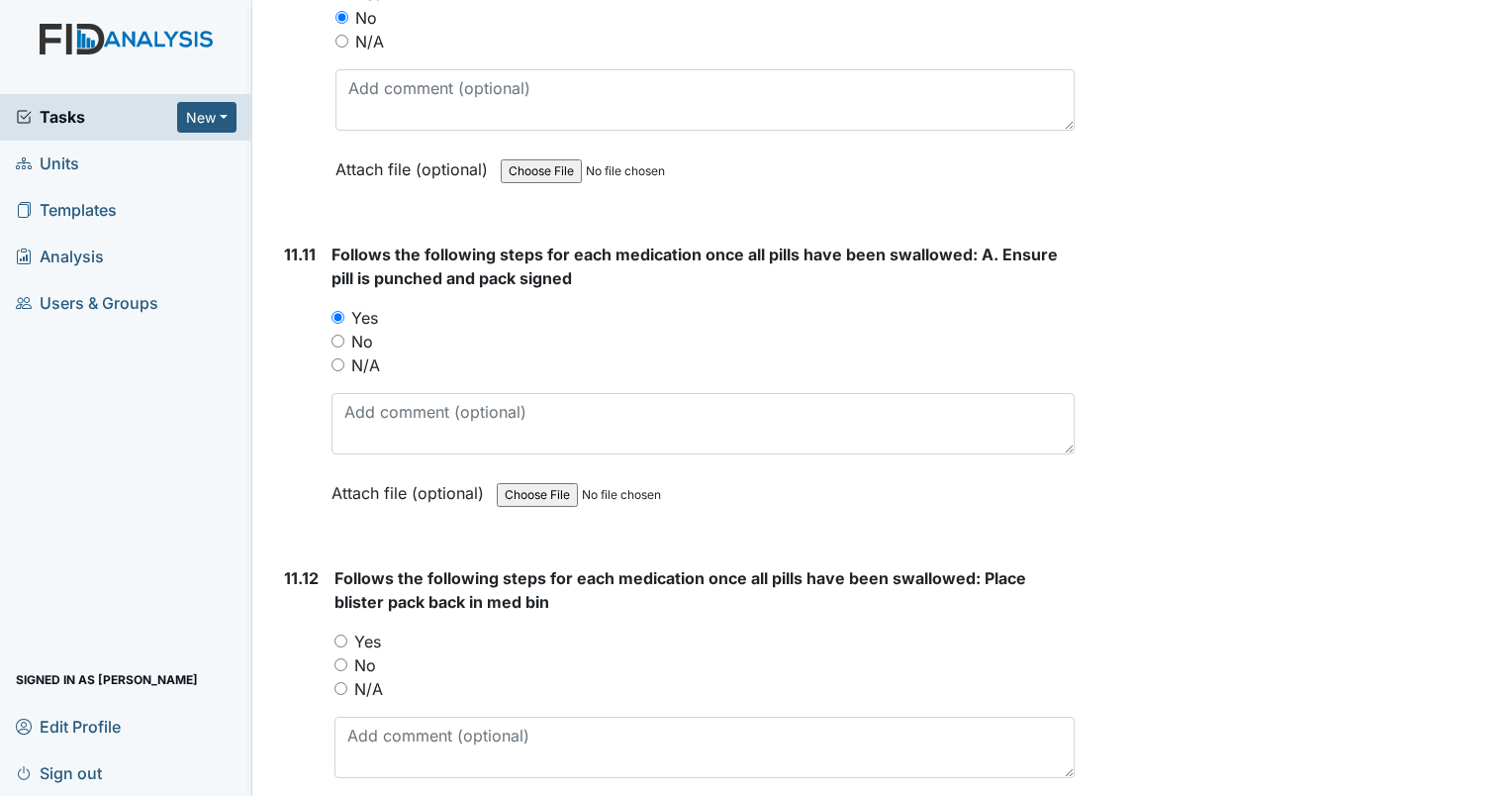 click on "Yes" at bounding box center (340, 641) 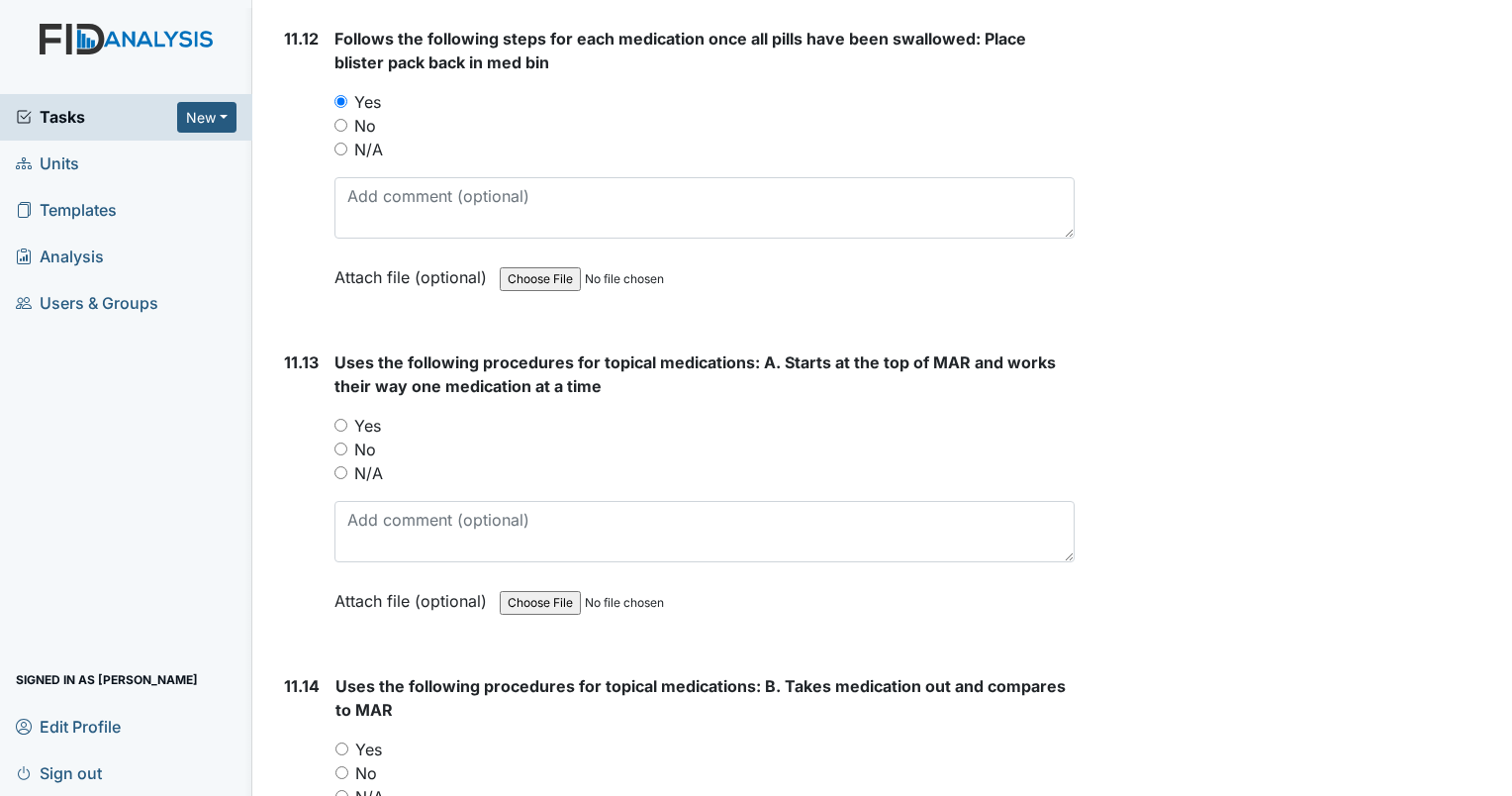scroll, scrollTop: 25785, scrollLeft: 0, axis: vertical 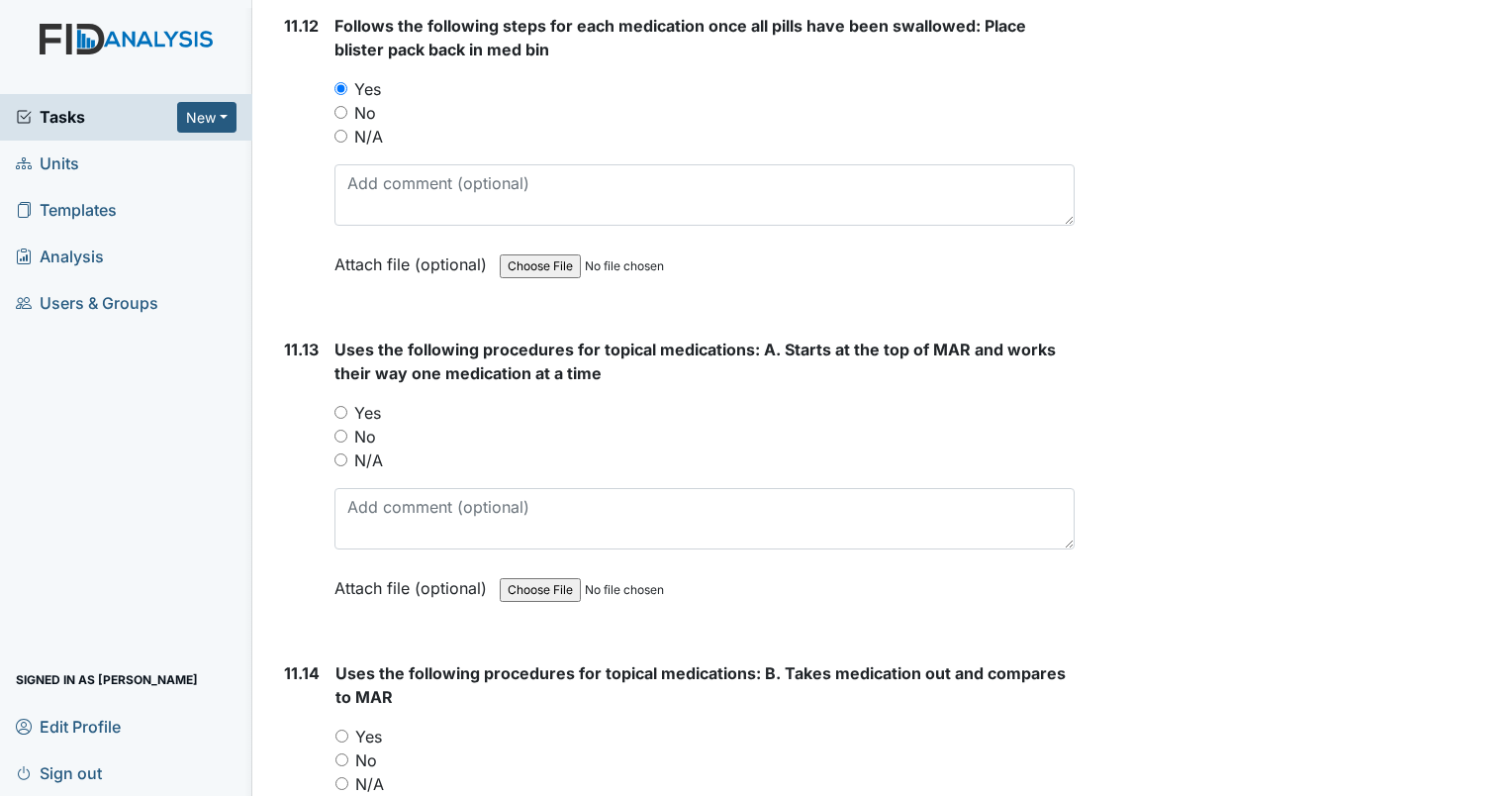 click on "Yes" at bounding box center [340, 412] 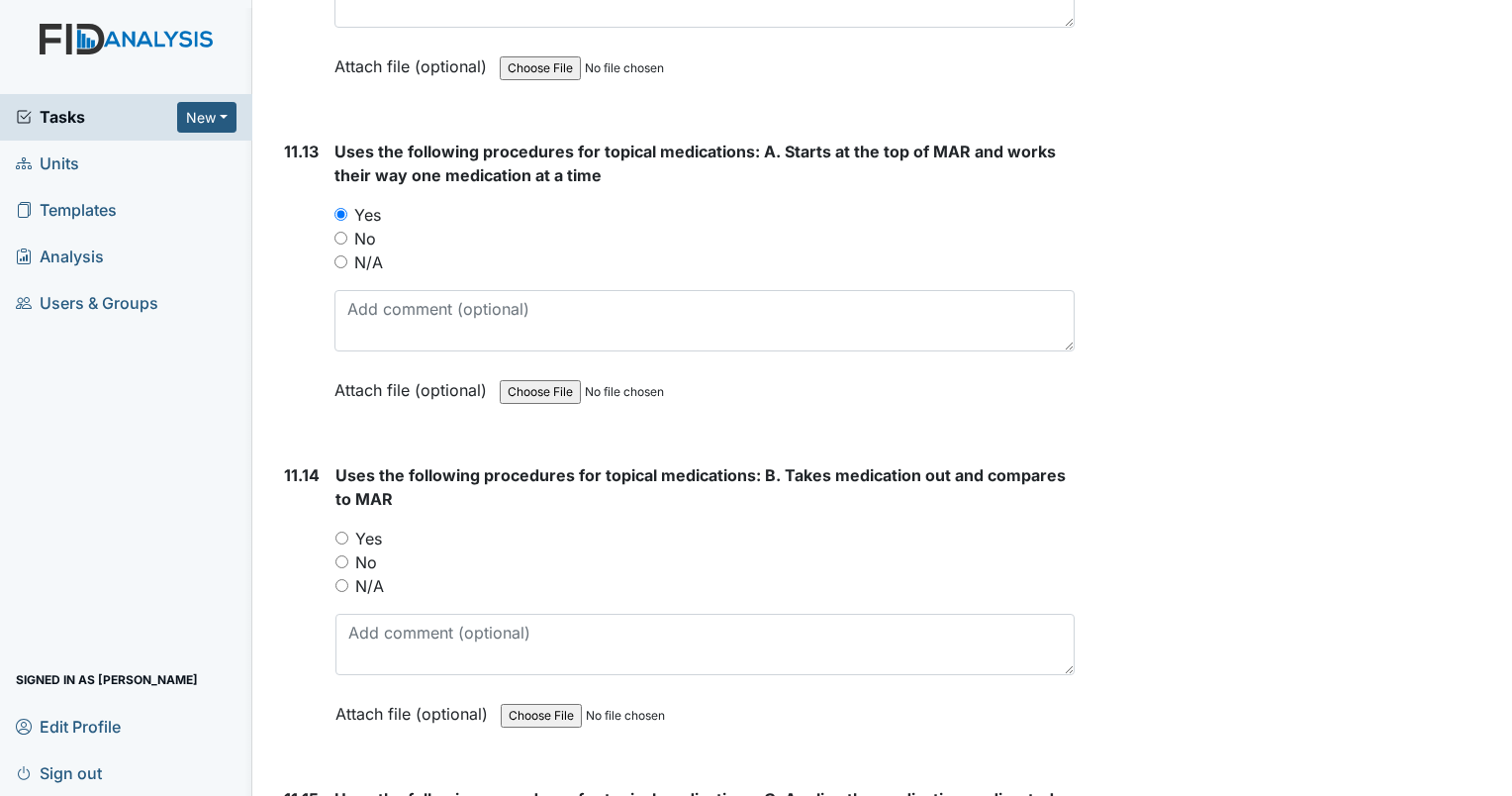 scroll, scrollTop: 26141, scrollLeft: 0, axis: vertical 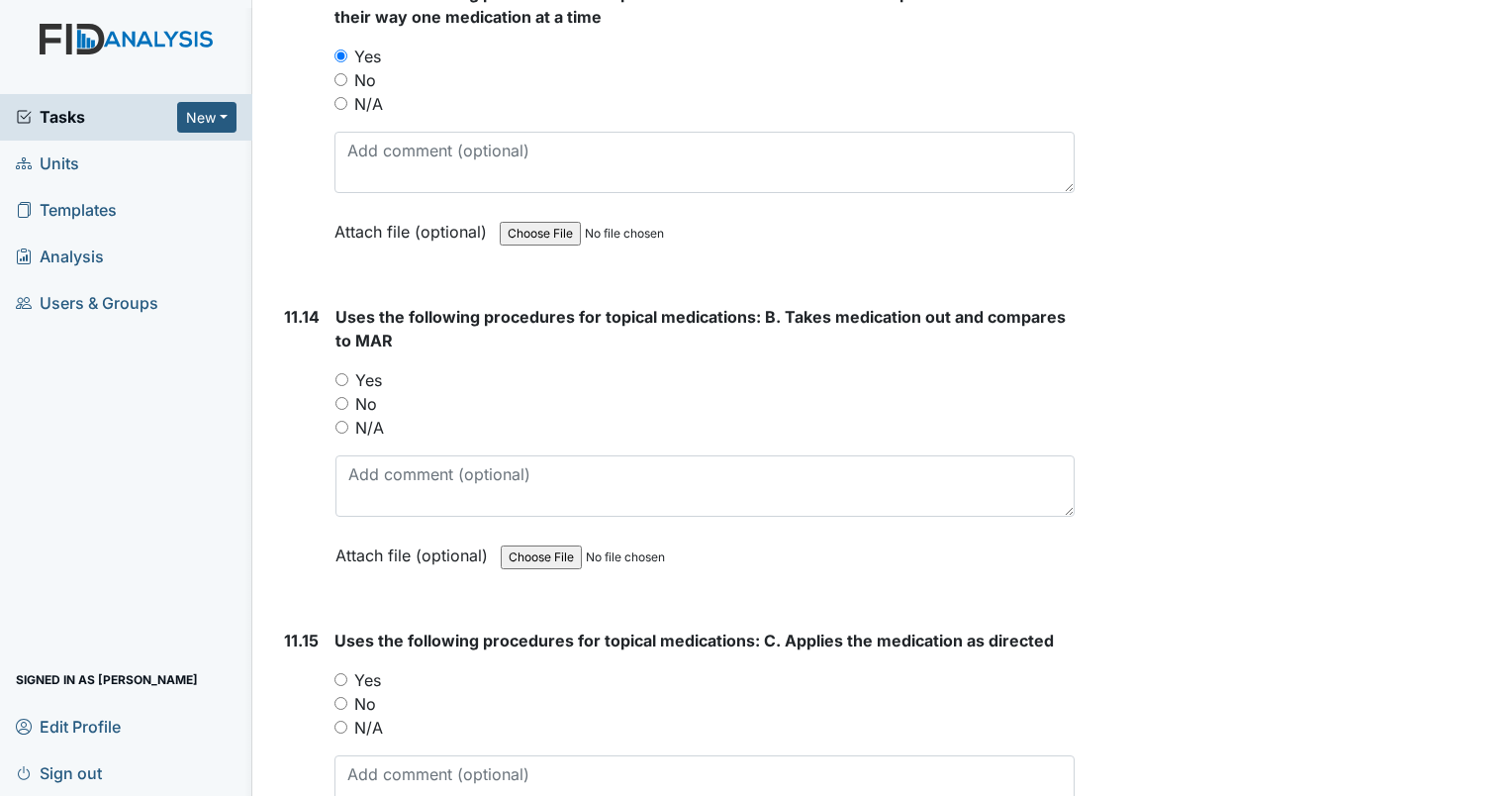click on "Yes" at bounding box center (341, 379) 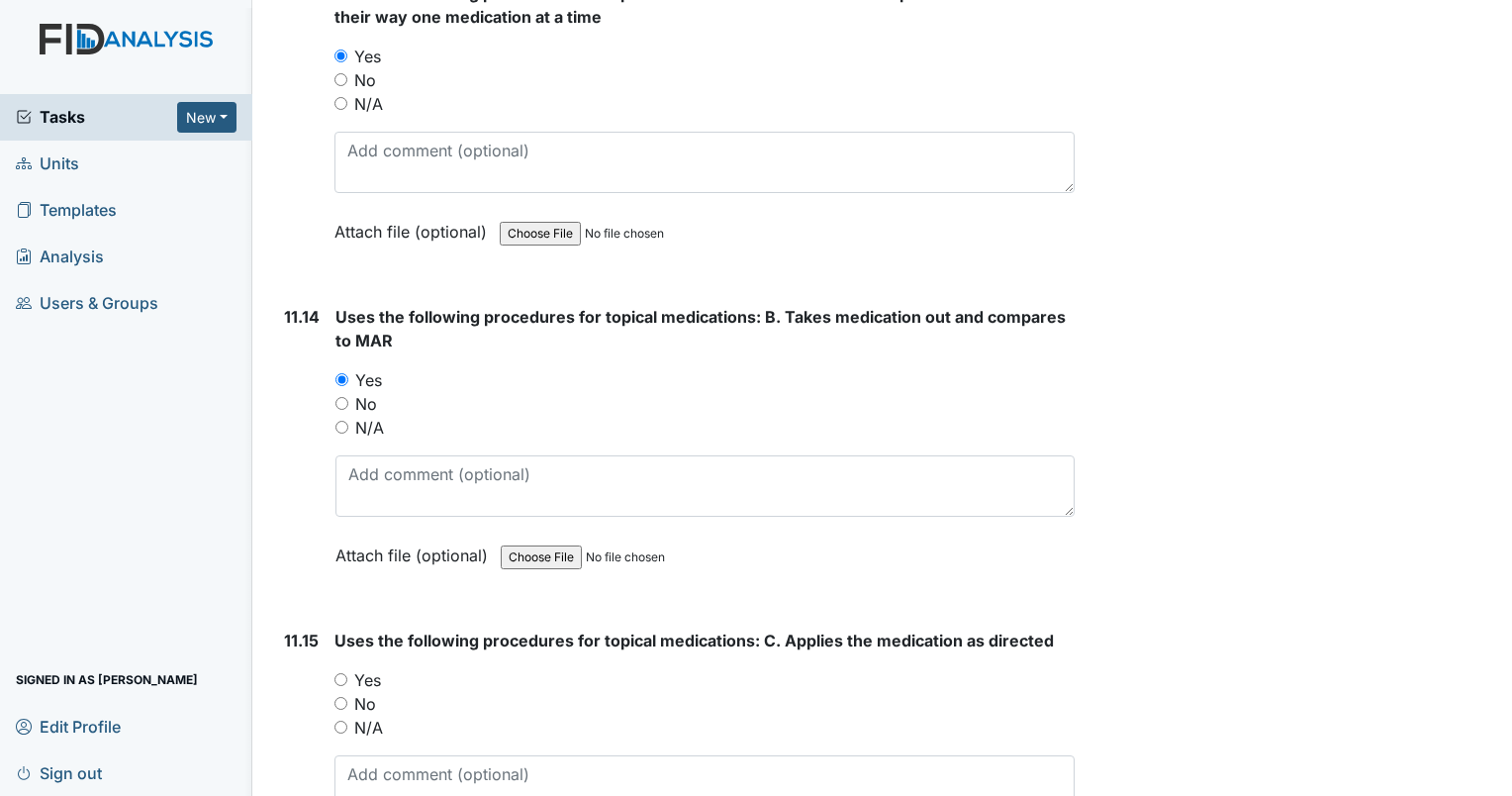 click on "Yes" at bounding box center [340, 679] 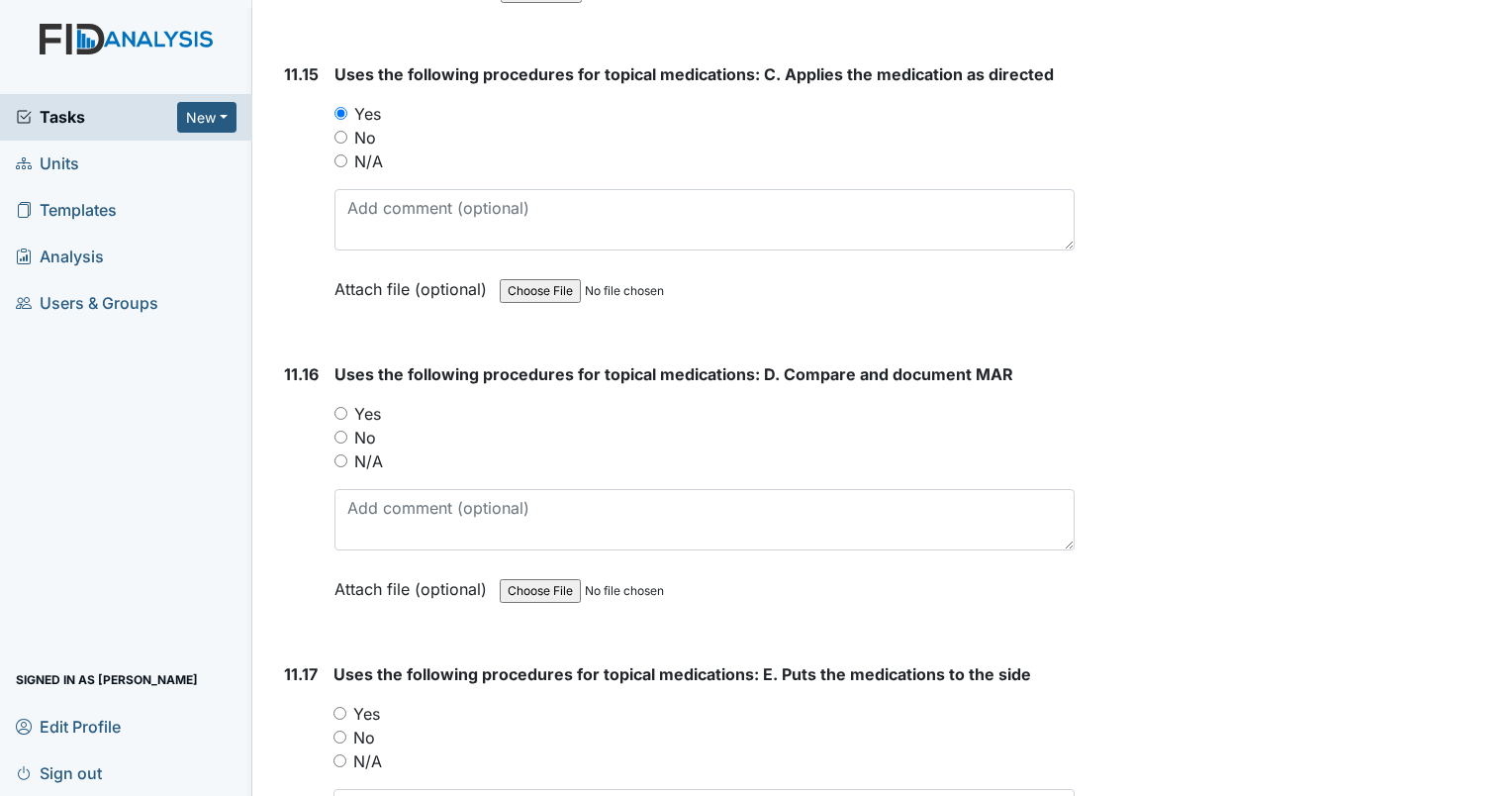 scroll, scrollTop: 26865, scrollLeft: 0, axis: vertical 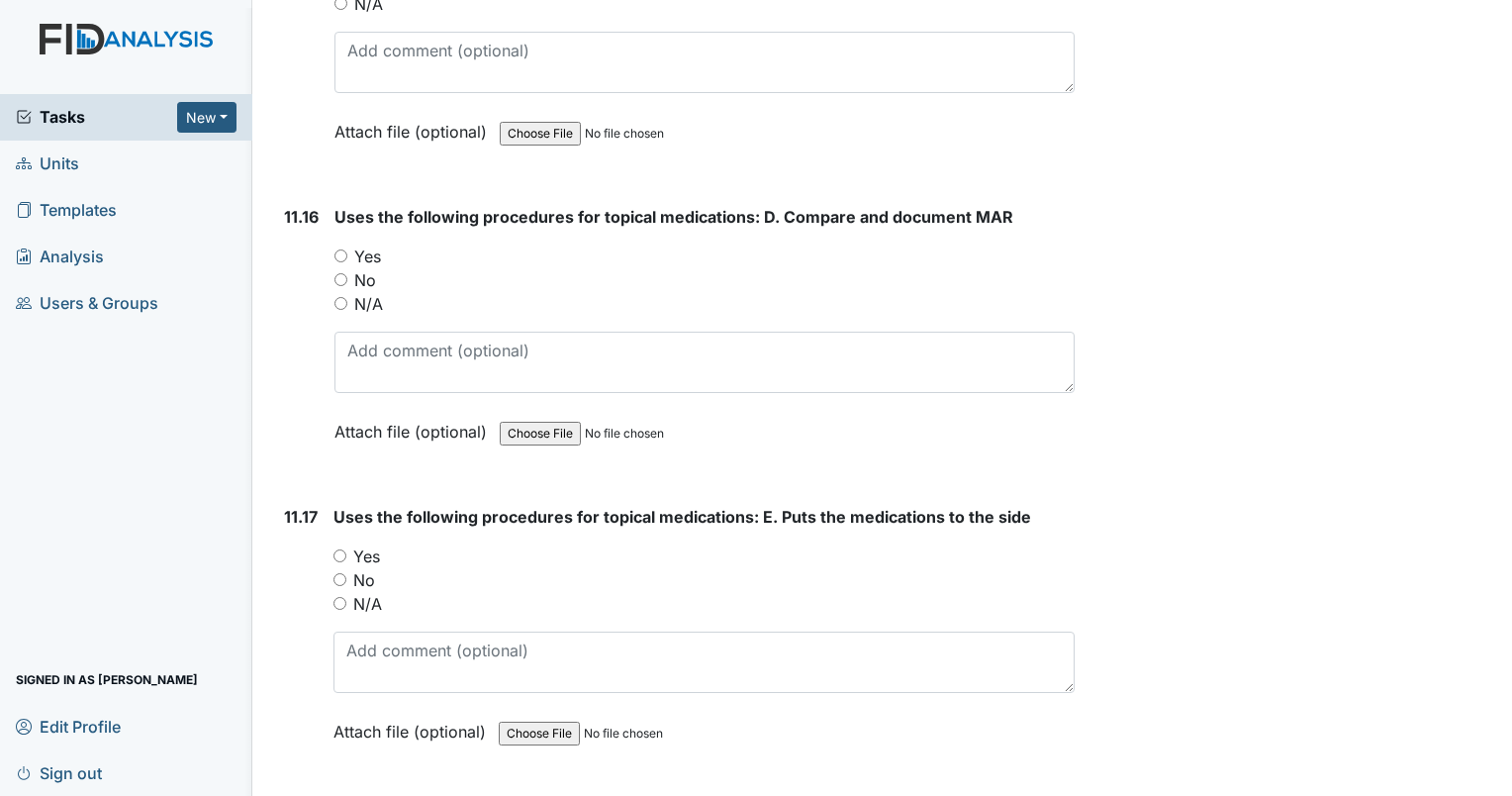 click on "Yes" at bounding box center (340, 255) 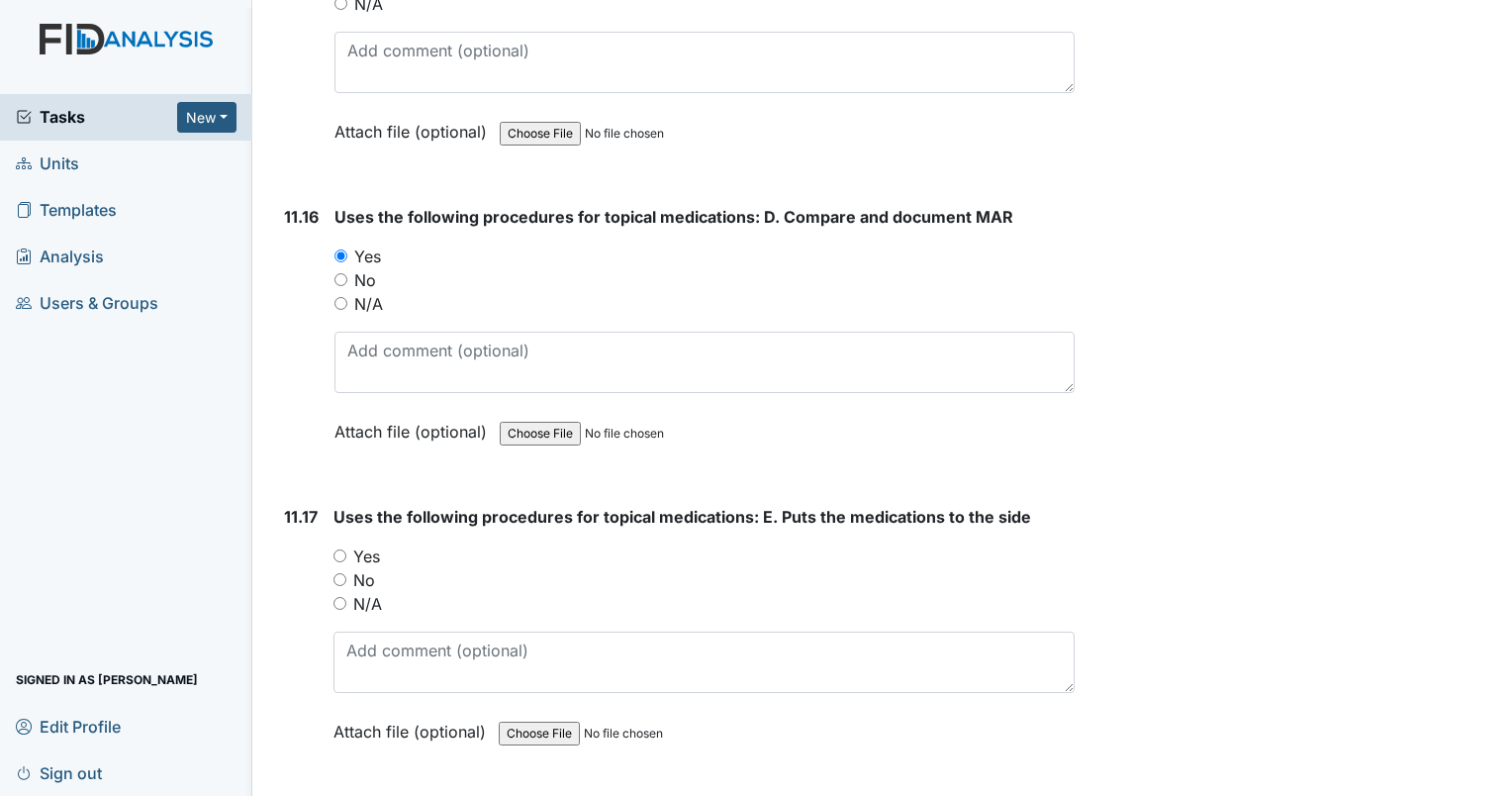 click on "Yes" at bounding box center (704, 556) 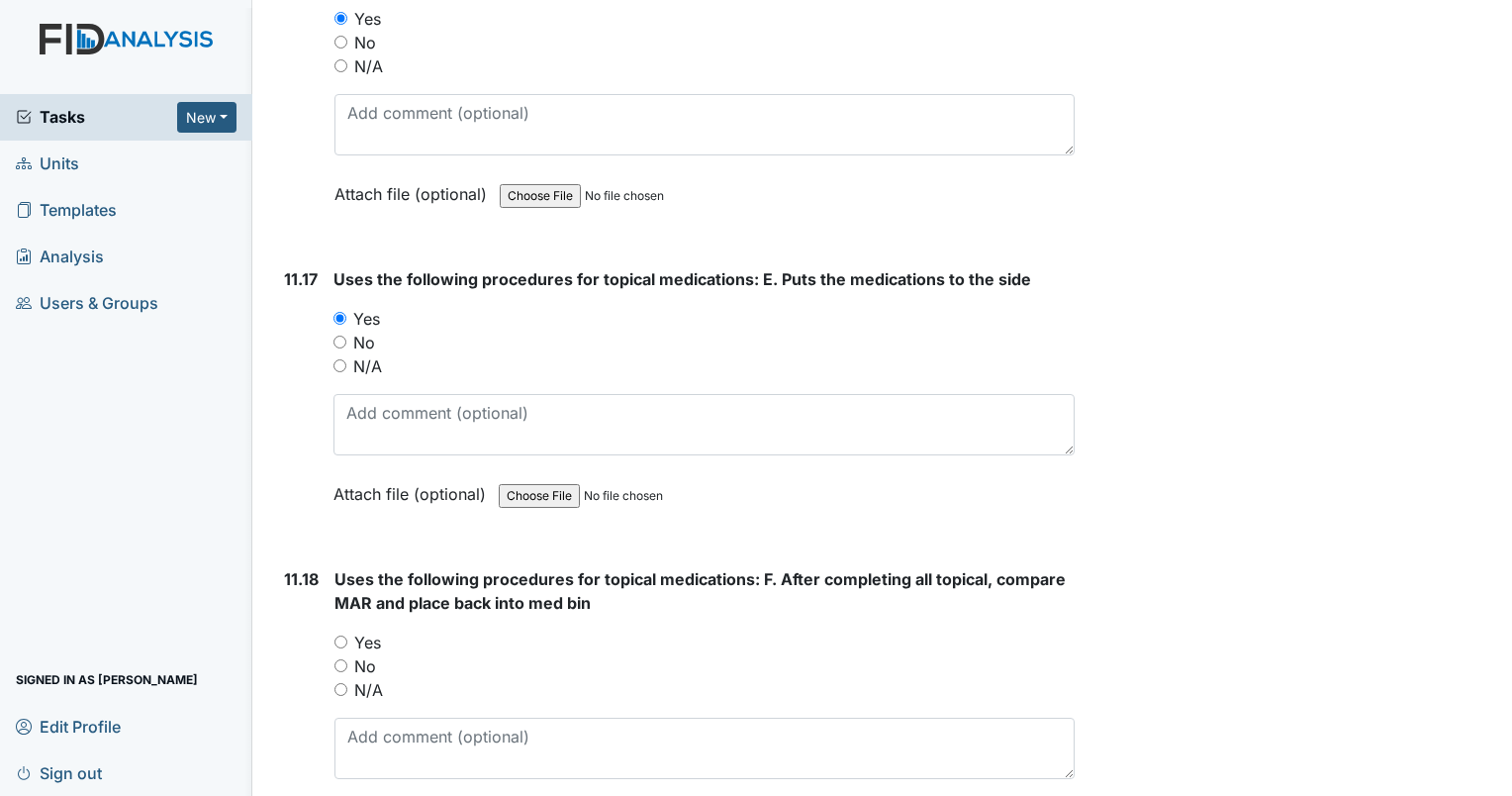 scroll, scrollTop: 27128, scrollLeft: 0, axis: vertical 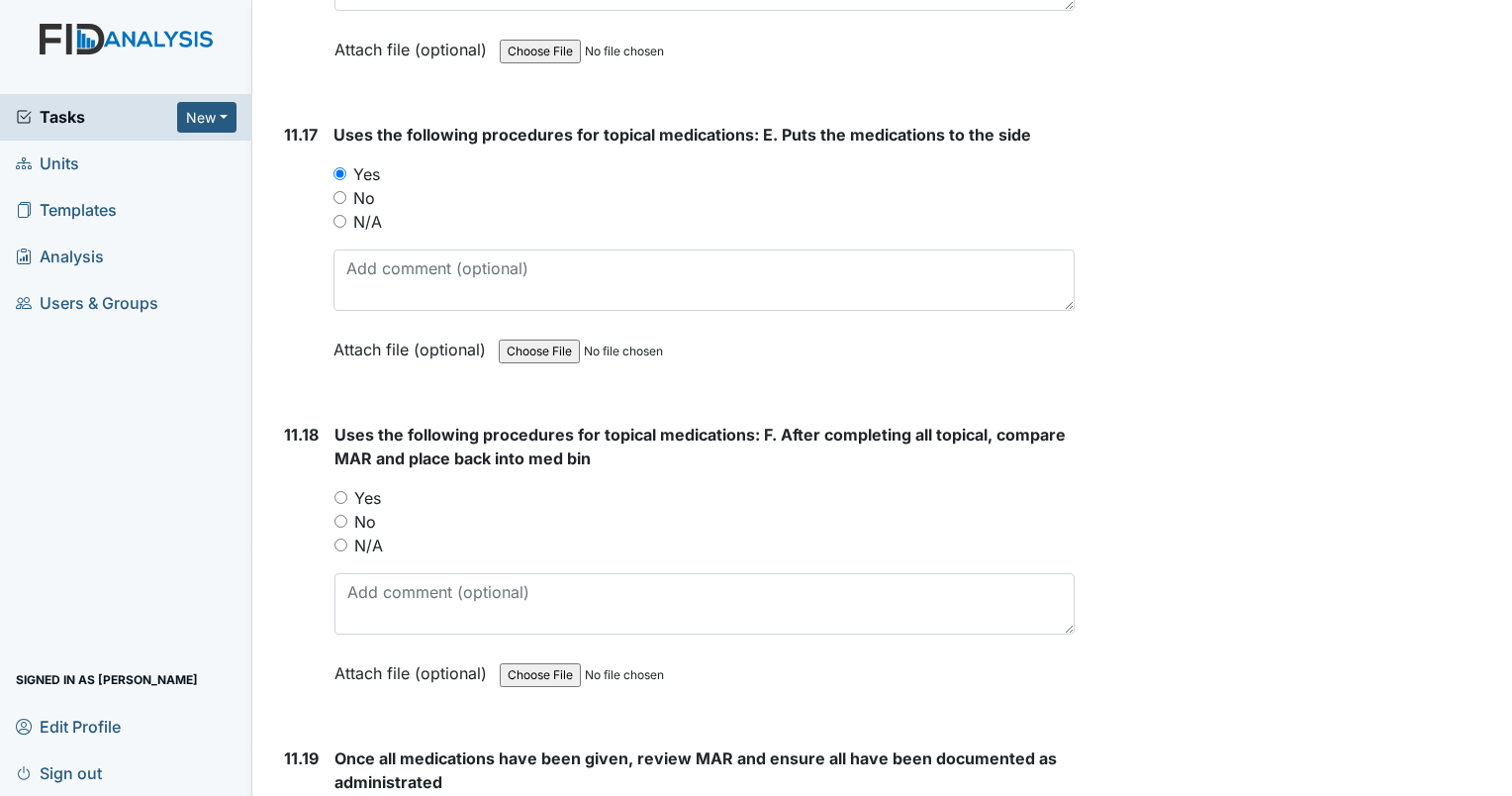 click on "Yes" at bounding box center (340, 497) 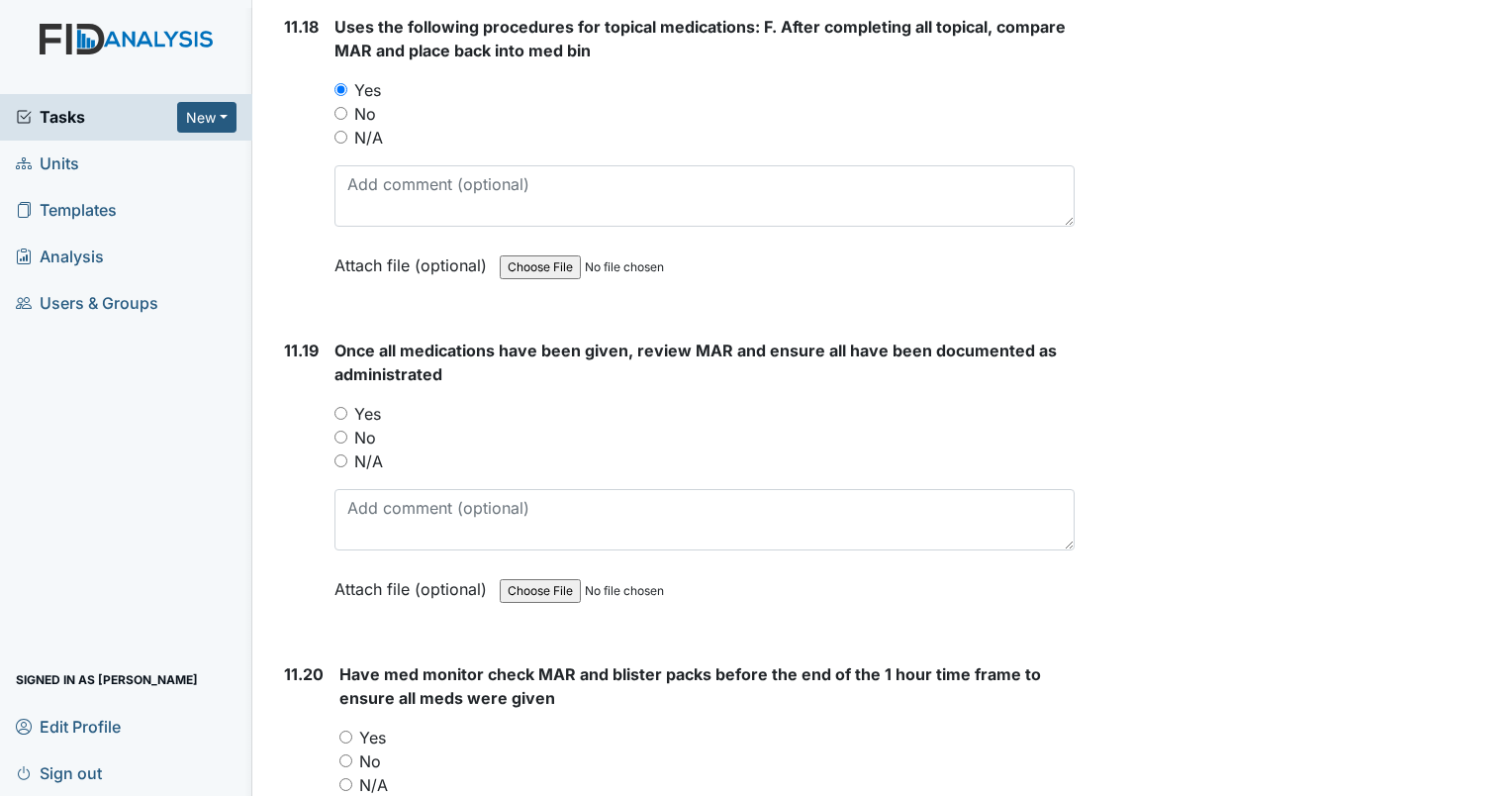 scroll, scrollTop: 27695, scrollLeft: 0, axis: vertical 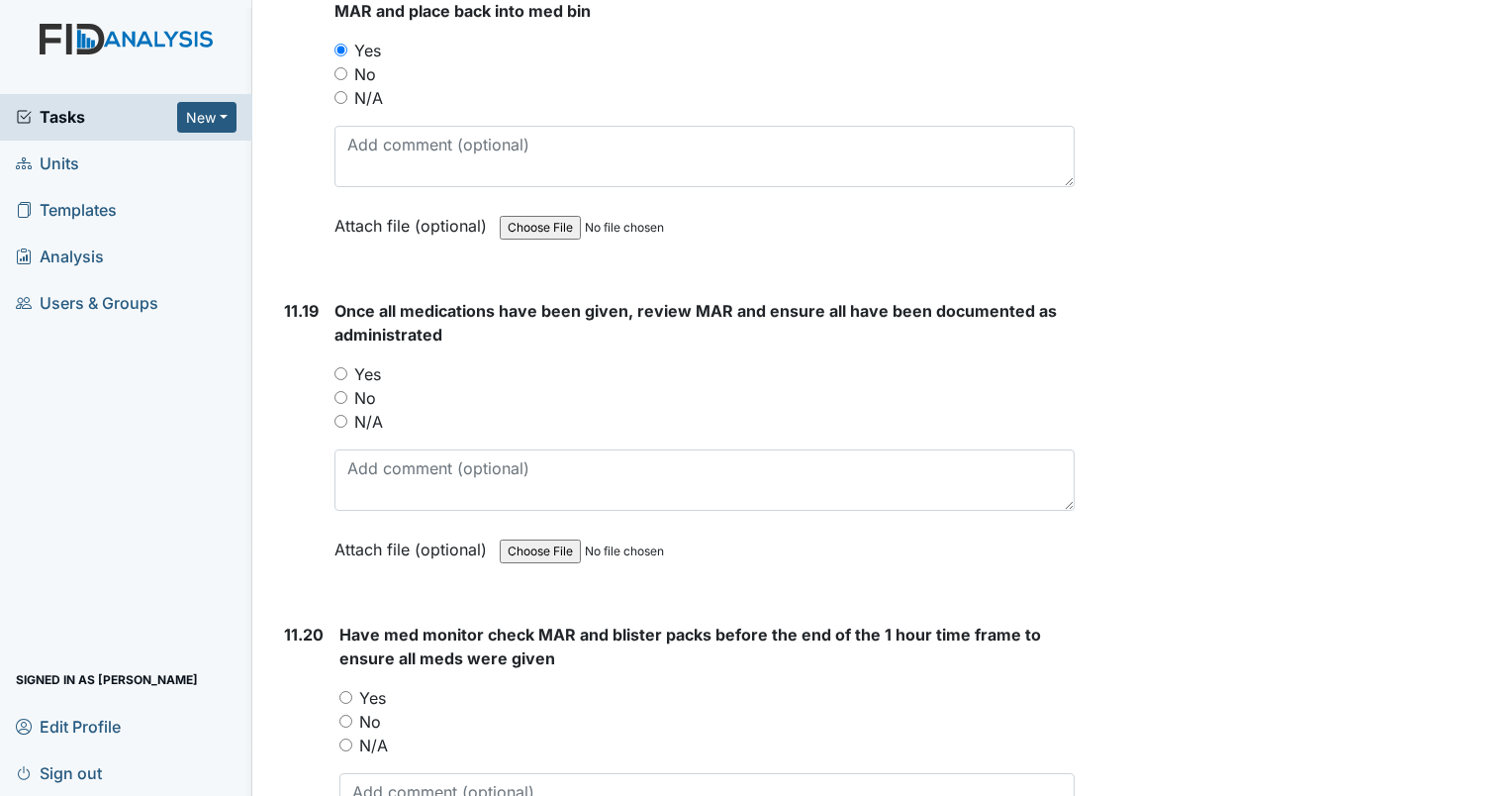 click on "Yes" at bounding box center [340, 373] 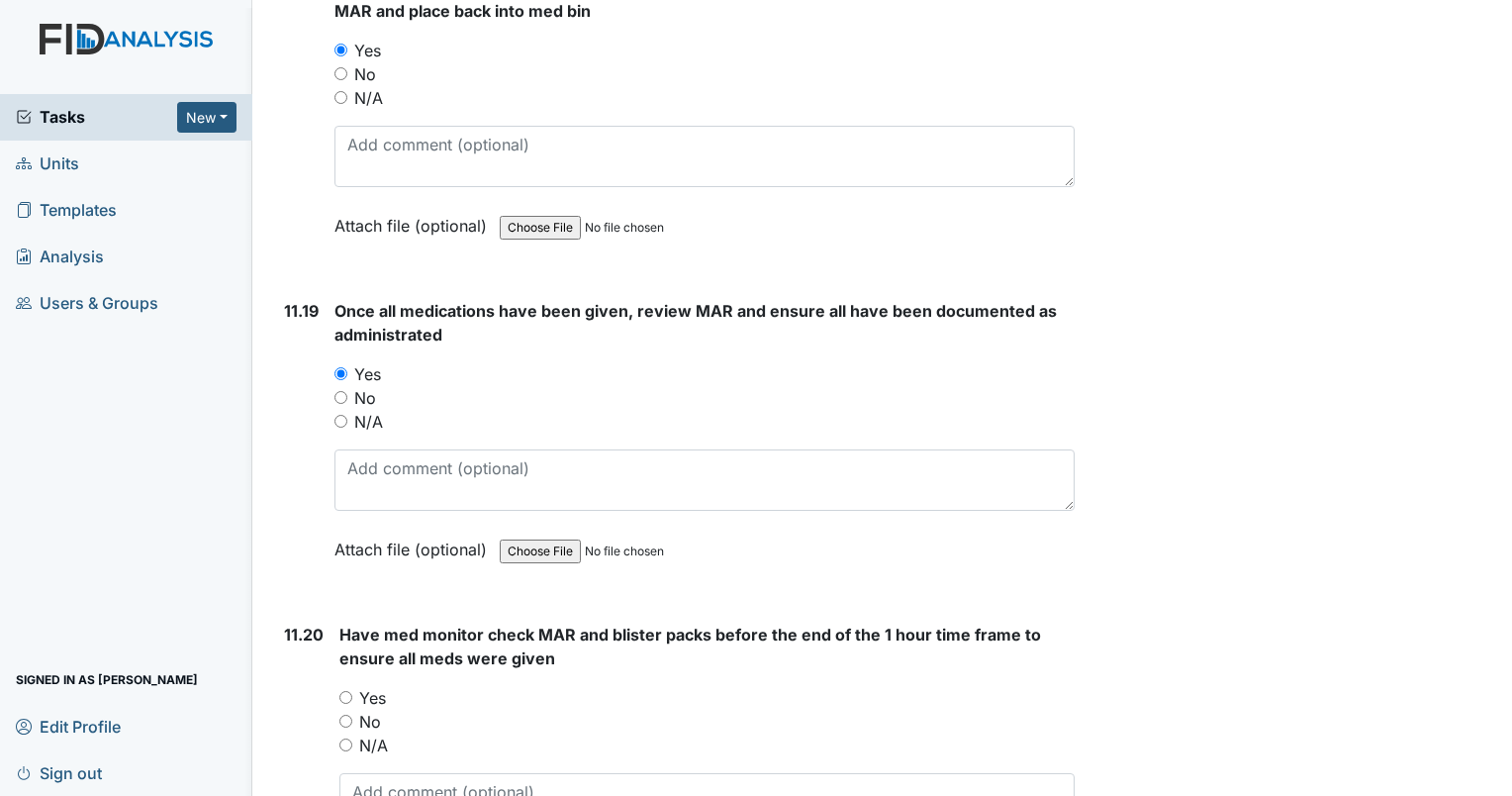 click on "Yes" at bounding box center [345, 697] 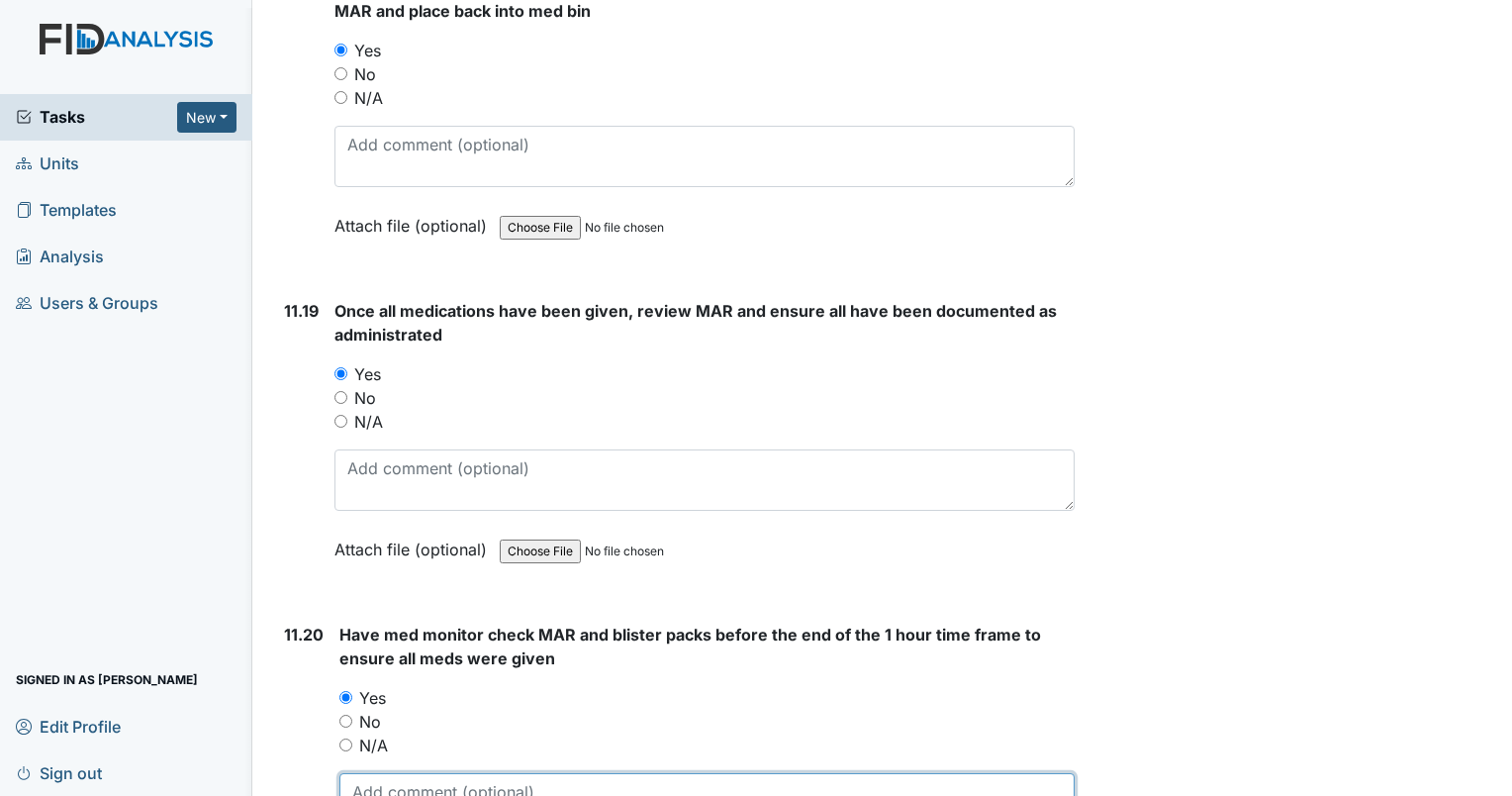 click at bounding box center [707, 804] 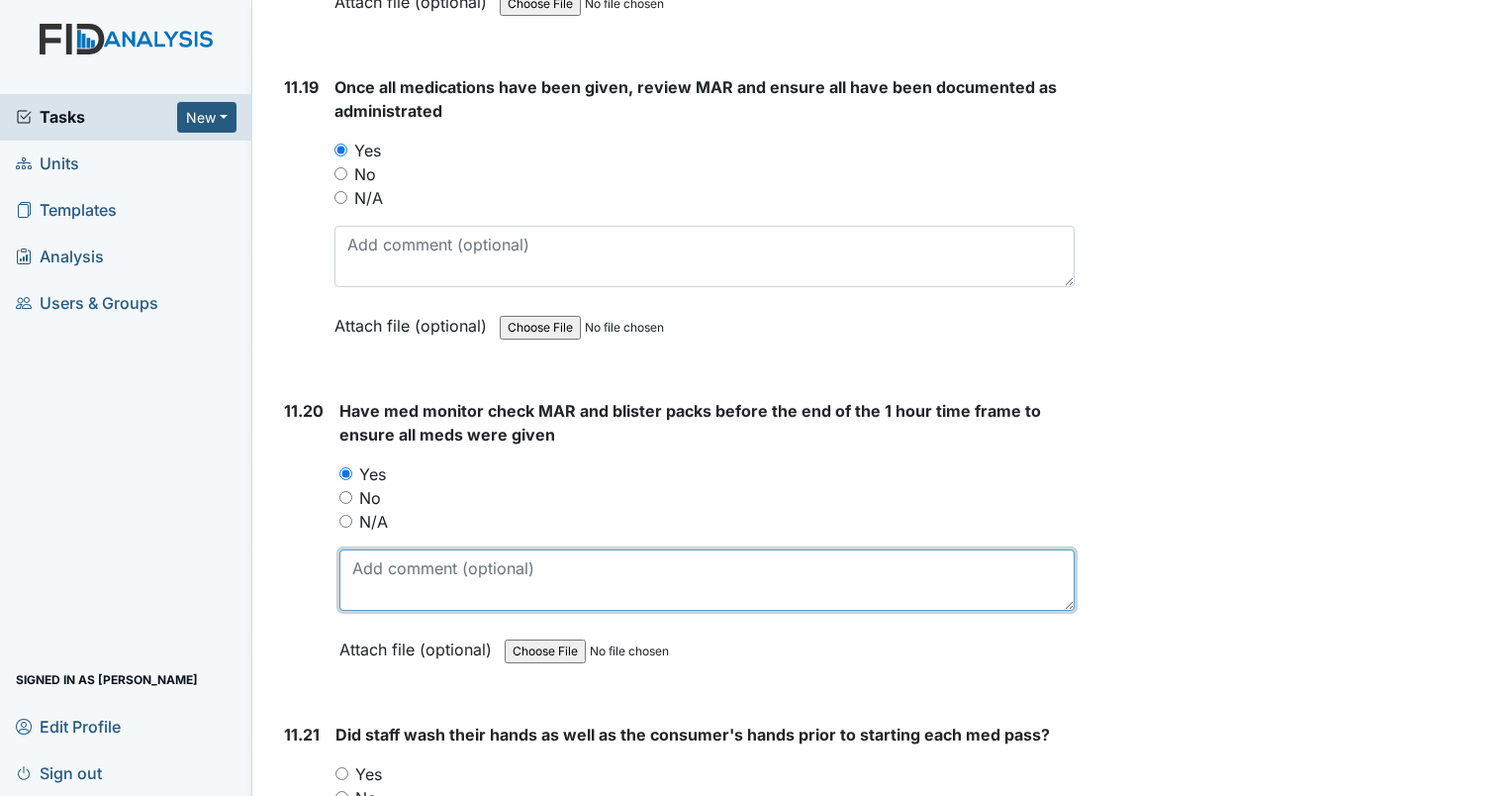scroll, scrollTop: 28077, scrollLeft: 0, axis: vertical 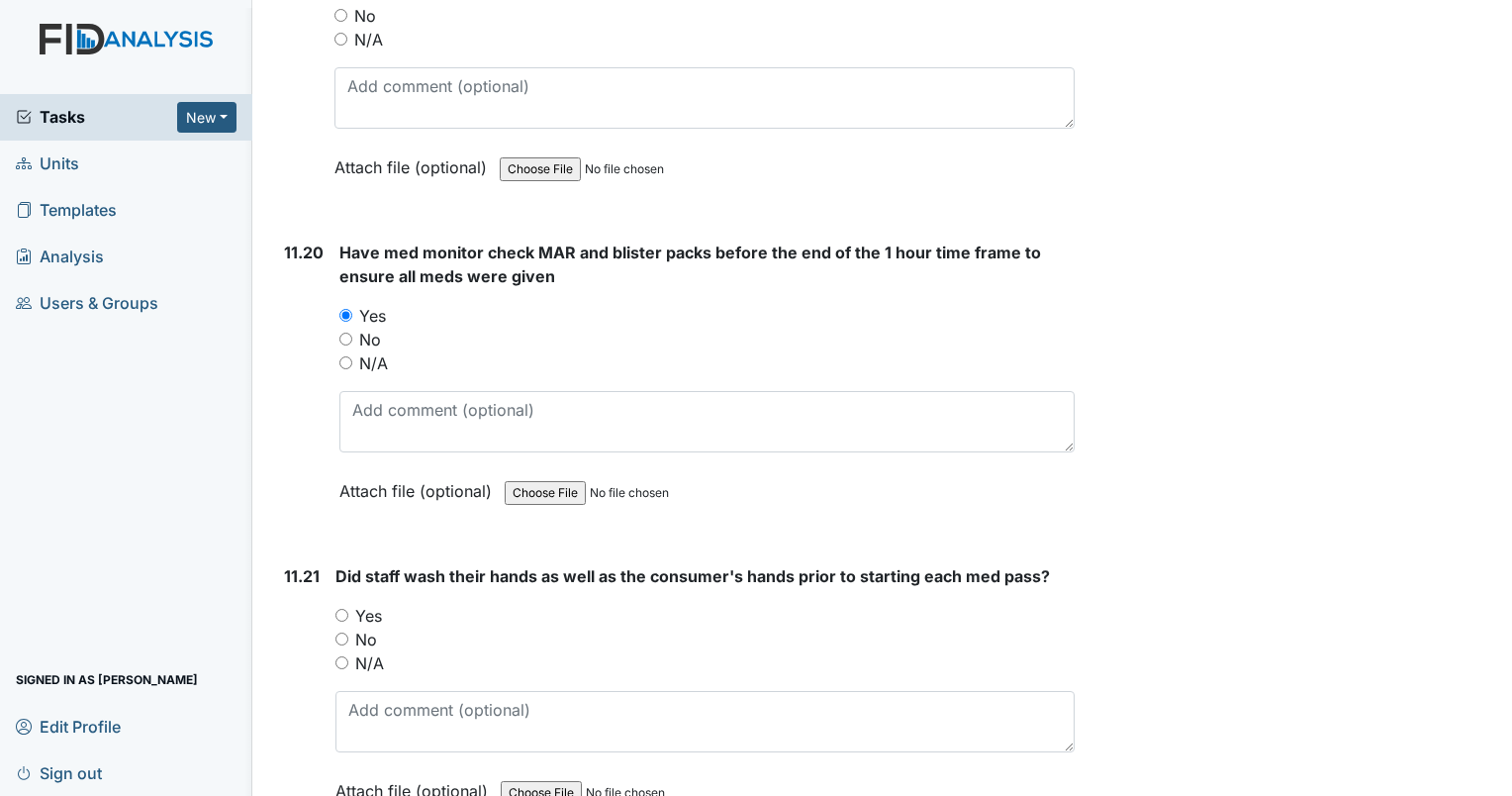click on "No" at bounding box center (705, 640) 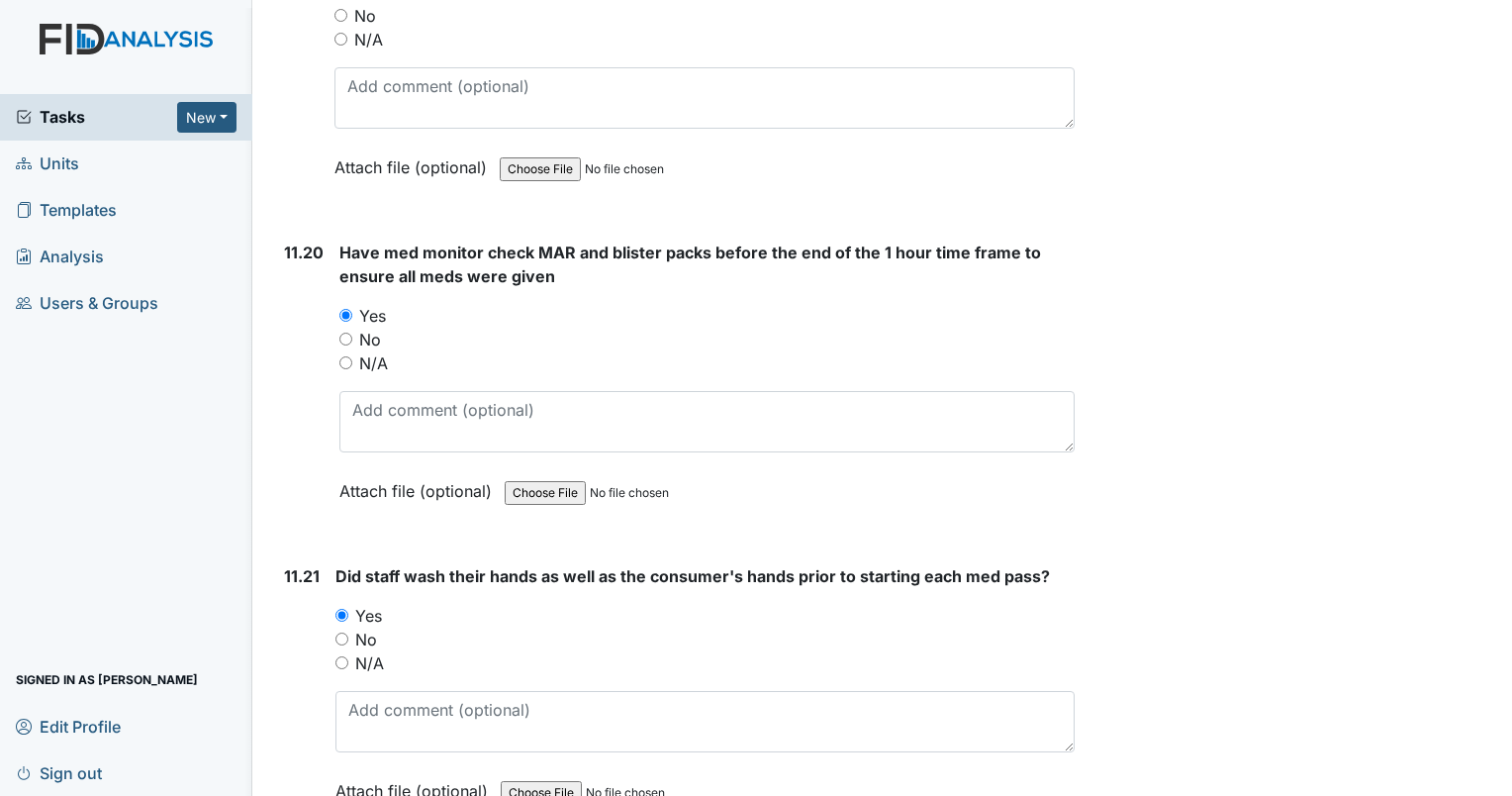 click on "Tasks
New
Form
Inspection
Document
Bundle
Units
Templates
Analysis
Users & Groups
Signed in as Linda Roberson
Edit Profile
Sign out
Assign Form
Assign Inspection
Assign Document
Assign Bundle
Inspection:
Random Inspection for AM
ID:
#00011193
Open
Autosaving...
Location:
Wilson County CS
Assignee:
Linda Roberson
Creator:
Linda Roberson
Remediator:
Unit Managers
Approver:
Unit Managers
Created:
Jul 22, 2025
Due:
Aug 5, 2025
1. Staff Information
1.1
Upon arrival, what is staff doing?
Staff was in kitchen preparing breakfast
This field is required.
Attach file (optional)
1.2
Yes
No
Na" at bounding box center [756, 398] 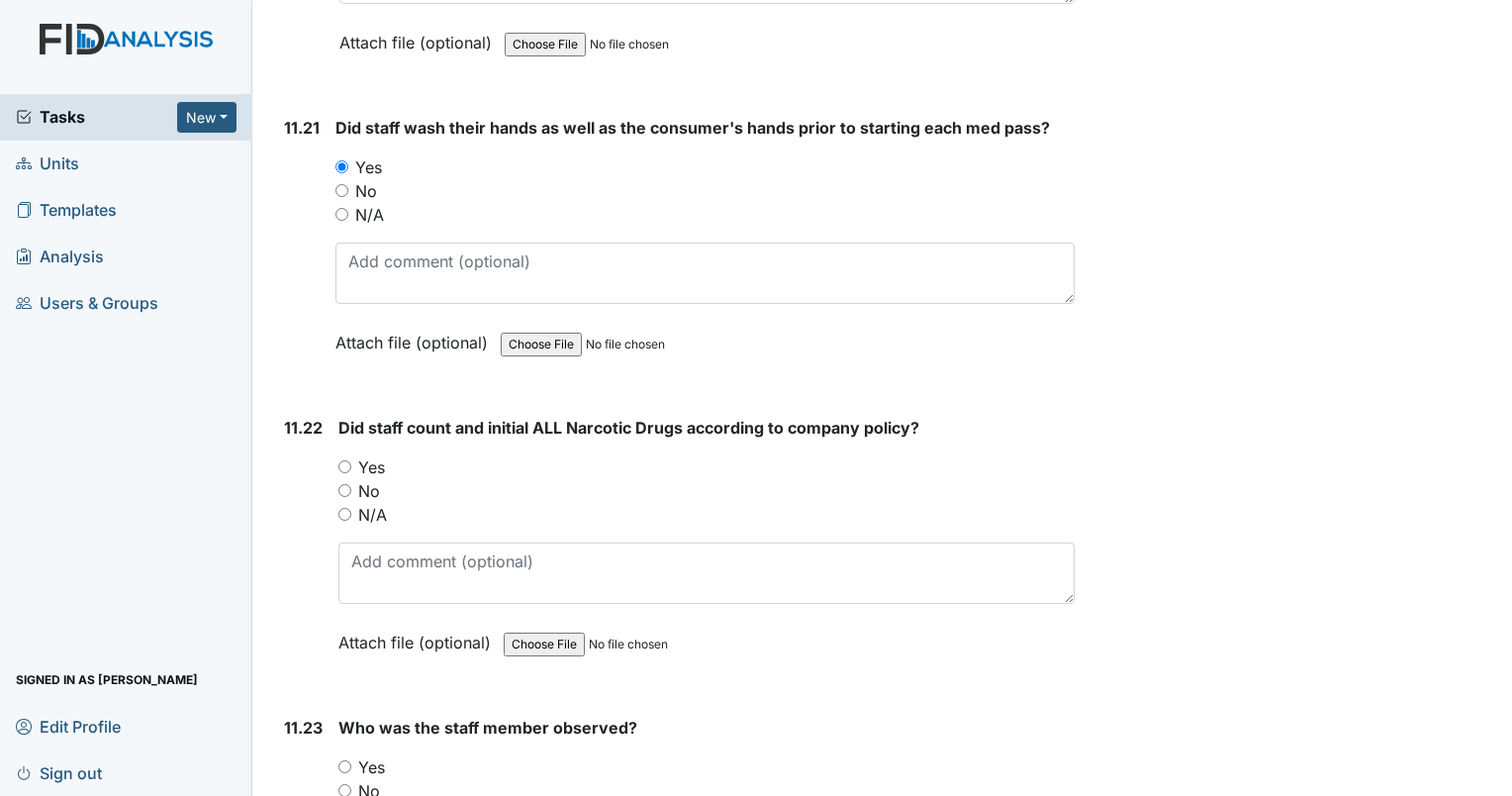 scroll, scrollTop: 28616, scrollLeft: 0, axis: vertical 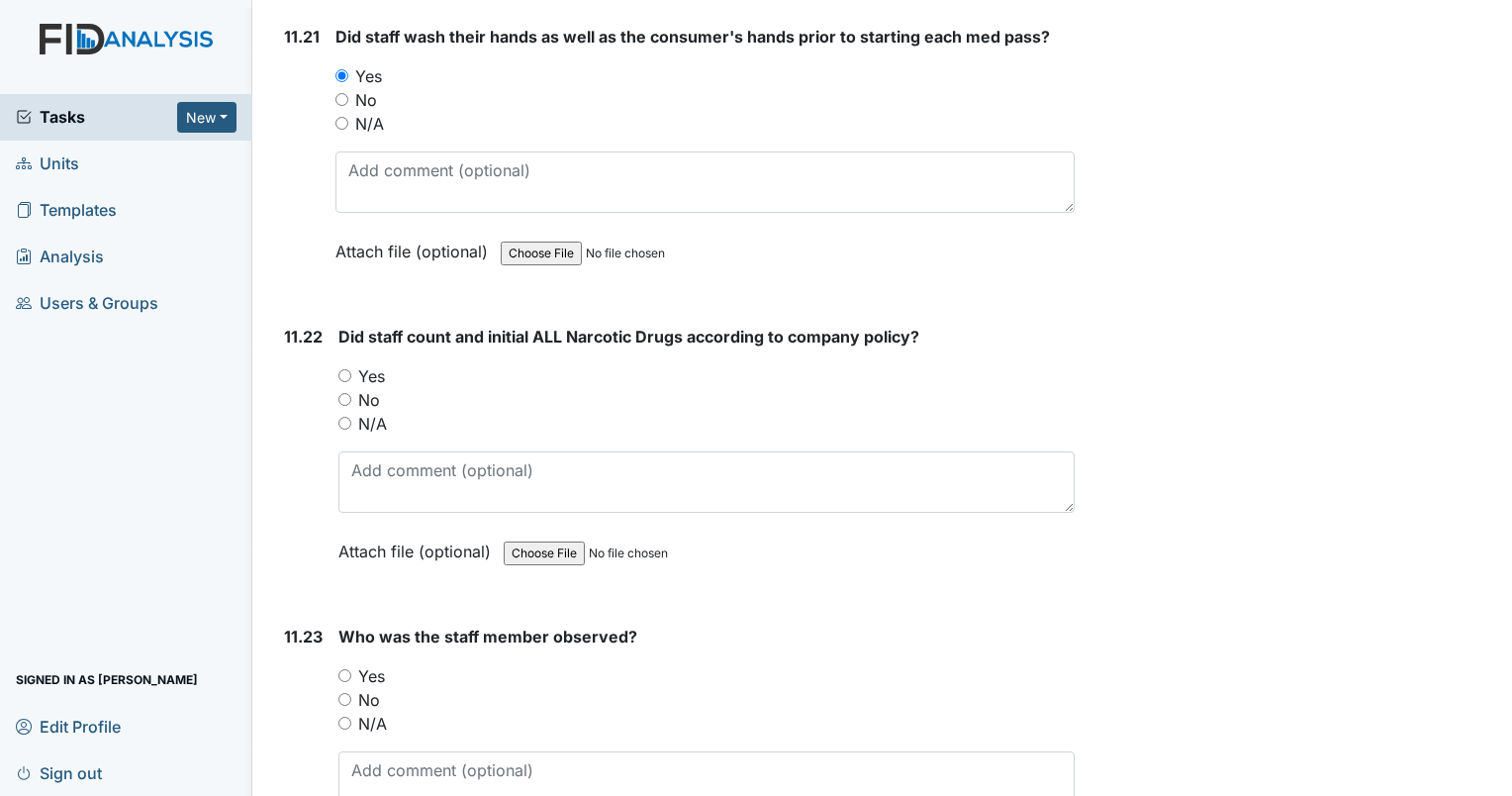 click on "Yes" at bounding box center [344, 375] 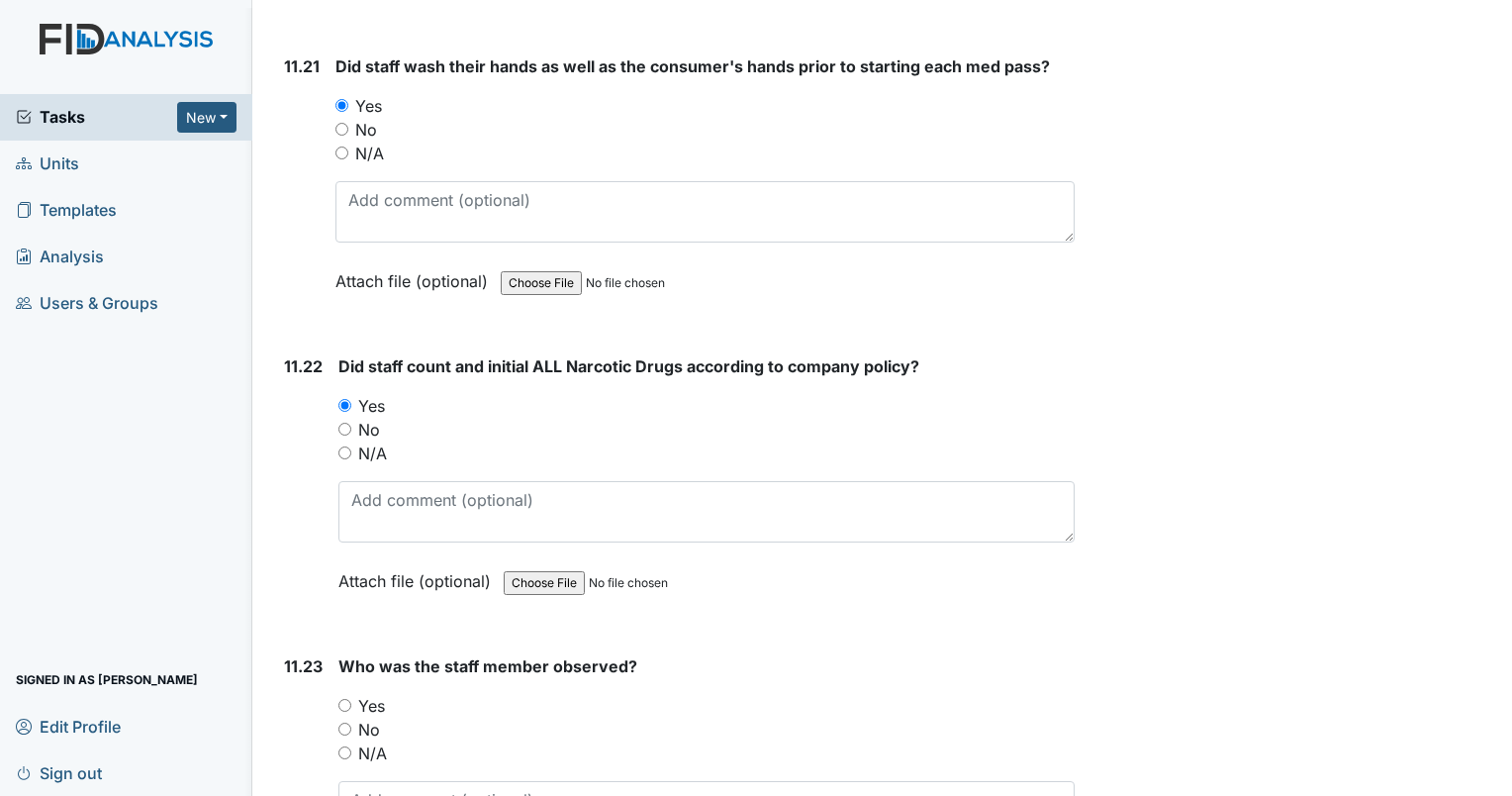 scroll, scrollTop: 28577, scrollLeft: 0, axis: vertical 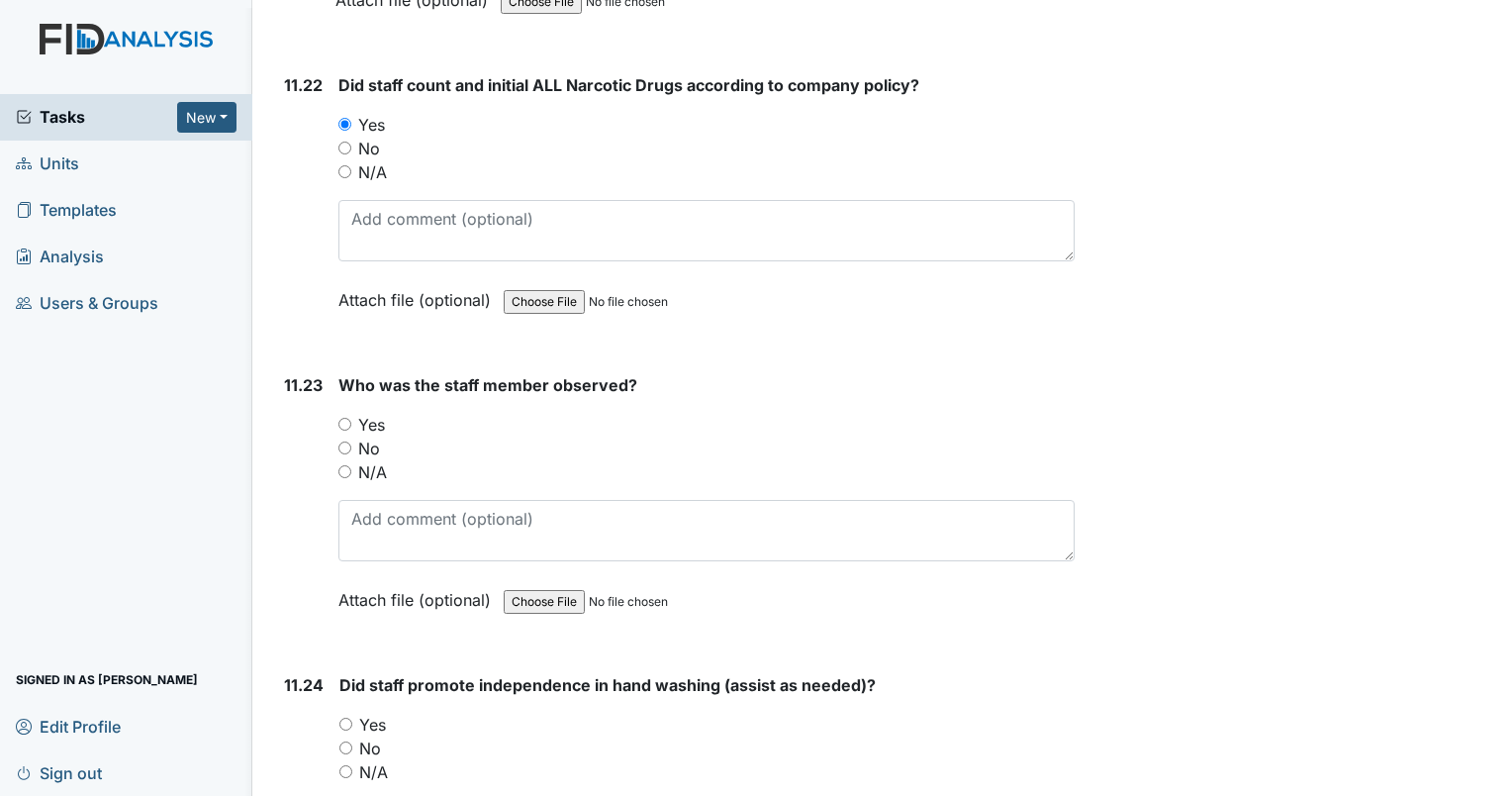 click on "Yes" at bounding box center (344, 424) 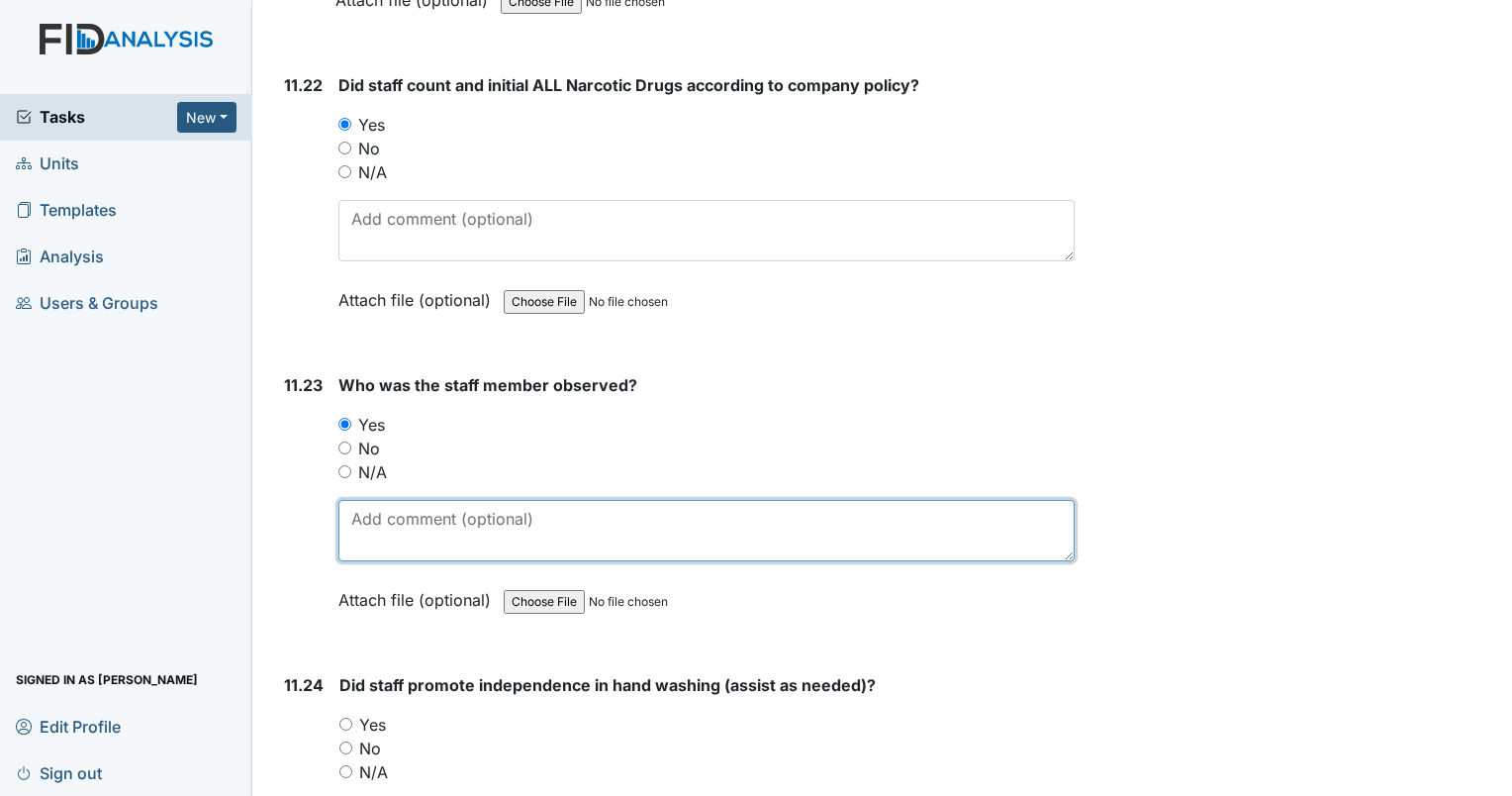 click at bounding box center (707, 531) 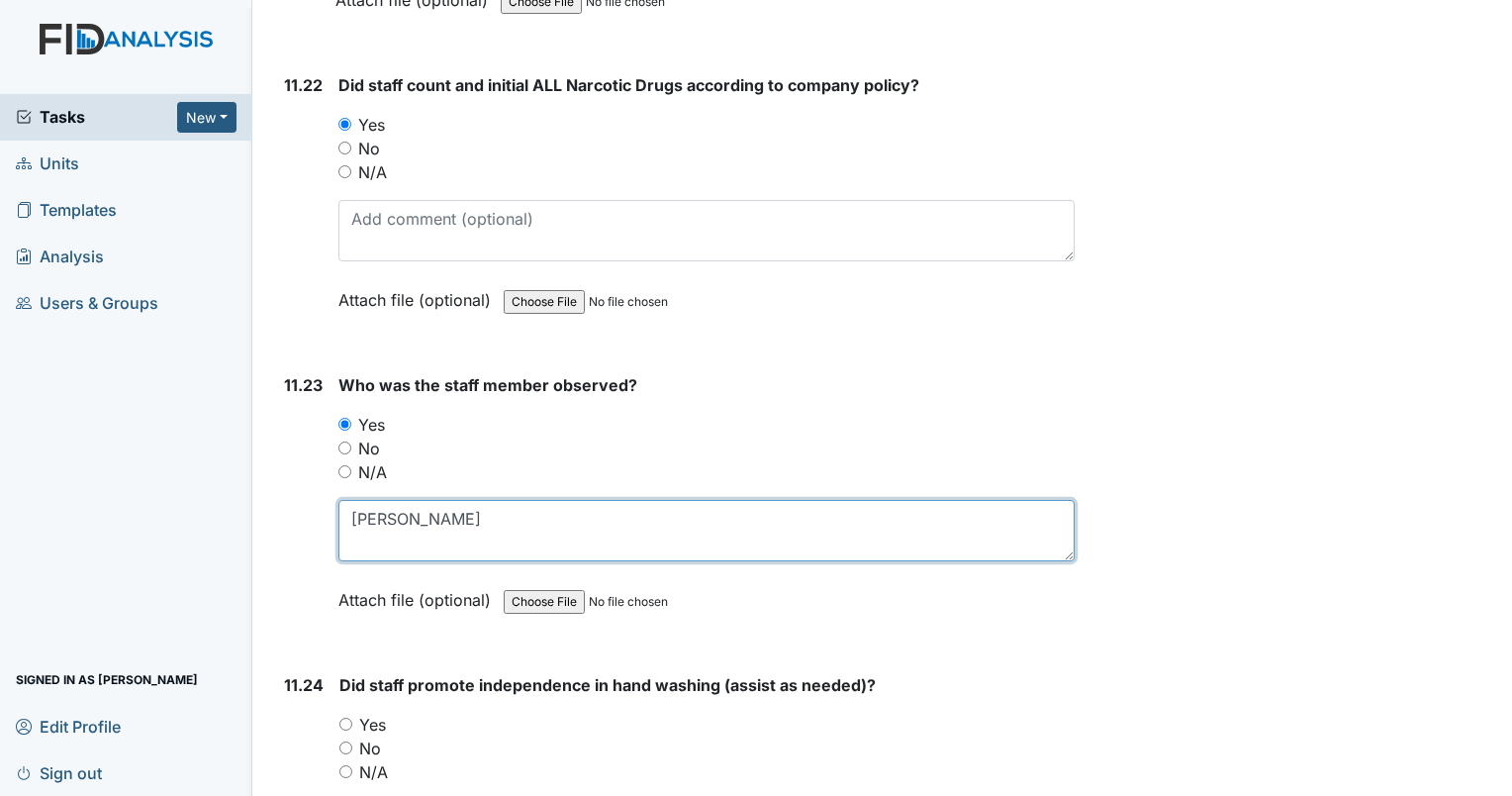 type on "Tarsha Williams" 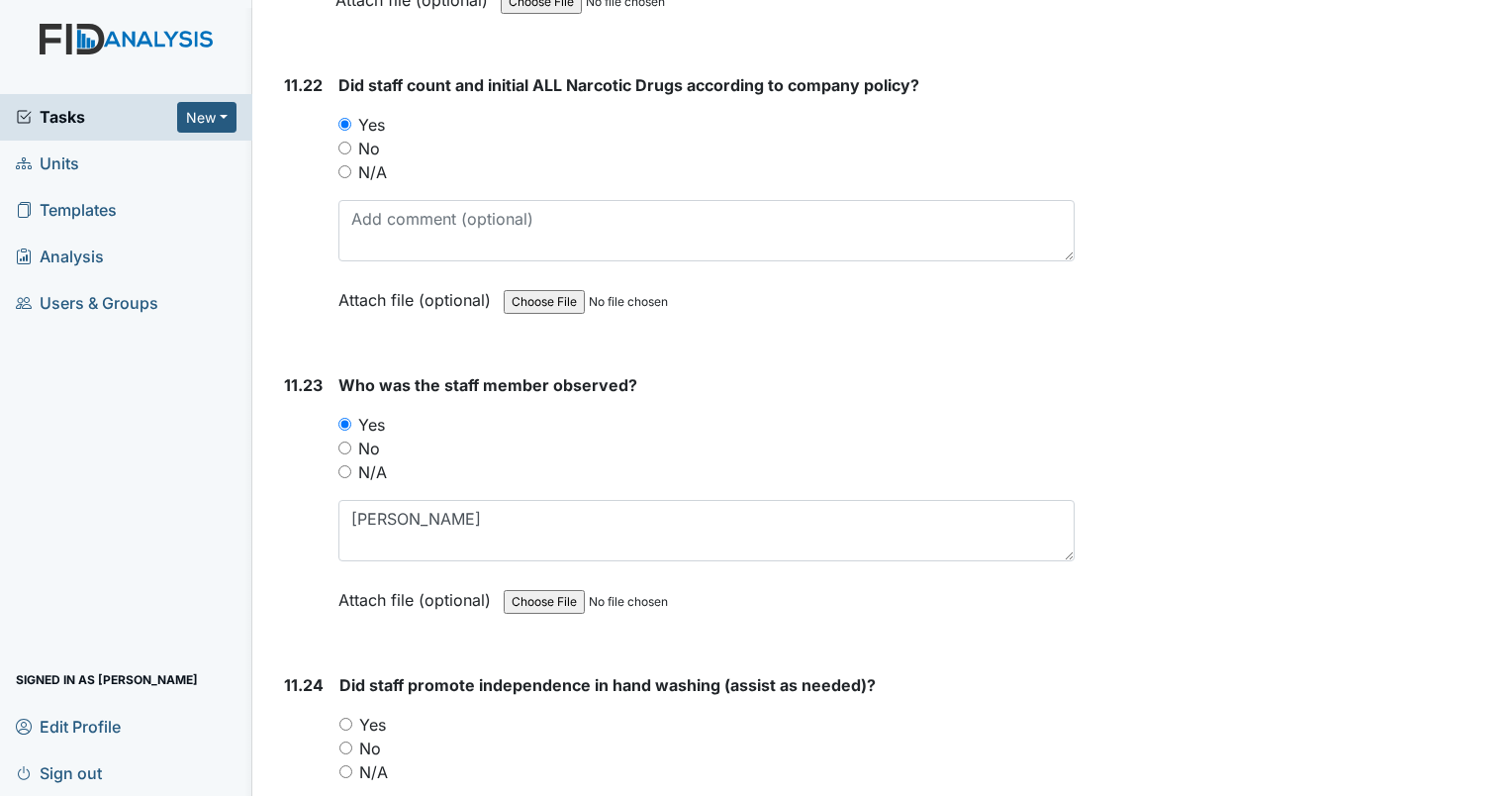 click on "Yes" at bounding box center [345, 724] 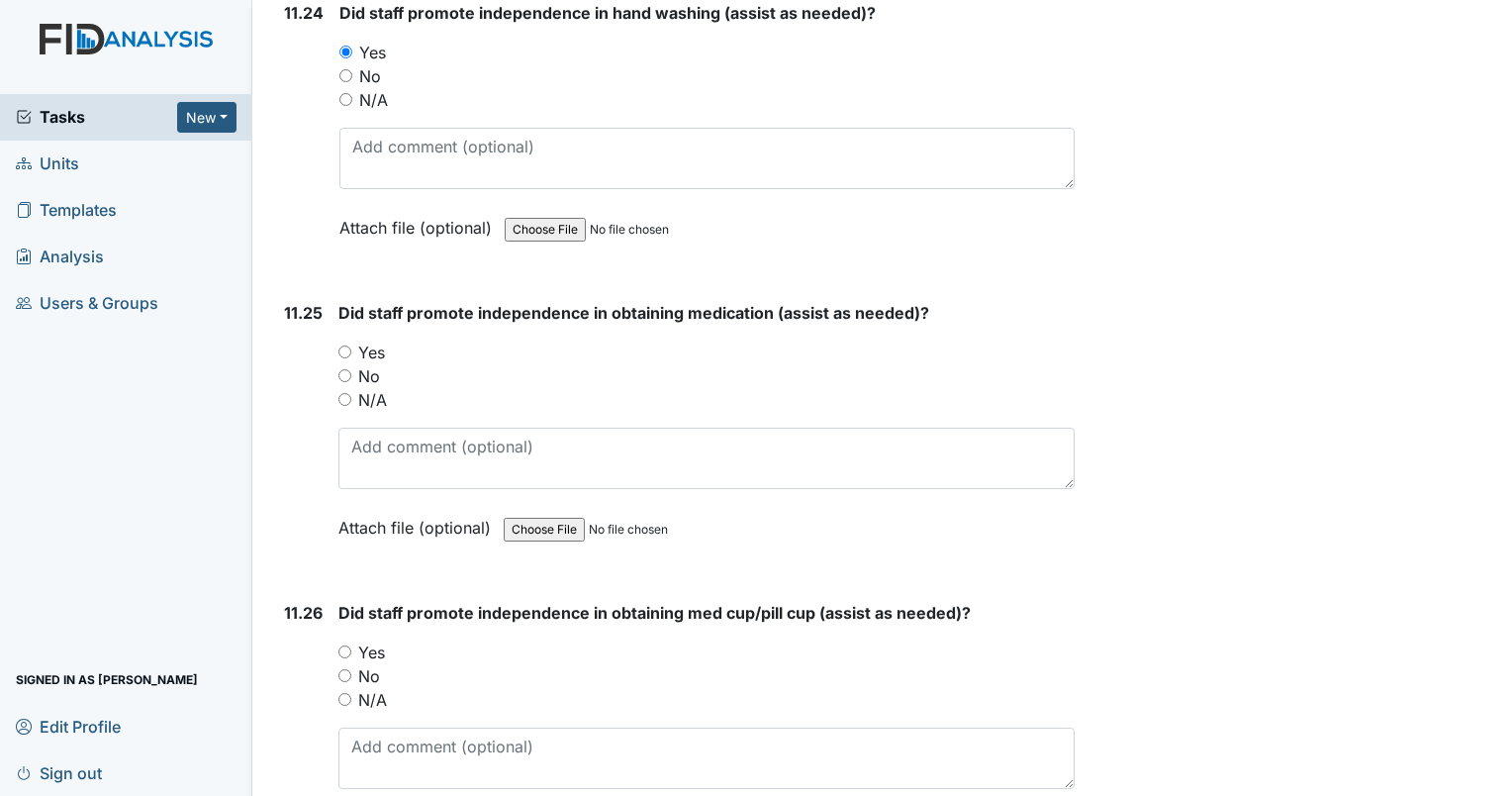 scroll, scrollTop: 29593, scrollLeft: 0, axis: vertical 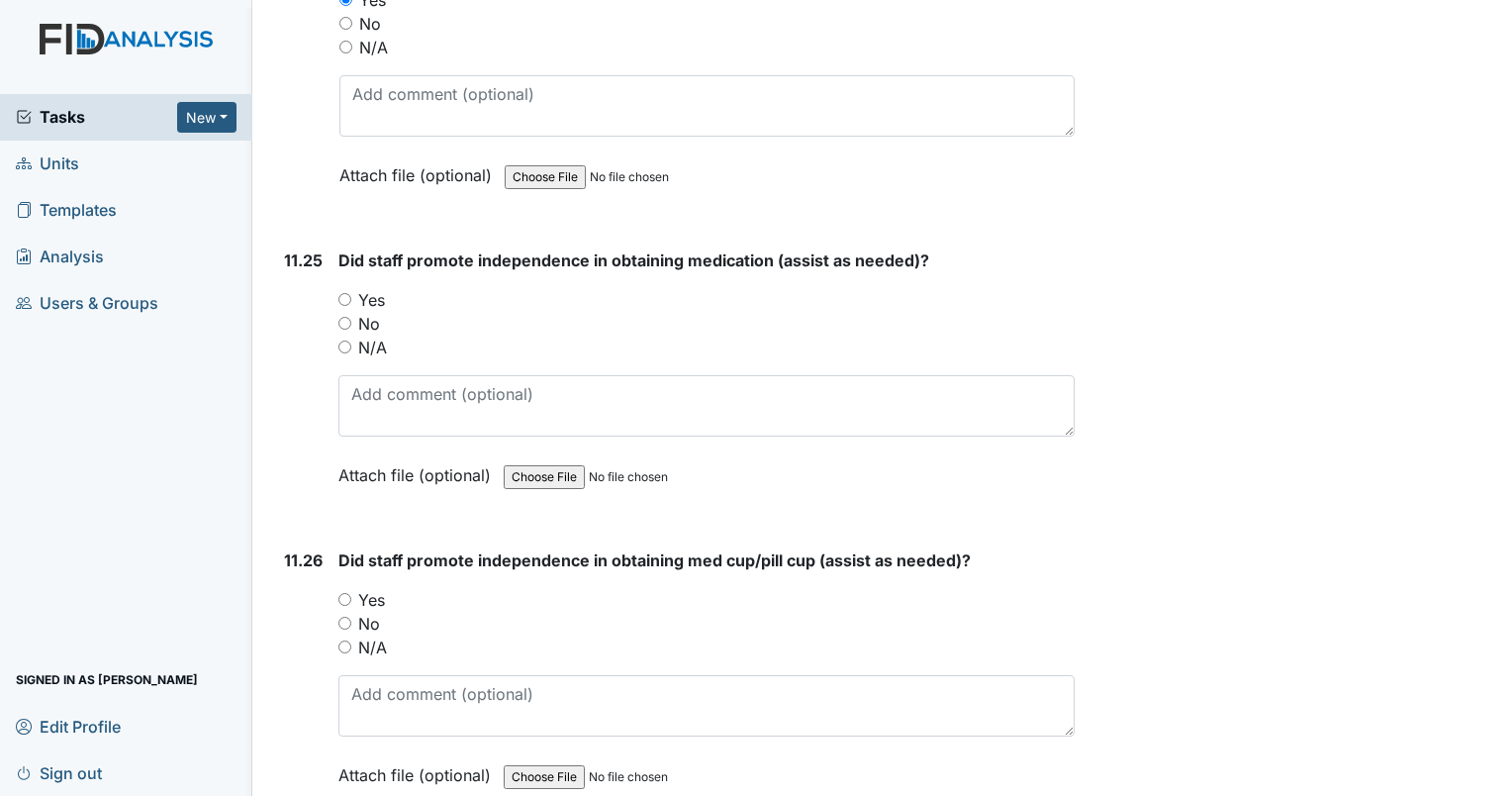 click on "Yes" at bounding box center [344, 299] 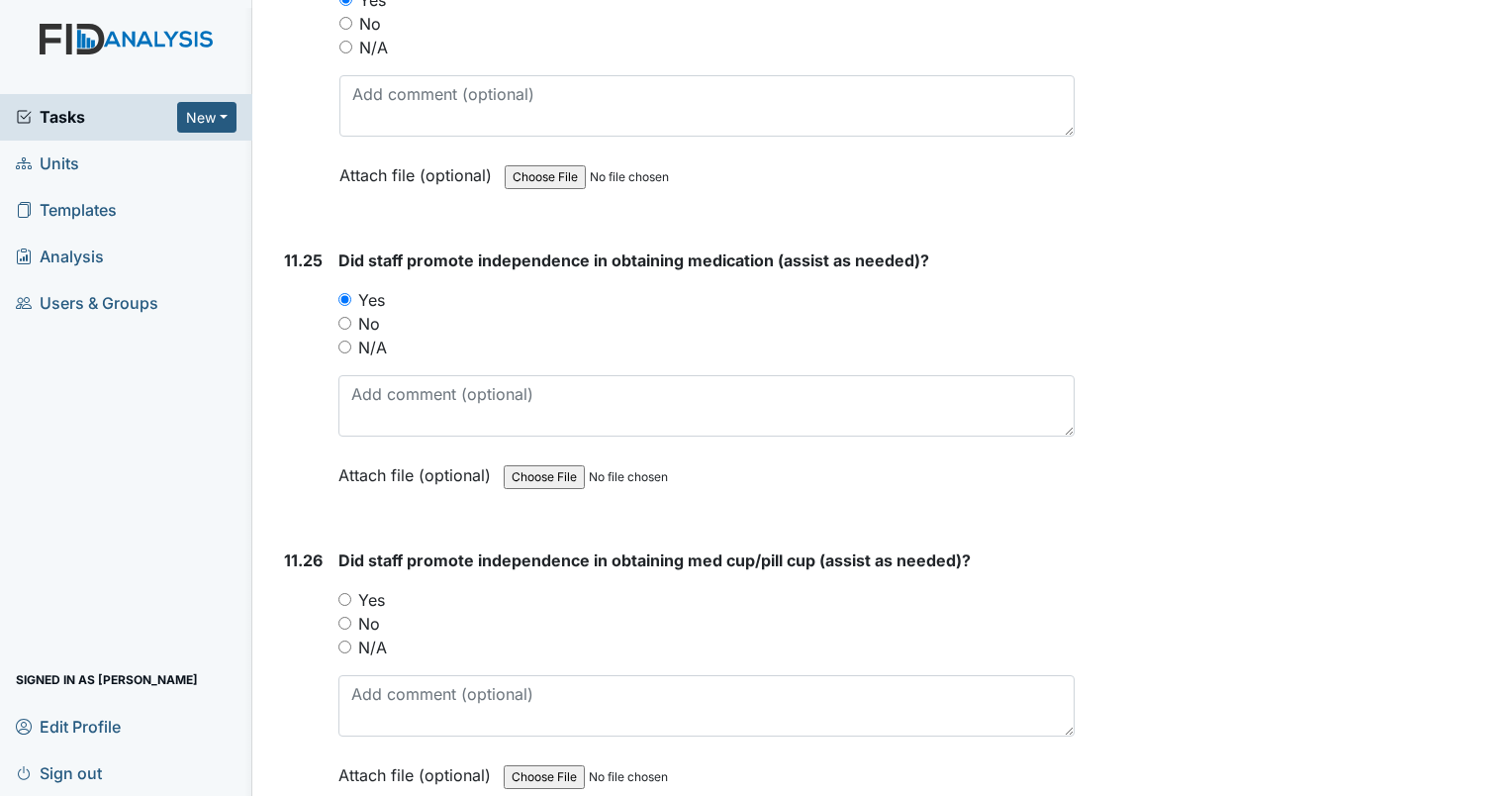 click on "Yes" at bounding box center (344, 599) 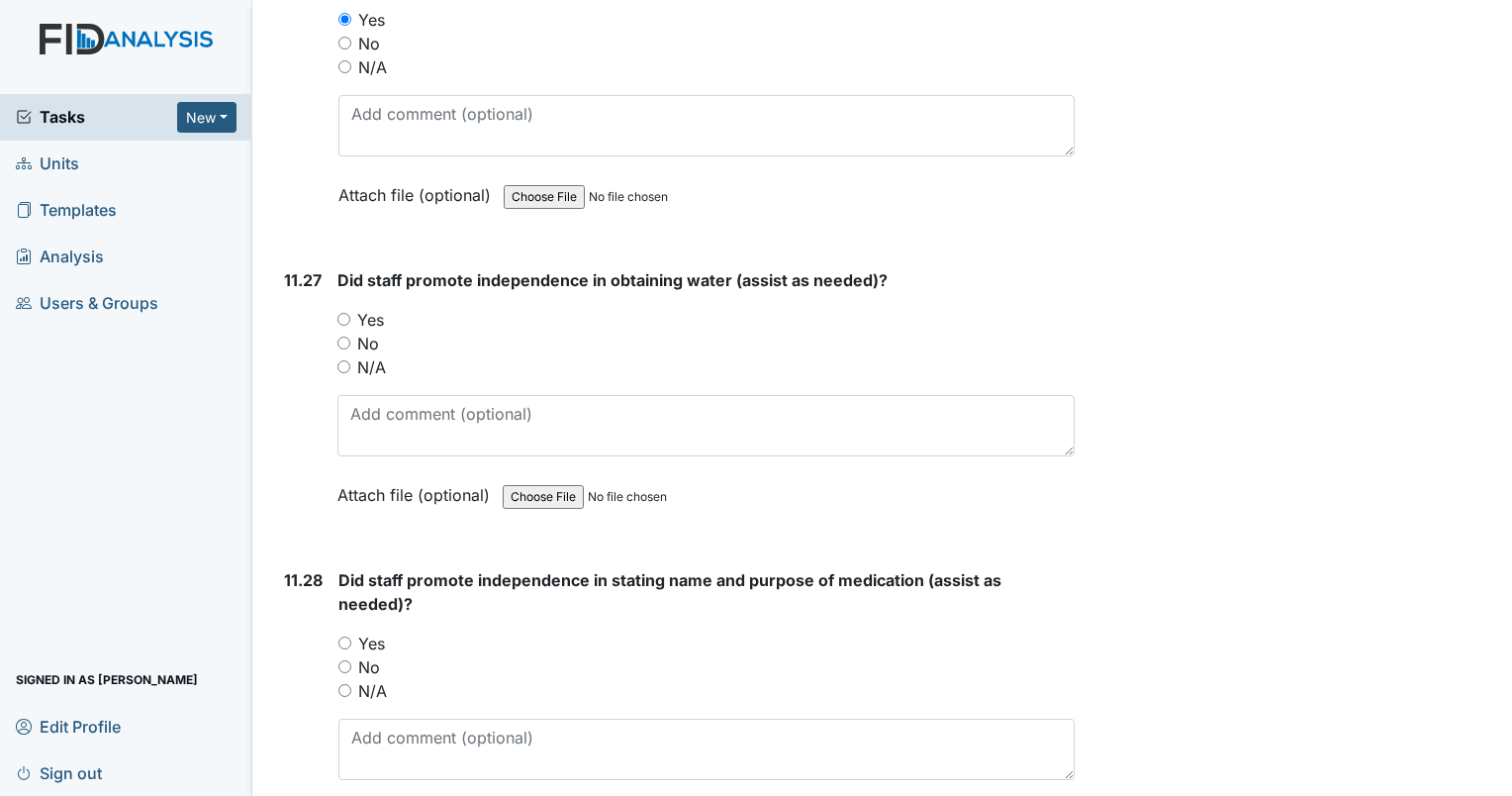 scroll, scrollTop: 30292, scrollLeft: 0, axis: vertical 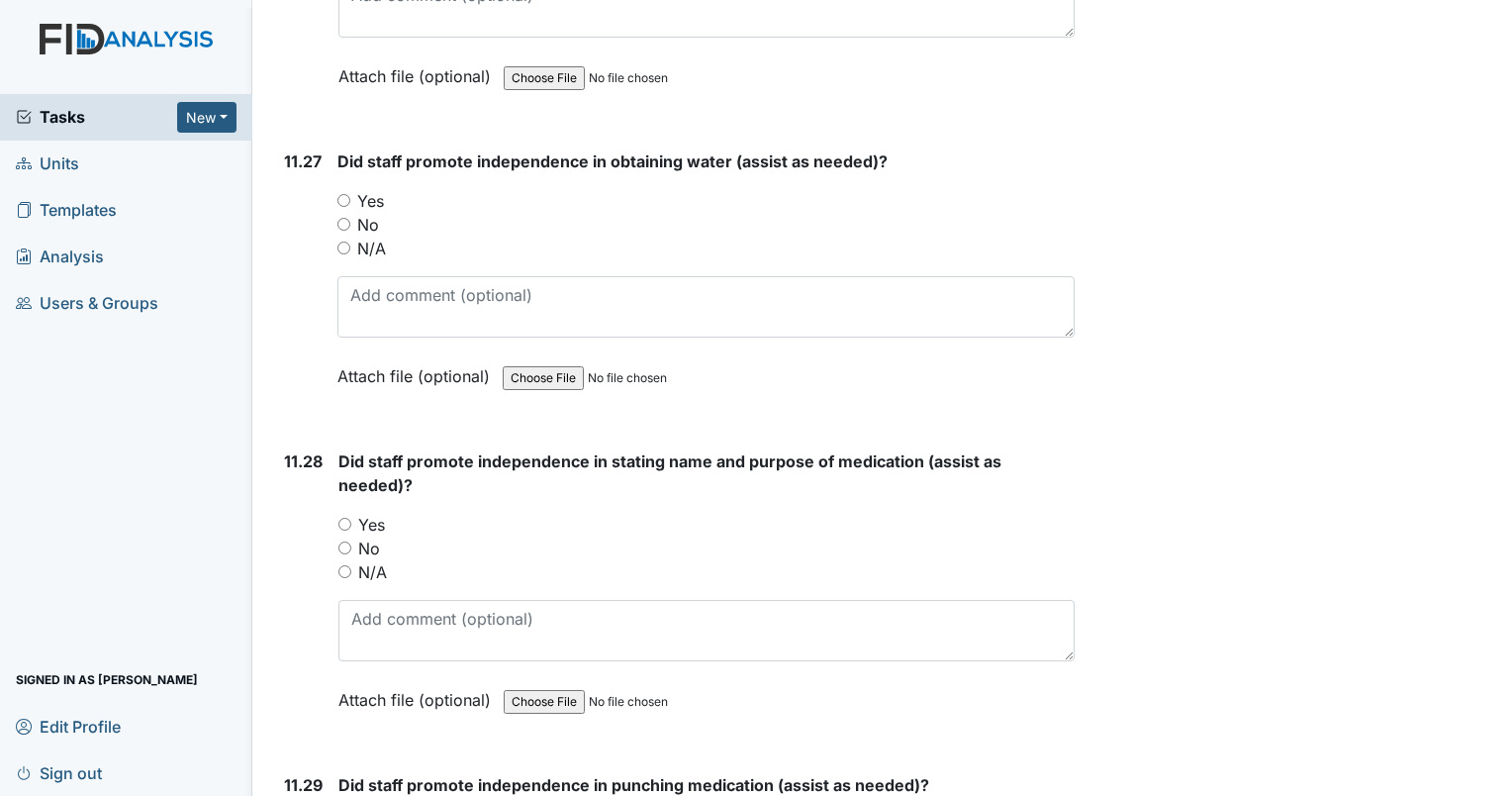 click on "Yes" at bounding box center [343, 200] 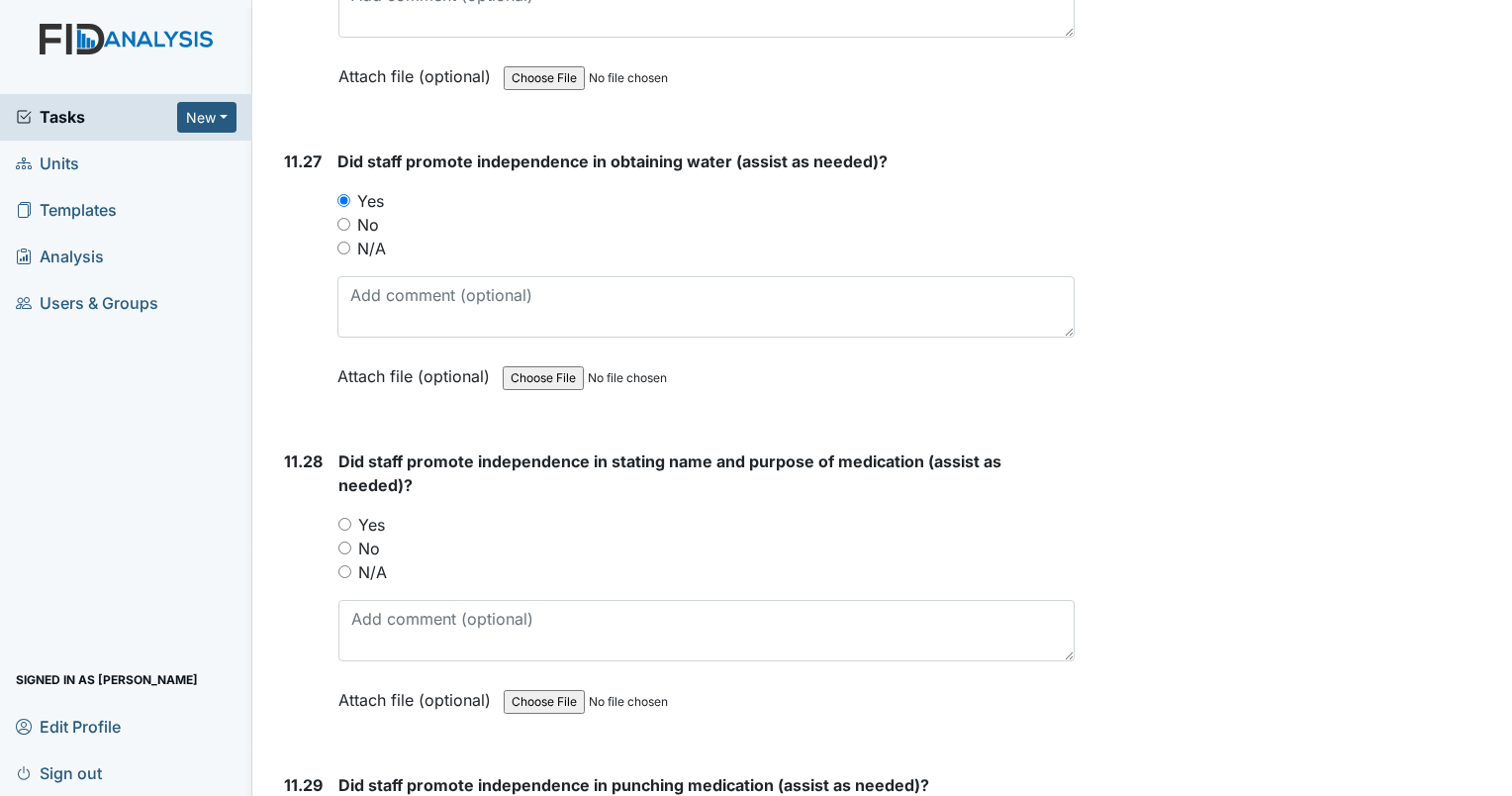 click on "Yes" at bounding box center [344, 524] 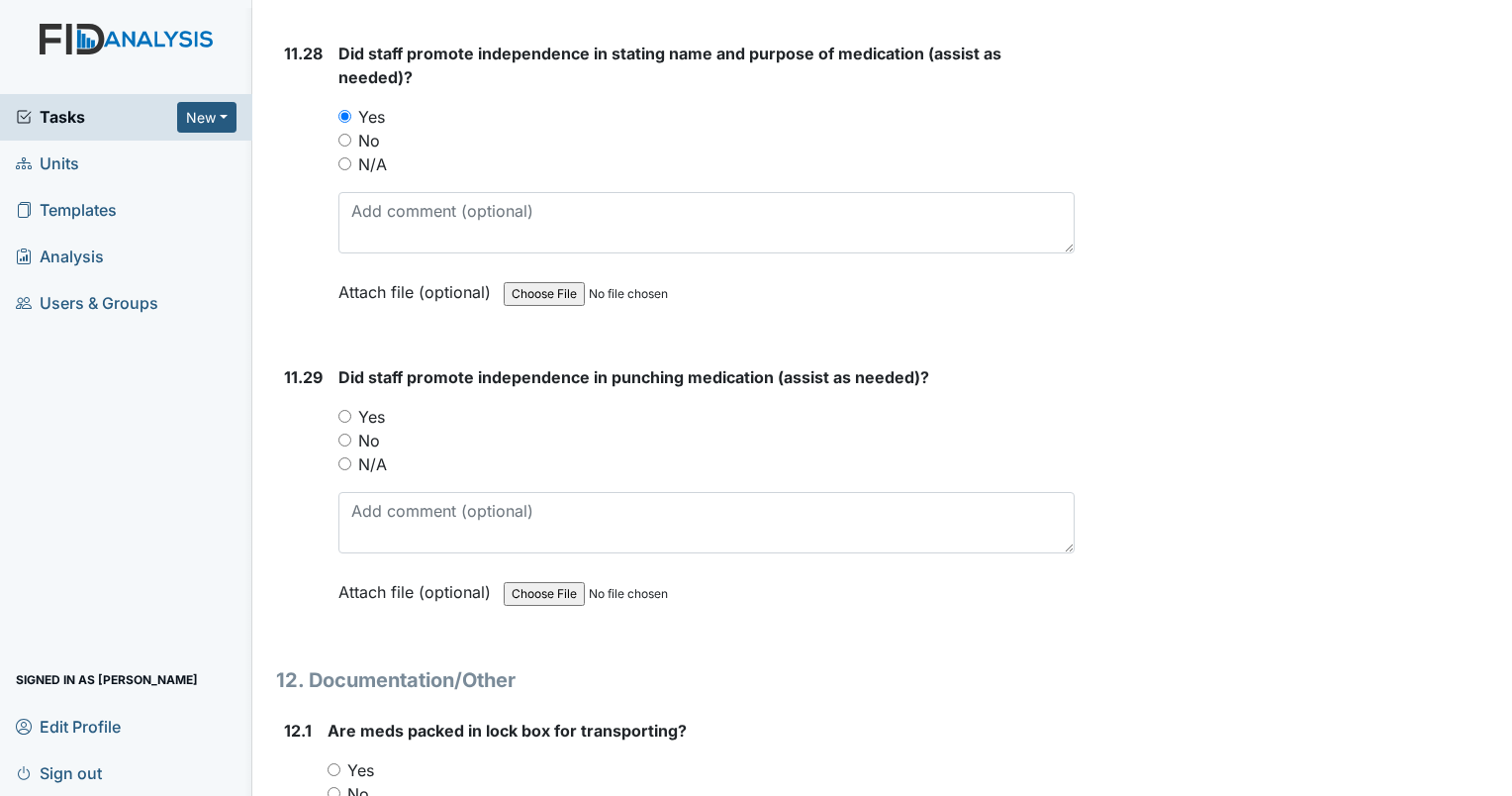 scroll, scrollTop: 30792, scrollLeft: 0, axis: vertical 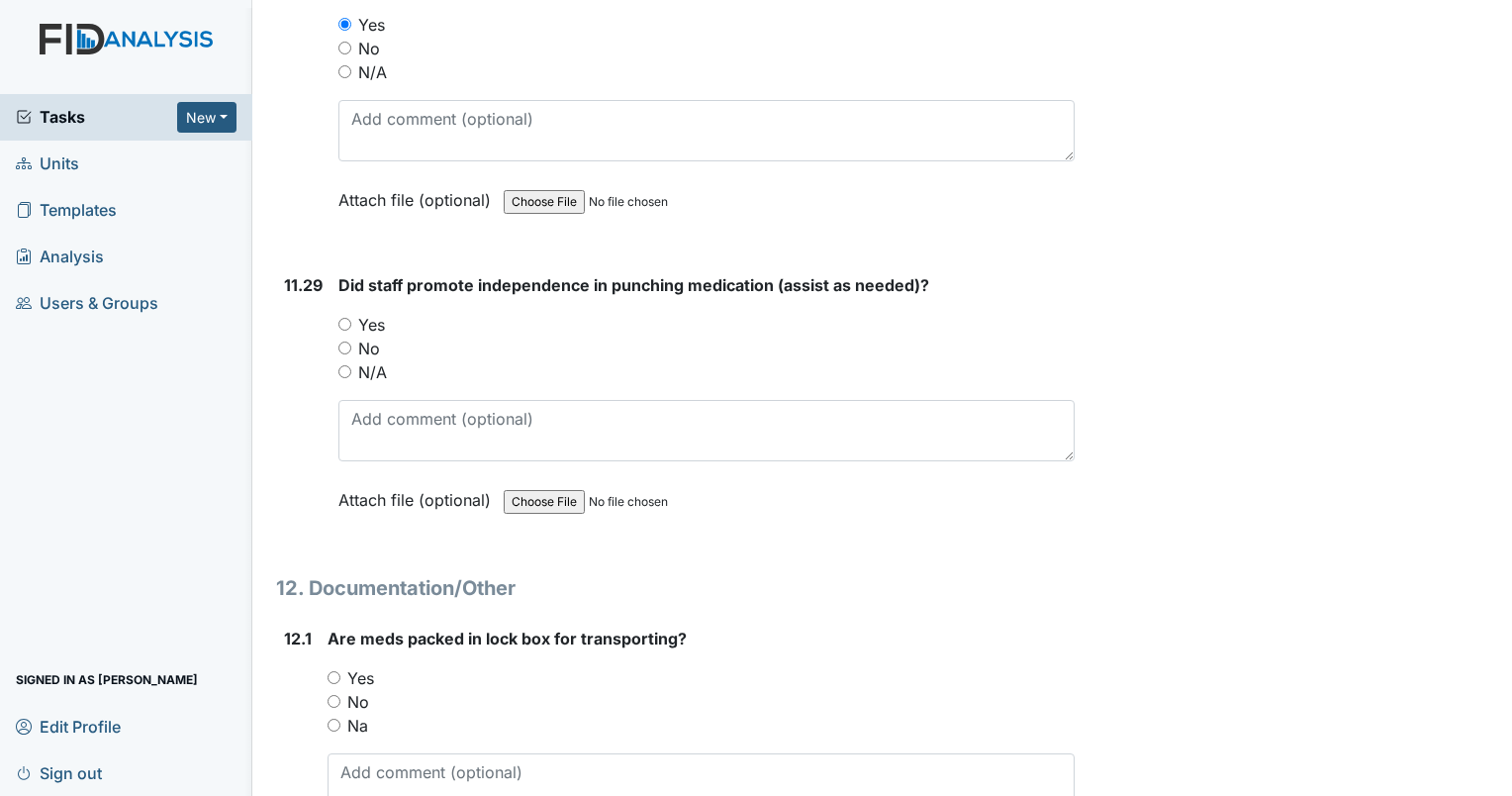 click on "Yes" at bounding box center (344, 324) 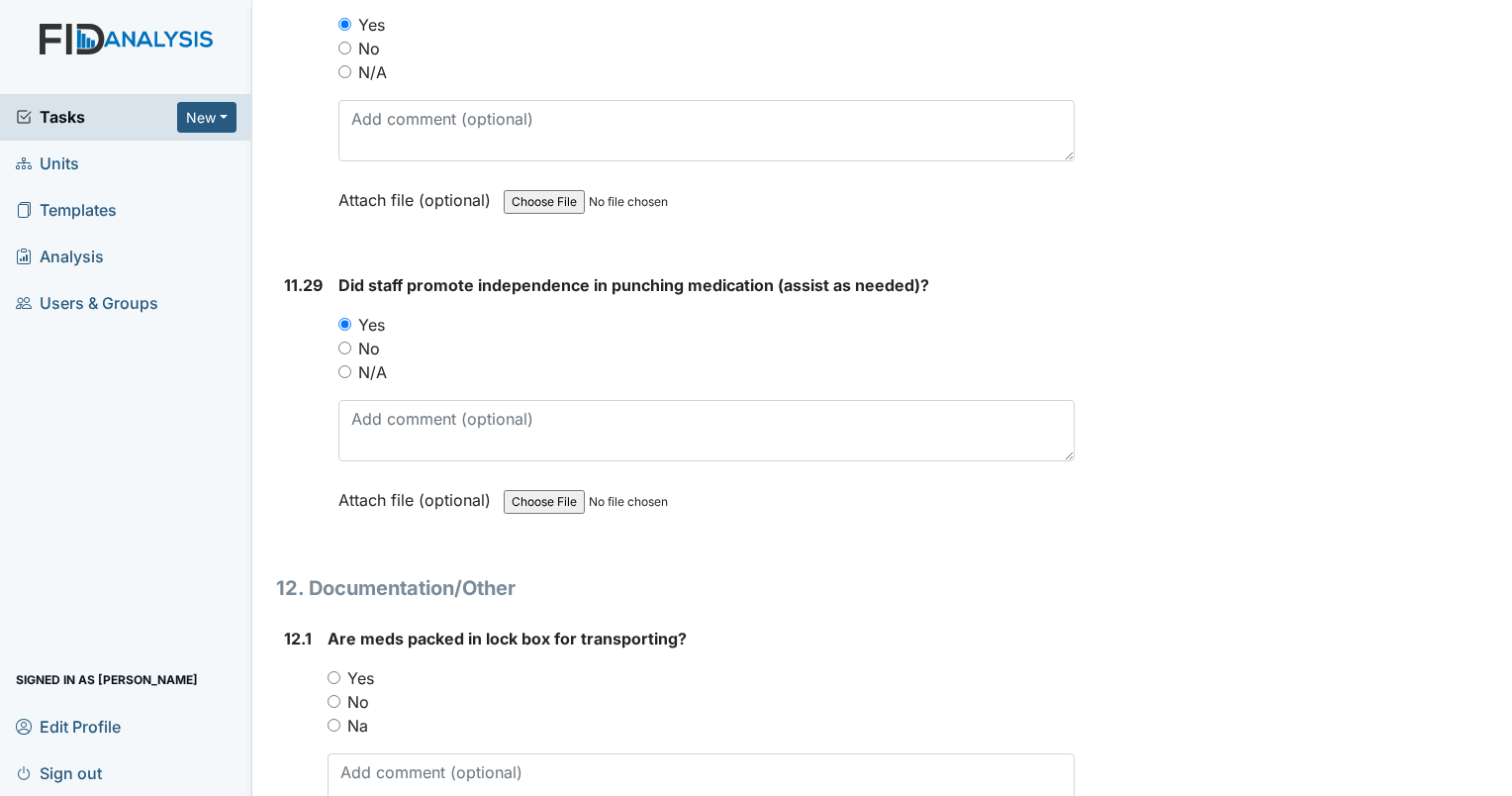 click on "Yes" at bounding box center [333, 677] 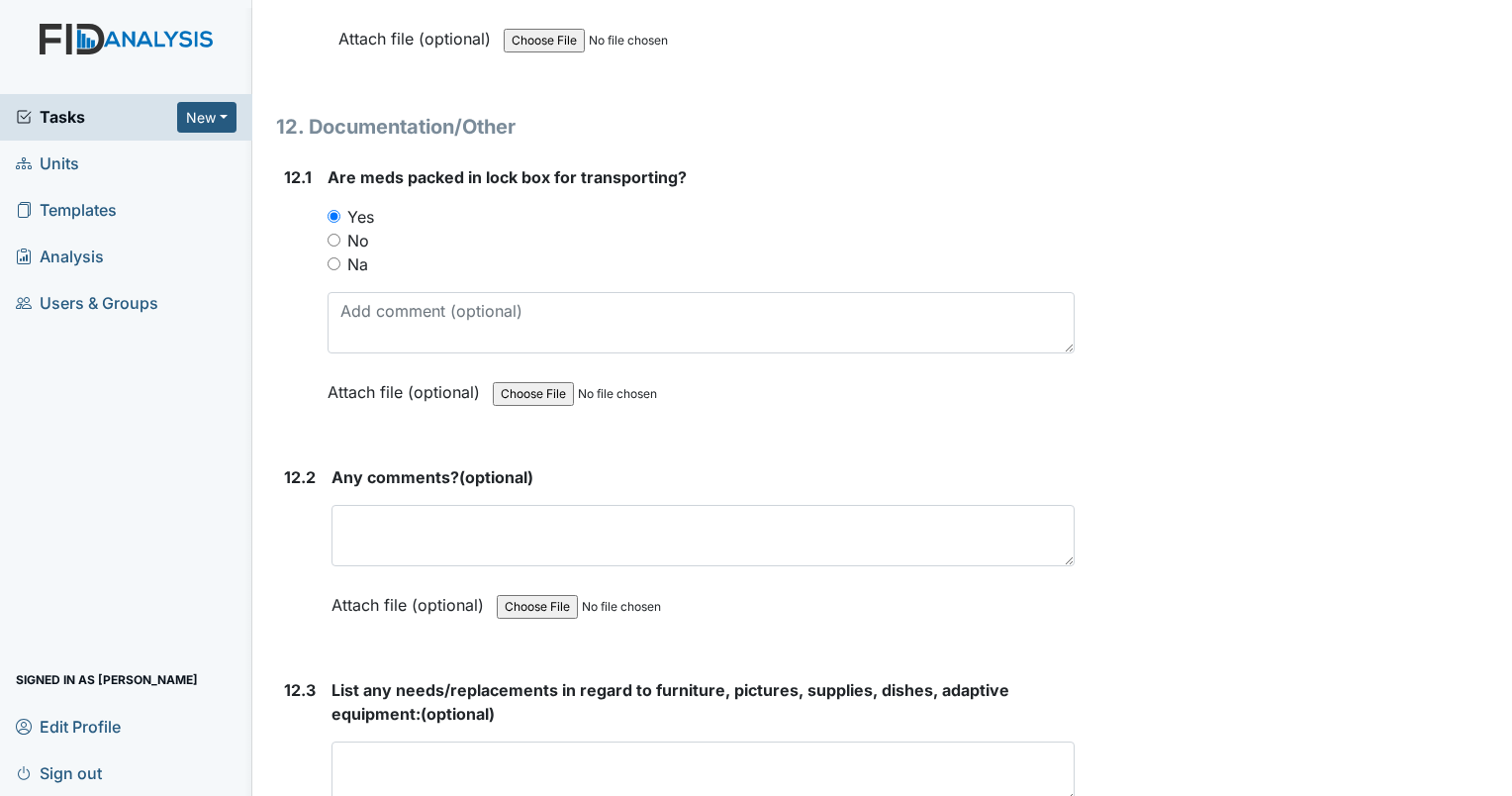 scroll, scrollTop: 31345, scrollLeft: 0, axis: vertical 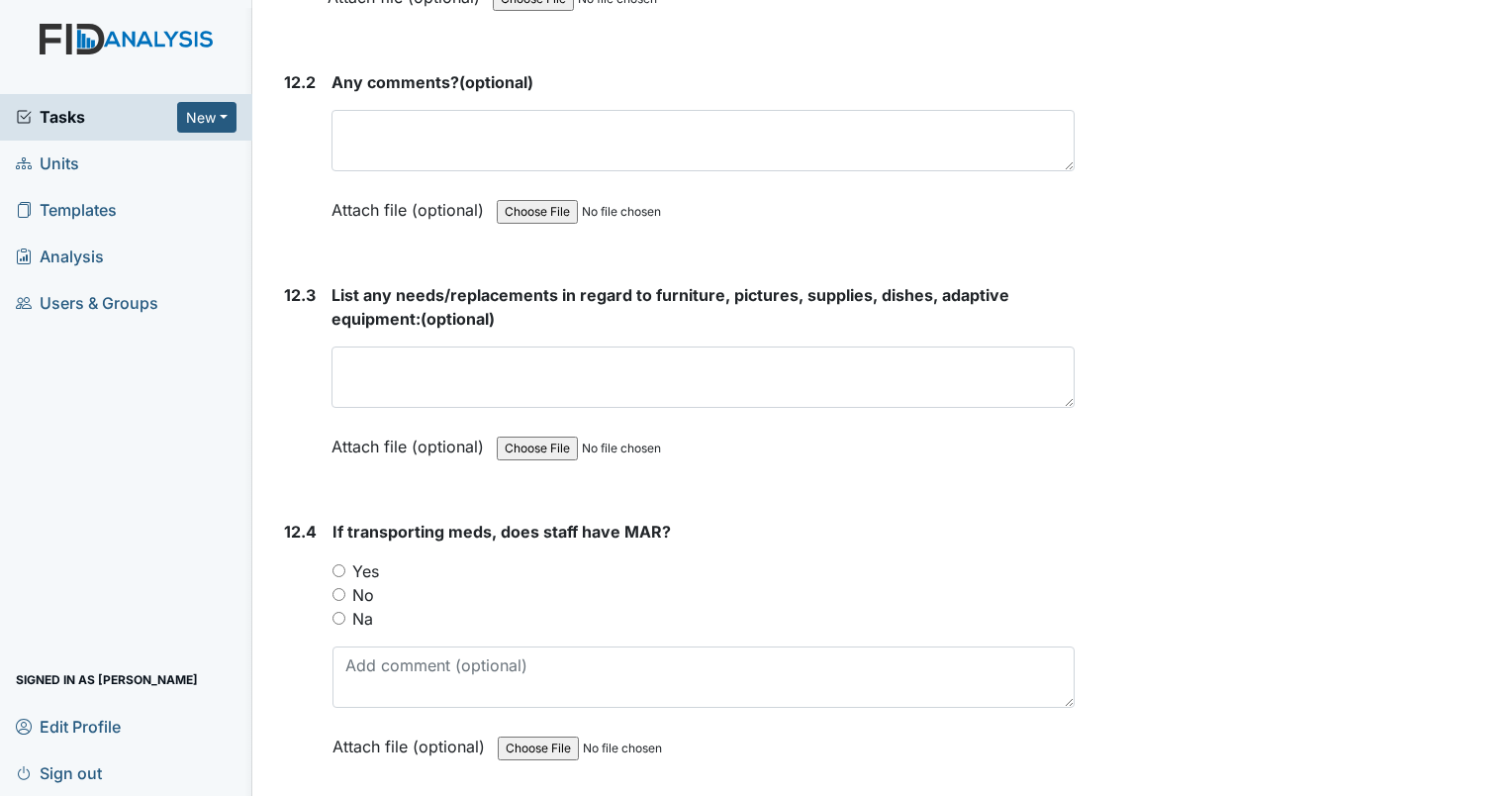click on "Yes" at bounding box center (338, 570) 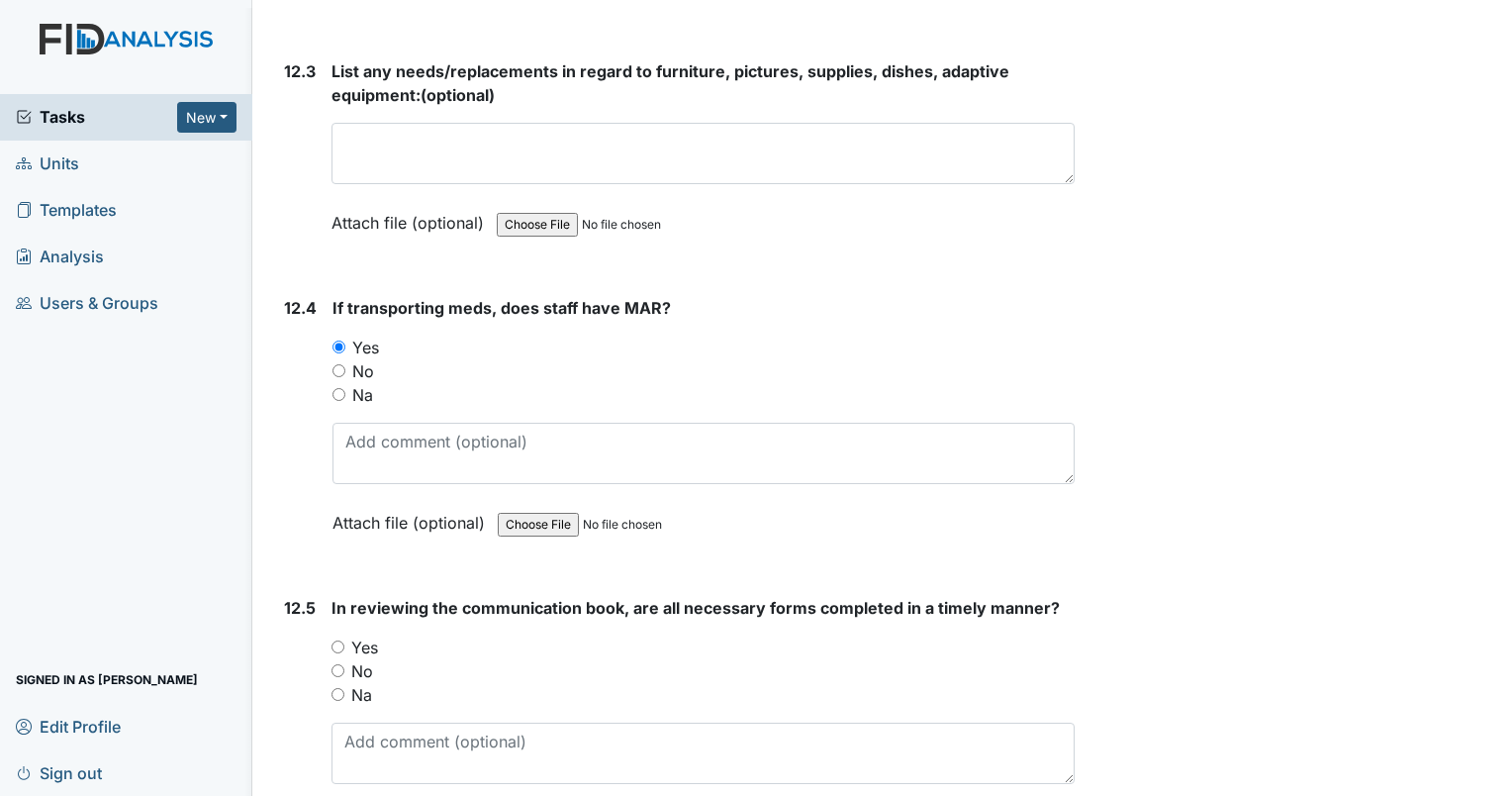 scroll, scrollTop: 31977, scrollLeft: 0, axis: vertical 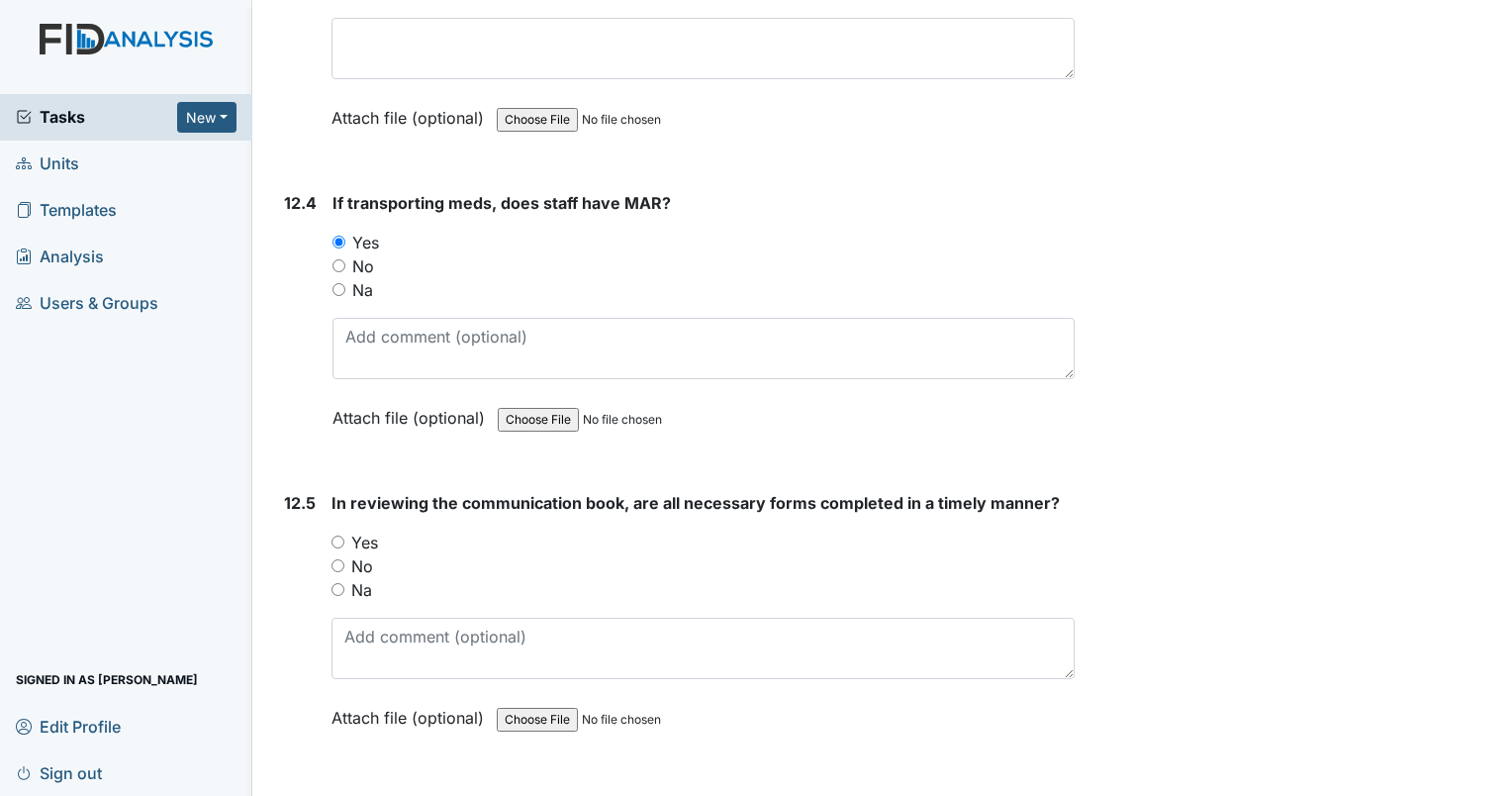 click on "Yes" at bounding box center [337, 542] 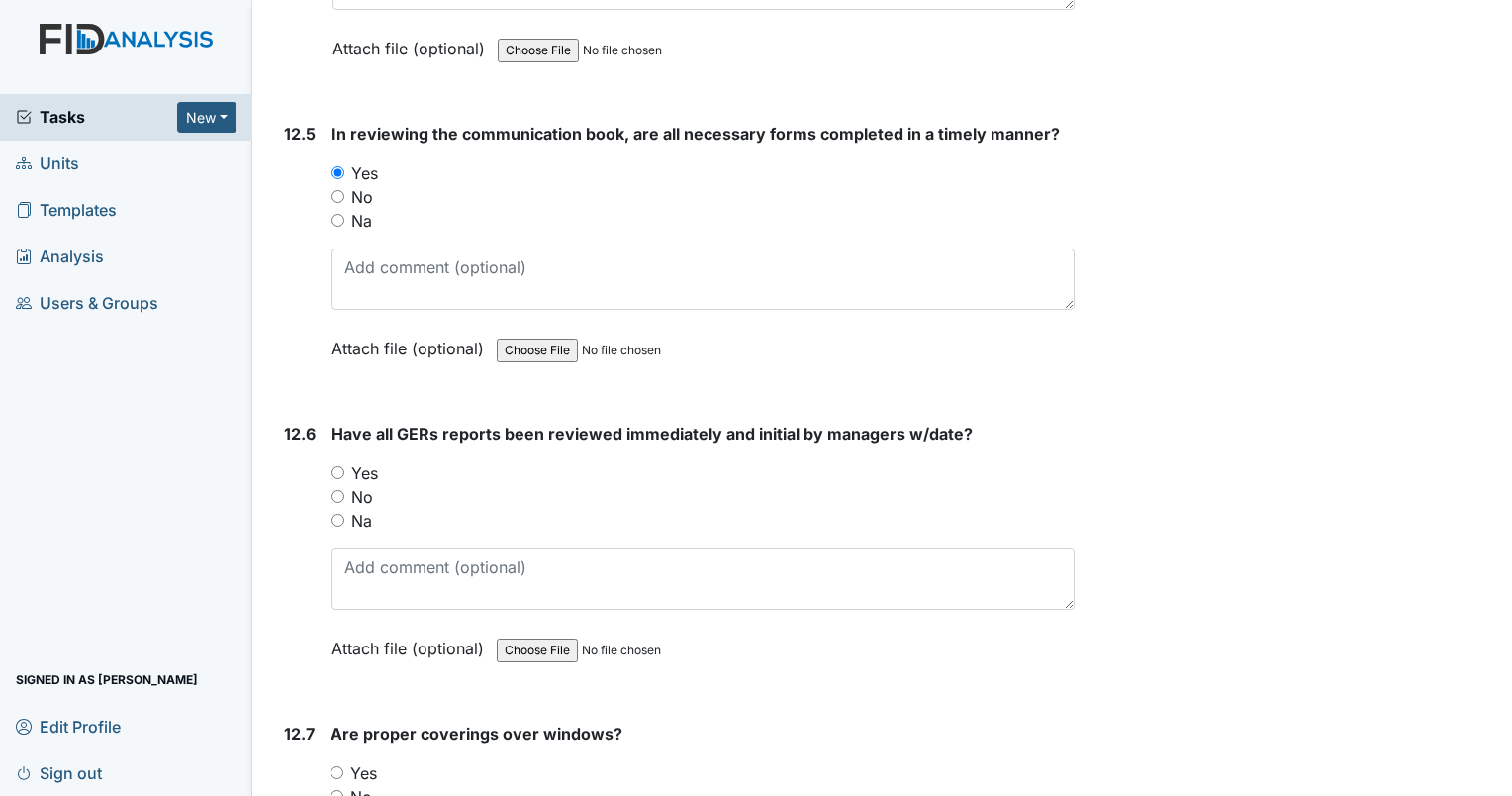 scroll, scrollTop: 32398, scrollLeft: 0, axis: vertical 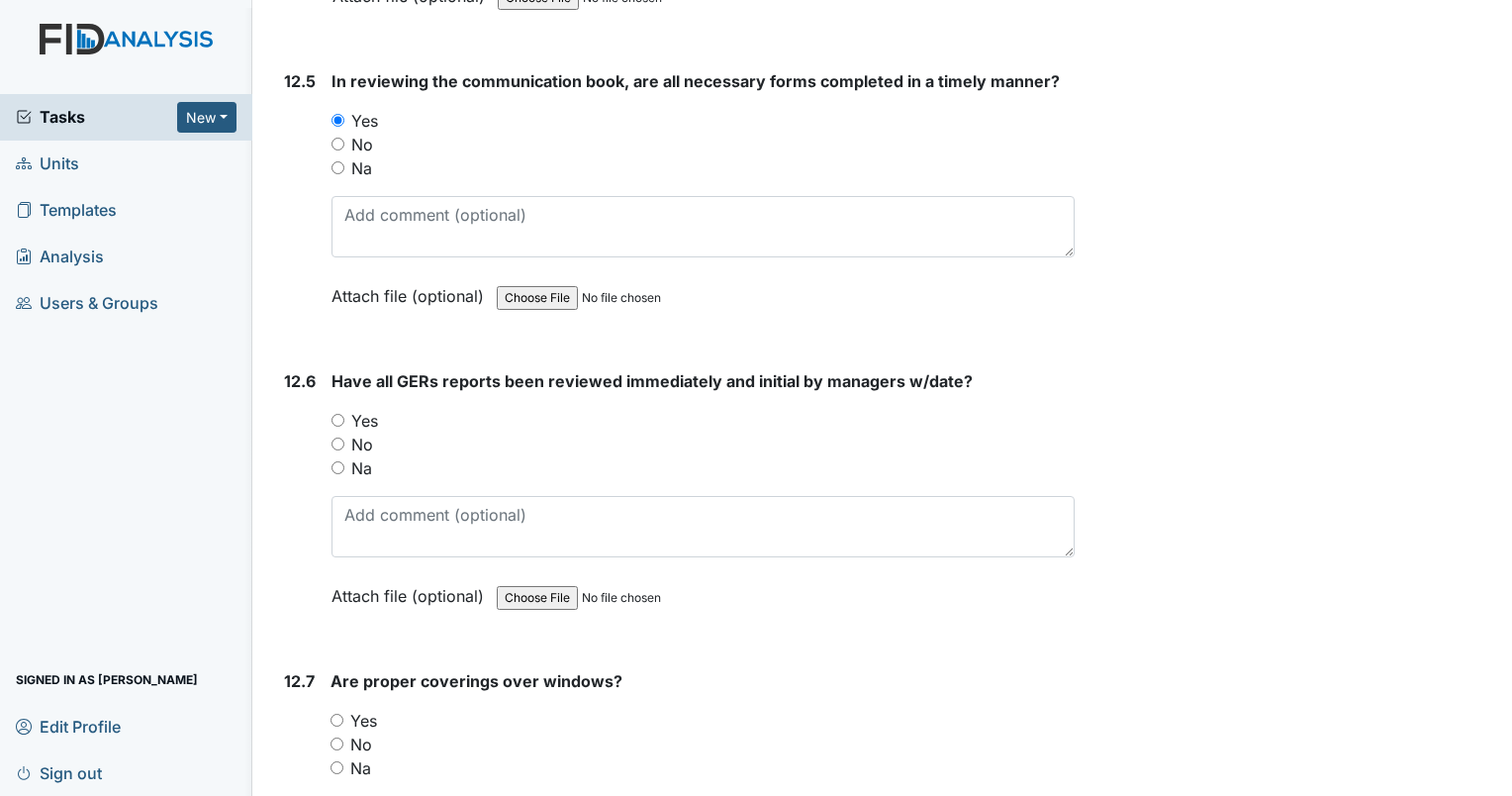 click on "Yes" at bounding box center (703, 421) 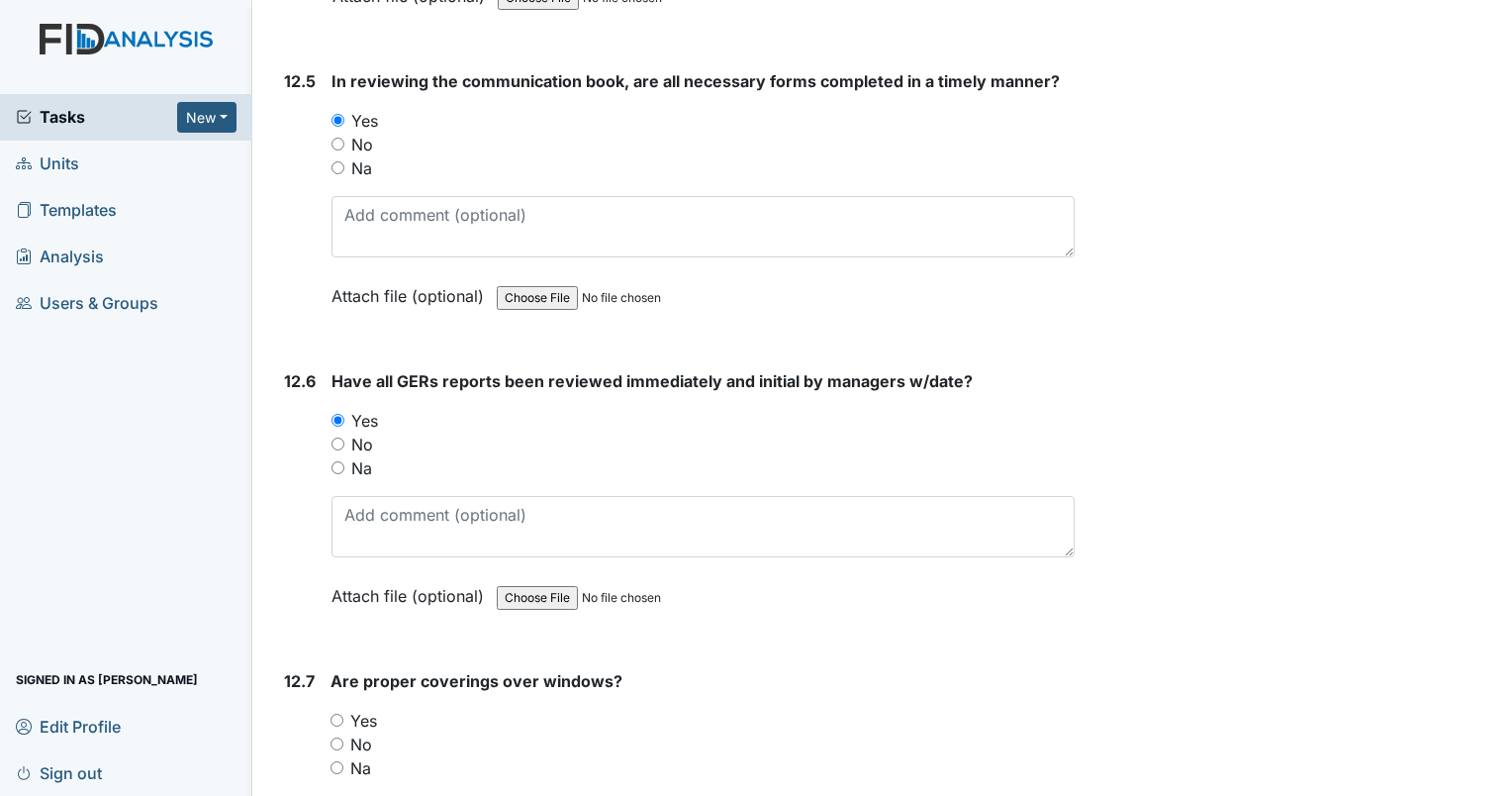 click on "Yes" at bounding box center (703, 721) 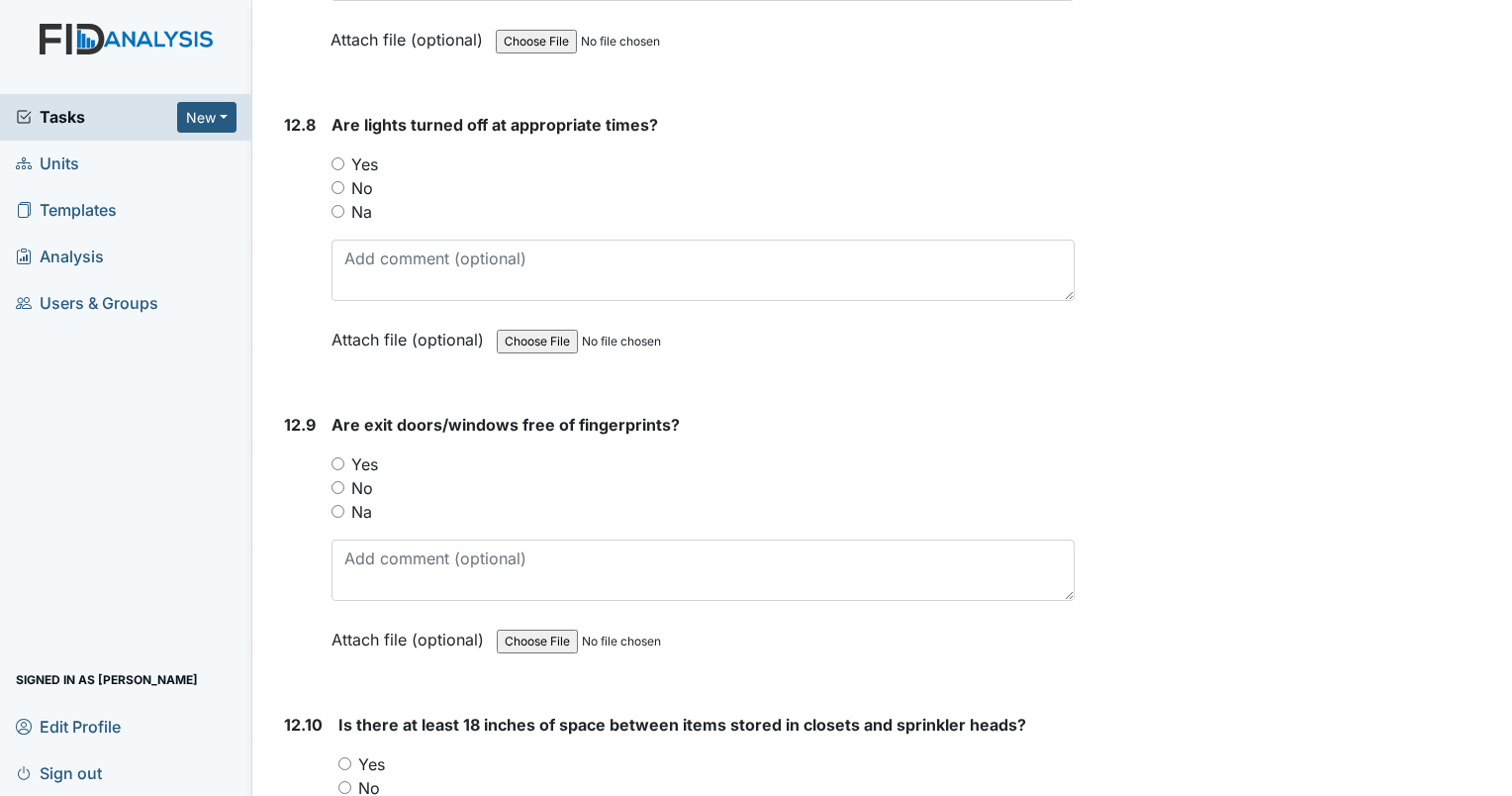scroll, scrollTop: 33268, scrollLeft: 0, axis: vertical 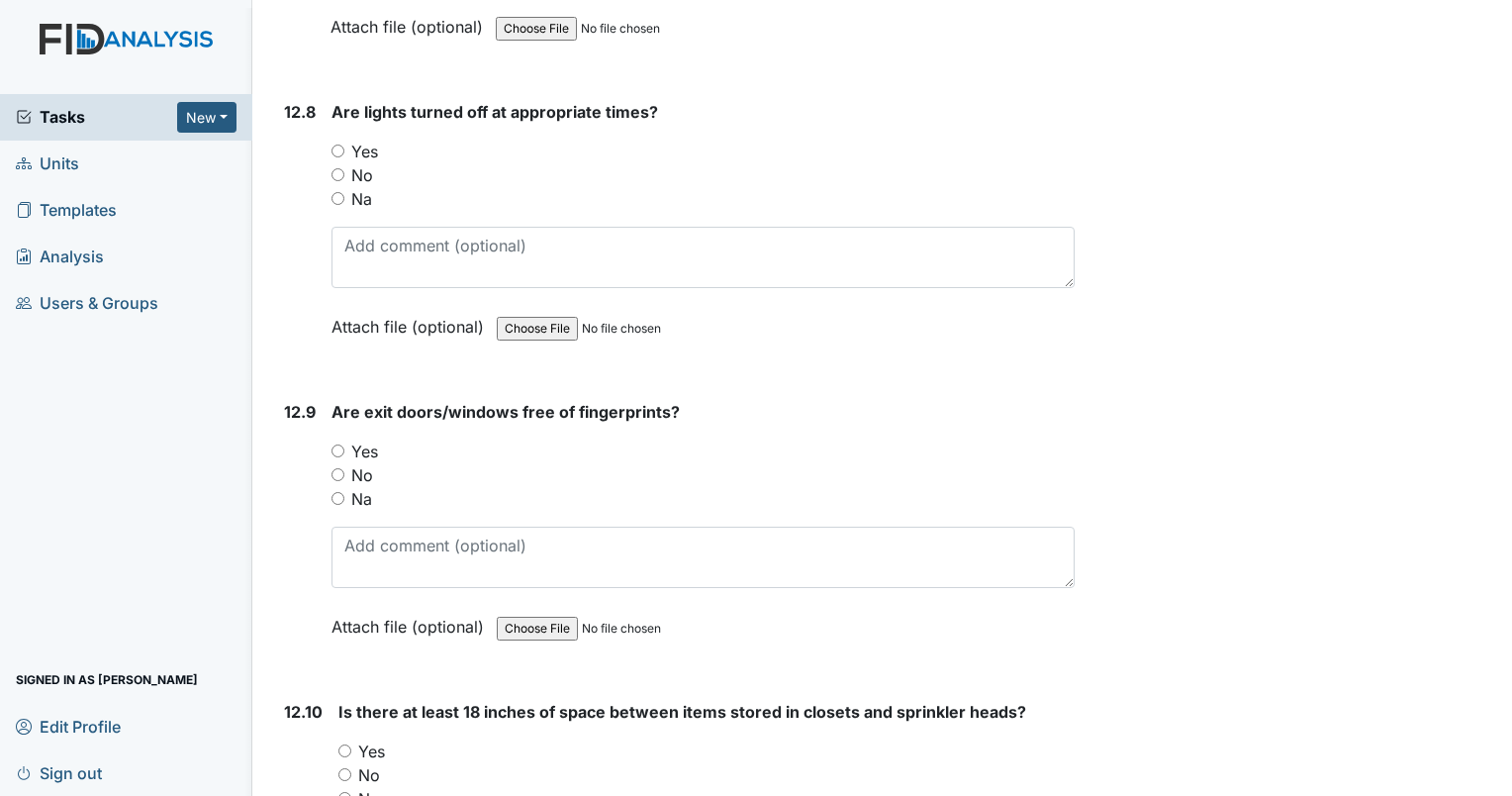 click on "Yes" at bounding box center (337, 150) 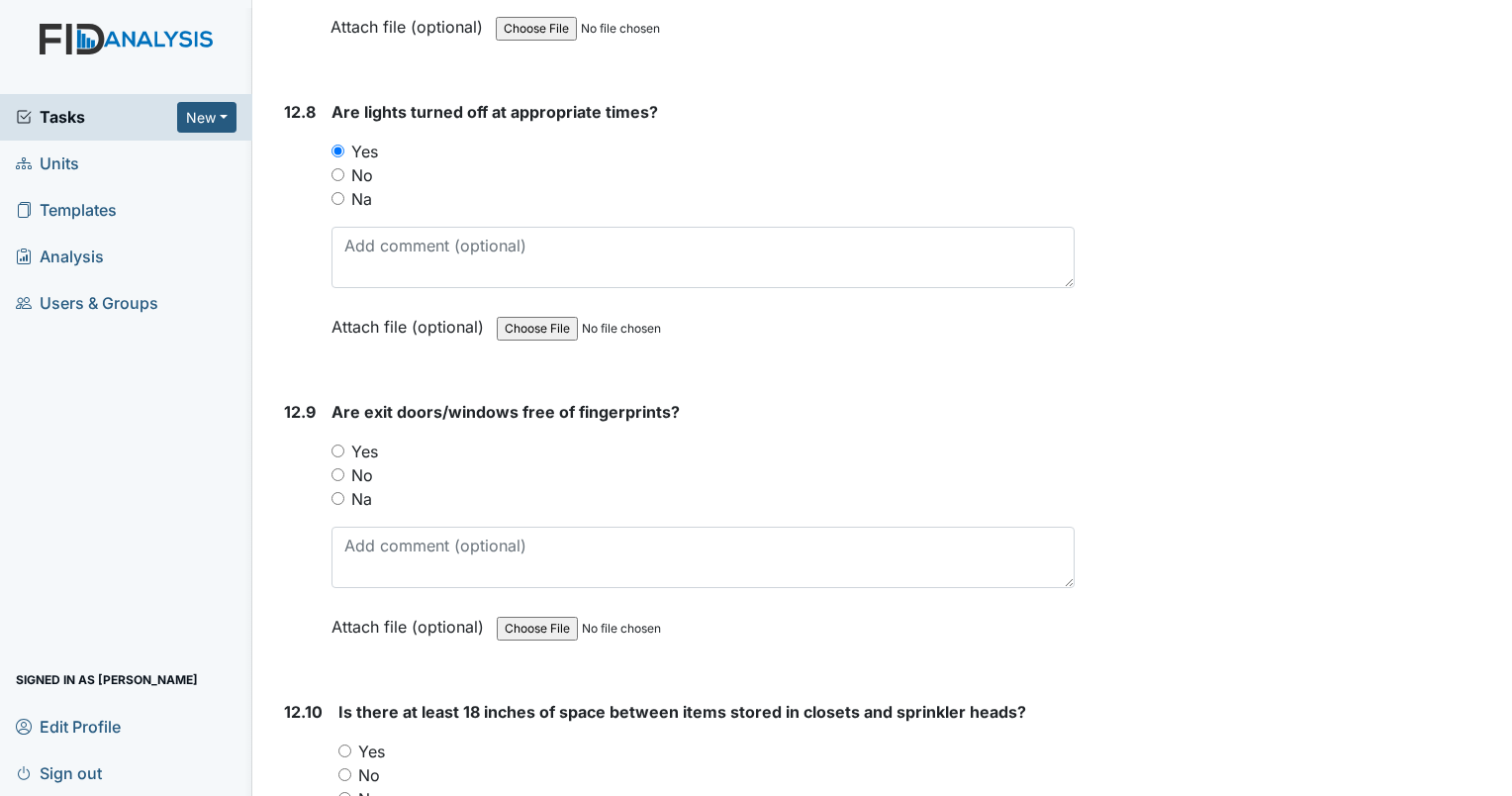 click on "Yes" at bounding box center (337, 450) 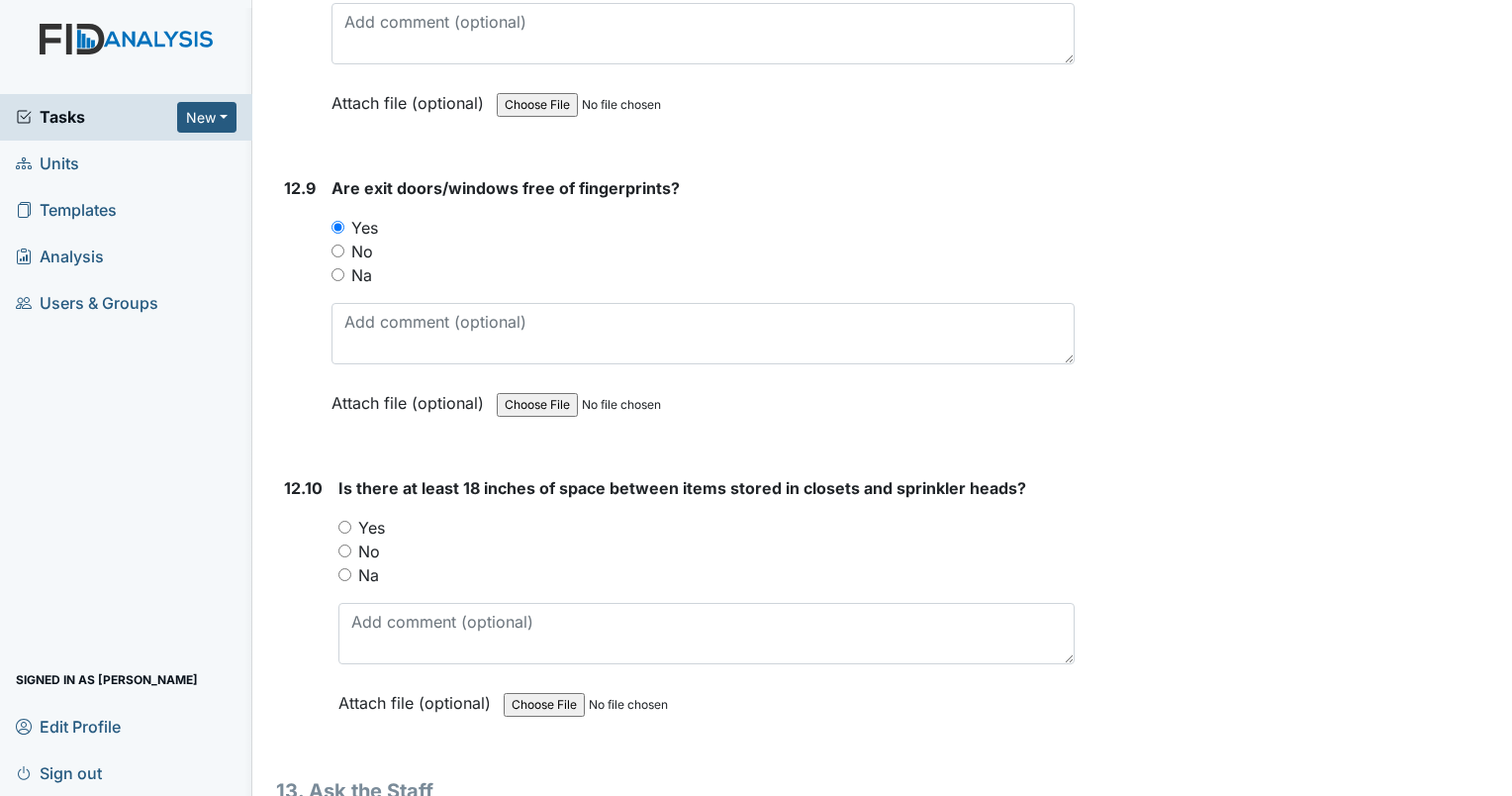 scroll, scrollTop: 33584, scrollLeft: 0, axis: vertical 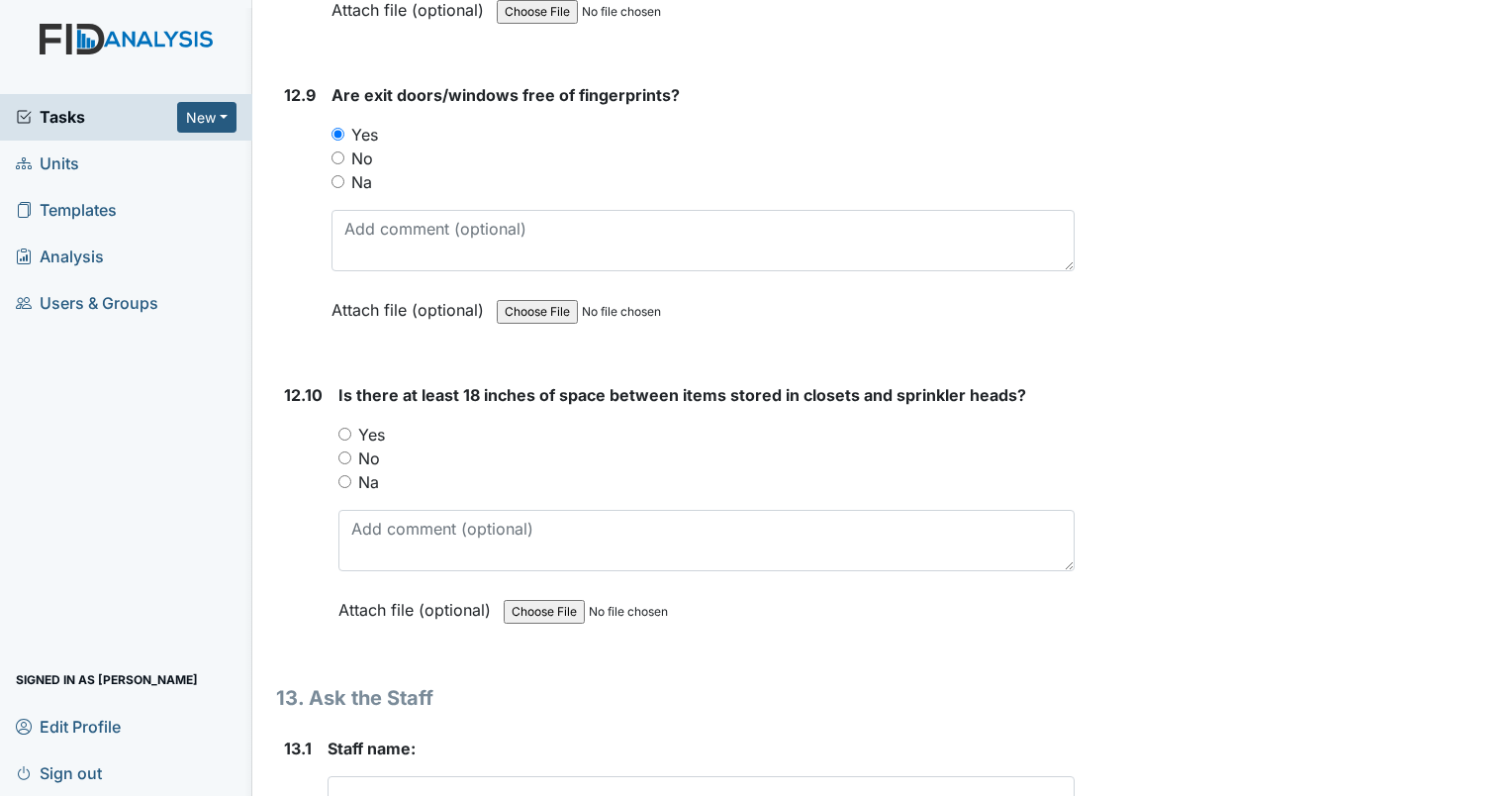 click on "Yes" at bounding box center (344, 434) 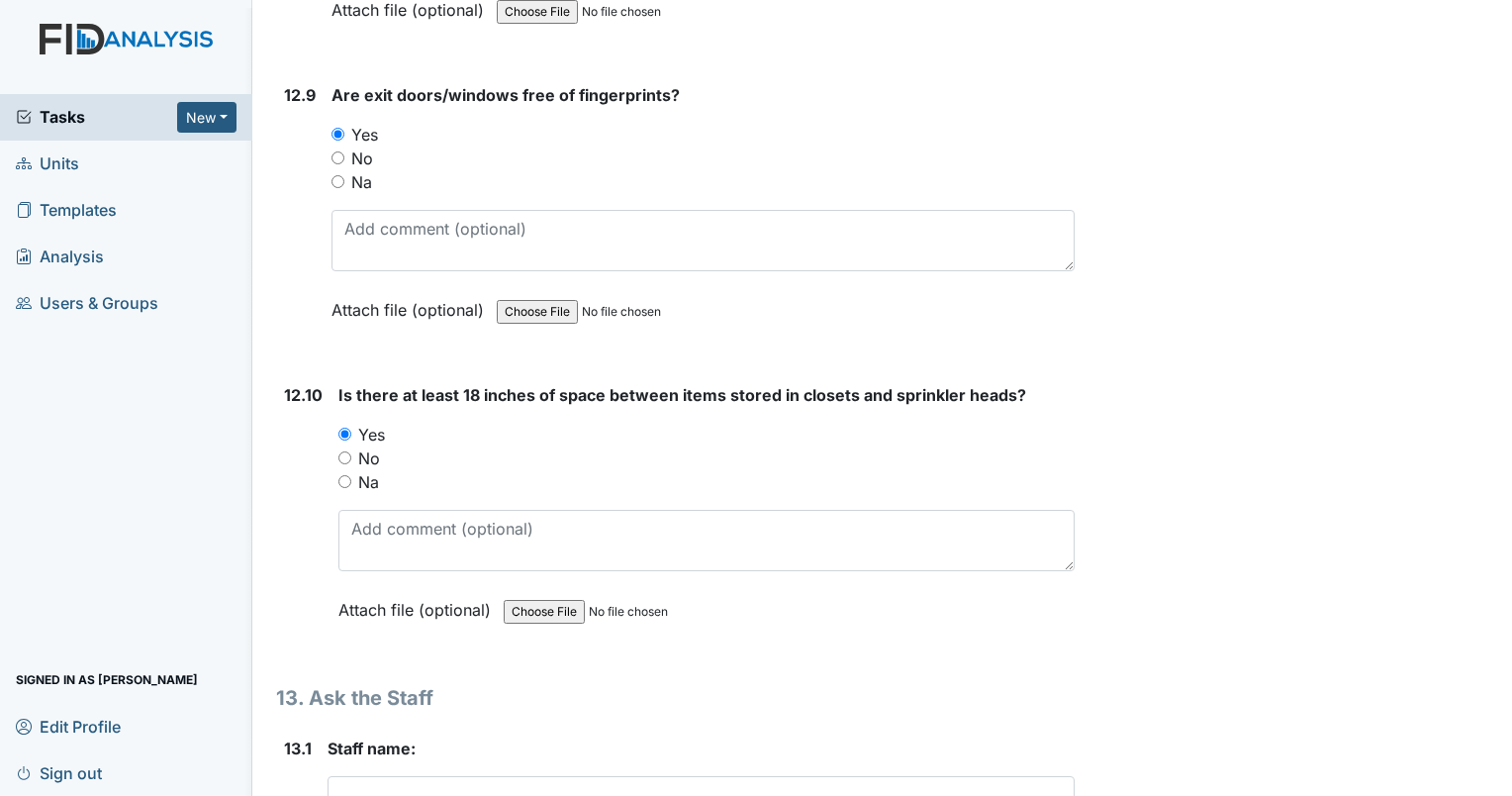 click on "Archive Task
×
Are you sure you want to archive this task? It will appear as incomplete on reports.
Archive
Delete Task
×
Are you sure you want to delete this task?
Delete
Save
Linda Roberson assigned on Jul 22, 2025." at bounding box center [1296, -14426] 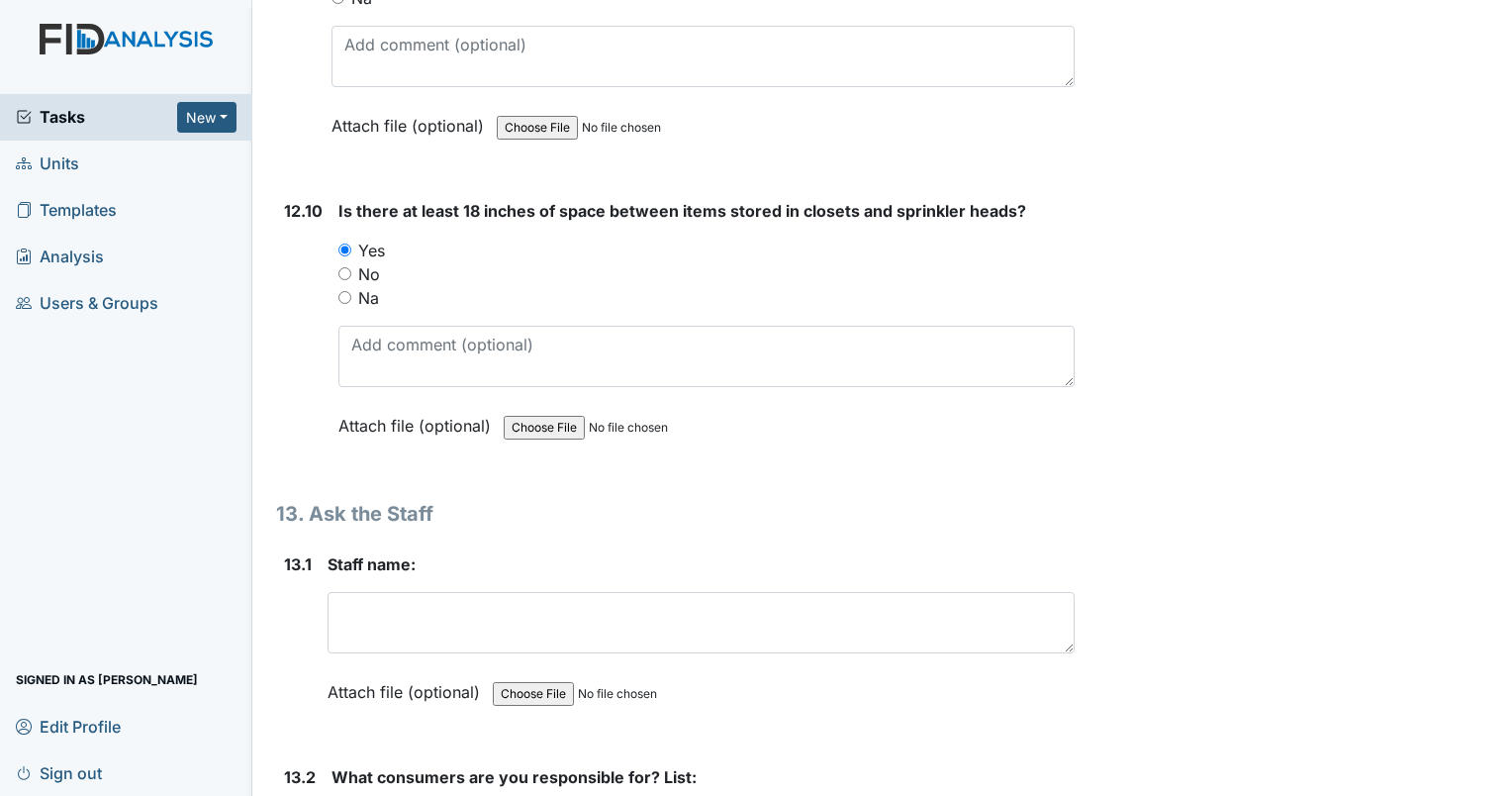scroll, scrollTop: 33808, scrollLeft: 0, axis: vertical 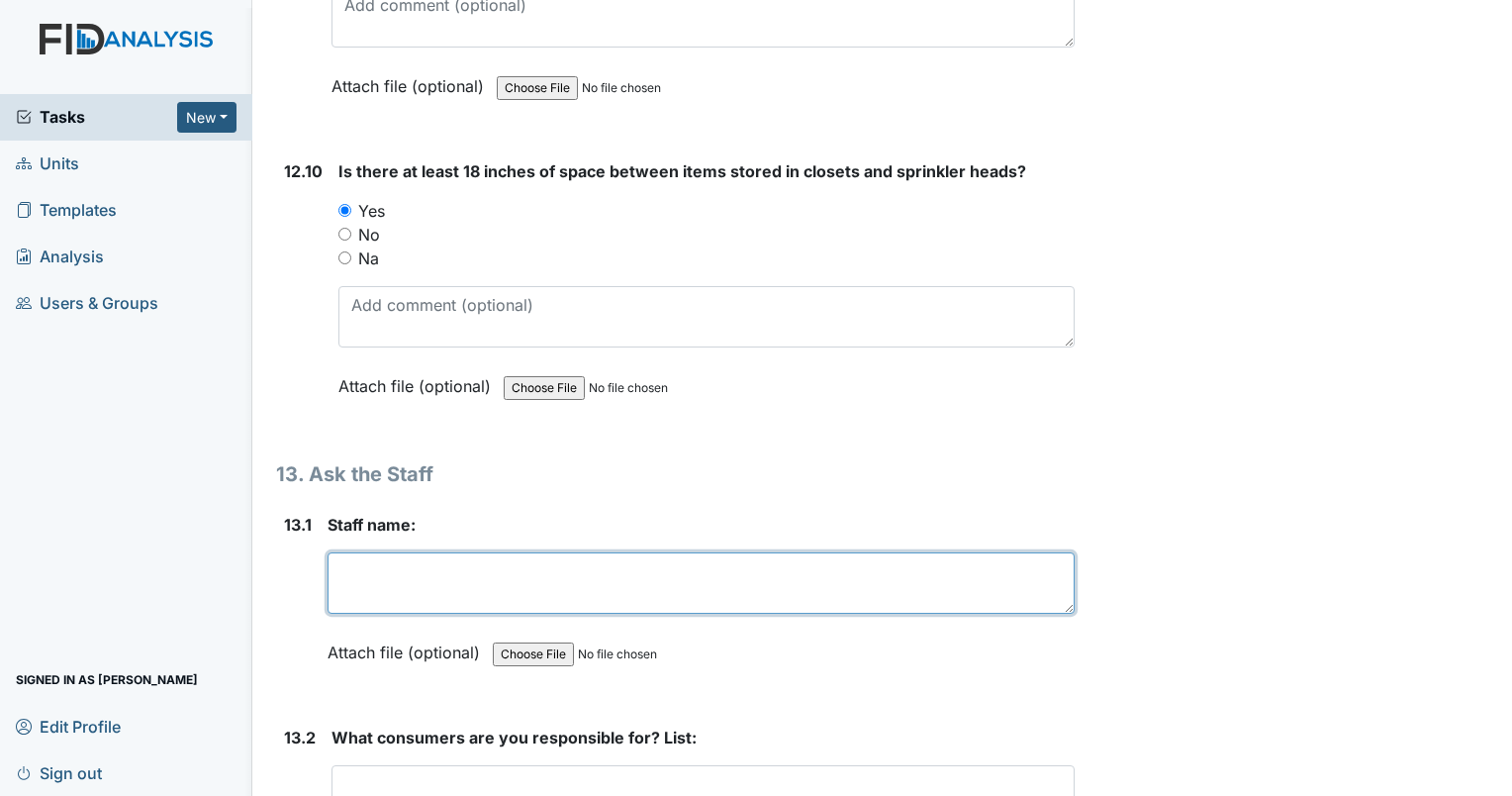 click at bounding box center [701, 583] 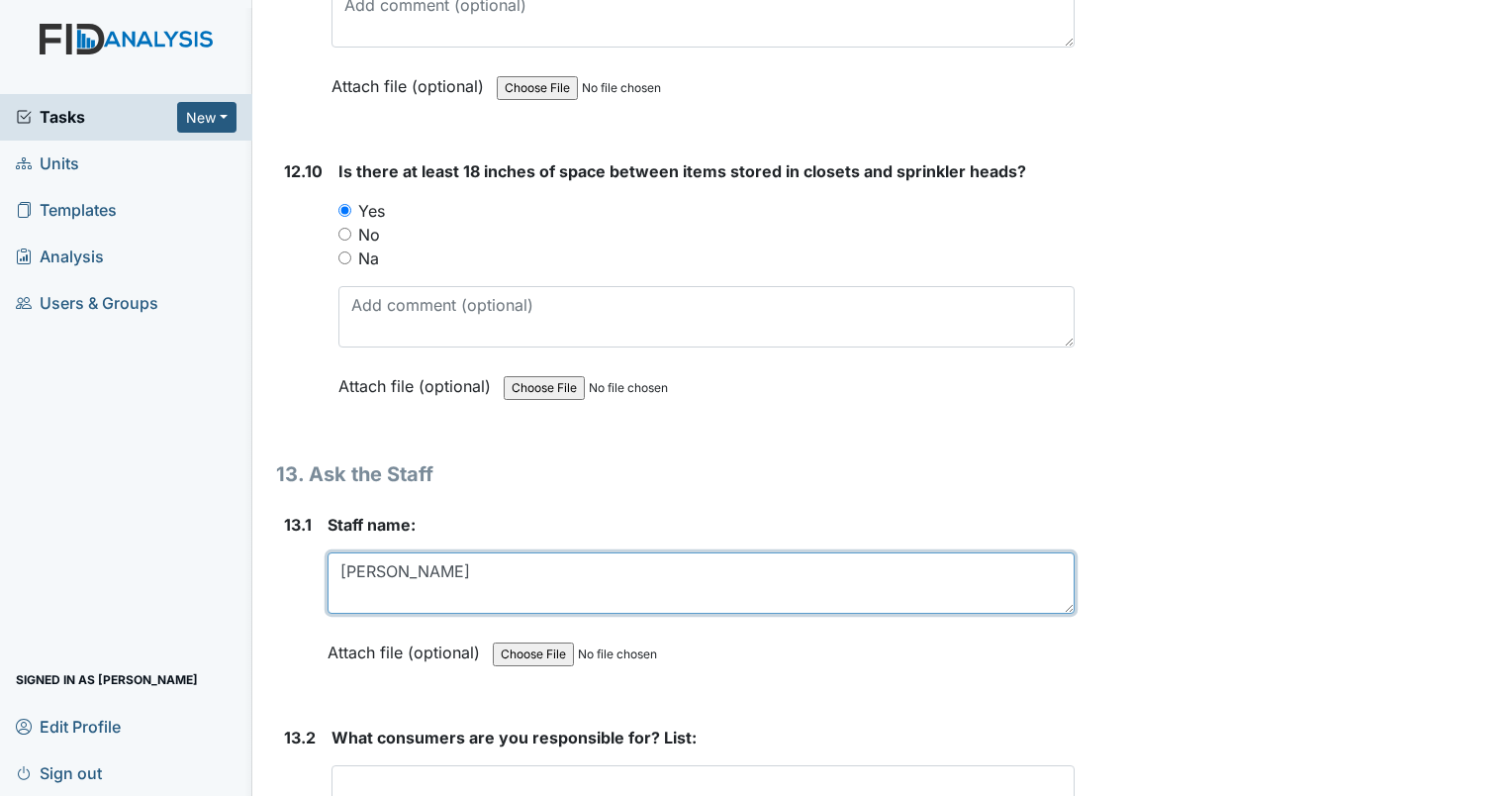 type on "Tarsha Williams" 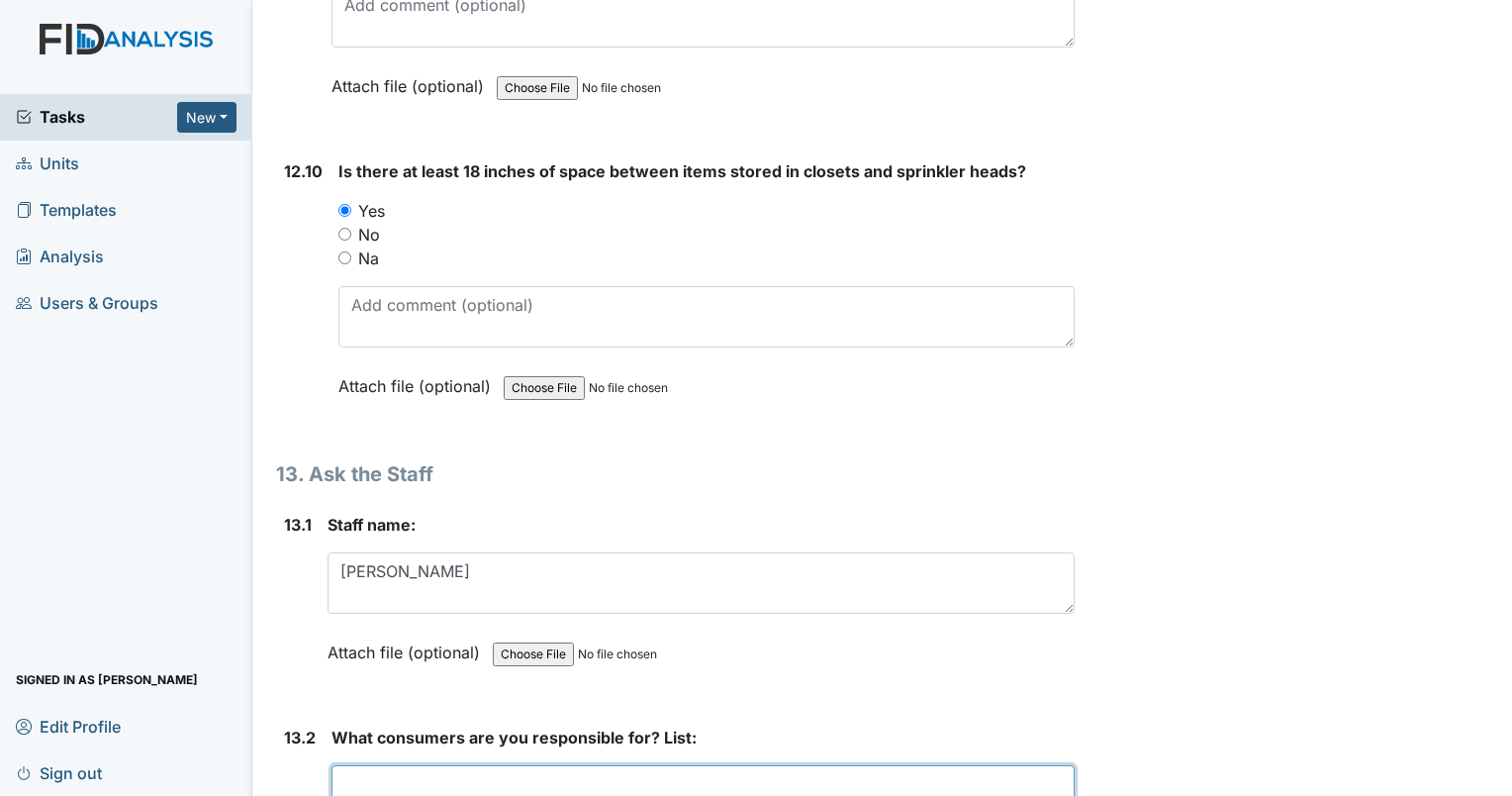 click at bounding box center [703, 796] 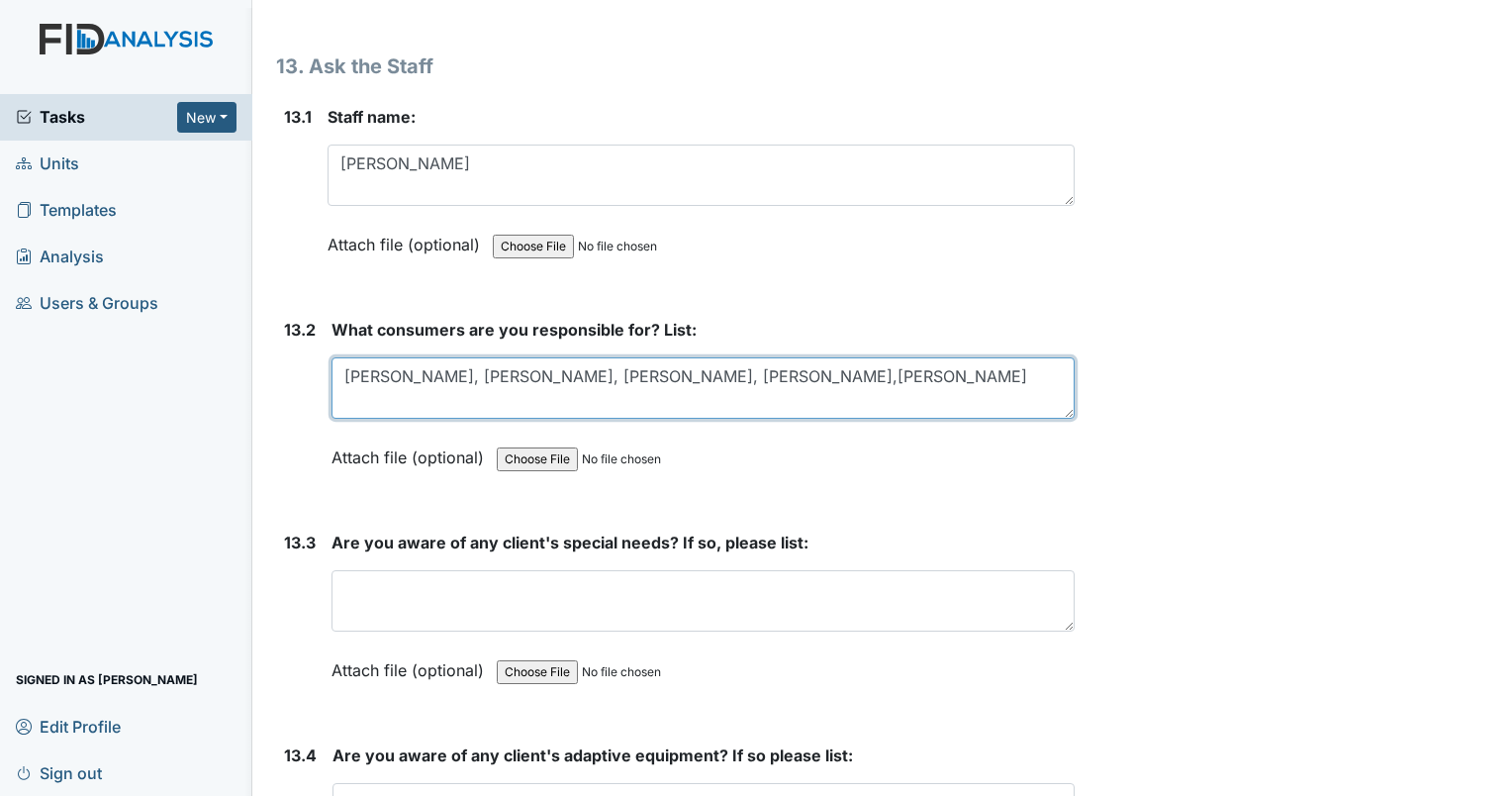 scroll, scrollTop: 34243, scrollLeft: 0, axis: vertical 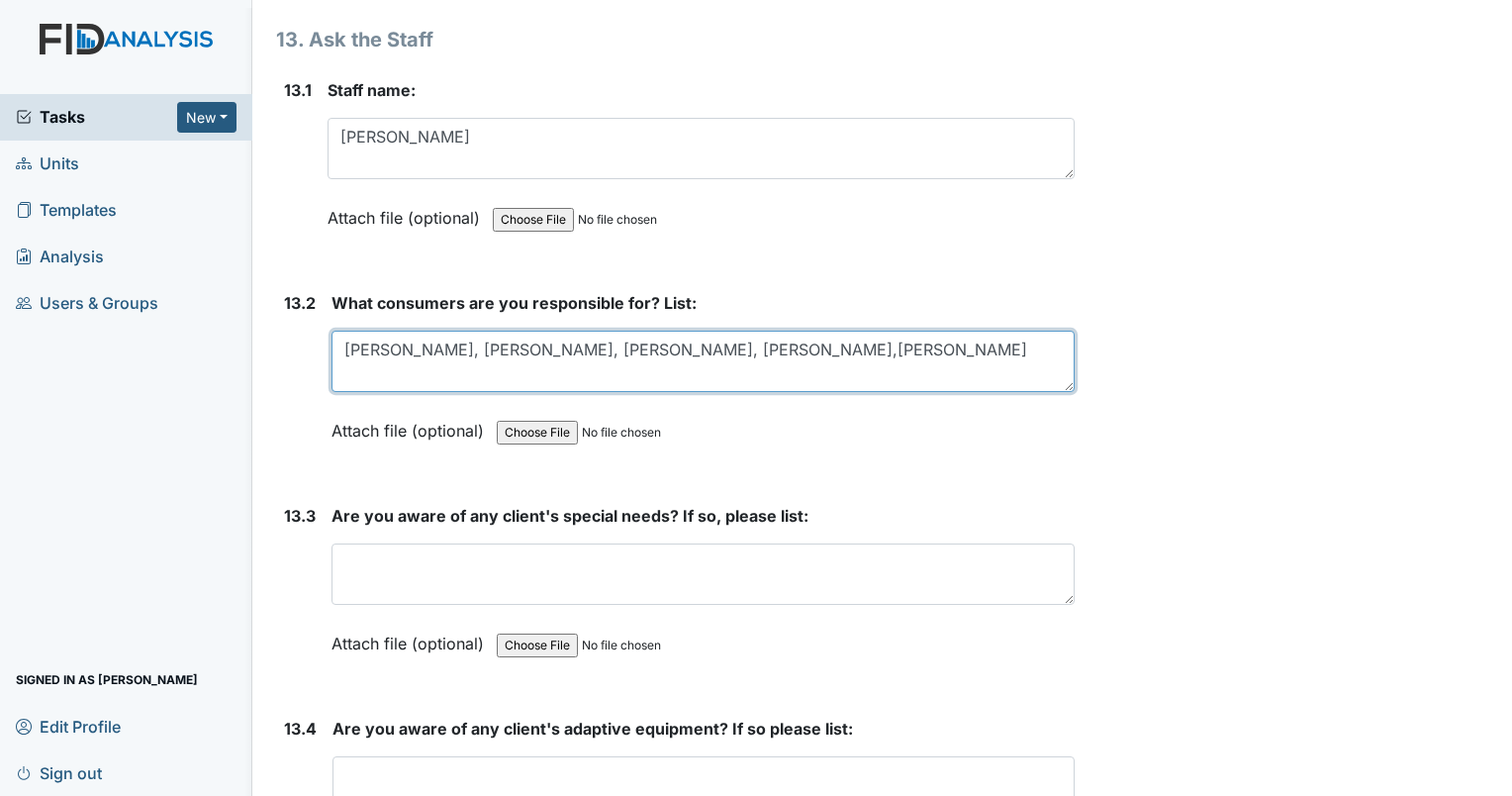 type on "Jasmine, Candi, Charlene, Evelyn Morgan,Beth" 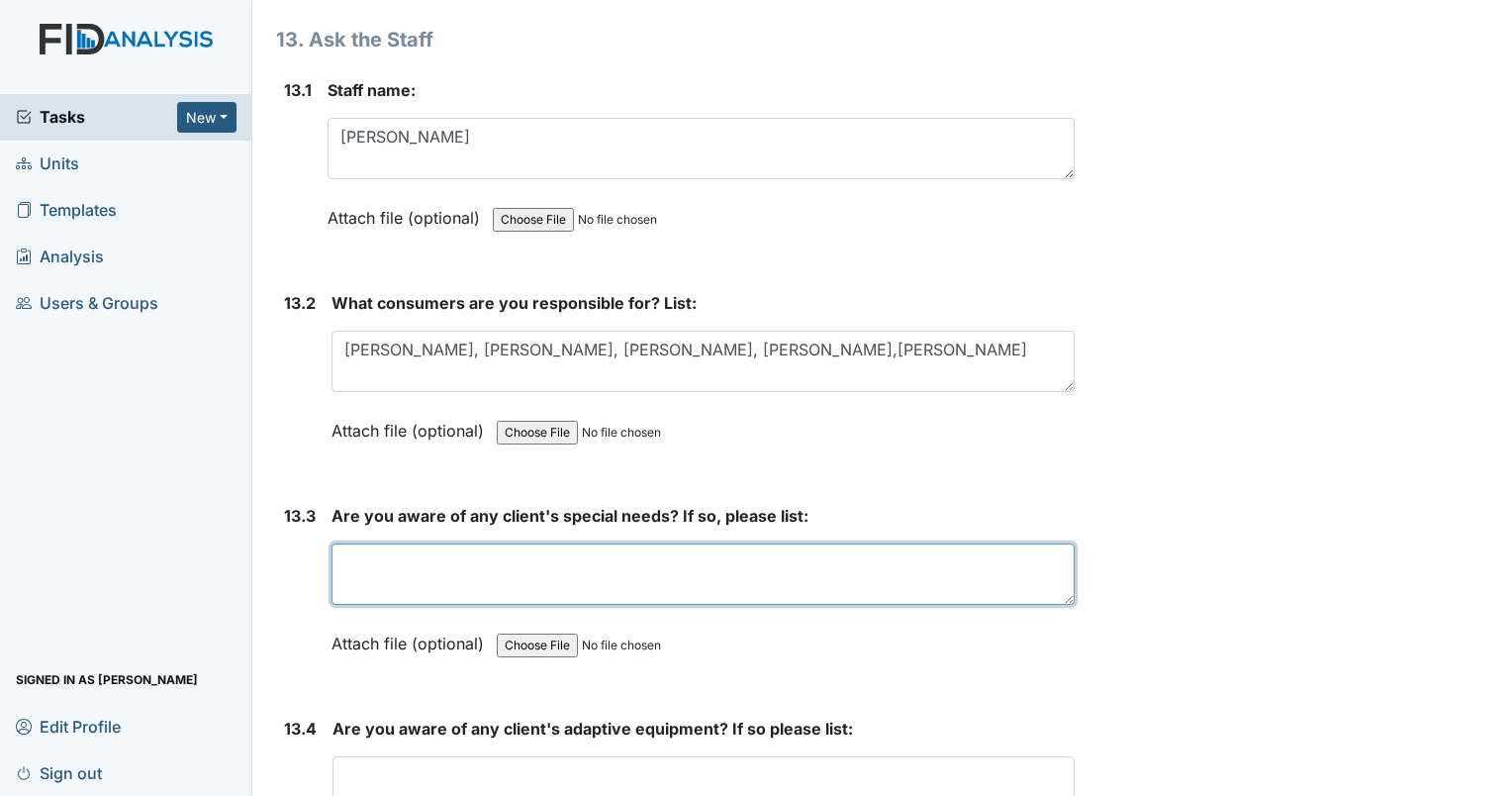 click at bounding box center [703, 574] 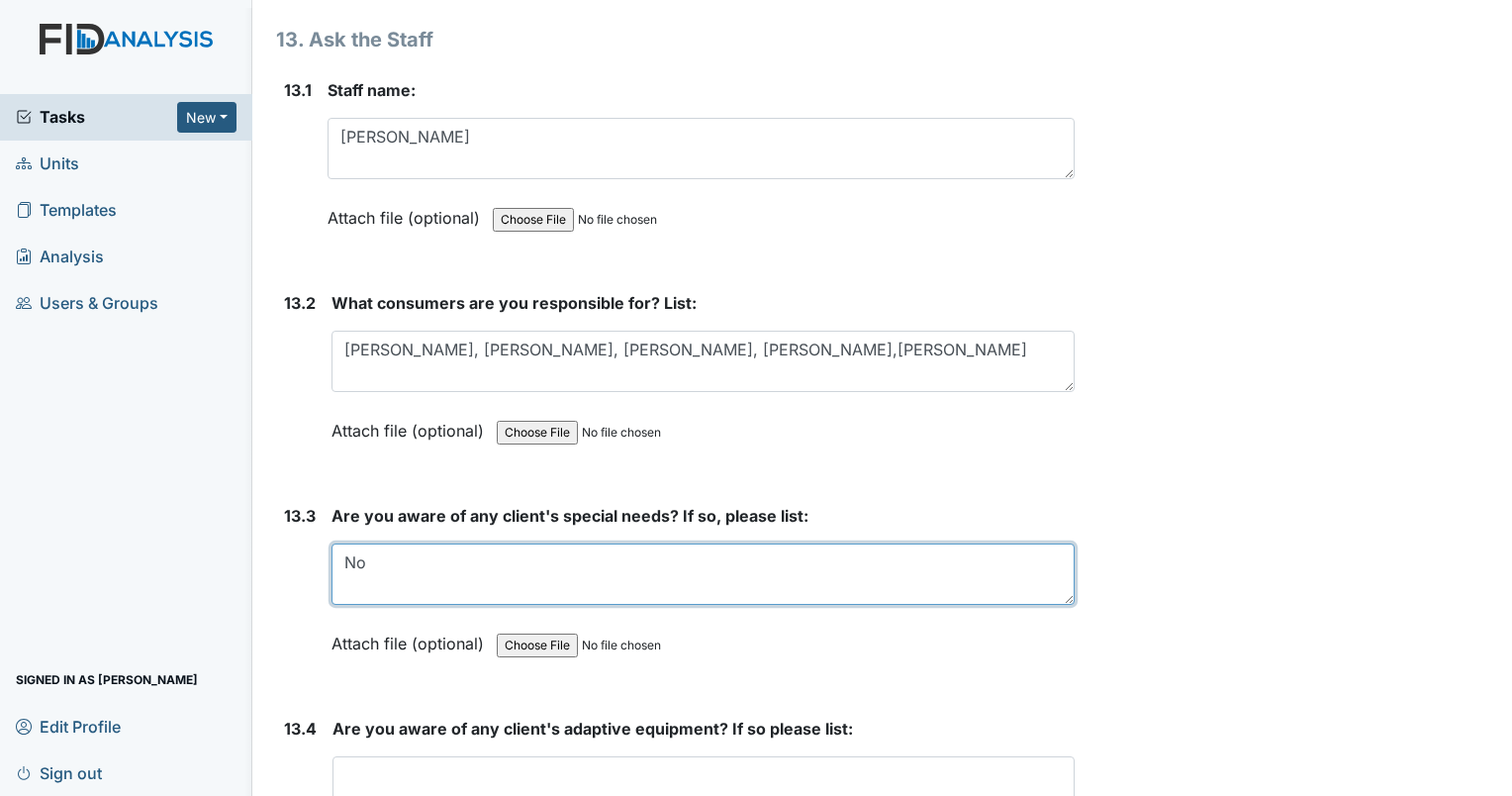 type on "No" 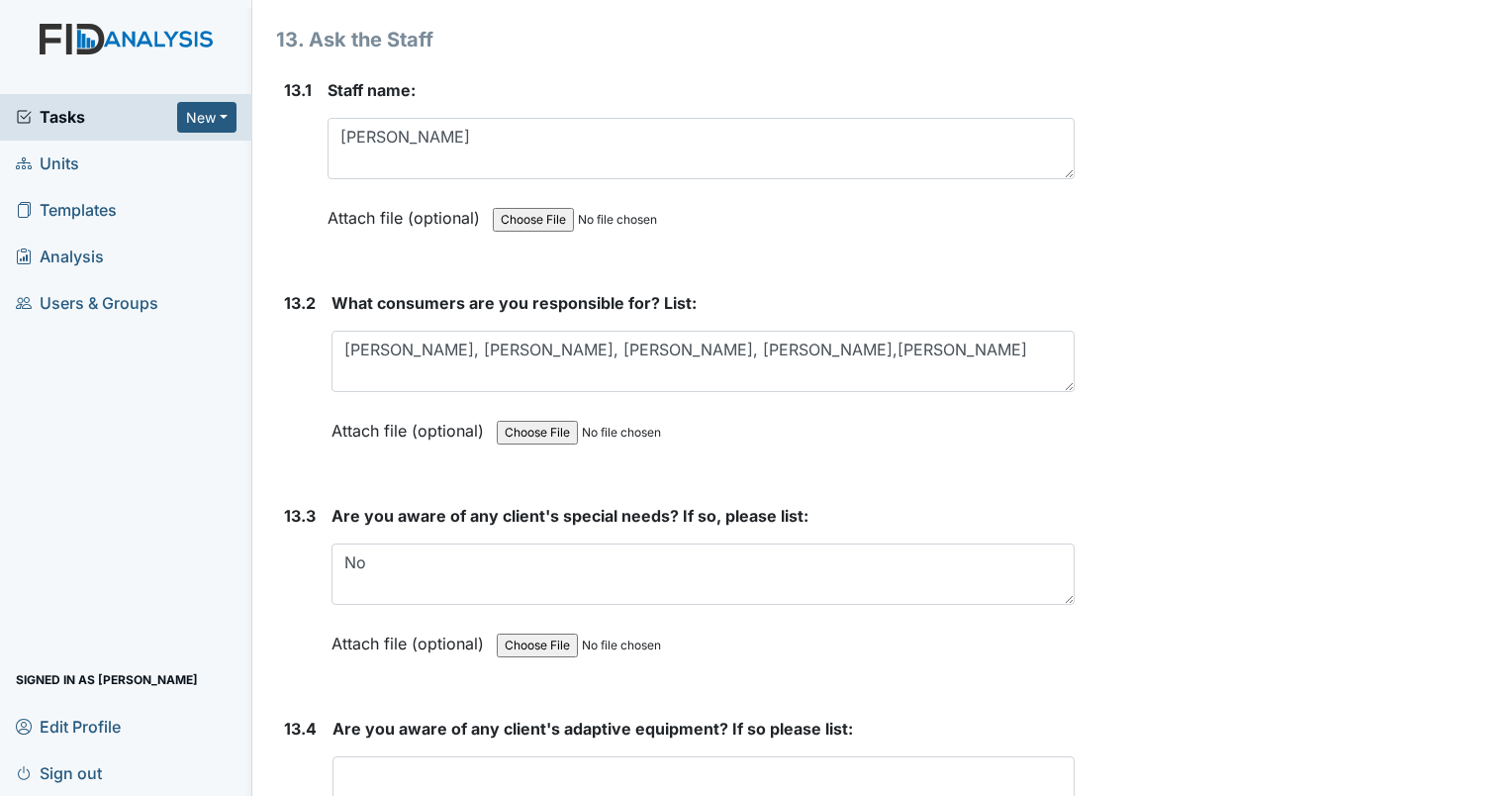 click on "Are you aware of any client's adaptive equipment? If so please list:
This field is required.
Attach file (optional)
You can upload .pdf, .txt, .jpg, .jpeg, .png, .csv, .xls, or .doc files under 100MB." at bounding box center (704, 799) 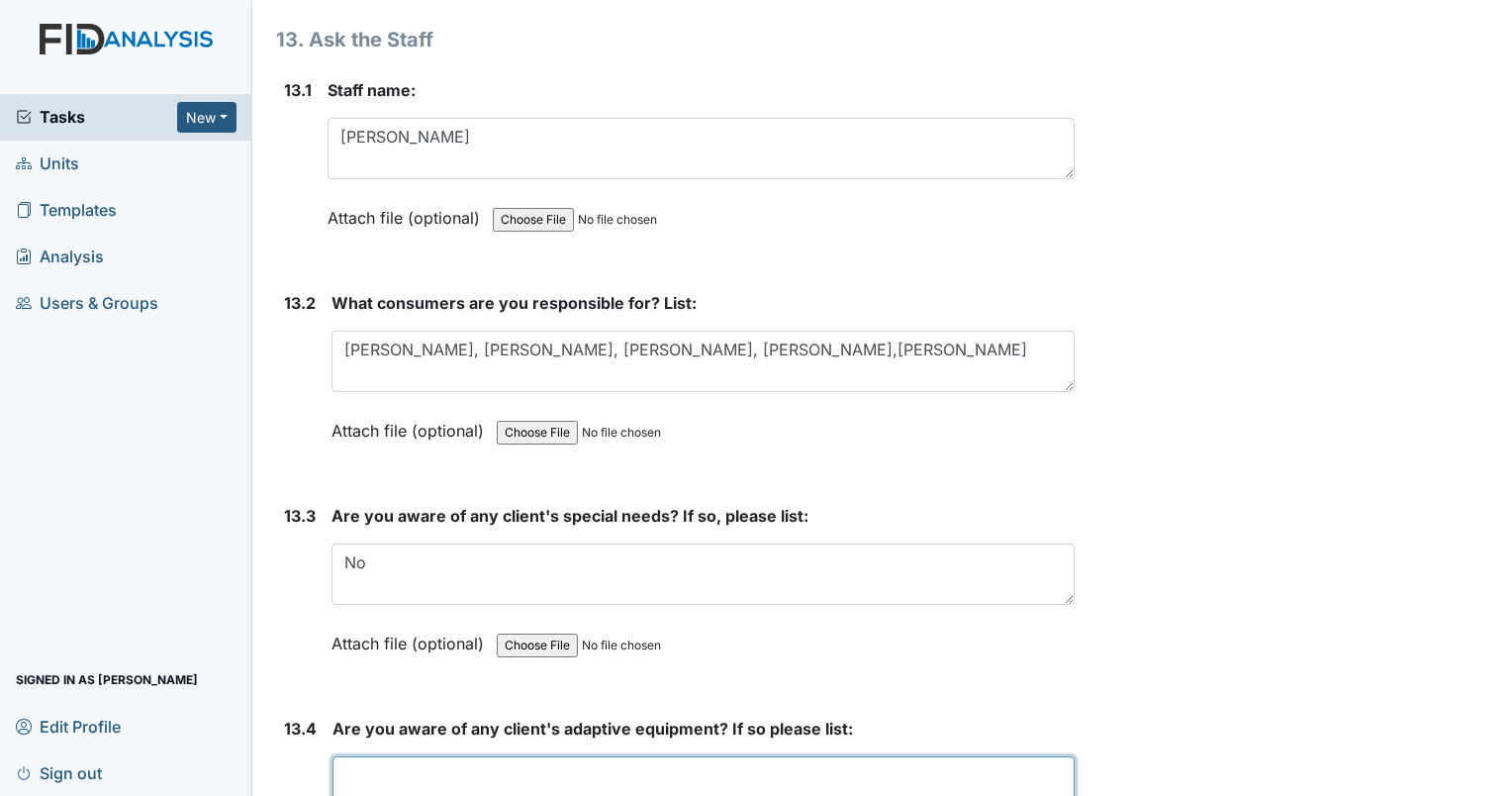 click at bounding box center [704, 787] 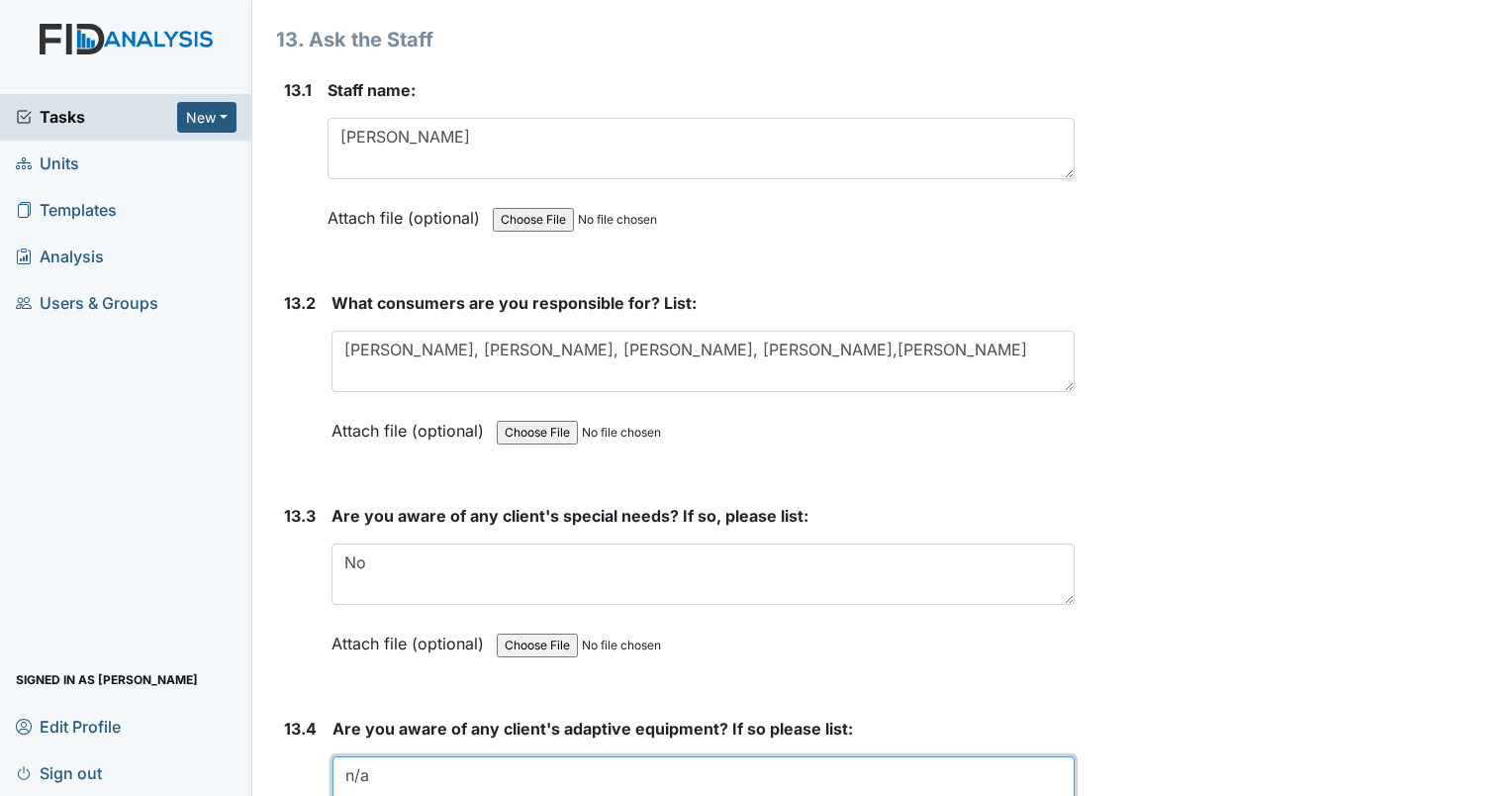 type on "n/a" 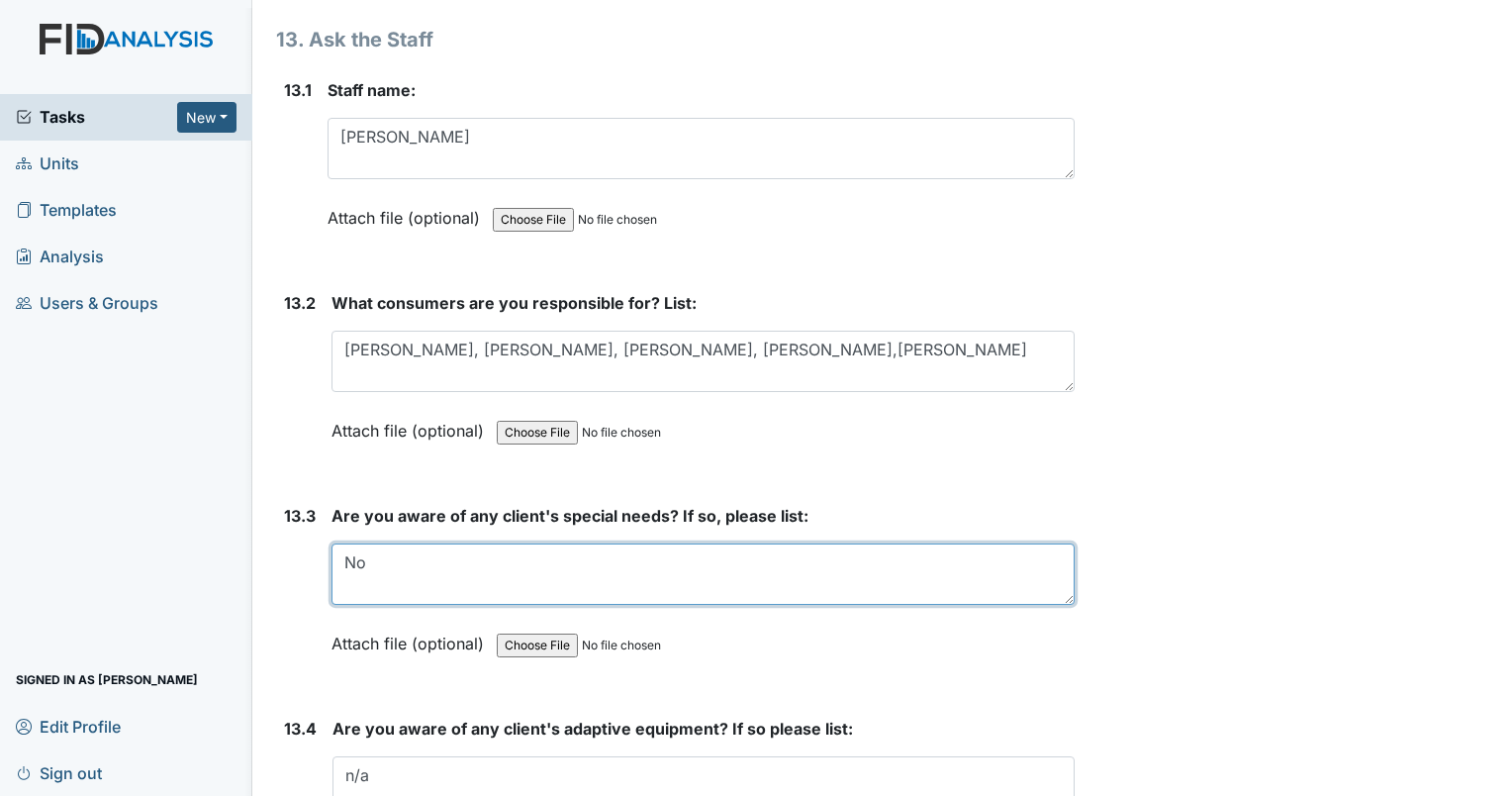 click on "No" at bounding box center (703, 574) 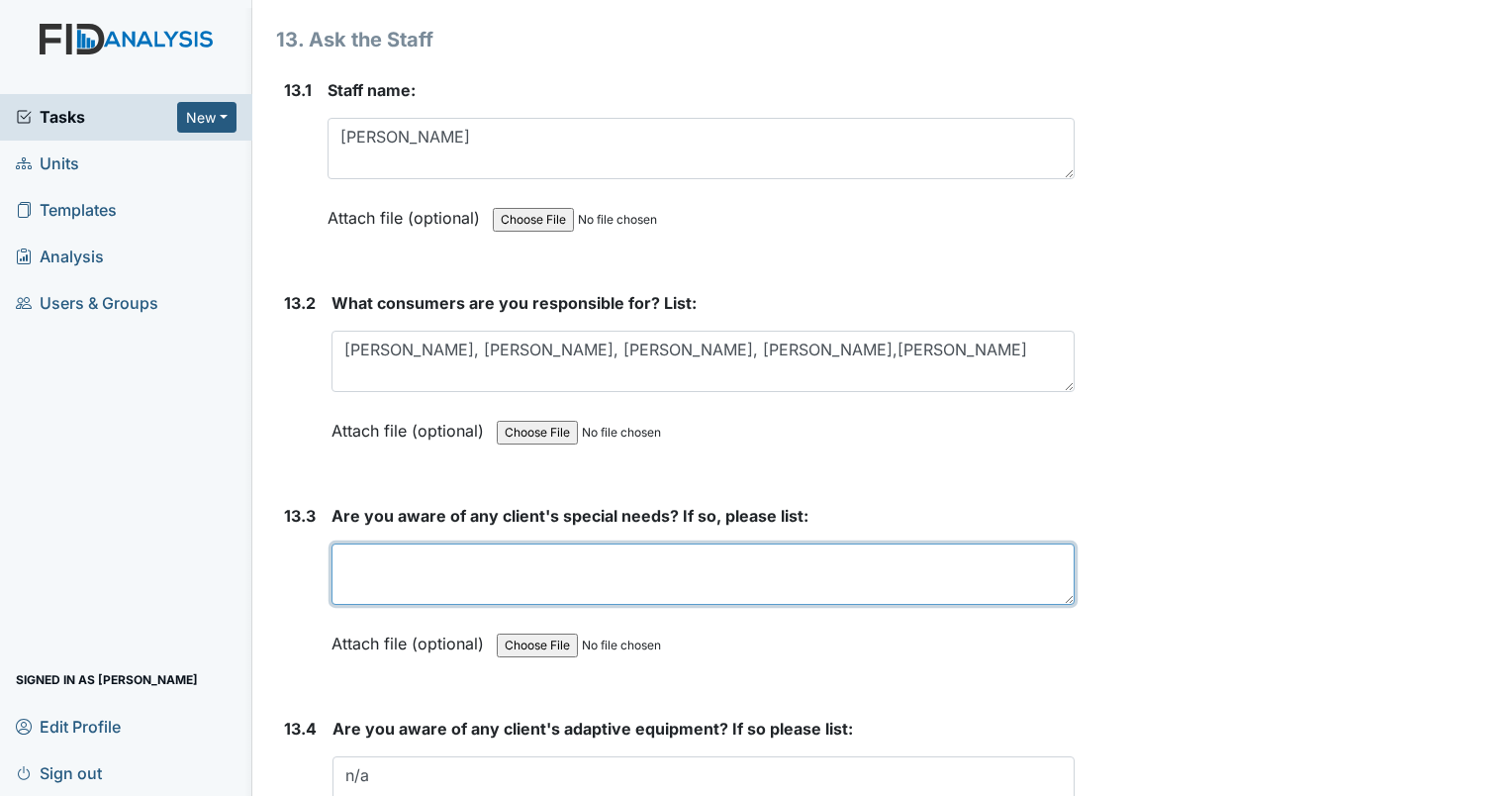 type 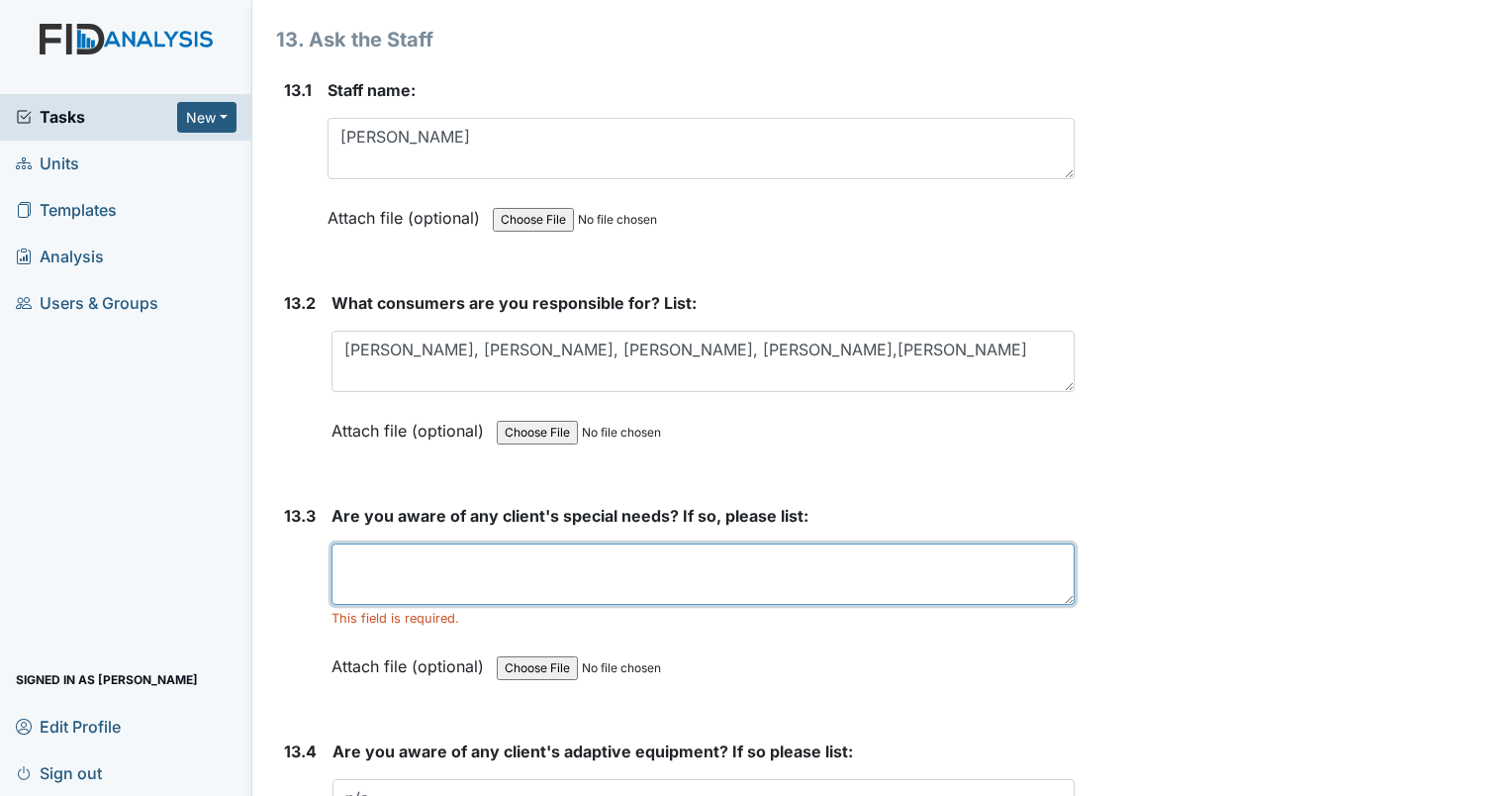 click at bounding box center [703, 574] 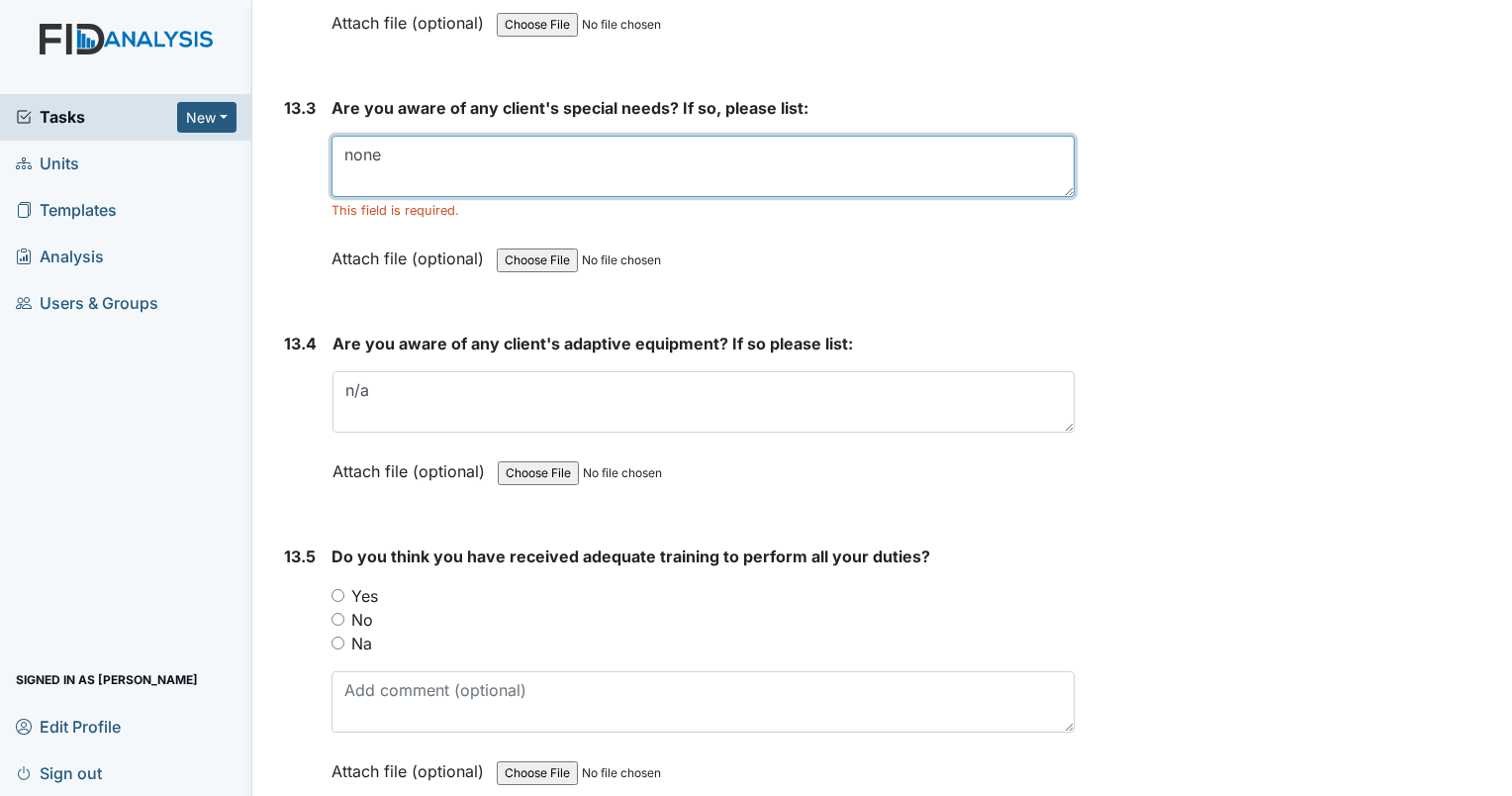 scroll, scrollTop: 34822, scrollLeft: 0, axis: vertical 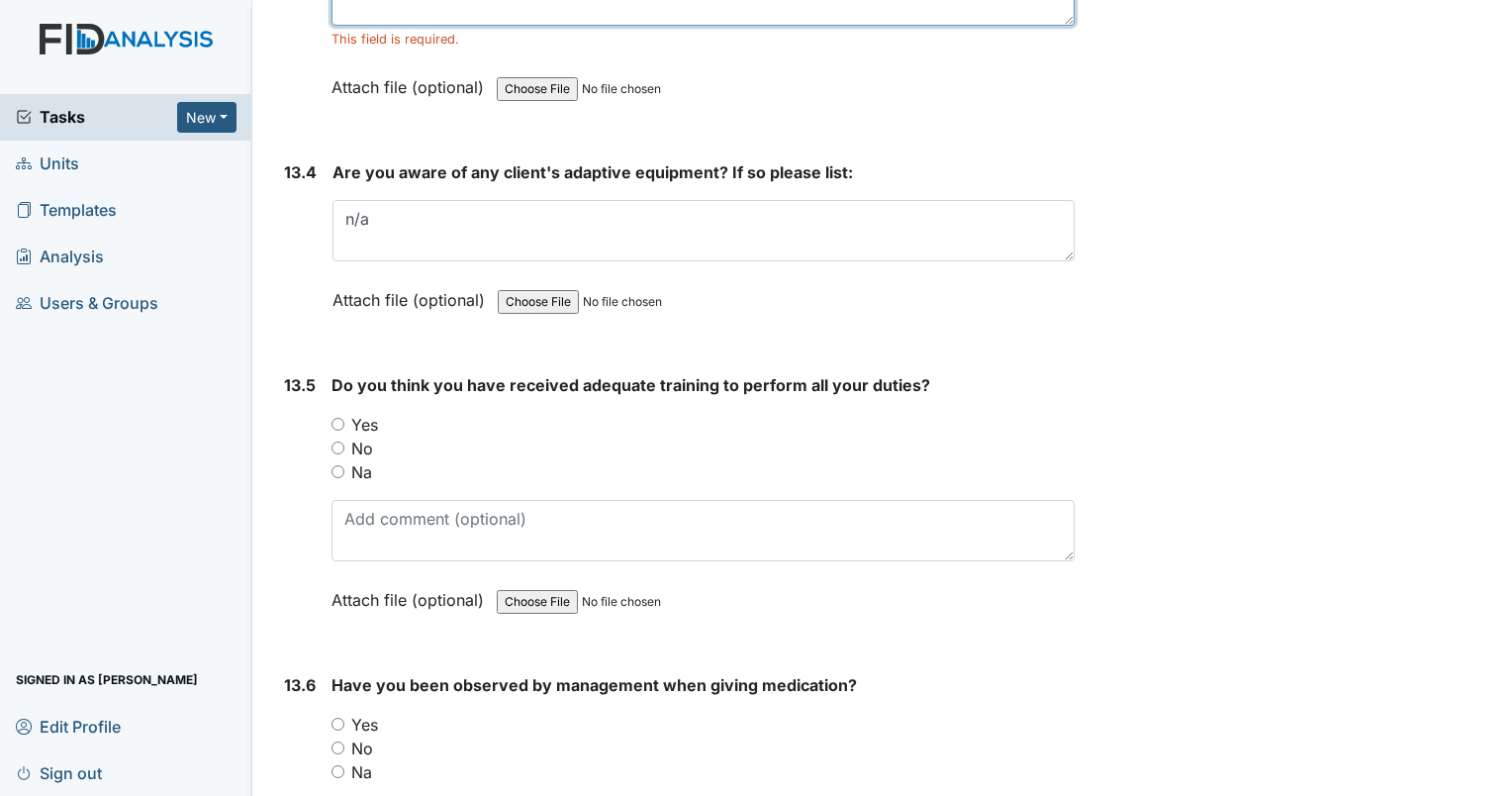 type on "none" 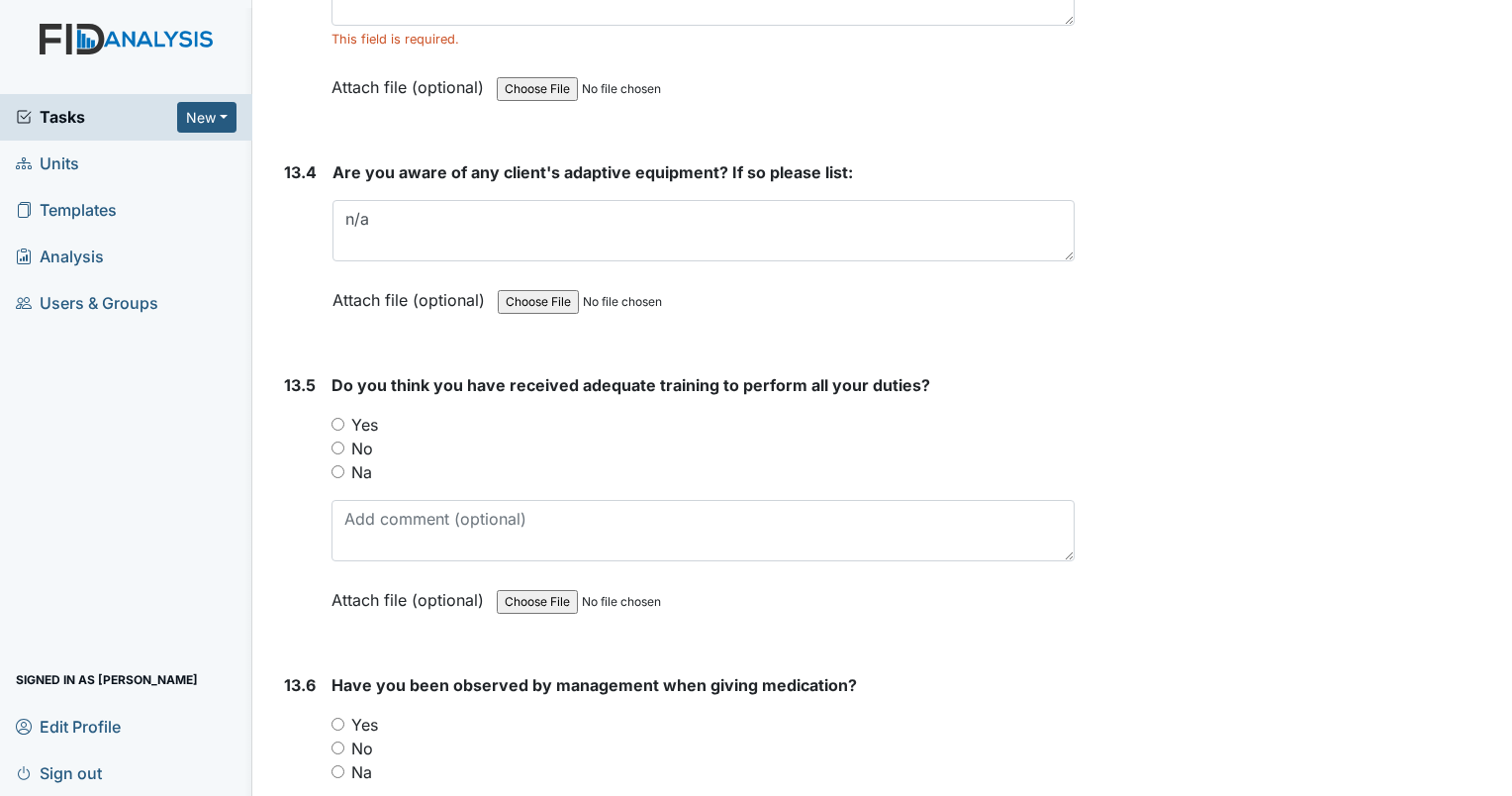 click on "Yes" at bounding box center [337, 424] 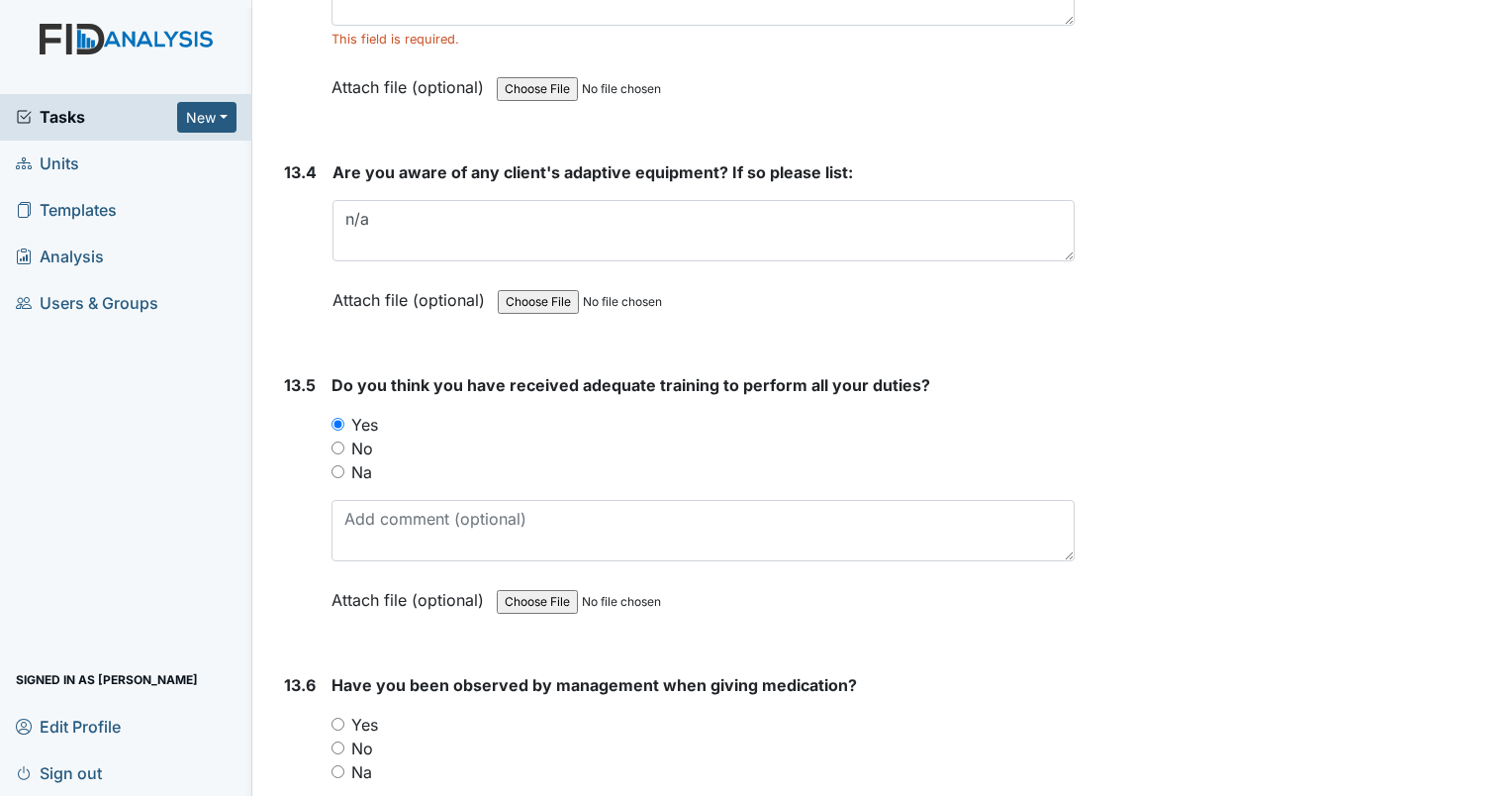 click on "Yes" at bounding box center [337, 724] 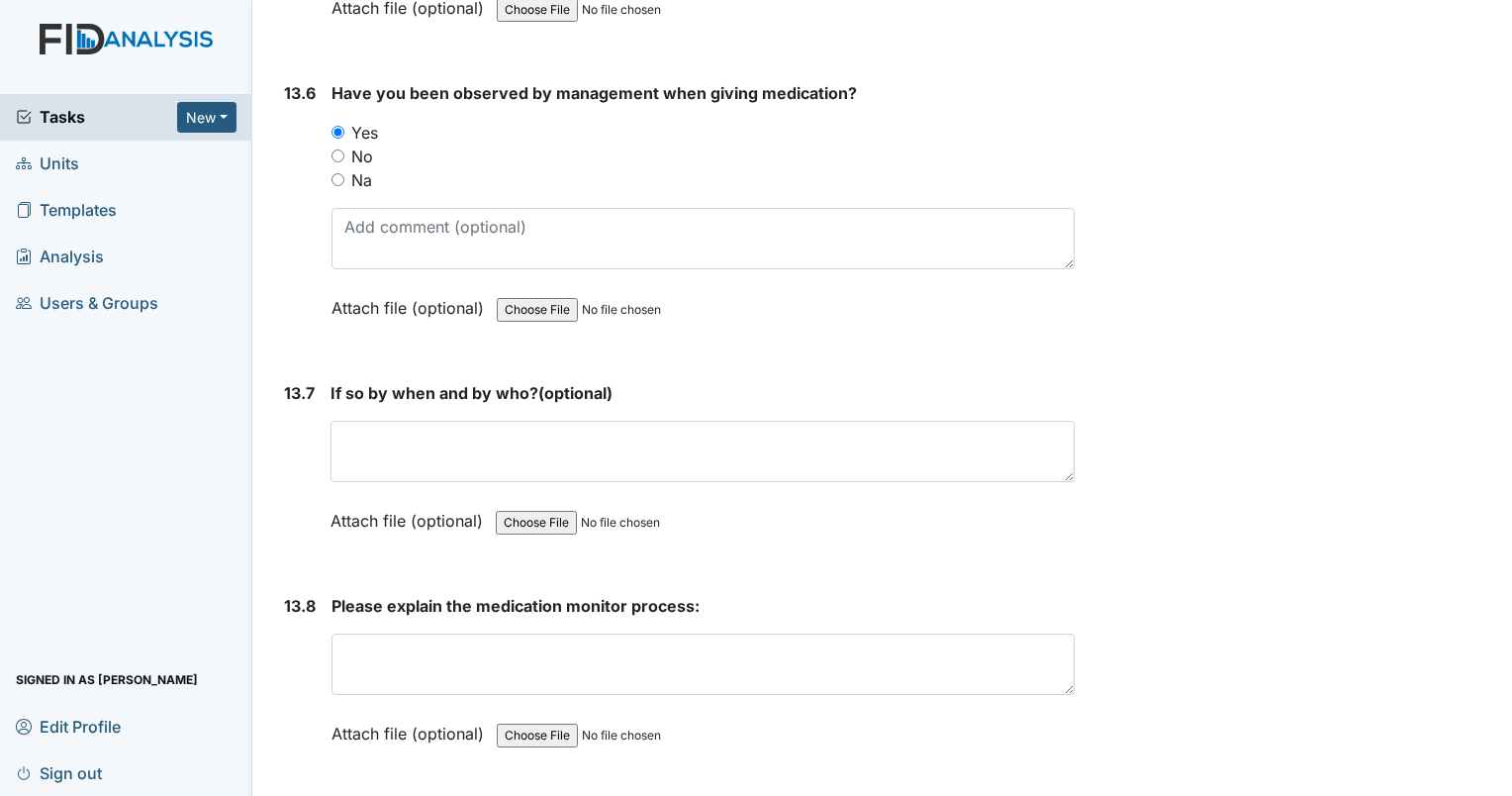 scroll, scrollTop: 35547, scrollLeft: 0, axis: vertical 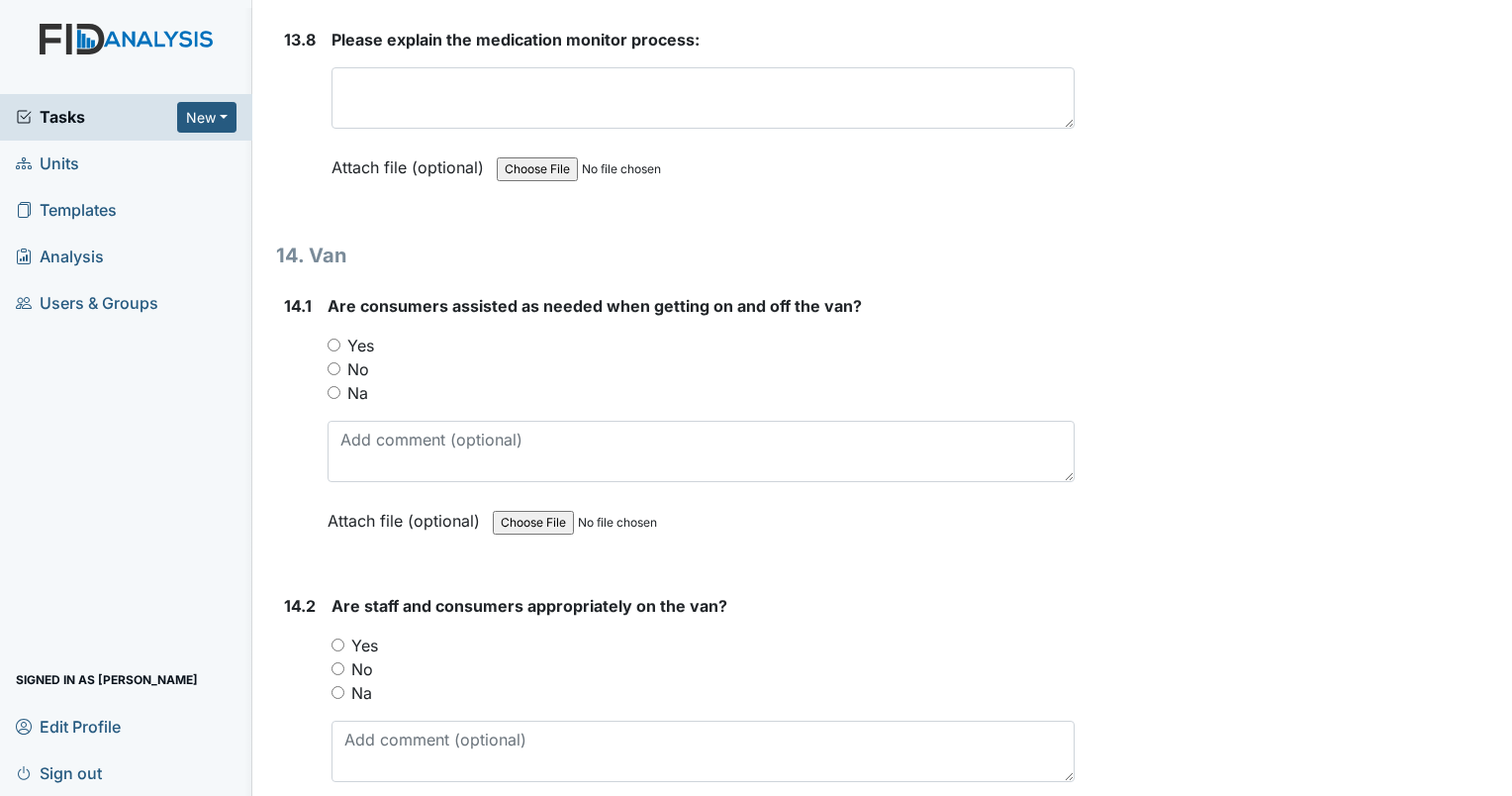 click on "Yes" at bounding box center (333, 345) 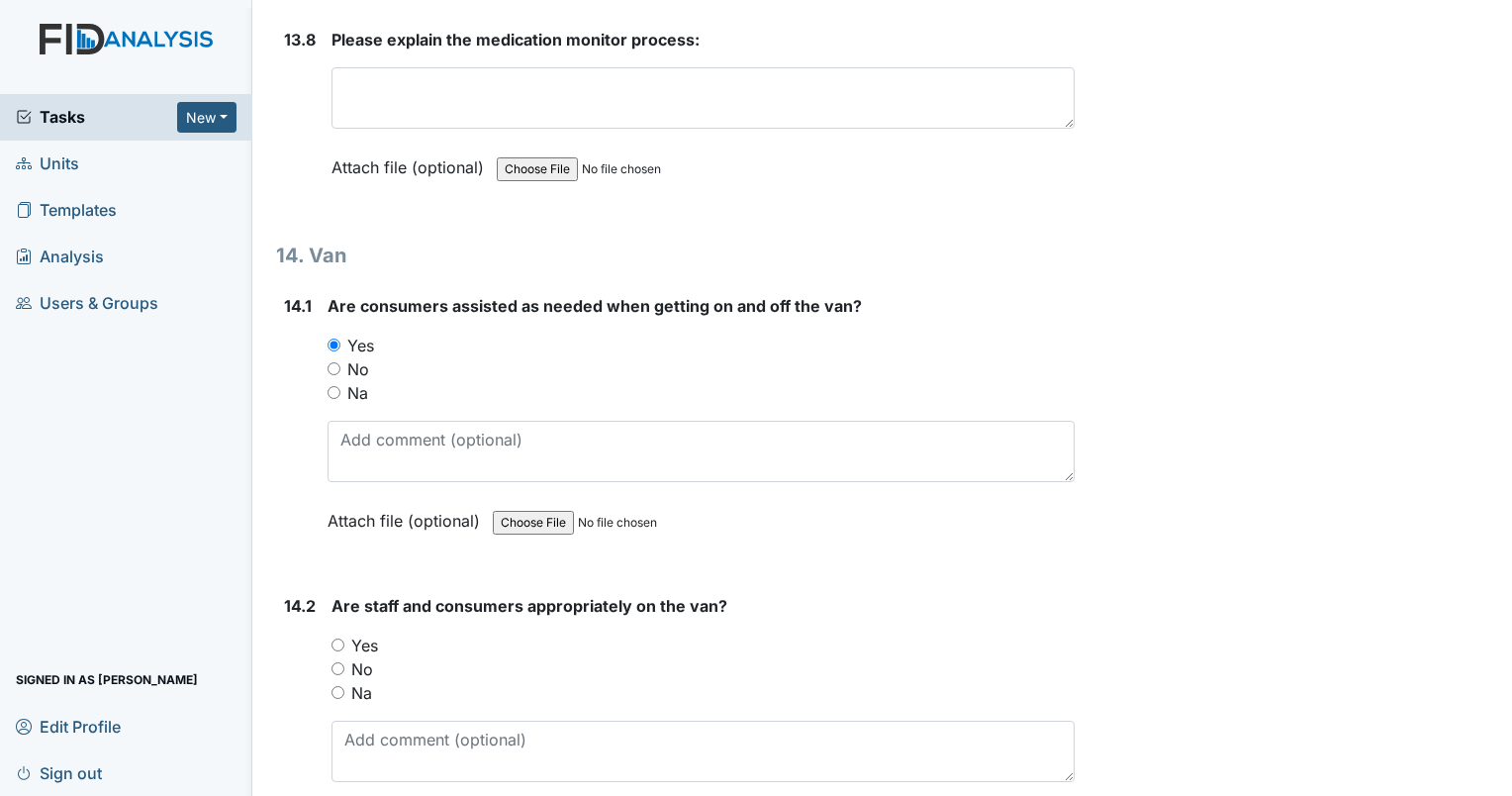 click on "Yes" at bounding box center [337, 645] 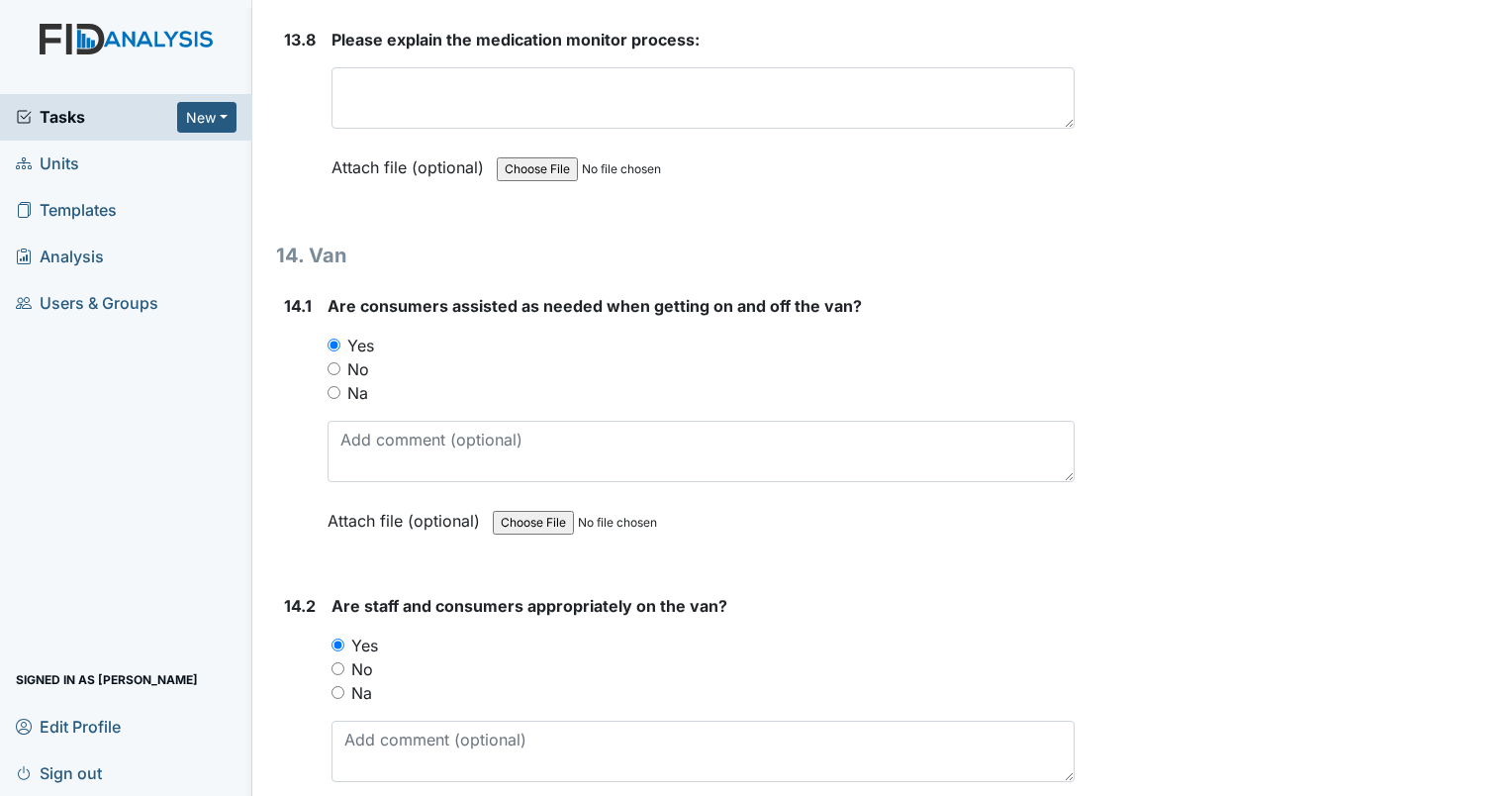 click on "Archive Task
×
Are you sure you want to archive this task? It will appear as incomplete on reports.
Archive
Delete Task
×
Are you sure you want to delete this task?
Delete
Save
Linda Roberson assigned on Jul 22, 2025." at bounding box center [1296, -16810] 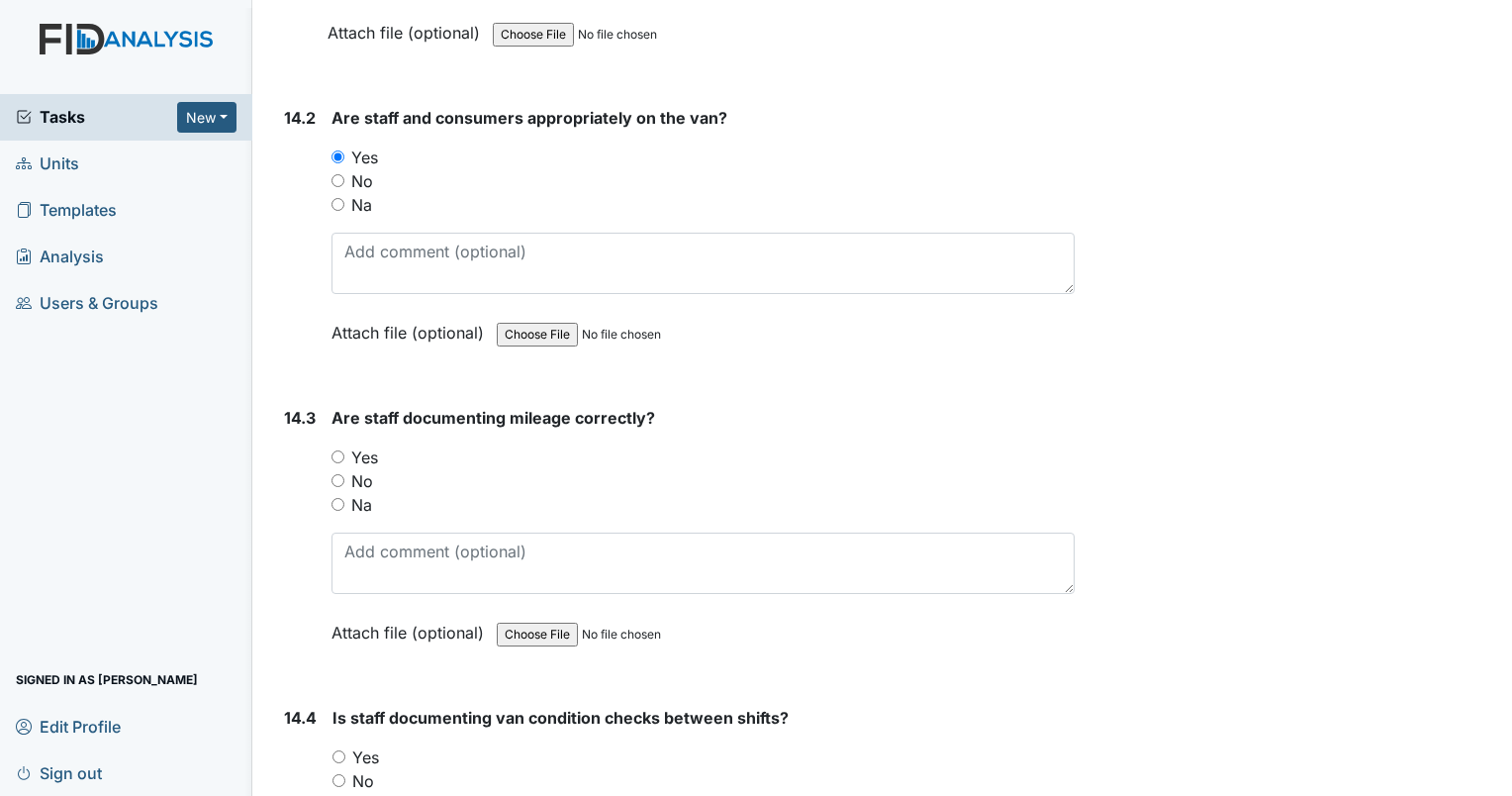 scroll, scrollTop: 36613, scrollLeft: 0, axis: vertical 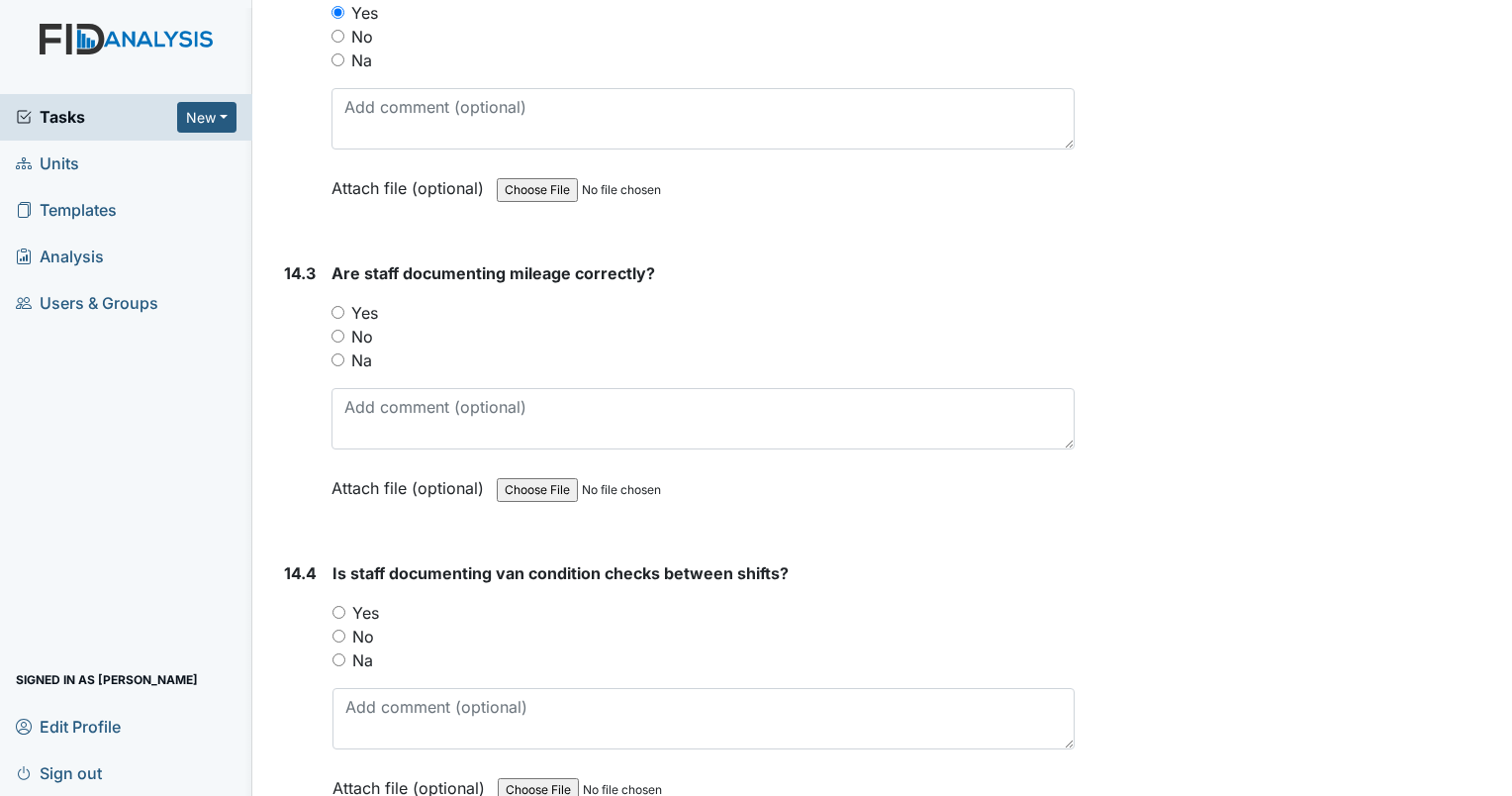 click on "Yes" at bounding box center [703, 313] 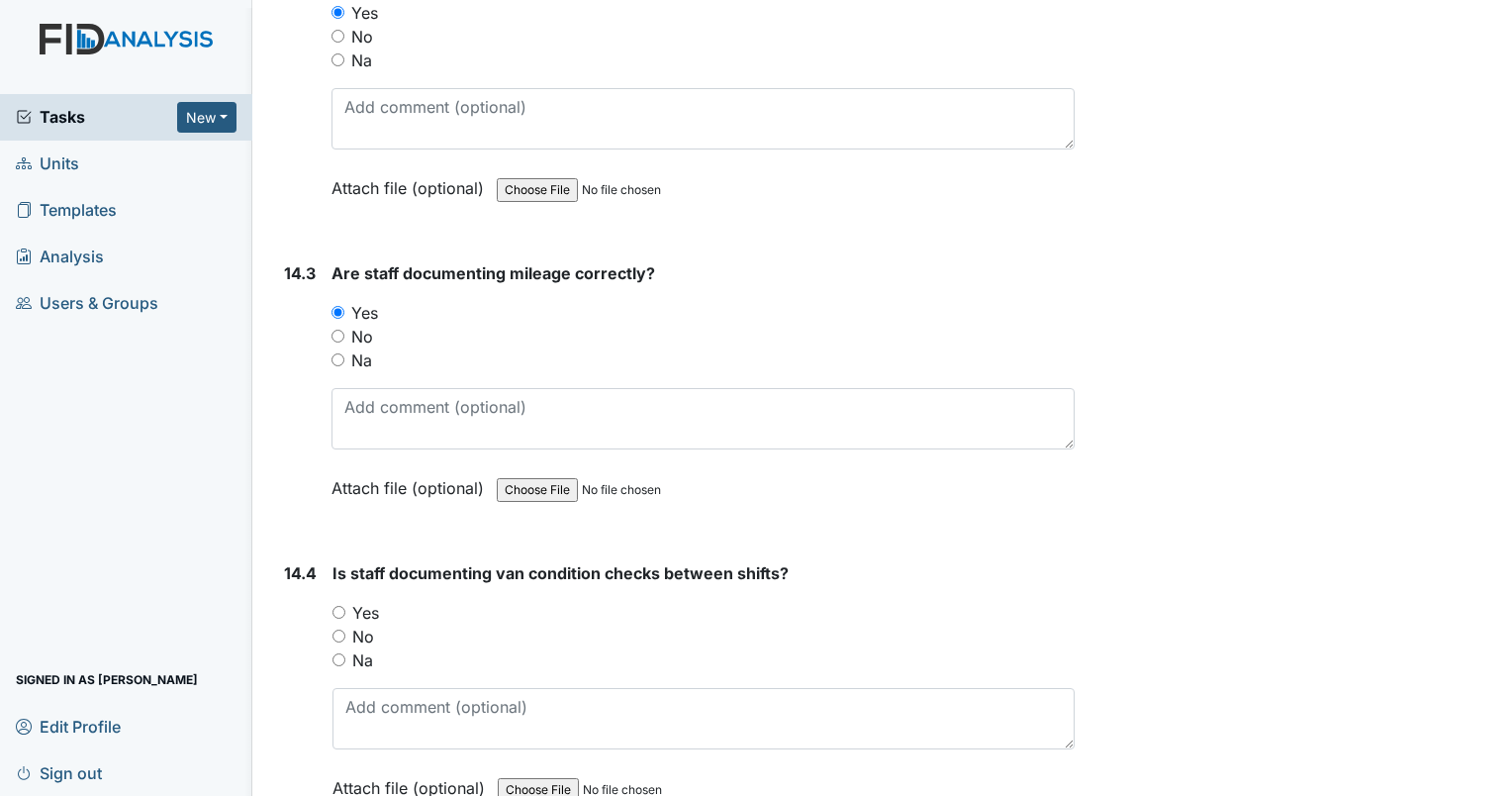 click on "Yes" at bounding box center (338, 612) 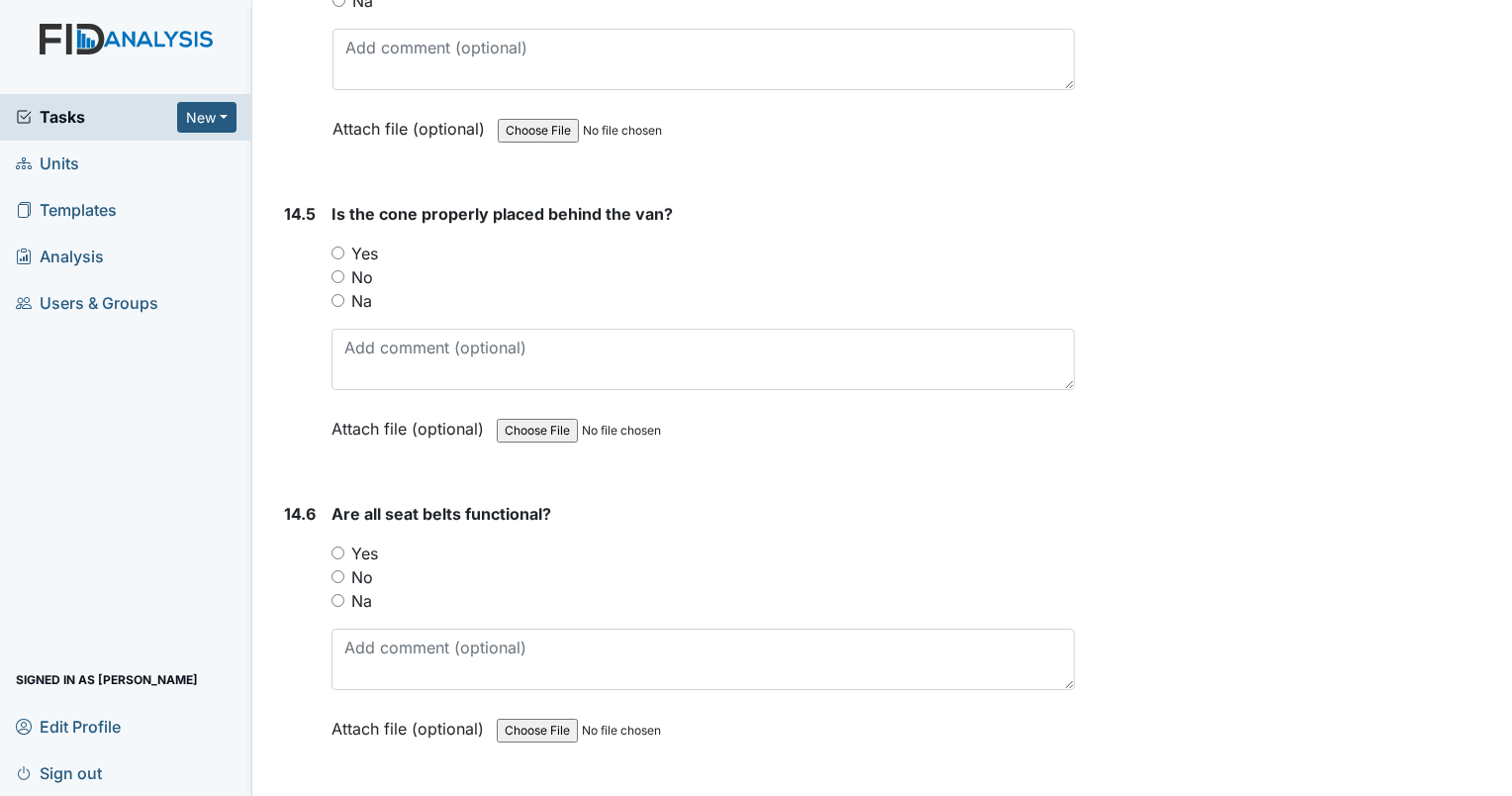 scroll, scrollTop: 37298, scrollLeft: 0, axis: vertical 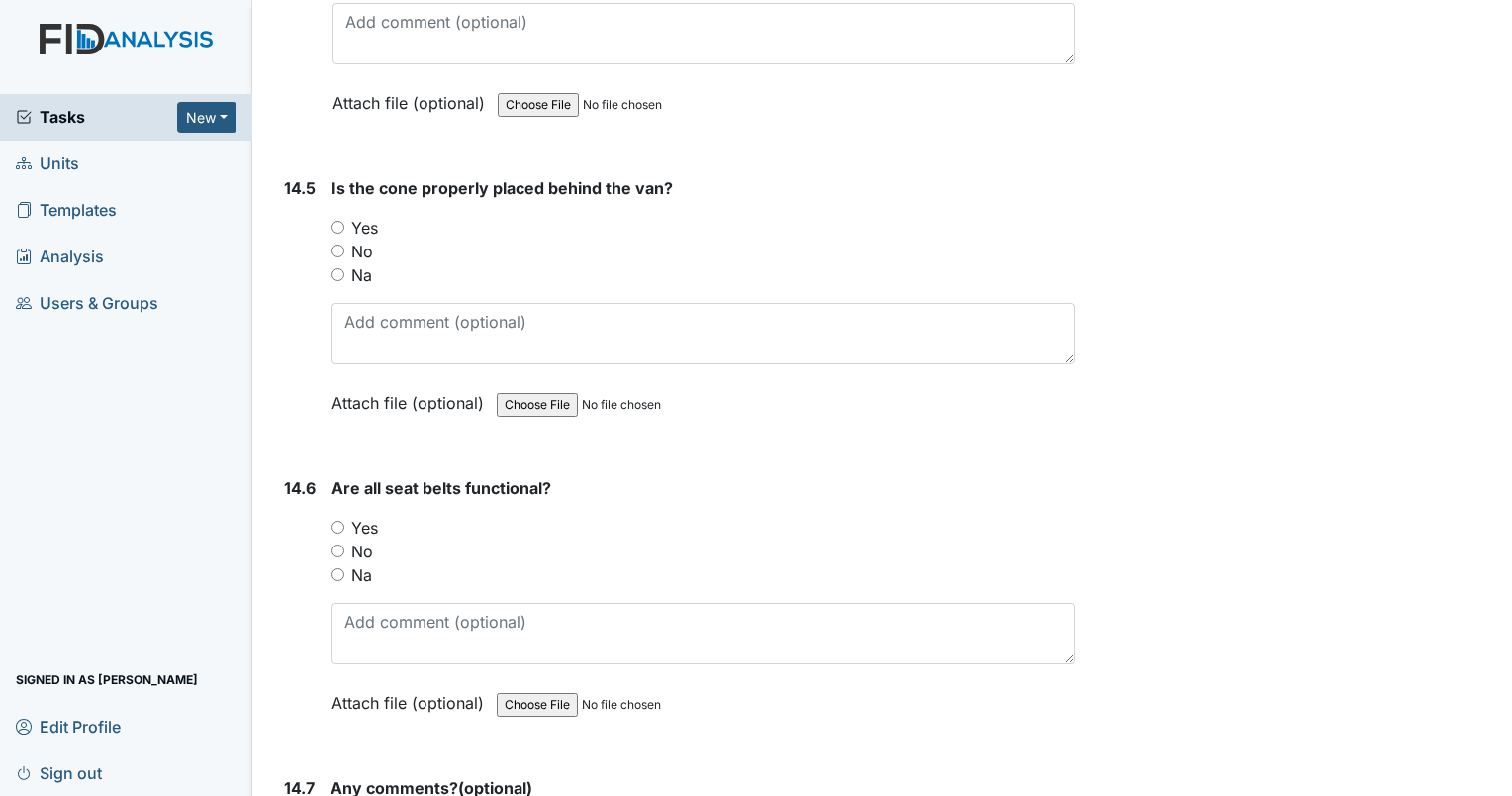click on "Yes" at bounding box center [337, 227] 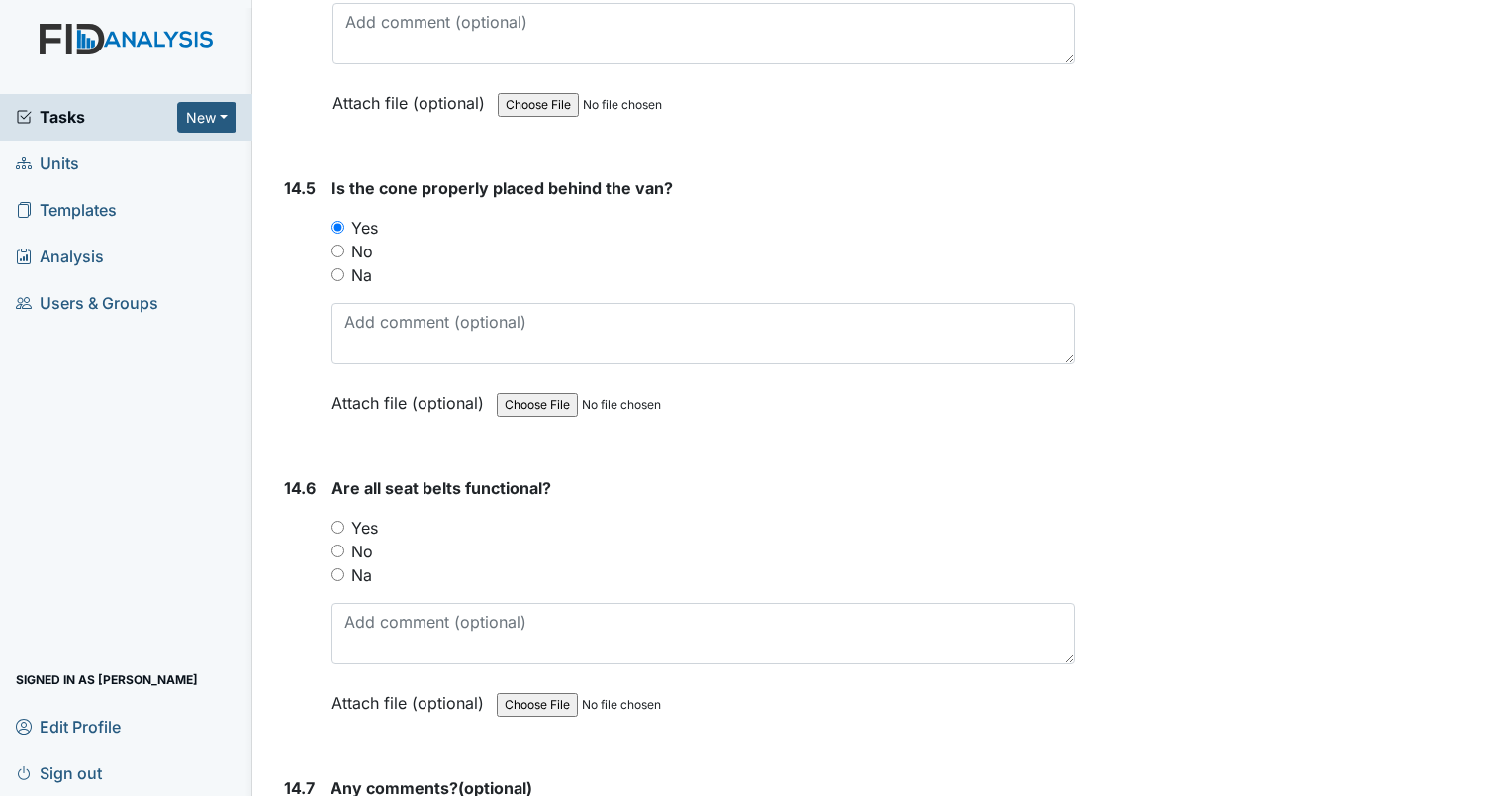 click on "Yes" at bounding box center [337, 527] 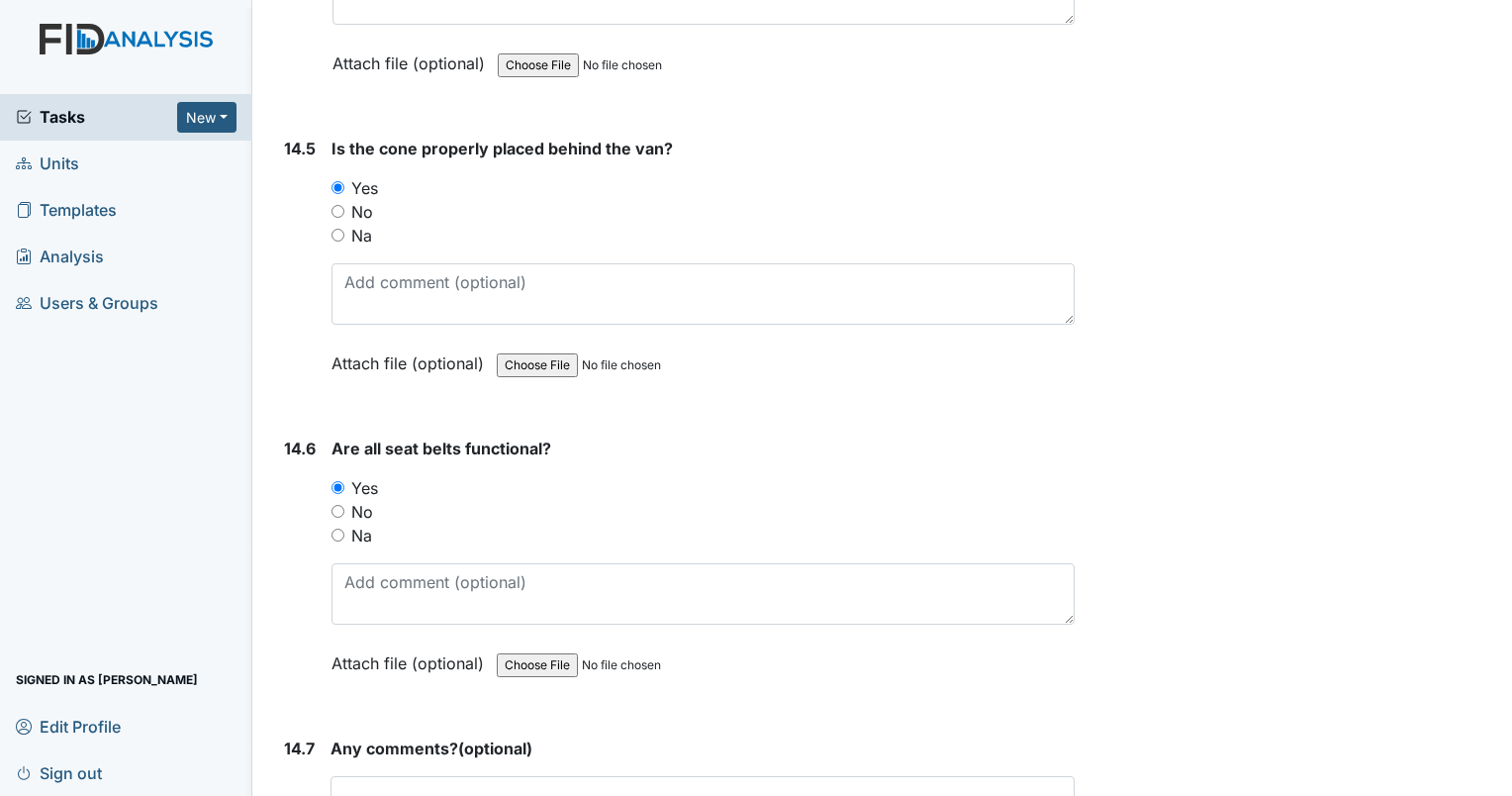 scroll, scrollTop: 37416, scrollLeft: 0, axis: vertical 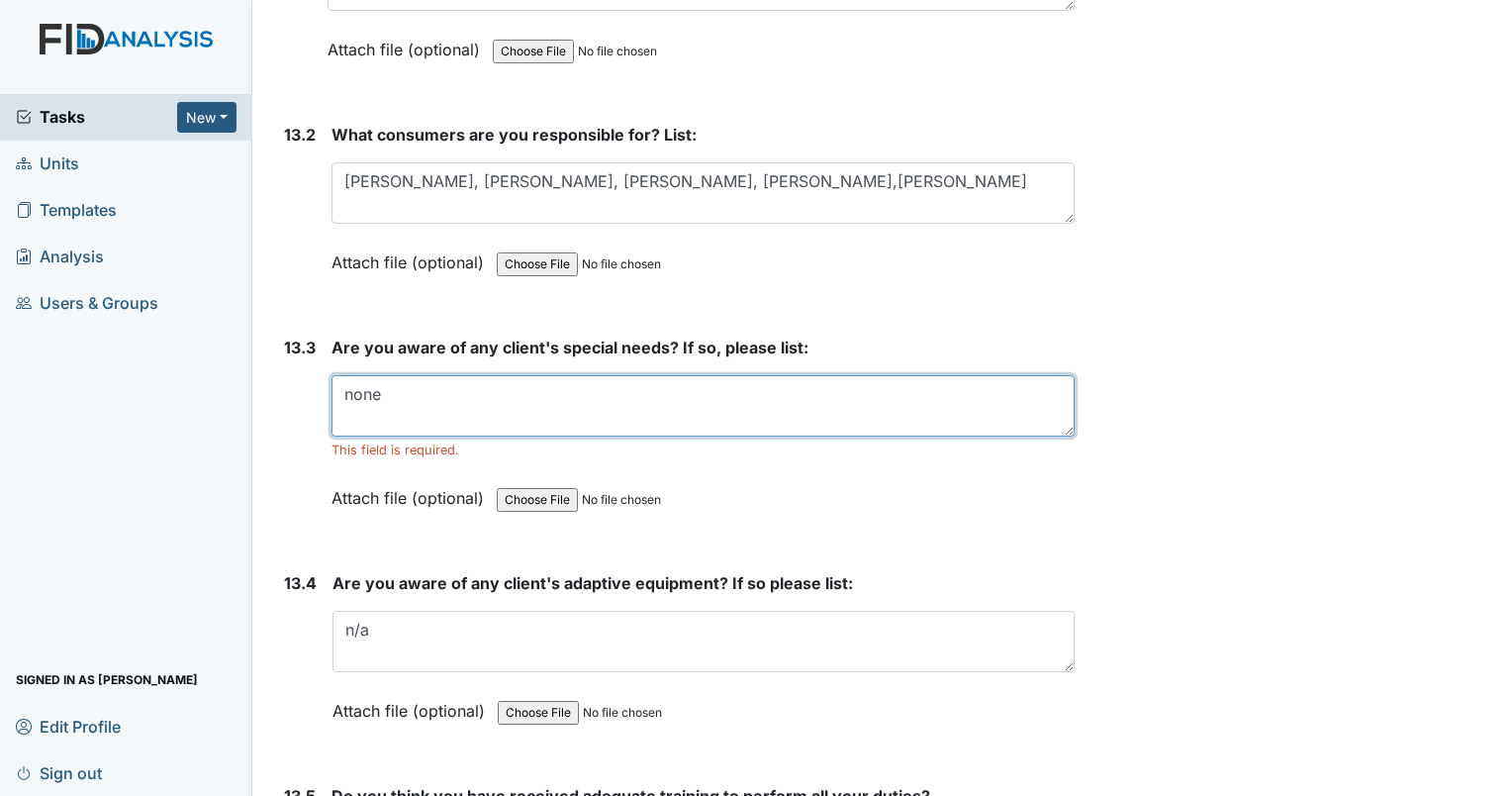 click on "none" at bounding box center (703, 406) 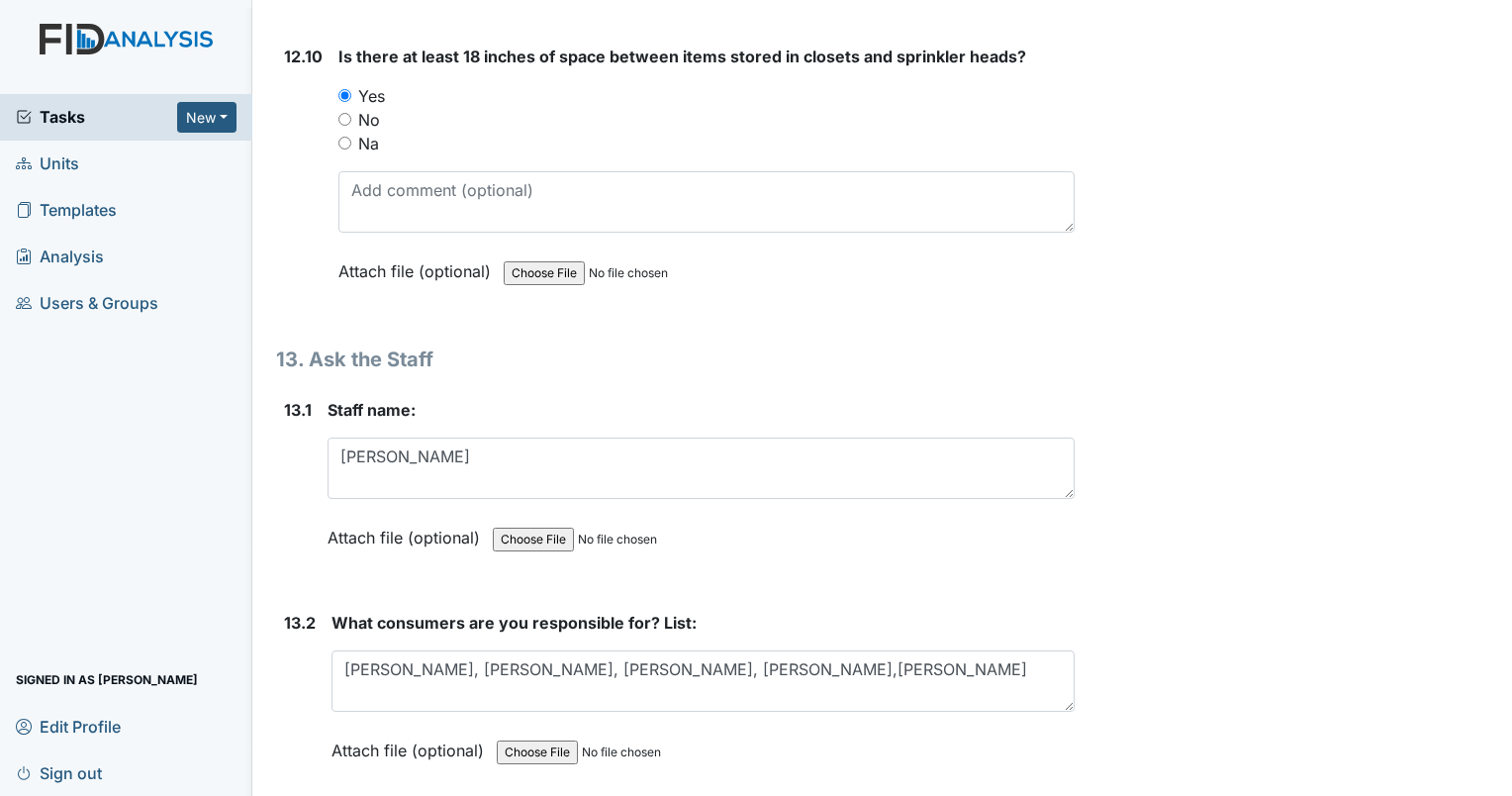 scroll, scrollTop: 33916, scrollLeft: 0, axis: vertical 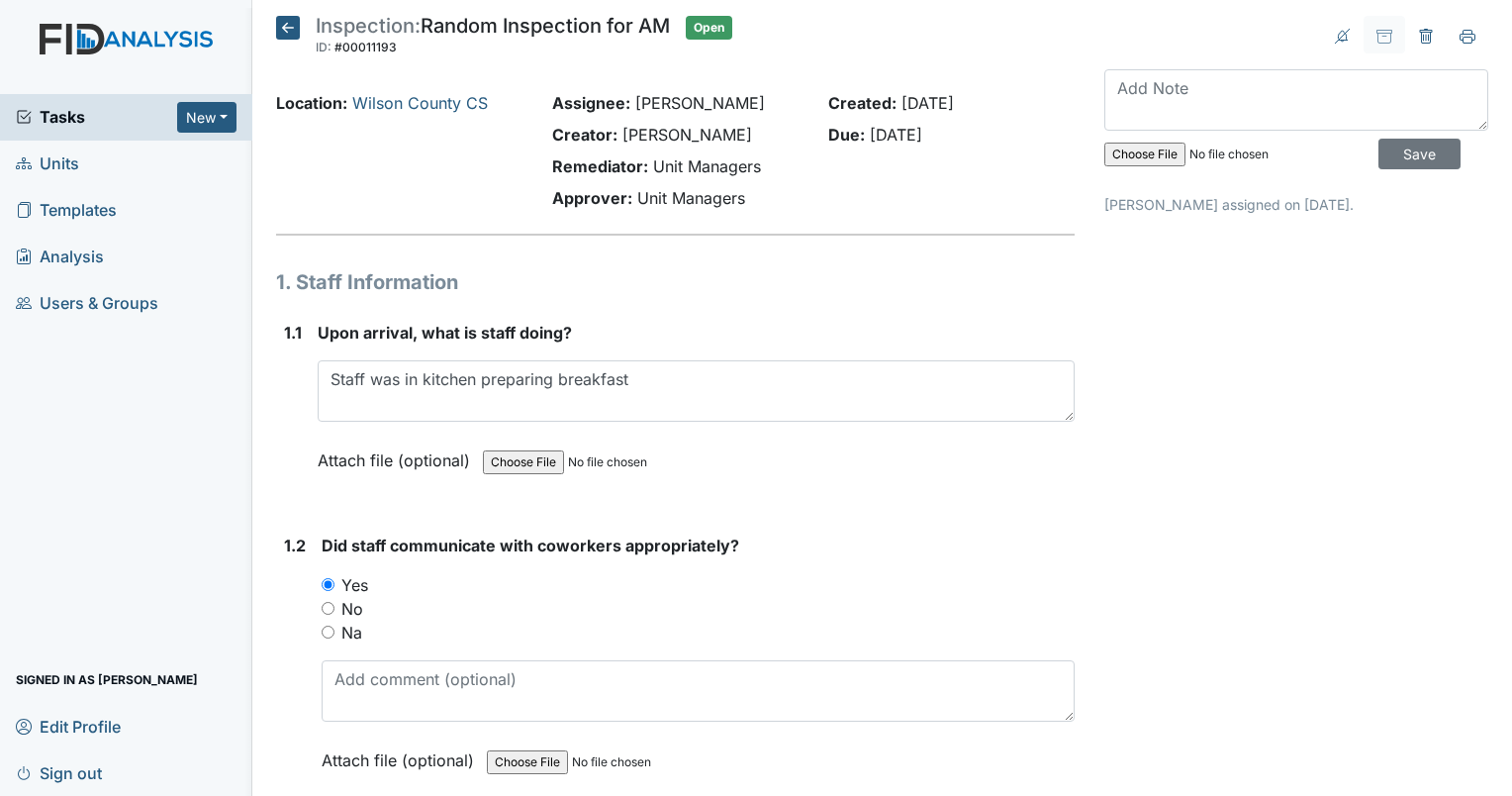 type on "Jasmine, Candi, Charlene, Evelyn Morgan, Beth" 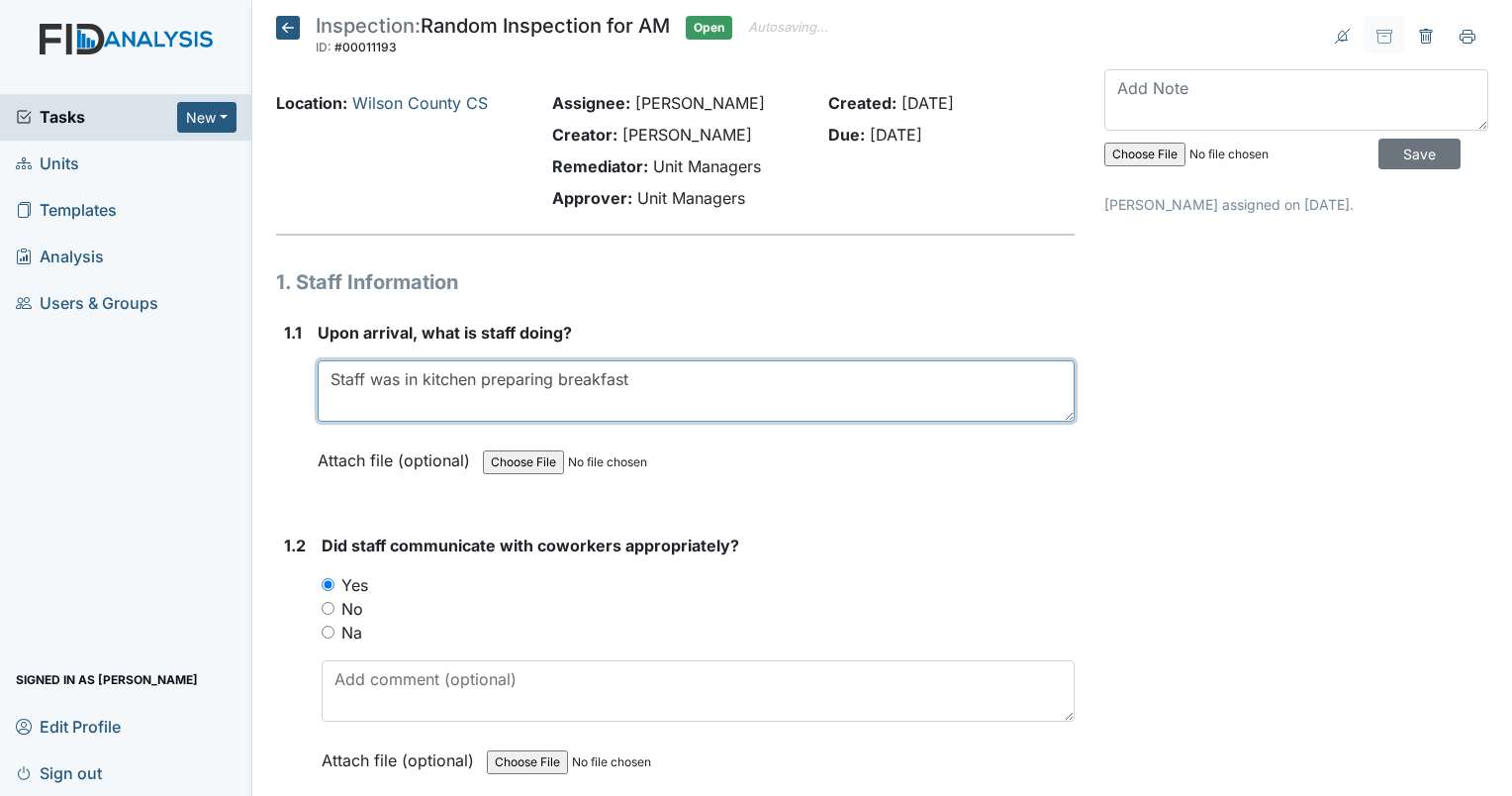 click on "Staff was in kitchen preparing breakfast" at bounding box center (696, 391) 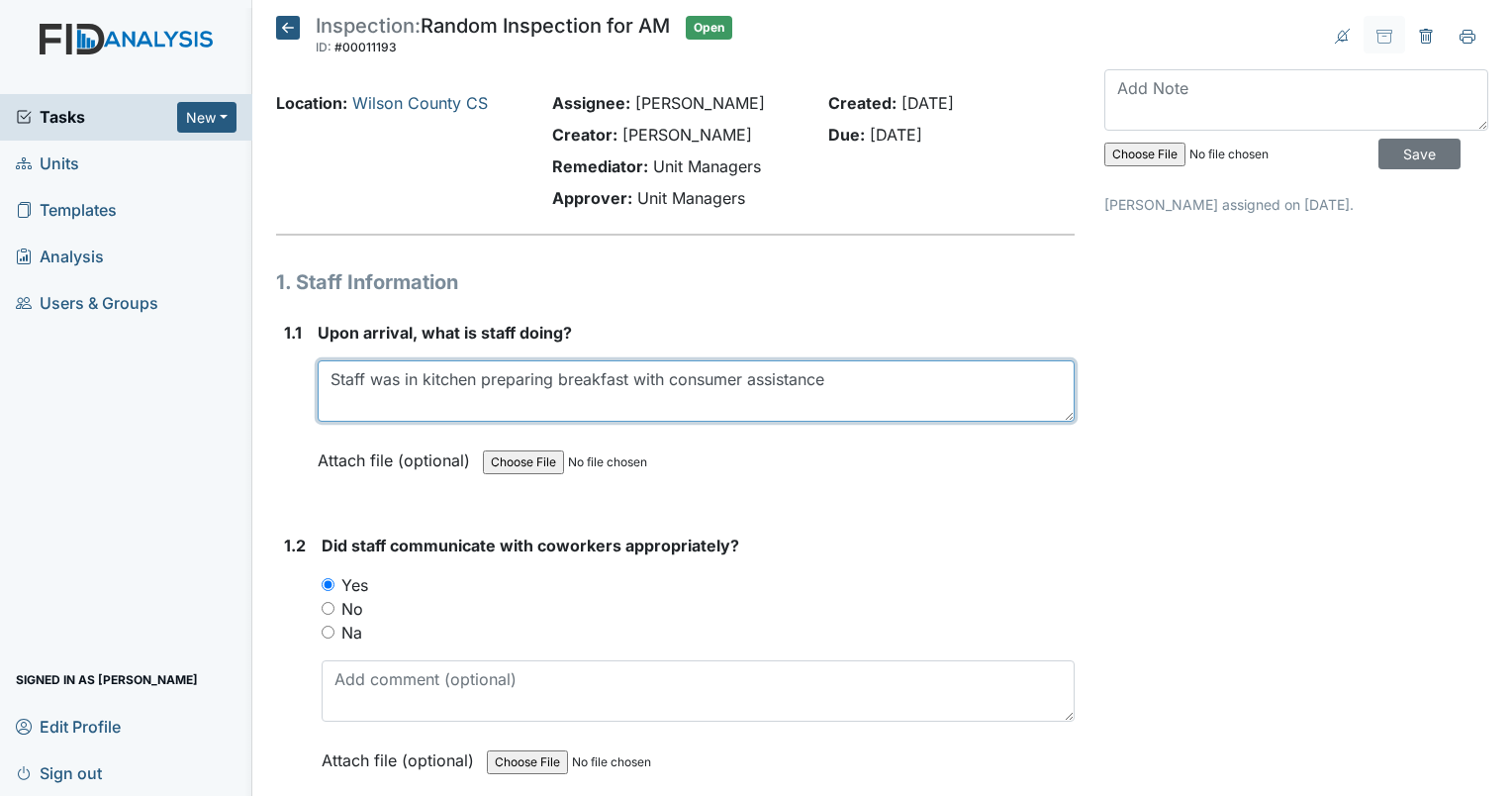 click on "Staff was in kitchen preparing breakfast with consumer assistance" at bounding box center [696, 391] 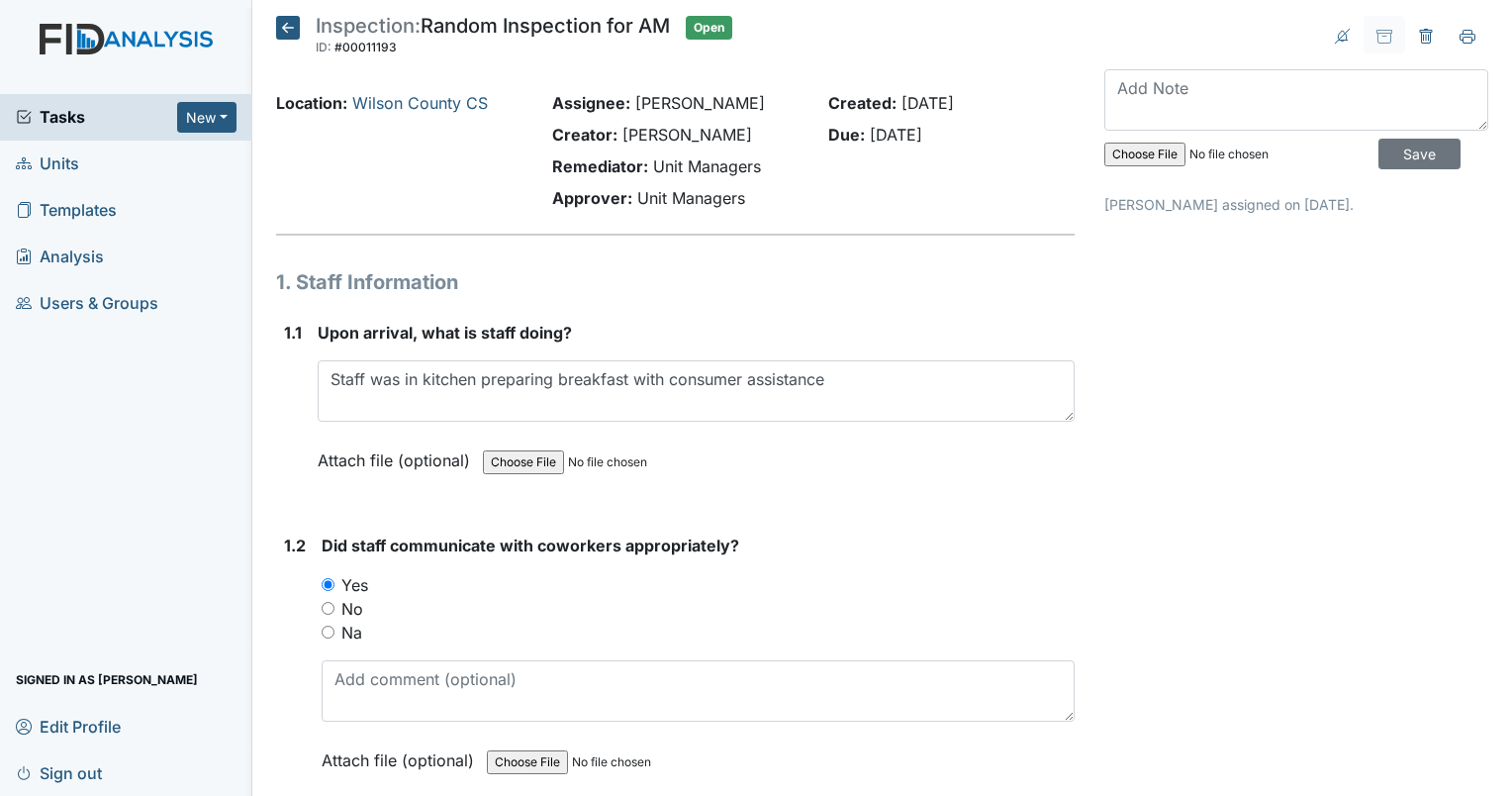 click on "Upon arrival, what is staff doing?
Staff was in kitchen preparing breakfast with consumer assistance
This field is required.
Attach file (optional)
You can upload .pdf, .txt, .jpg, .jpeg, .png, .csv, .xls, or .doc files under 100MB." at bounding box center (696, 411) 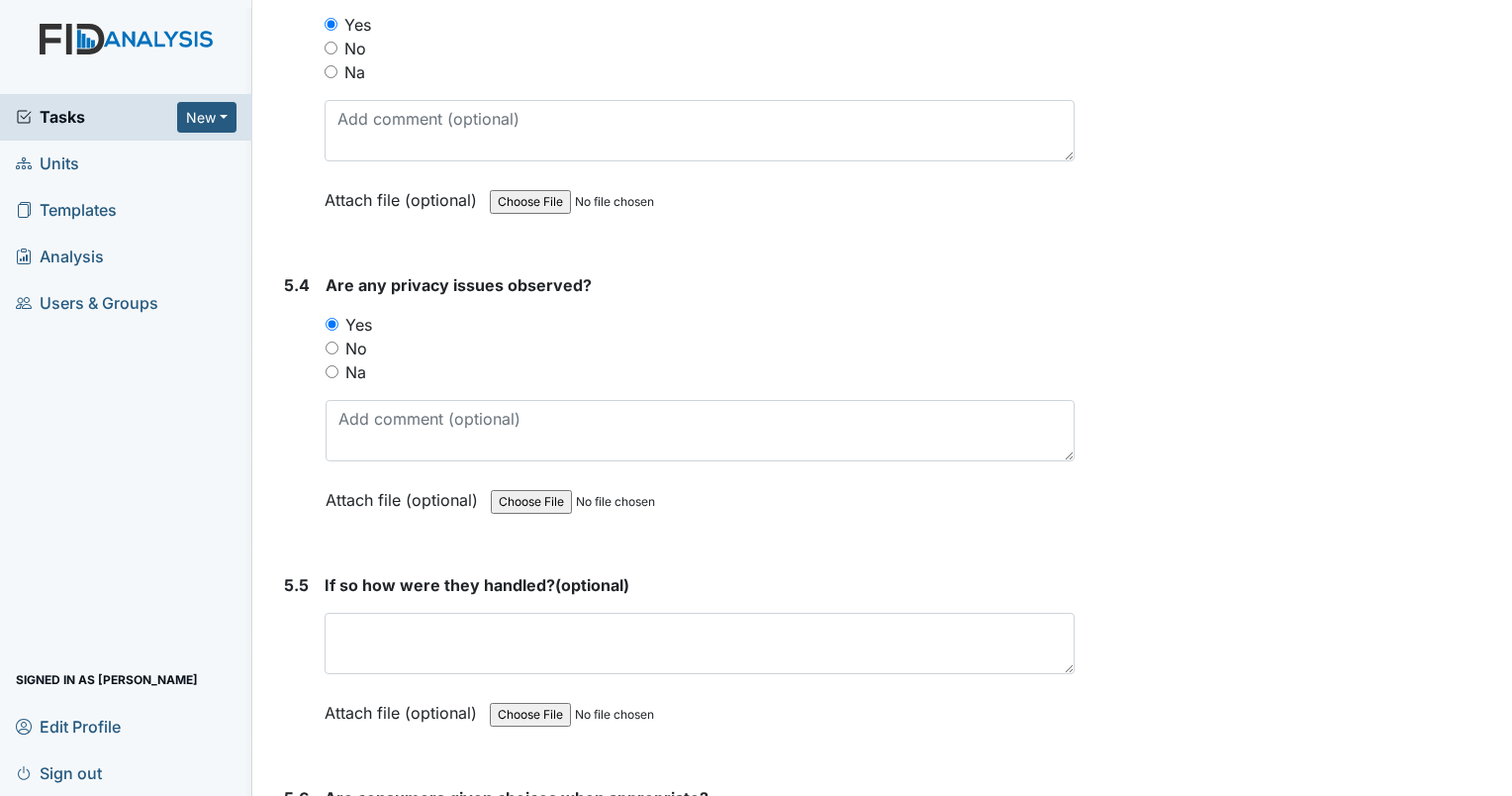 scroll, scrollTop: 9405, scrollLeft: 0, axis: vertical 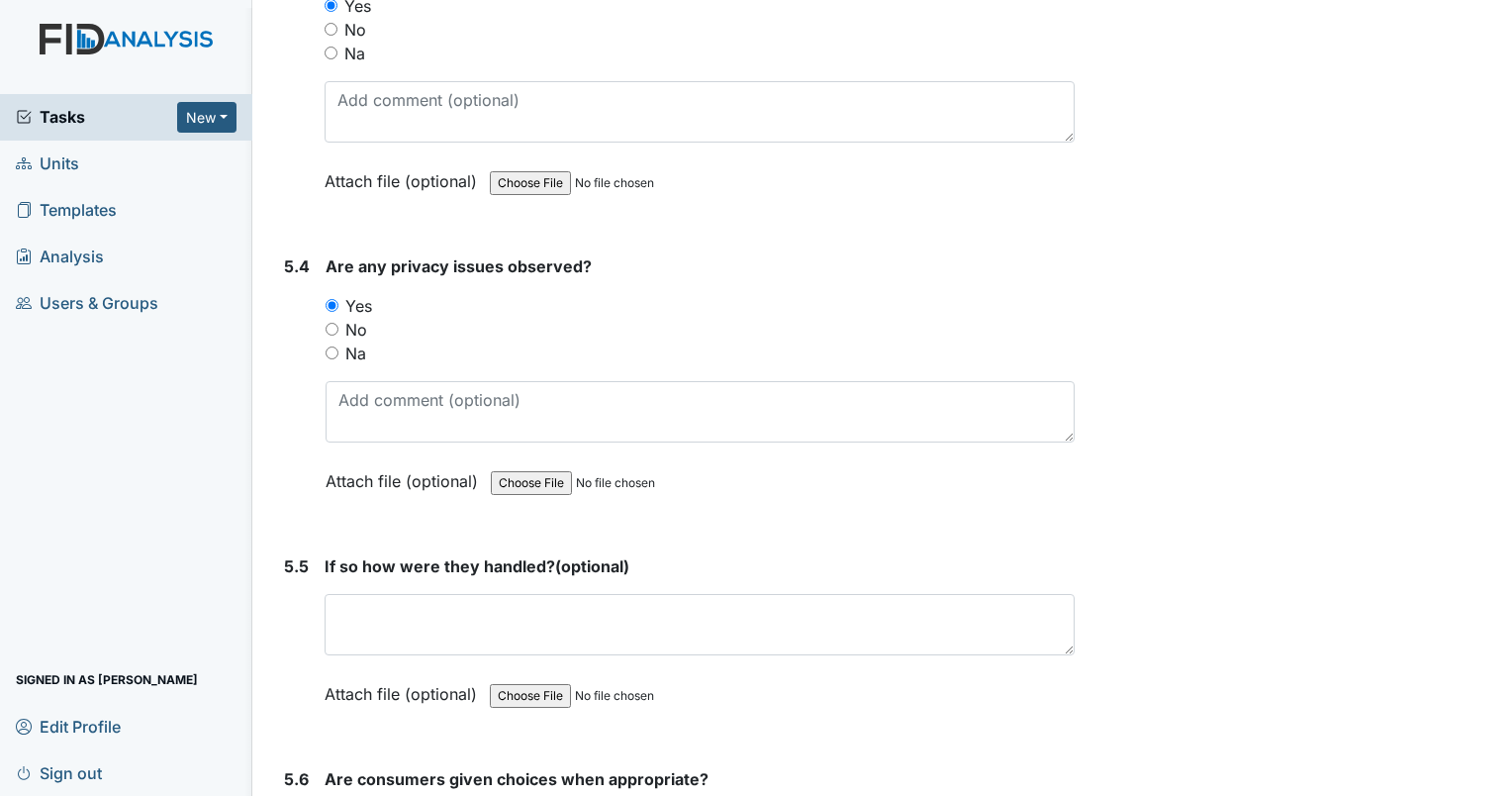 click on "No" at bounding box center (331, 329) 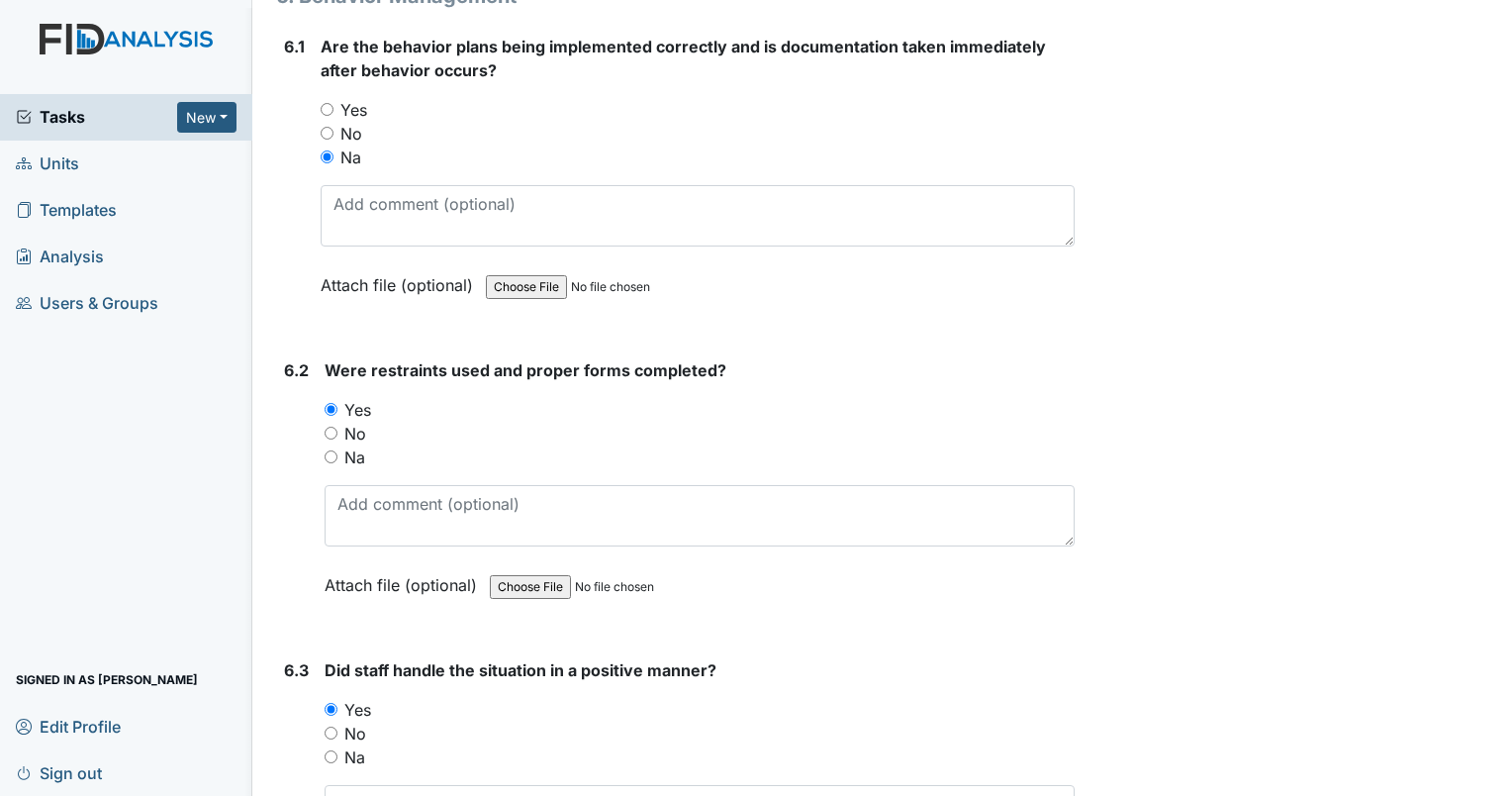 scroll, scrollTop: 10891, scrollLeft: 0, axis: vertical 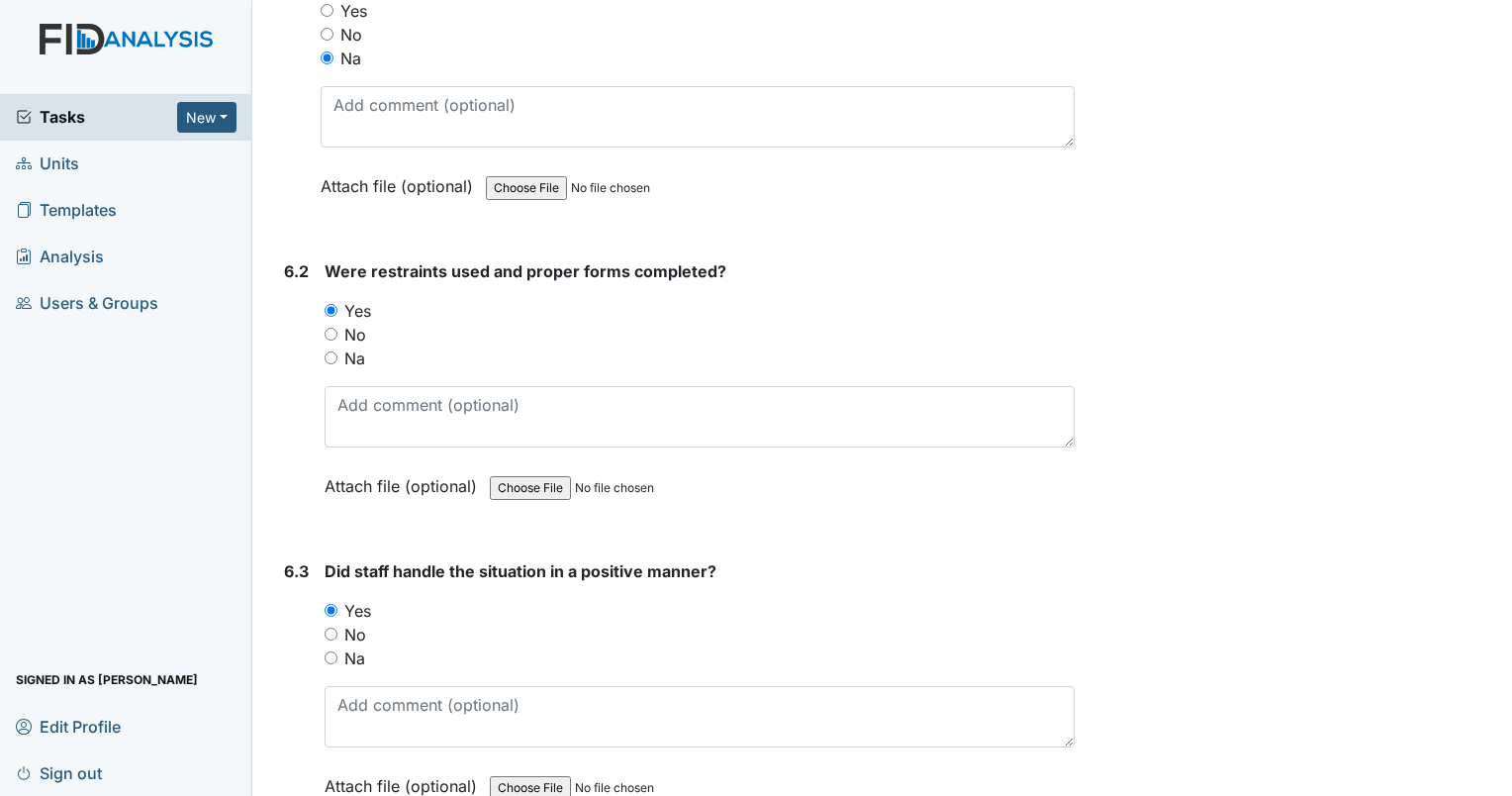 click on "No" at bounding box center [331, 334] 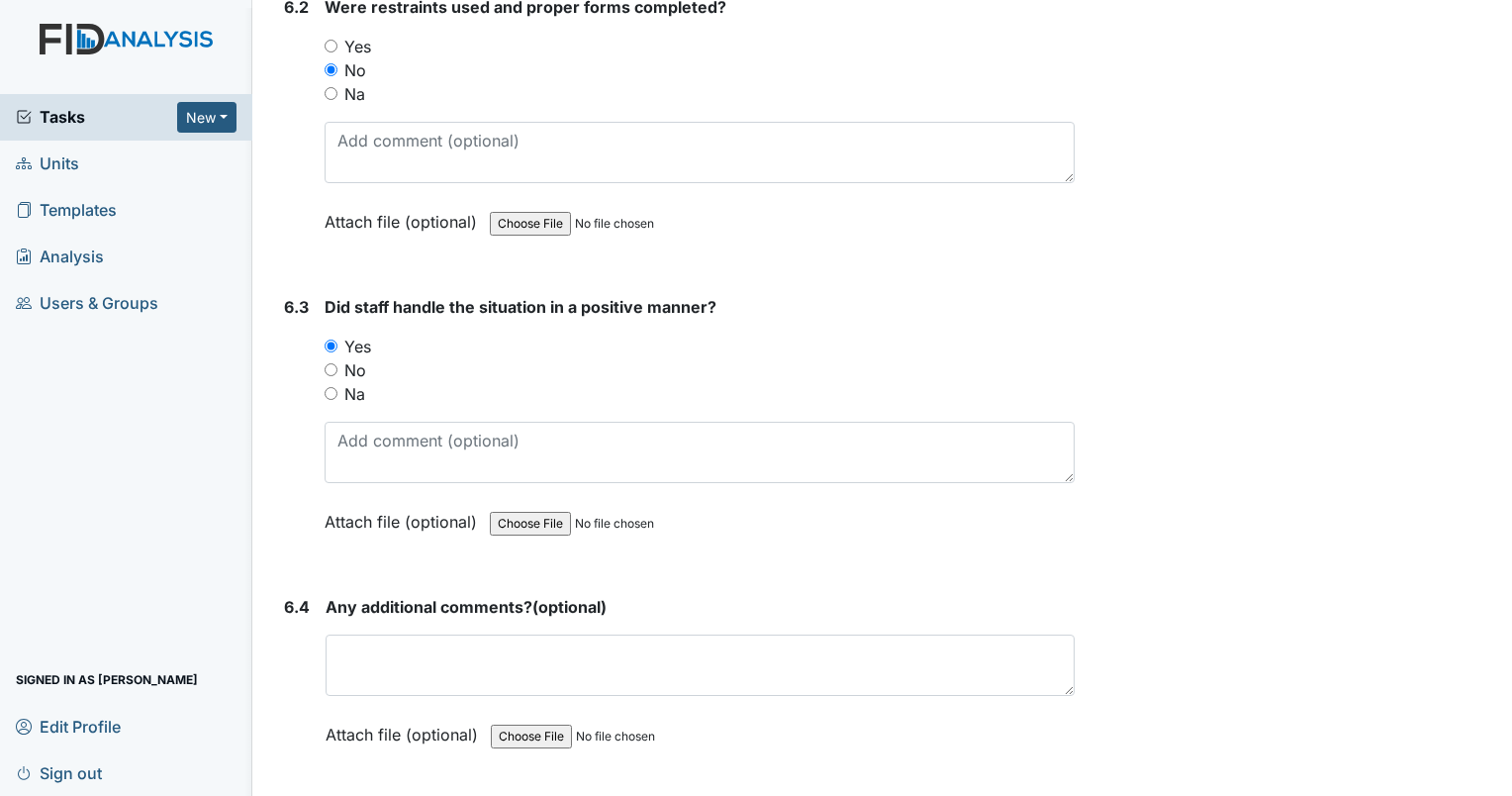 scroll, scrollTop: 11188, scrollLeft: 0, axis: vertical 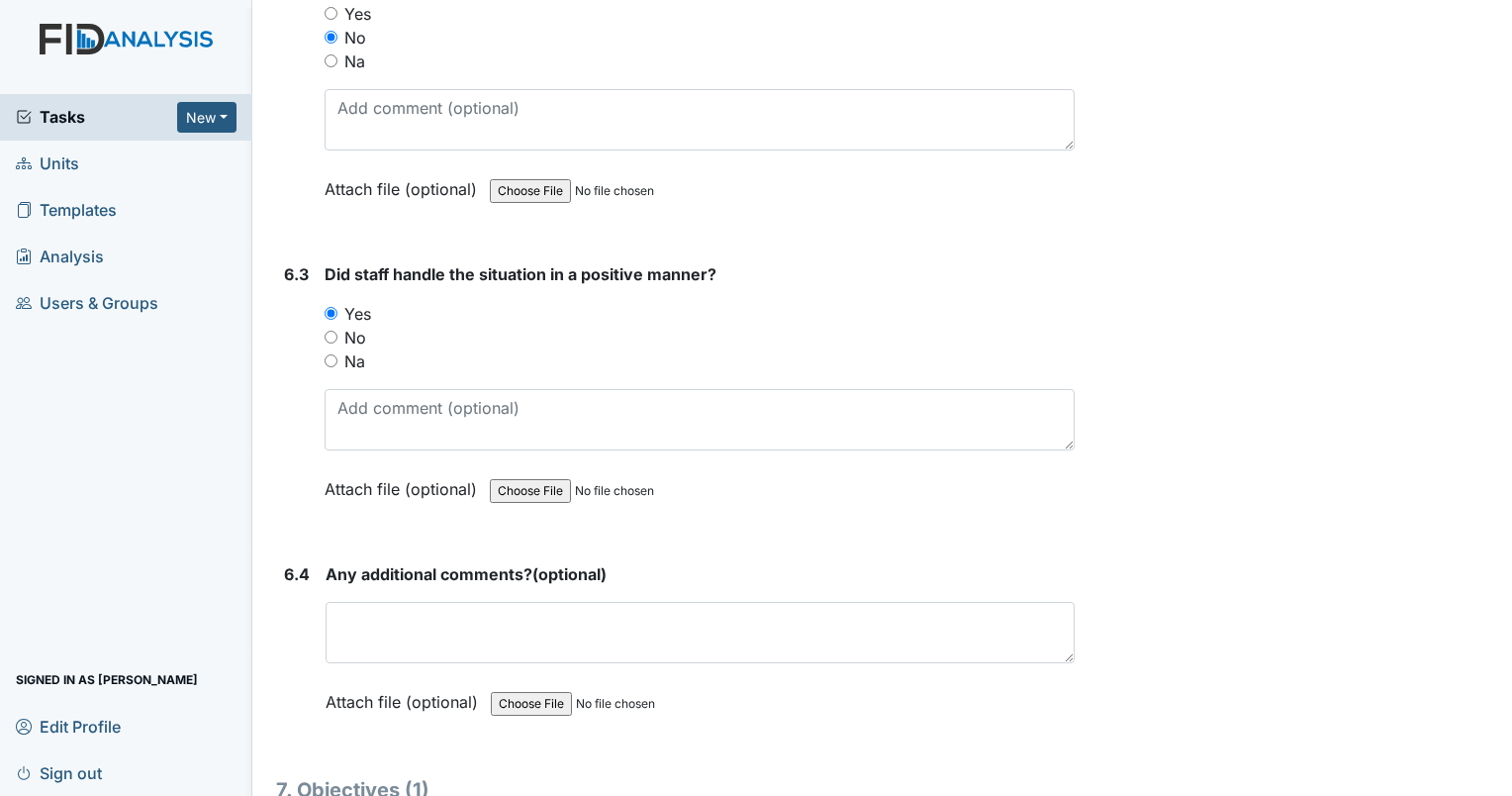 click on "Na" at bounding box center (331, 60) 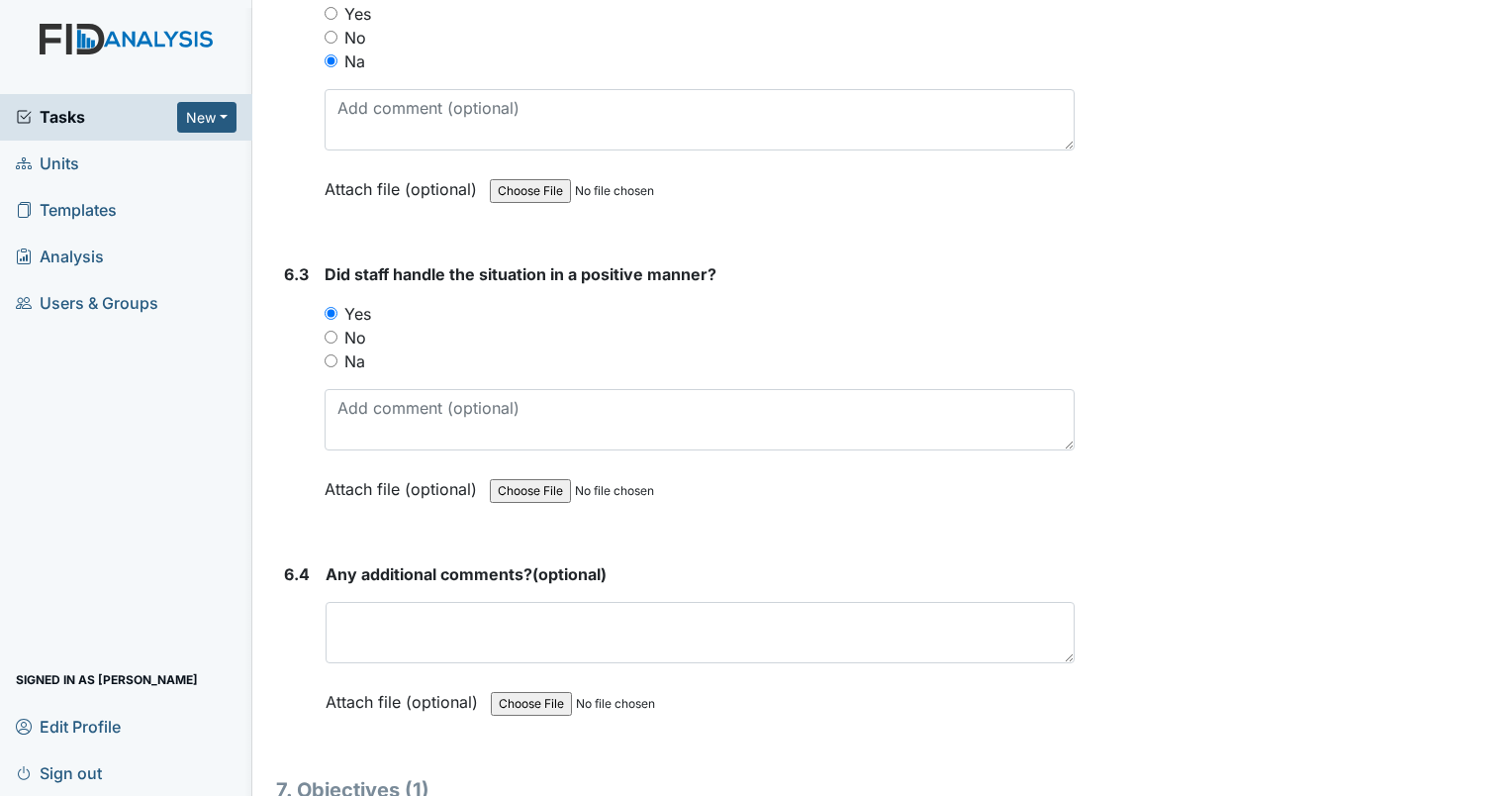click on "Na" at bounding box center [331, 360] 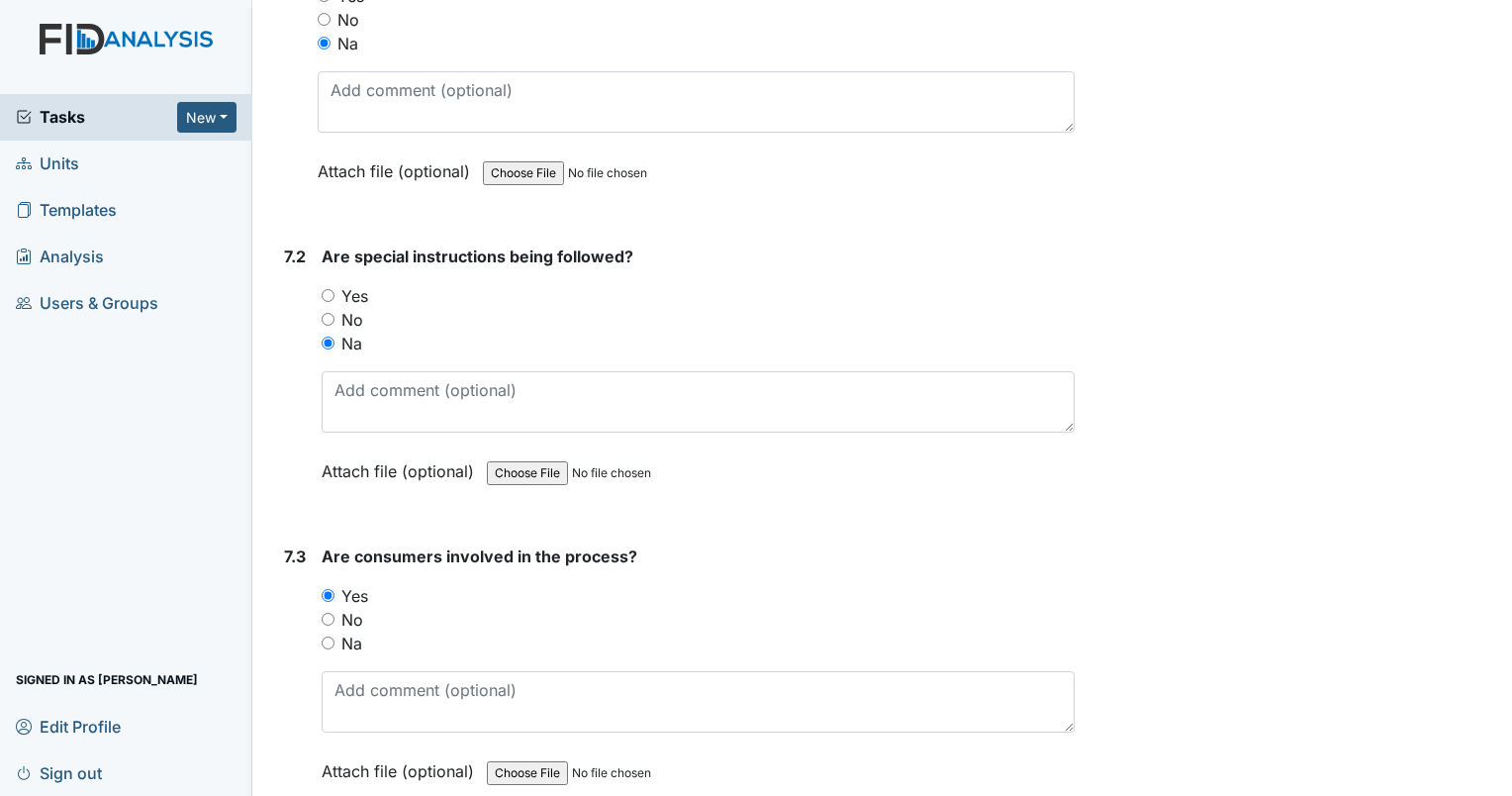 scroll, scrollTop: 12079, scrollLeft: 0, axis: vertical 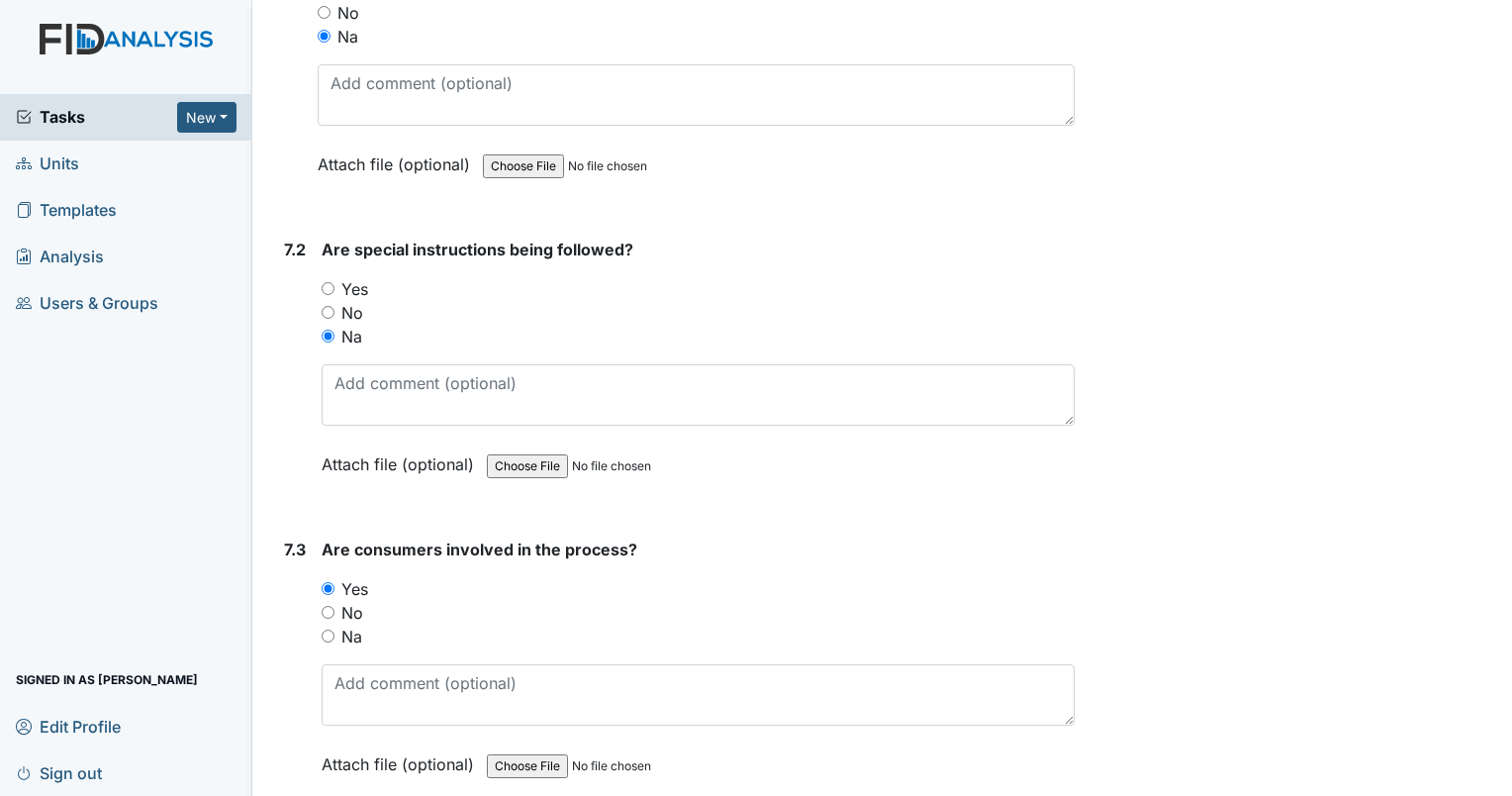click on "Na" at bounding box center [328, 636] 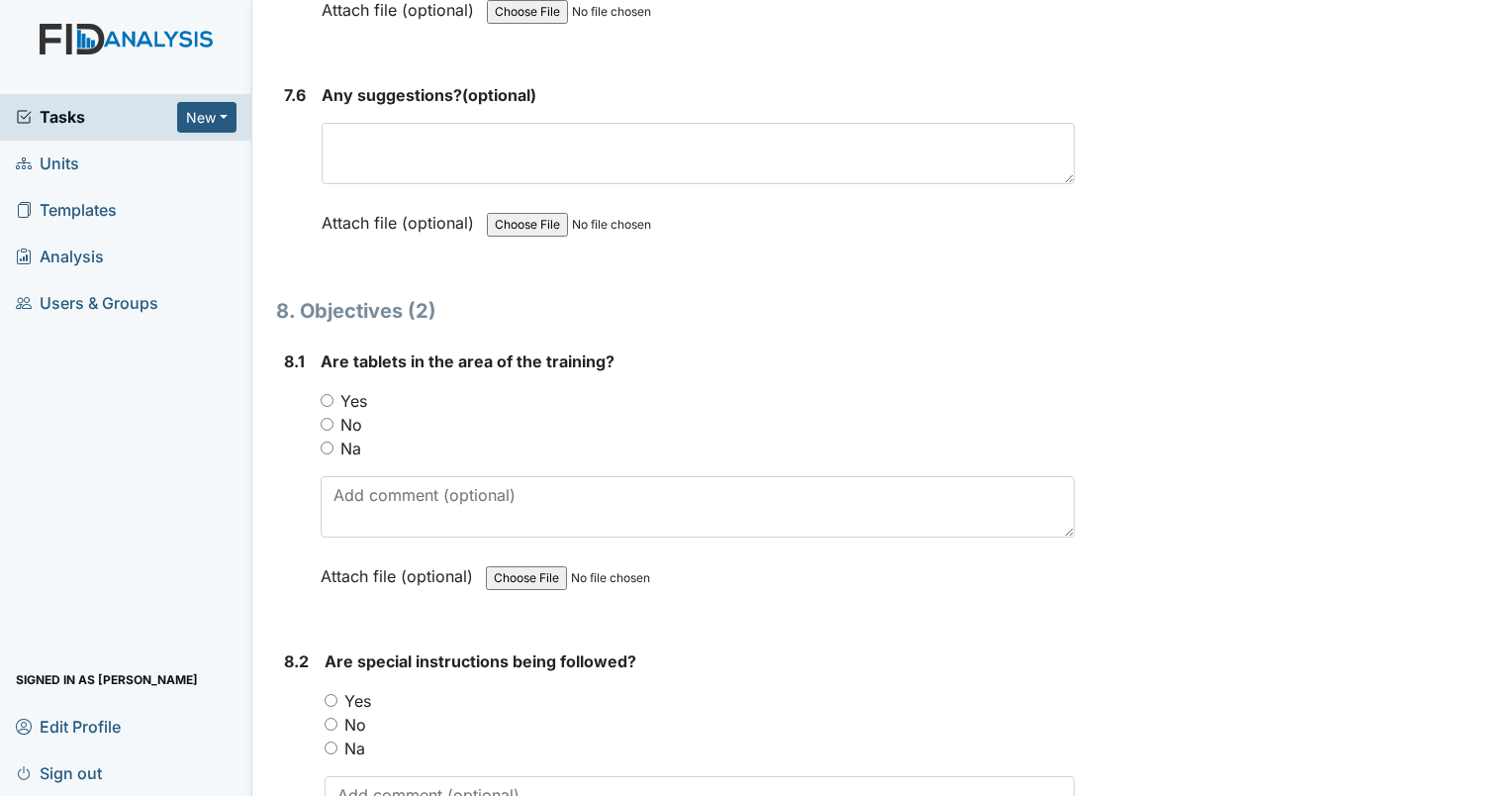 scroll, scrollTop: 13267, scrollLeft: 0, axis: vertical 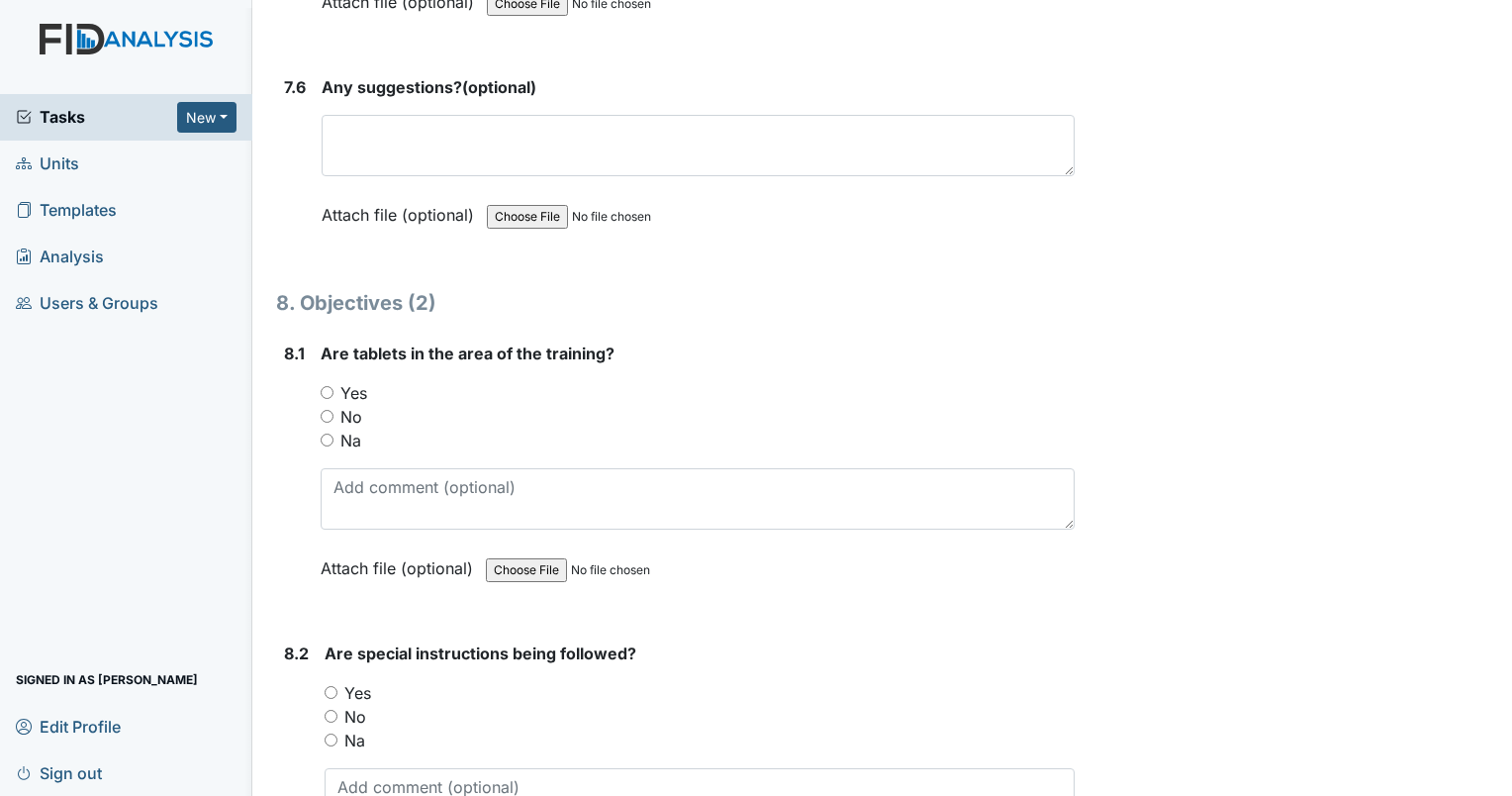 click on "Na" at bounding box center (327, 440) 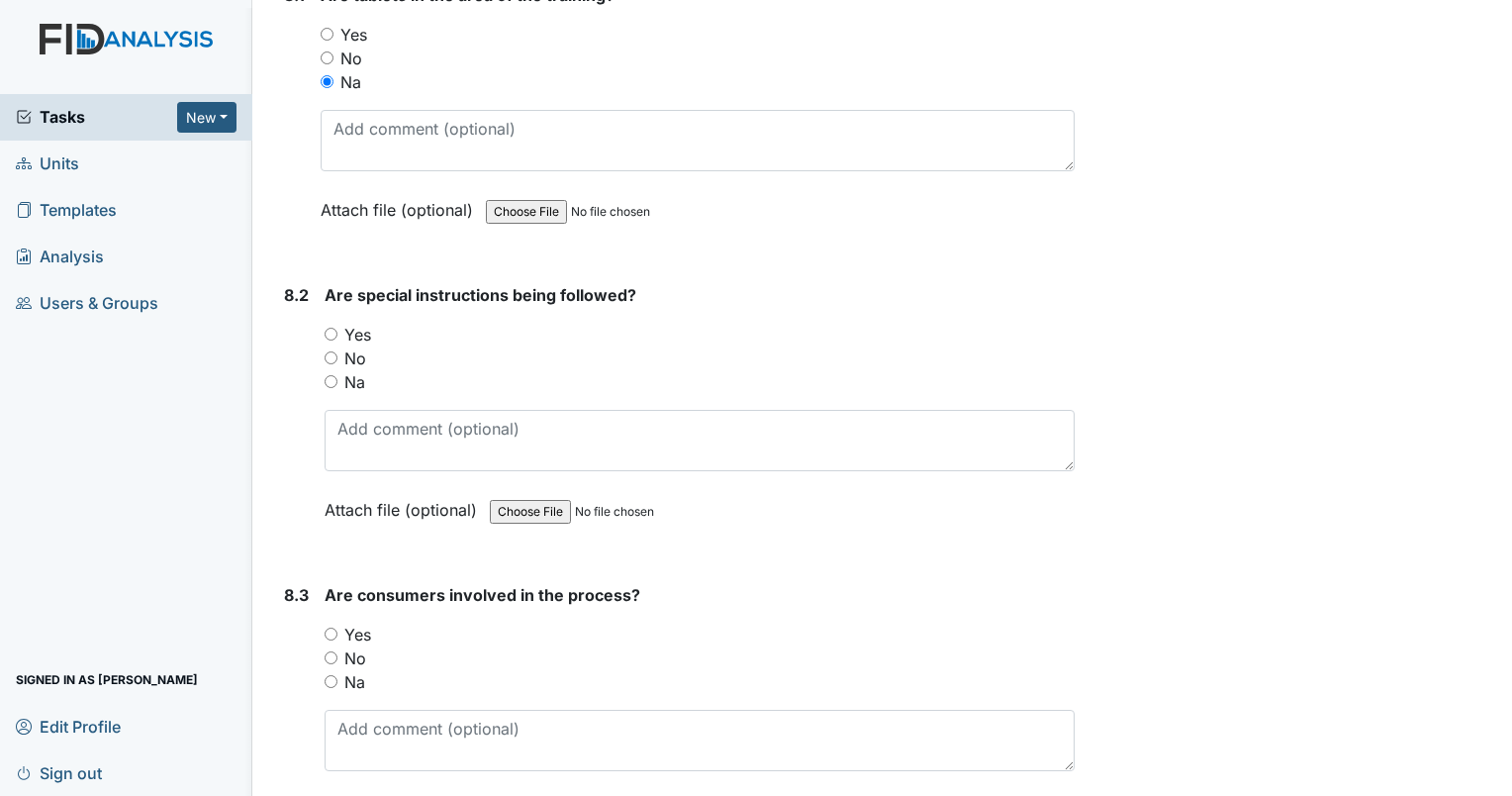 scroll, scrollTop: 13663, scrollLeft: 0, axis: vertical 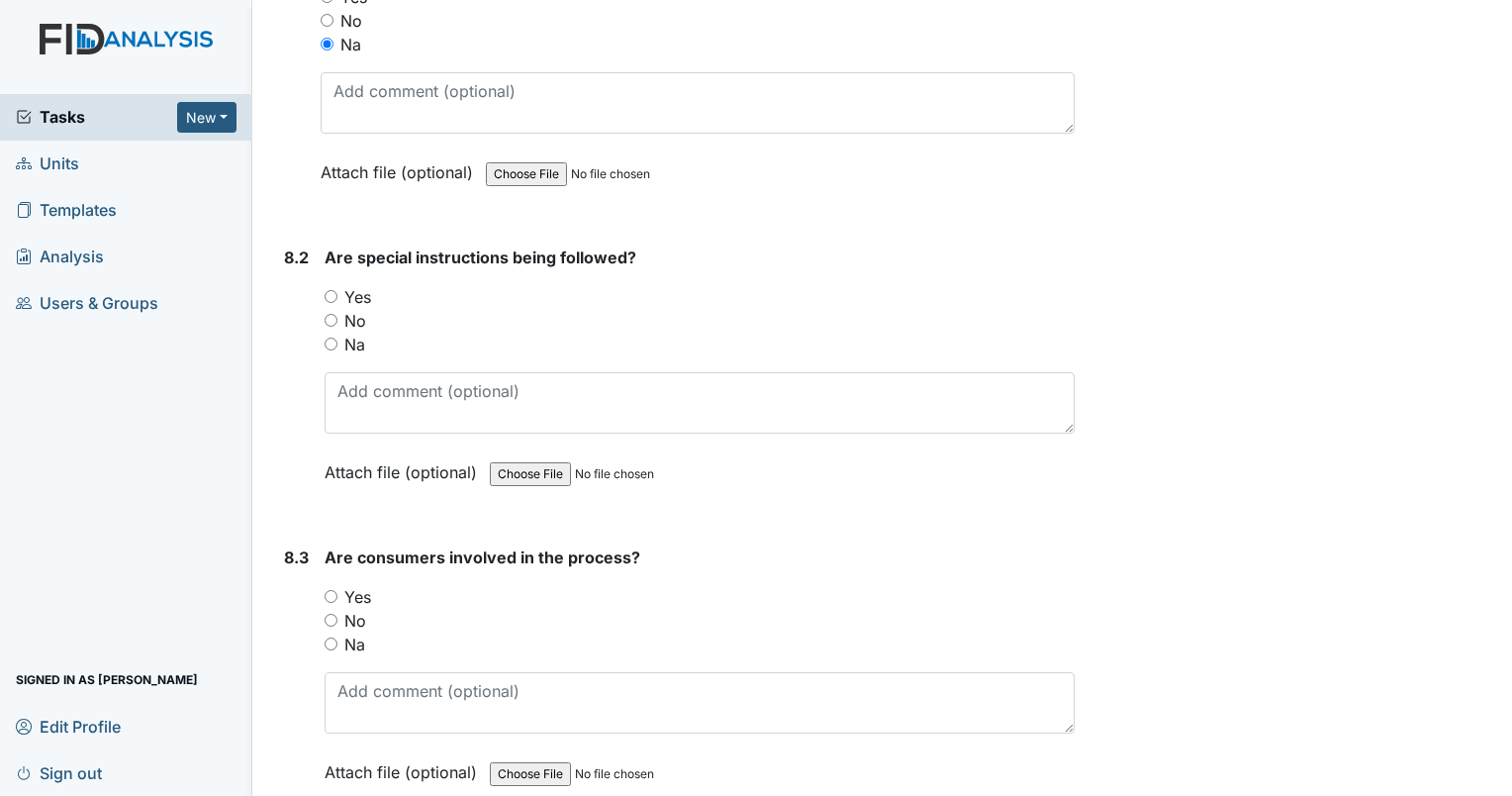 click on "8.2
Are special instructions being followed?
You must select one of the below options.
Yes
No
Na
Attach file (optional)
You can upload .pdf, .txt, .jpg, .jpeg, .png, .csv, .xls, or .doc files under 100MB." at bounding box center (675, 379) 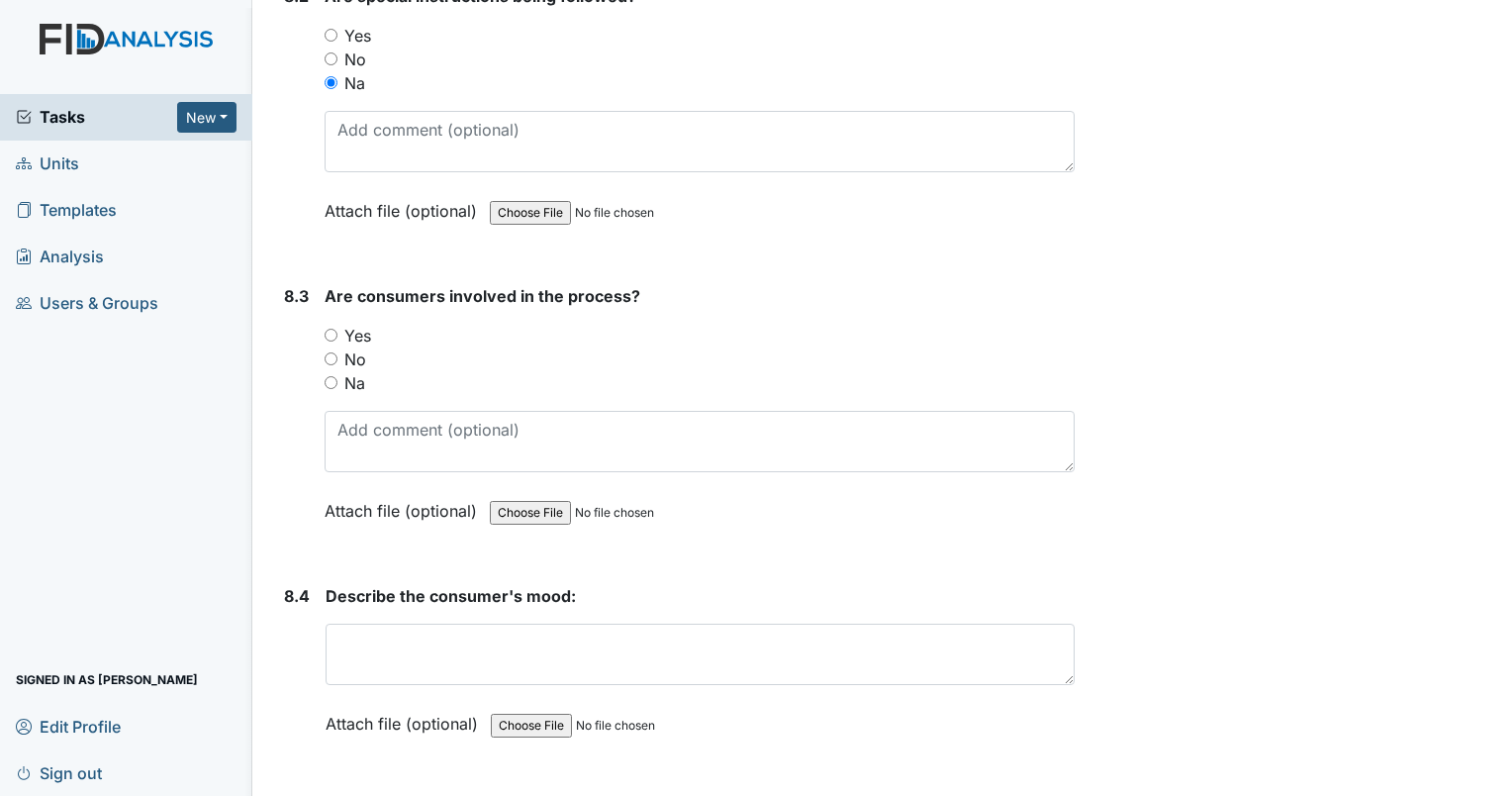 scroll, scrollTop: 13960, scrollLeft: 0, axis: vertical 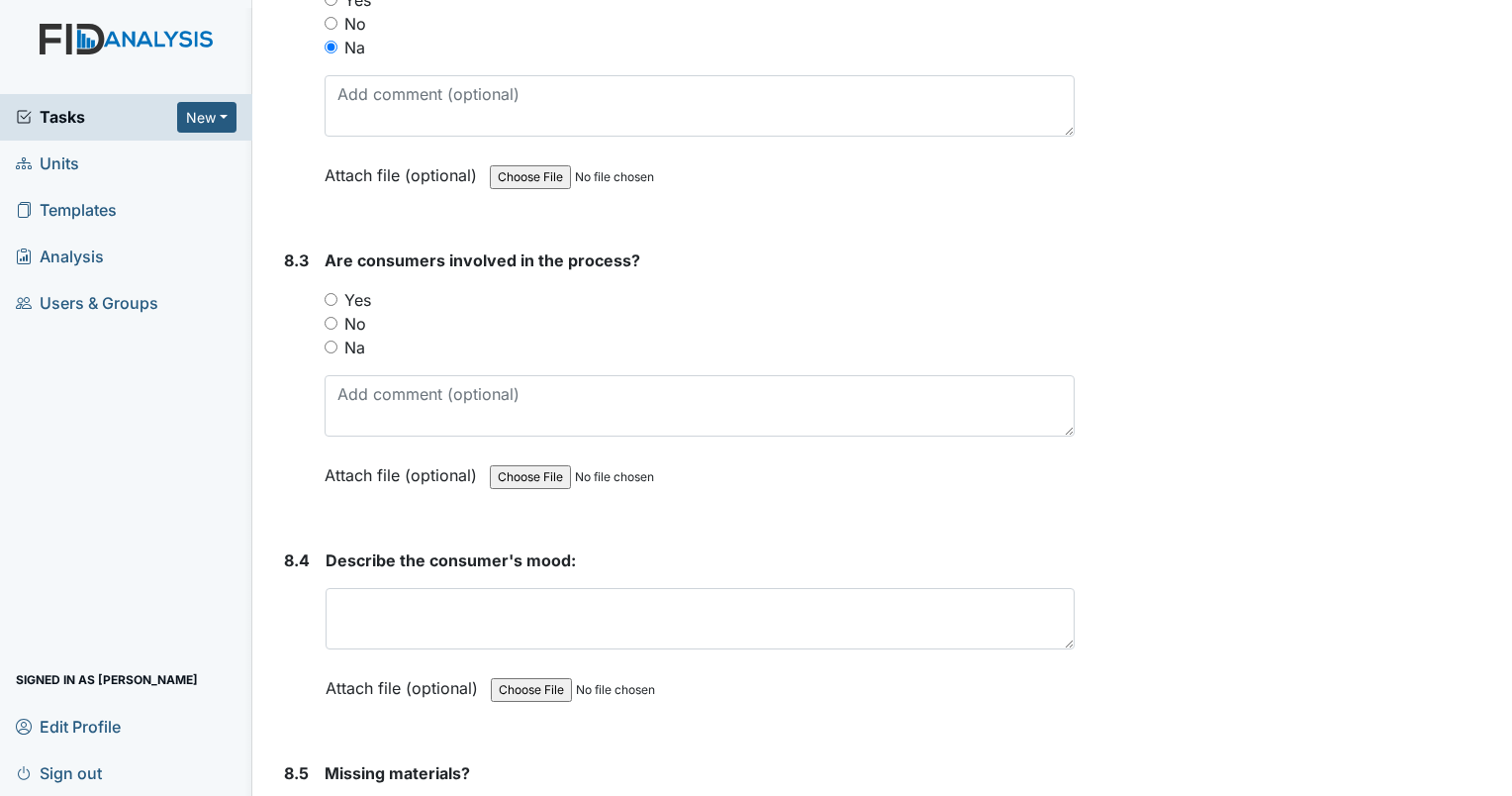 click on "Na" at bounding box center [331, 347] 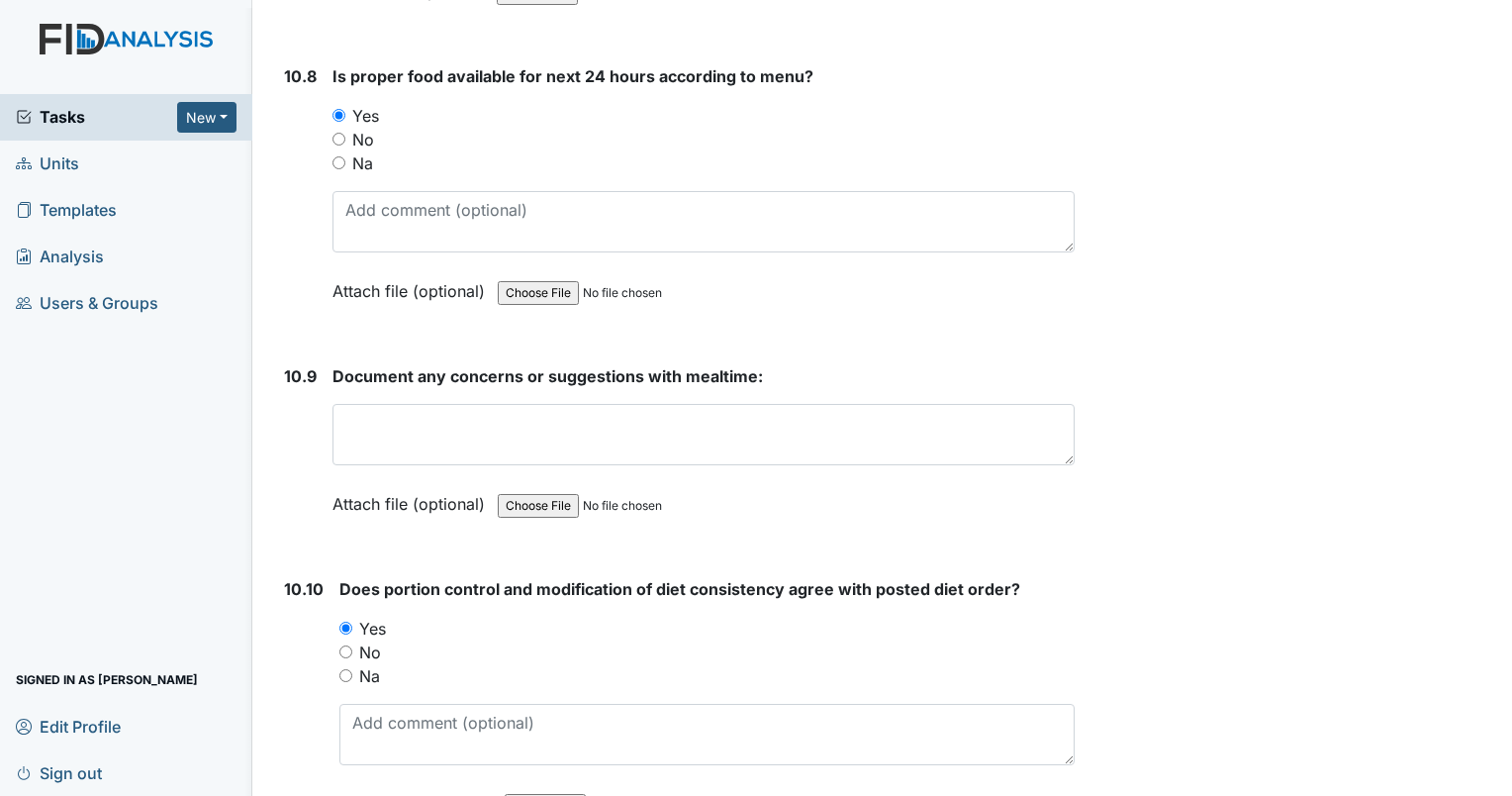 scroll, scrollTop: 19504, scrollLeft: 0, axis: vertical 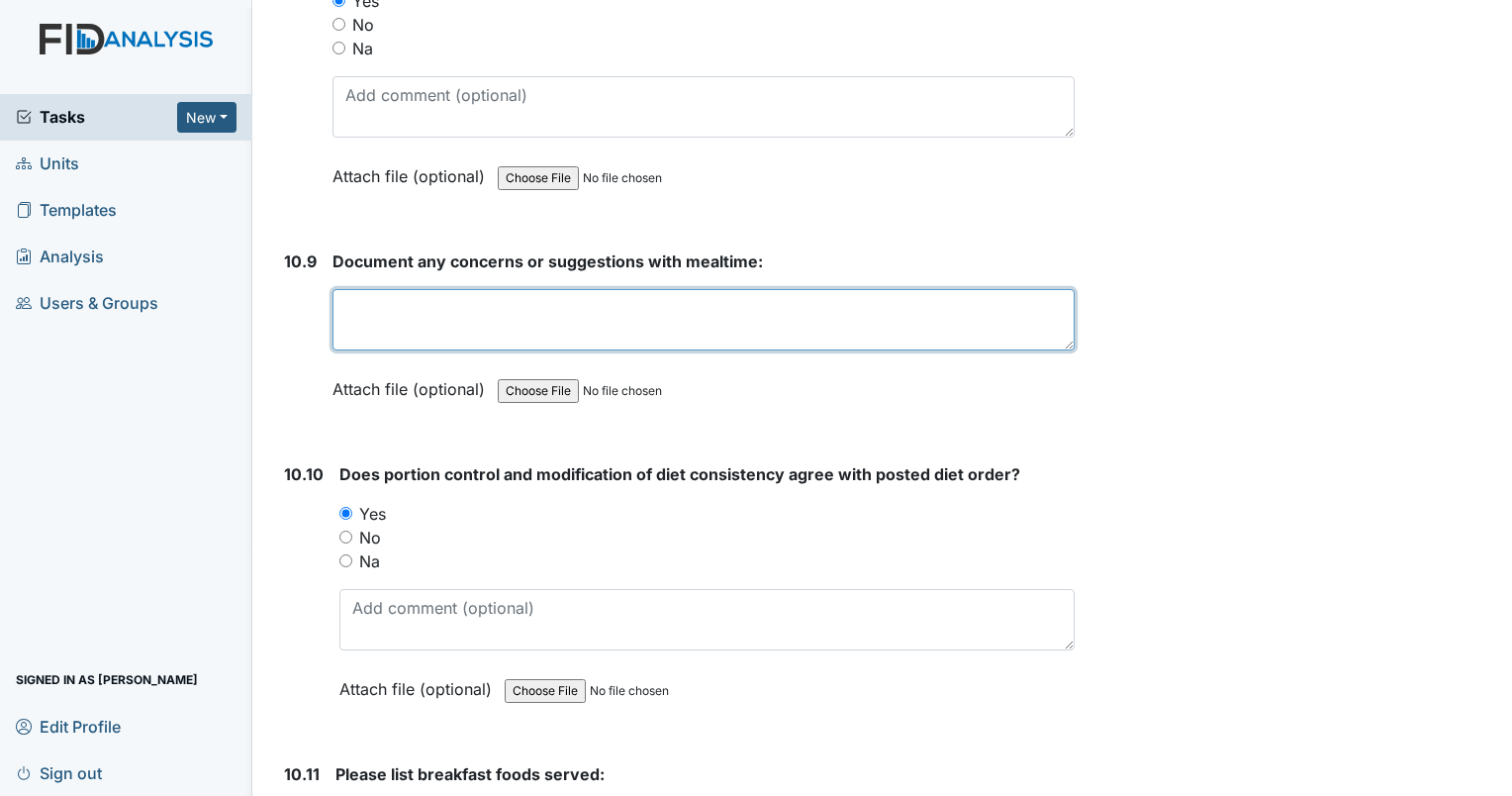 click at bounding box center [704, 320] 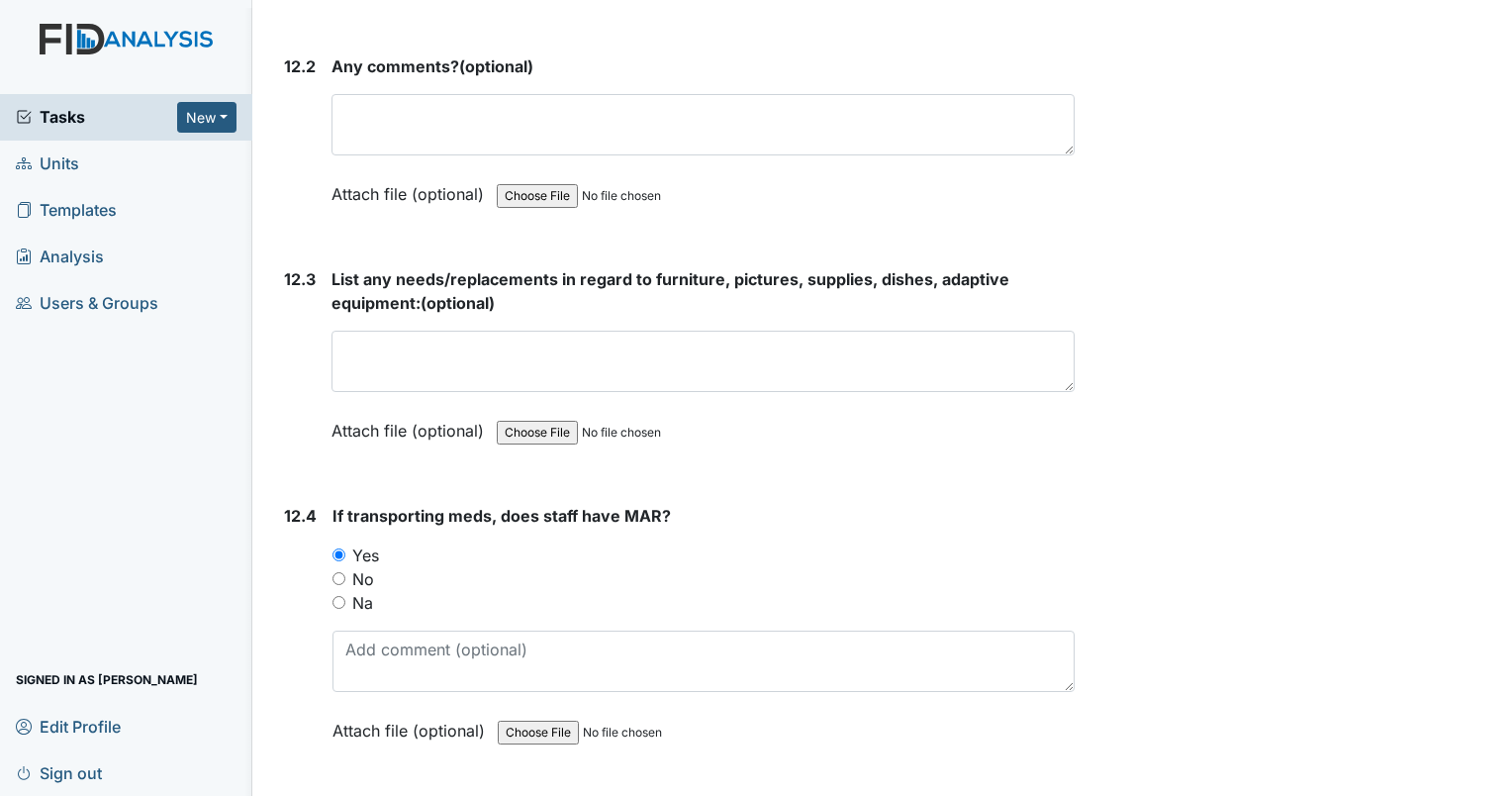 scroll, scrollTop: 31682, scrollLeft: 0, axis: vertical 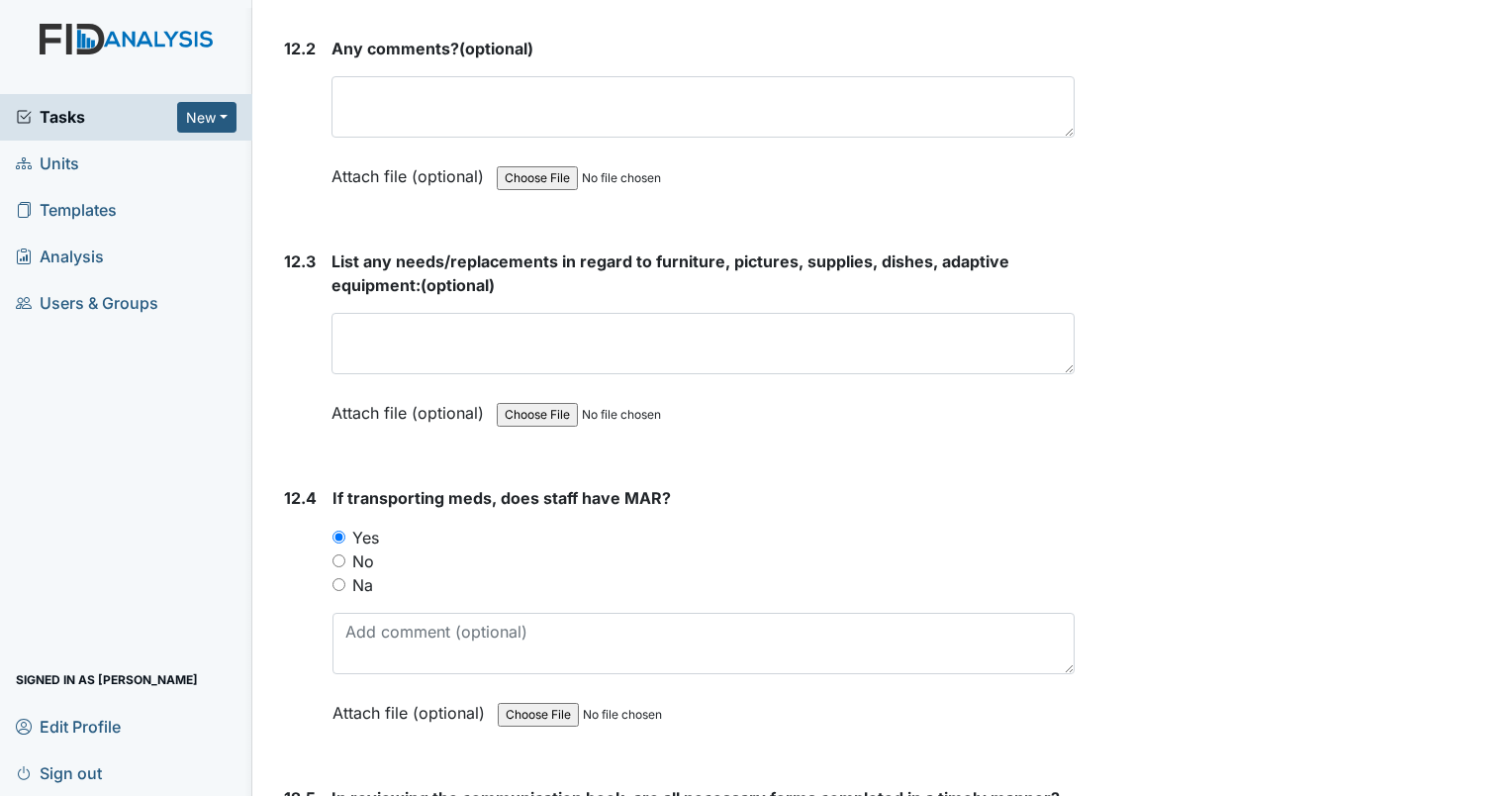 type on "no concerns at all" 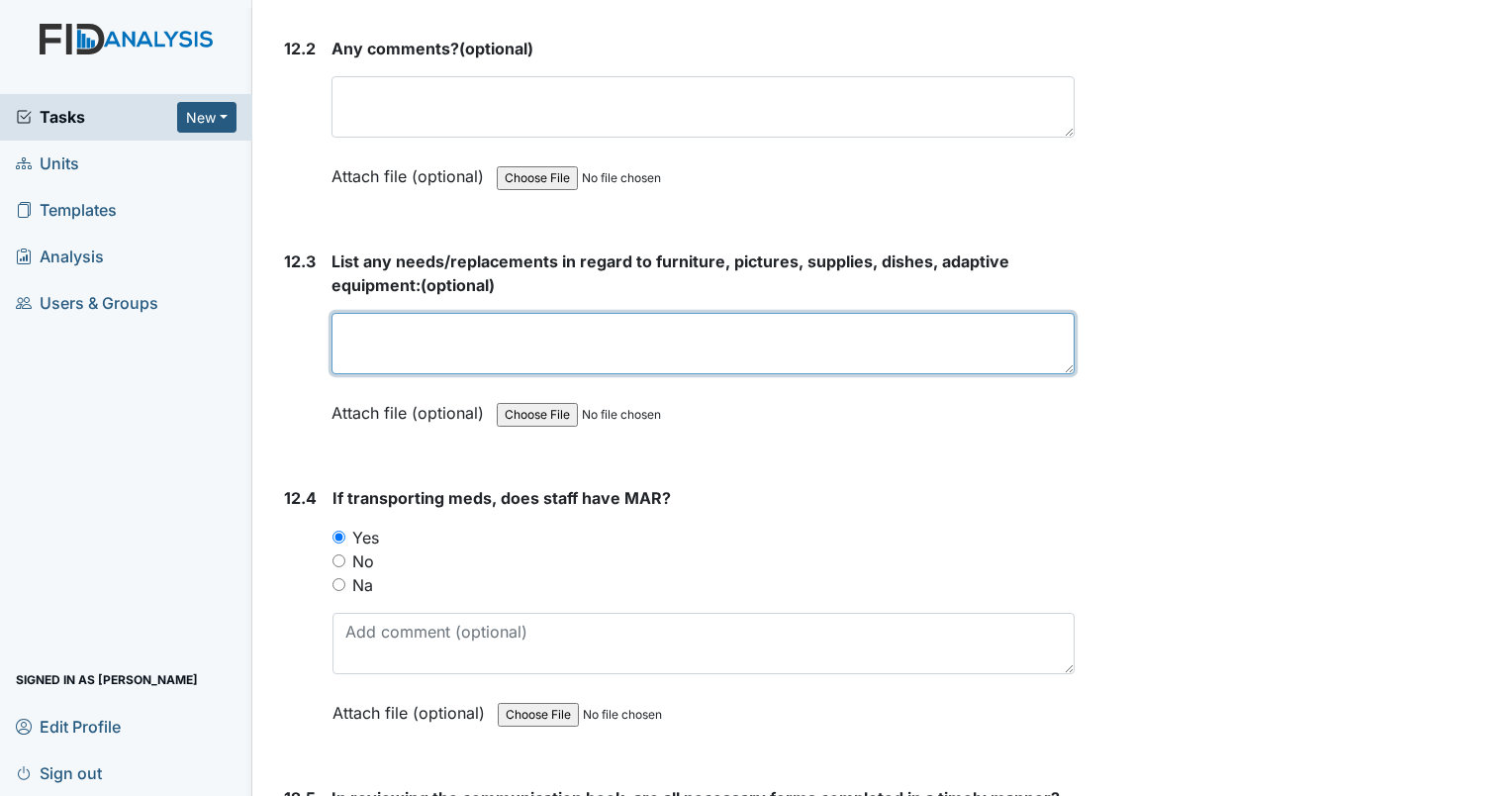 click at bounding box center [703, 344] 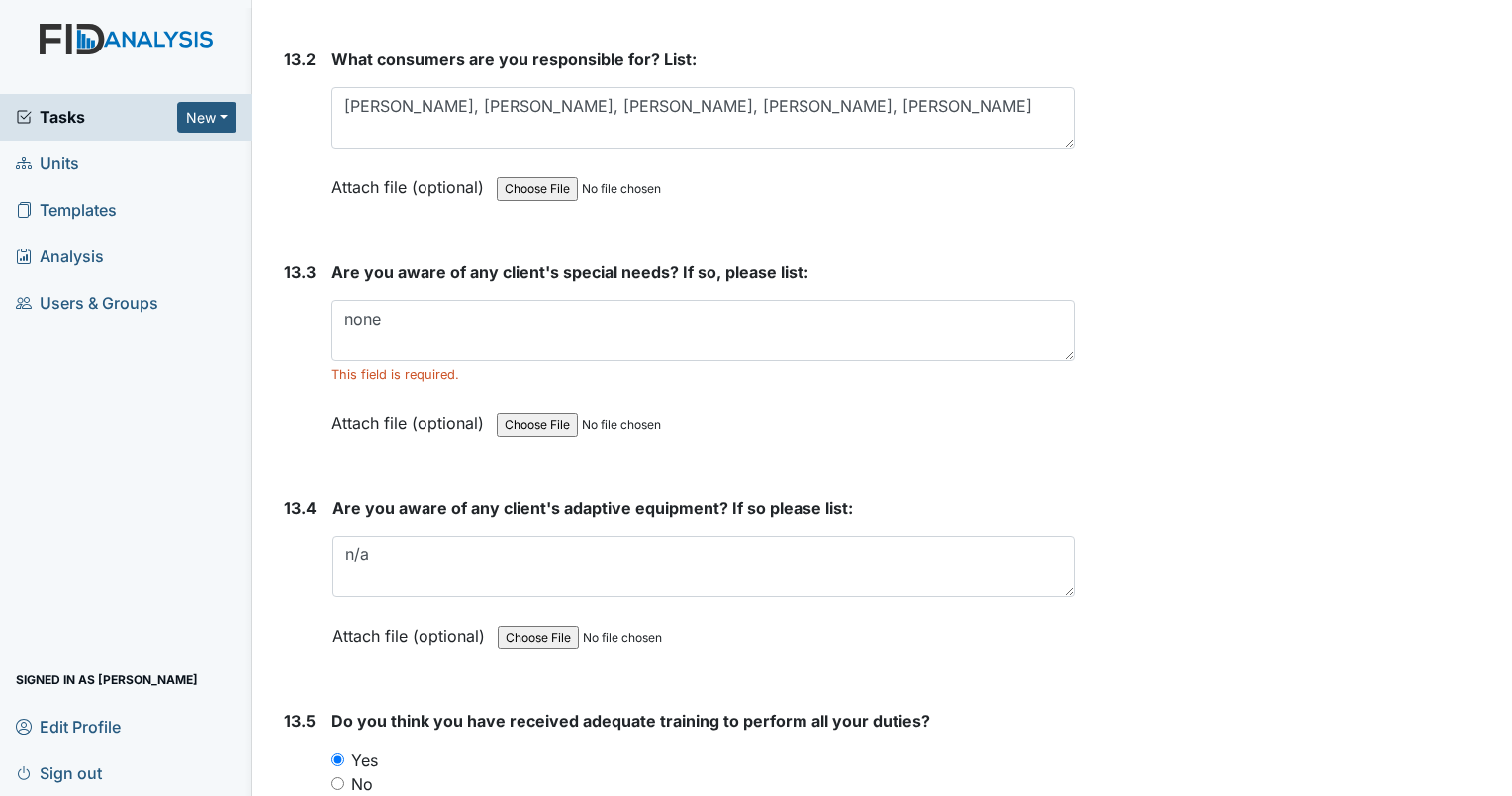 scroll, scrollTop: 34553, scrollLeft: 0, axis: vertical 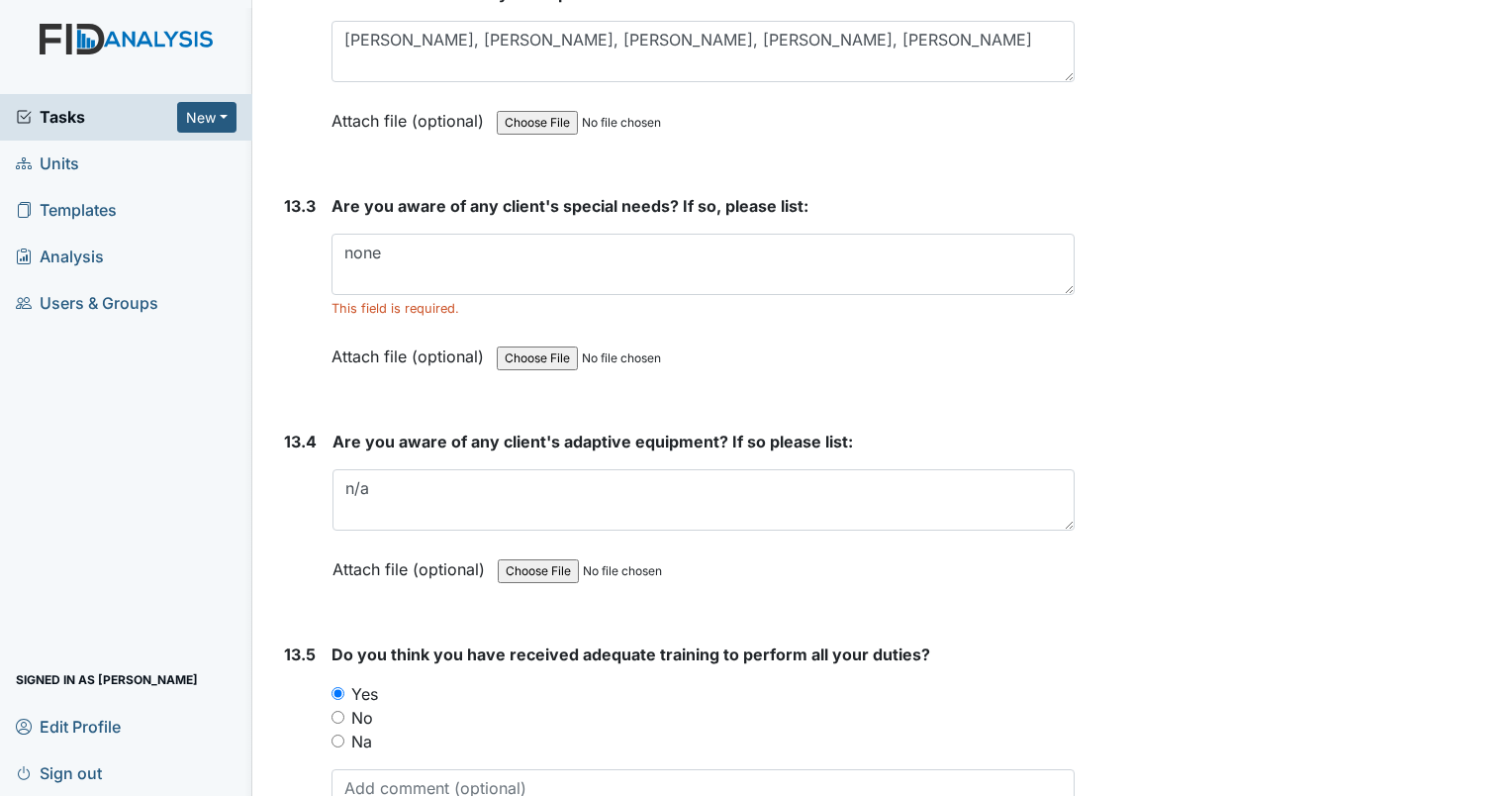 type on "none" 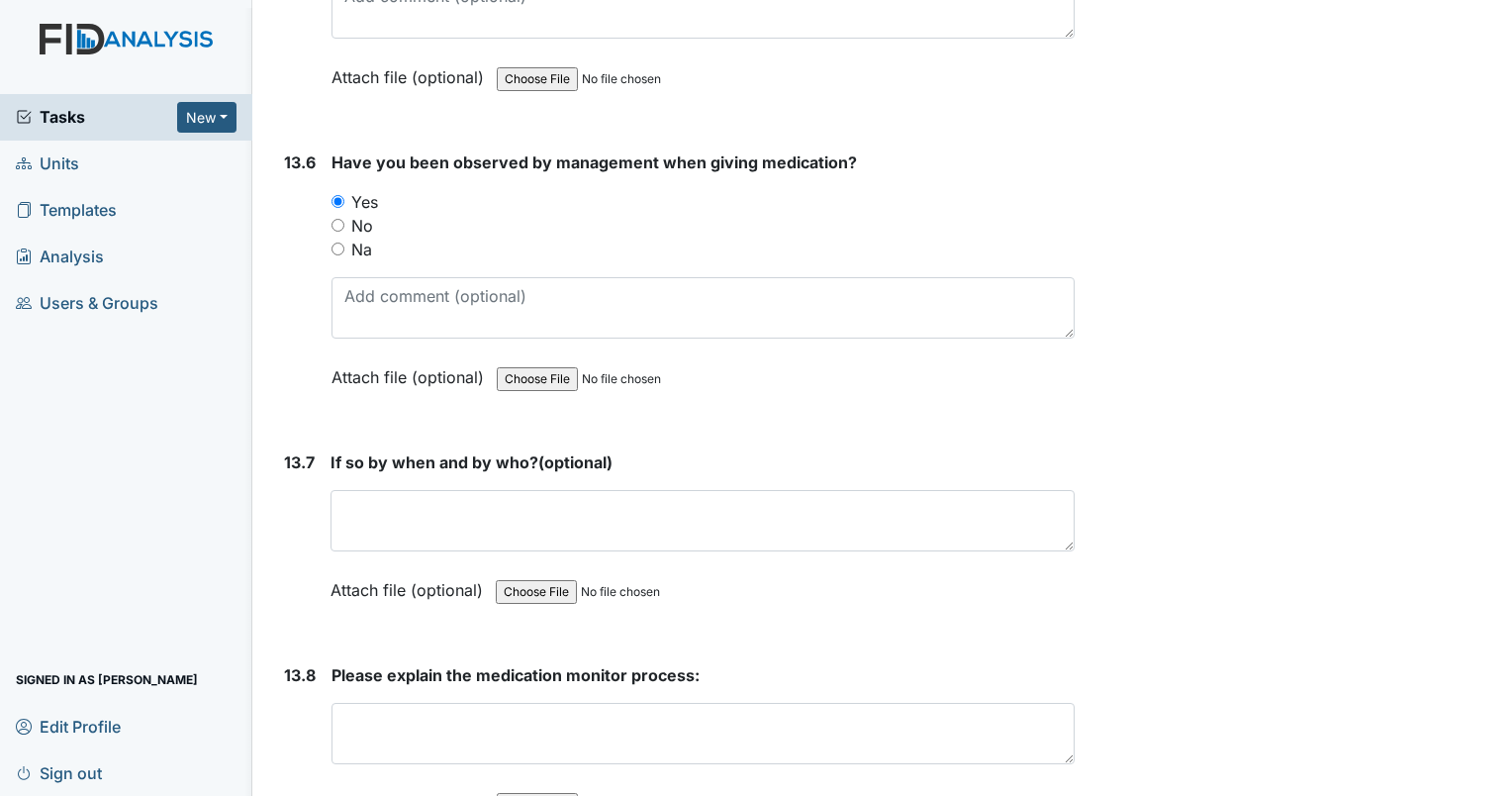 scroll, scrollTop: 35444, scrollLeft: 0, axis: vertical 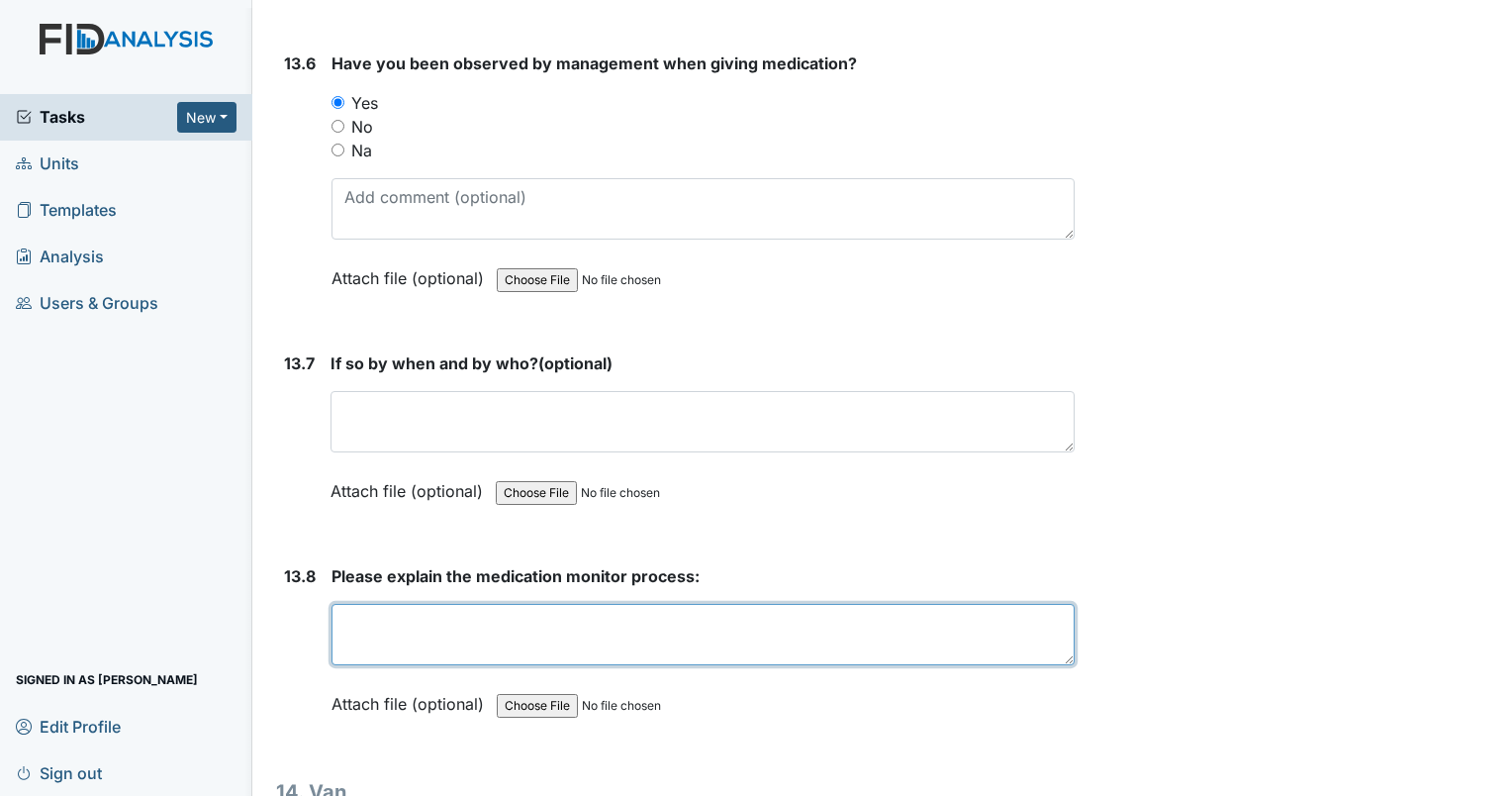 click at bounding box center (703, 635) 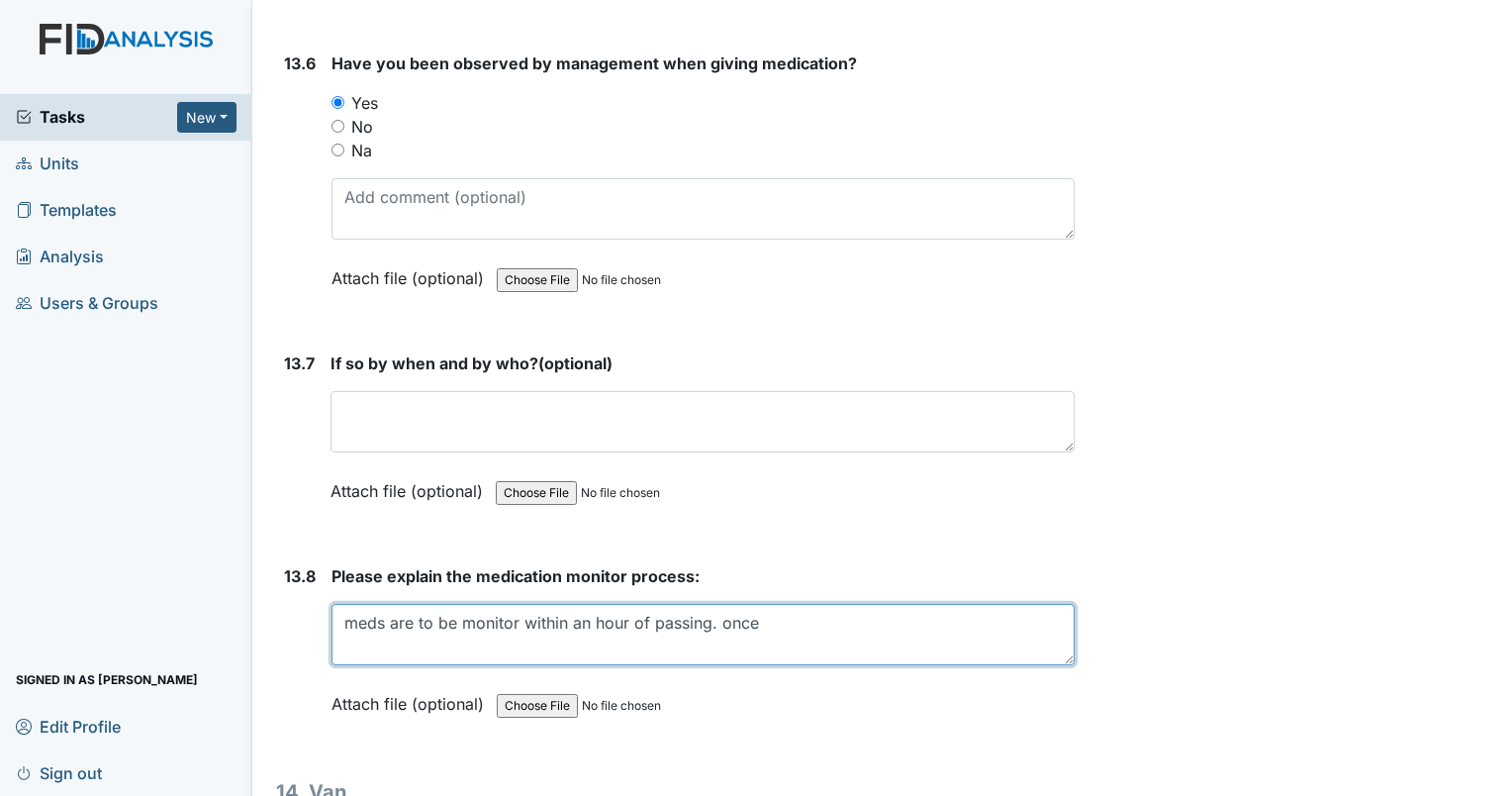 click on "meds are to be monitor within an hour of passing. once" at bounding box center (703, 635) 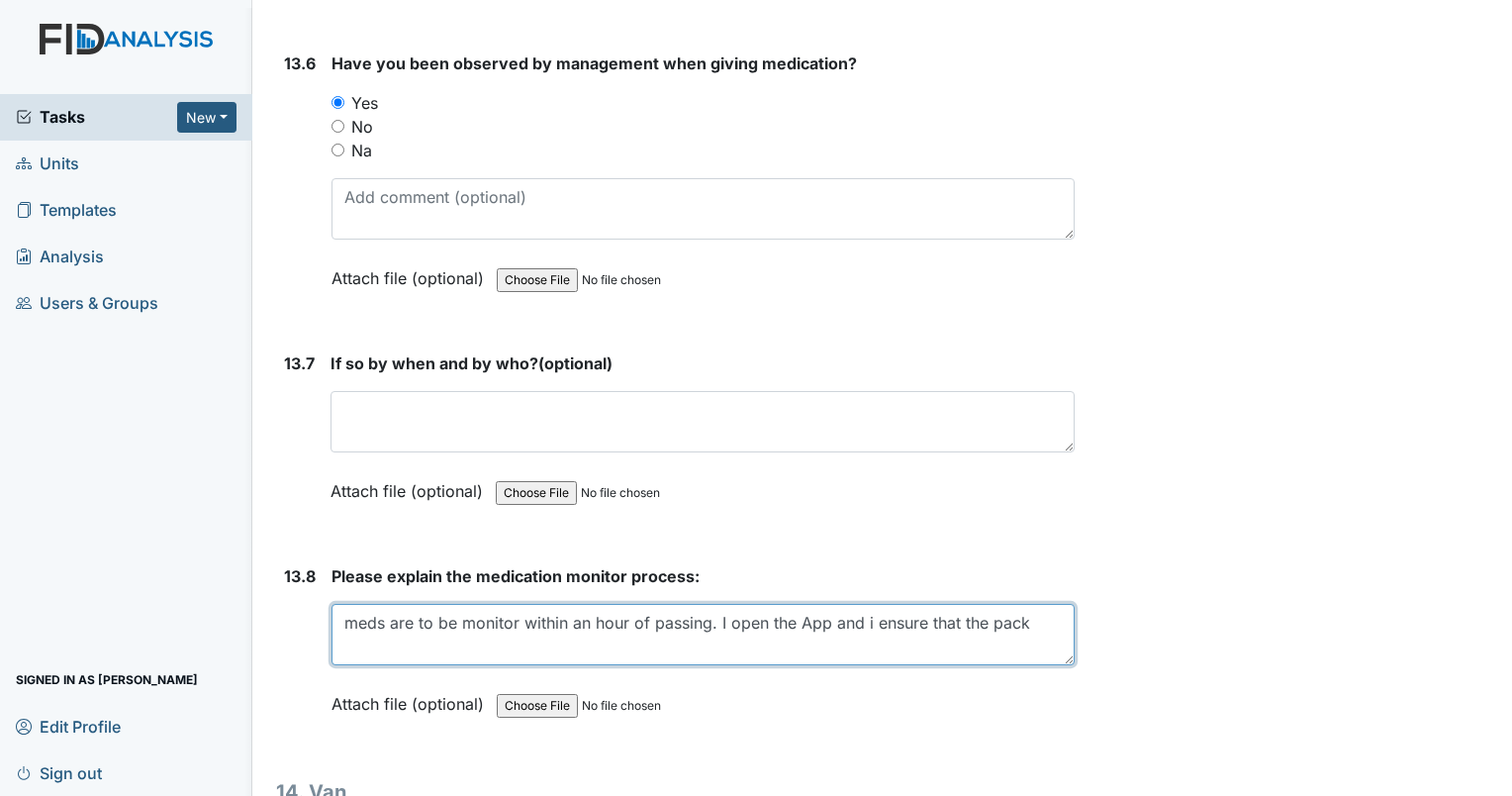 click on "meds are to be monitor within an hour of passing. I open the App and i ensure that the pack" at bounding box center [703, 635] 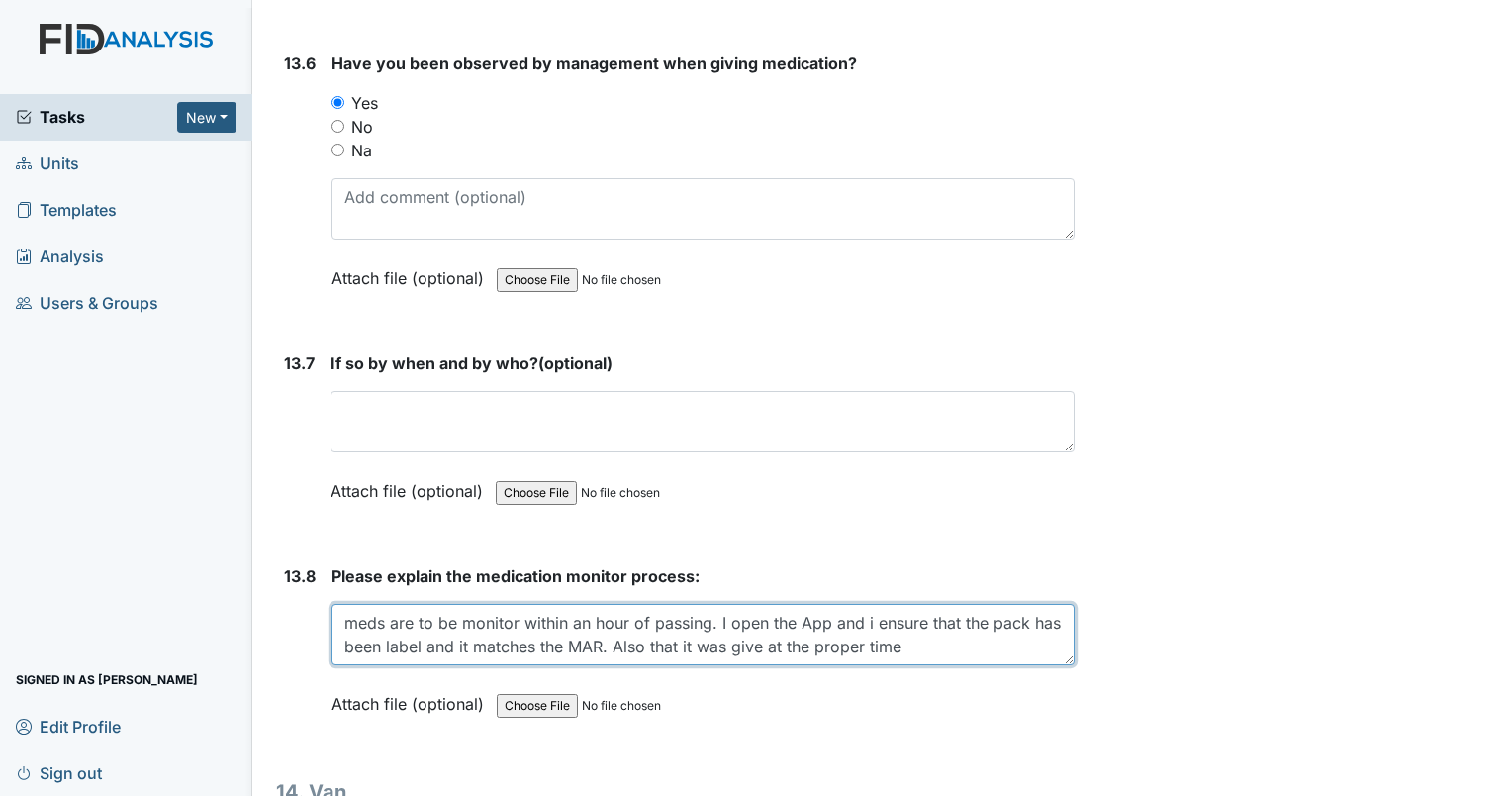 drag, startPoint x: 433, startPoint y: 523, endPoint x: 772, endPoint y: 524, distance: 339.00147 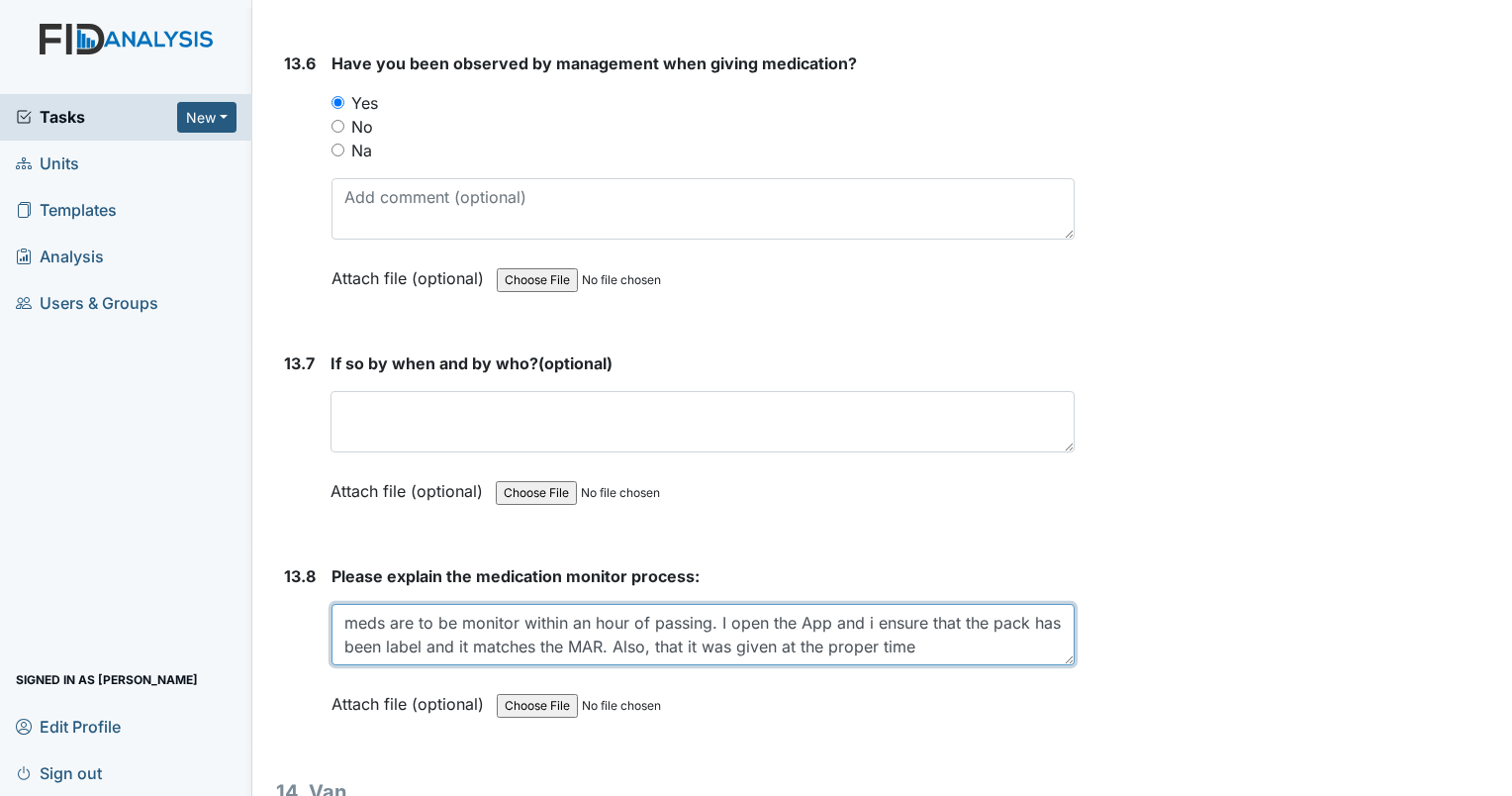 click on "meds are to be monitor within an hour of passing. I open the App and i ensure that the pack has been label and it matches the MAR. Also, that it was given at the proper time" at bounding box center [703, 635] 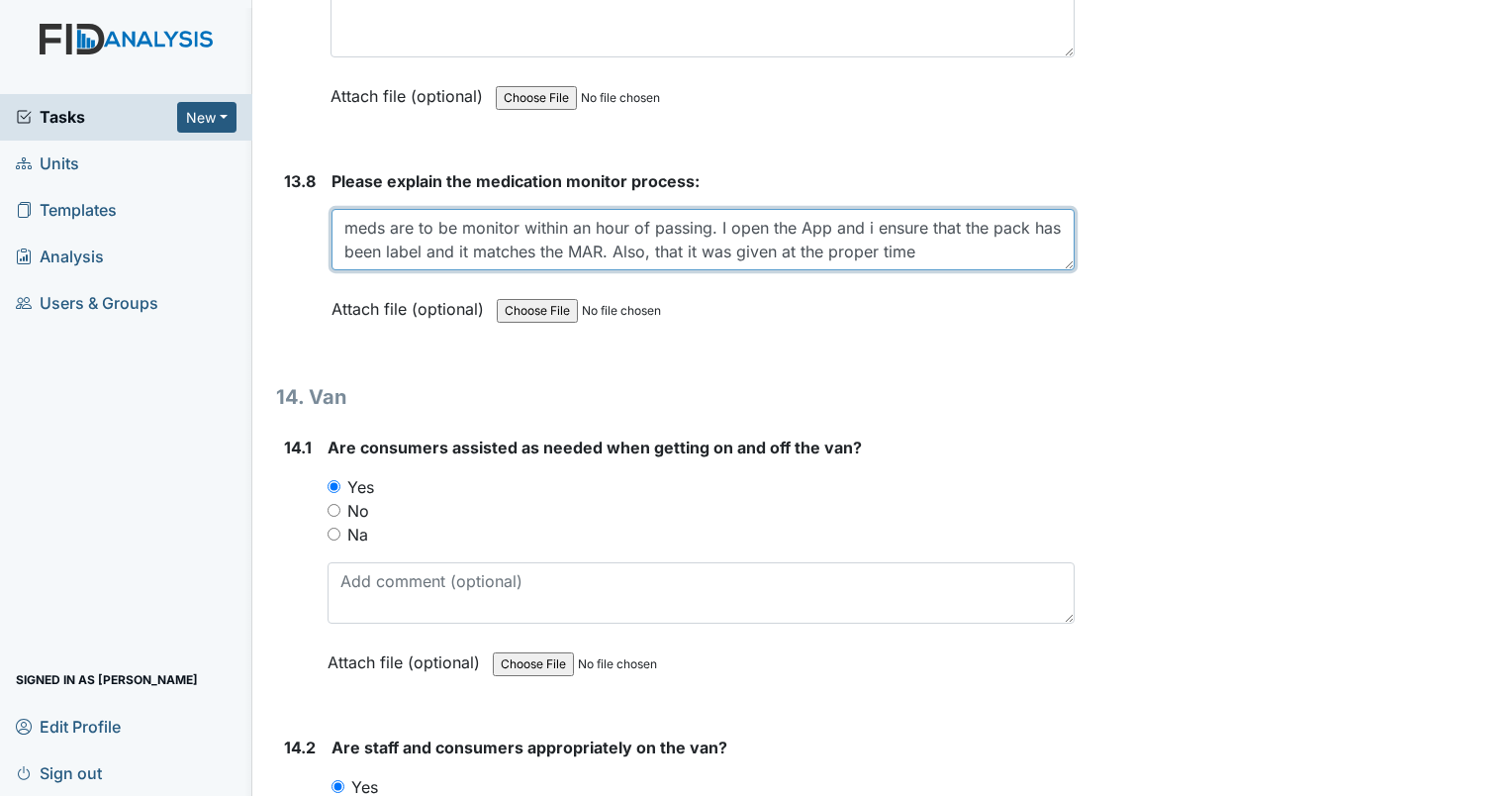 scroll, scrollTop: 35944, scrollLeft: 0, axis: vertical 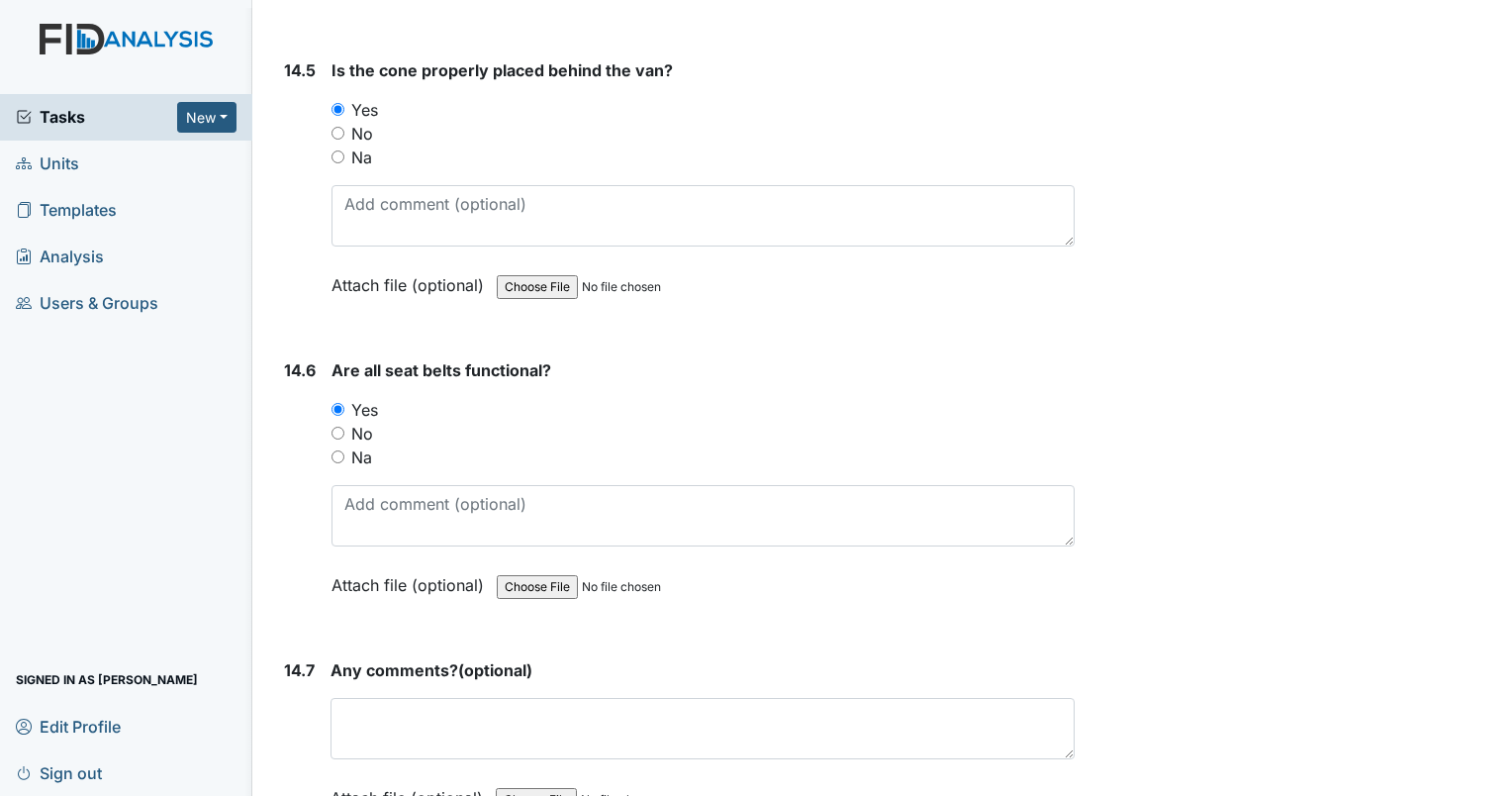 type on "meds are to be monitor within an hour of passing. I open the App and i ensure that the pack has been label and it matches the MAR. Also, that it was given at the proper time" 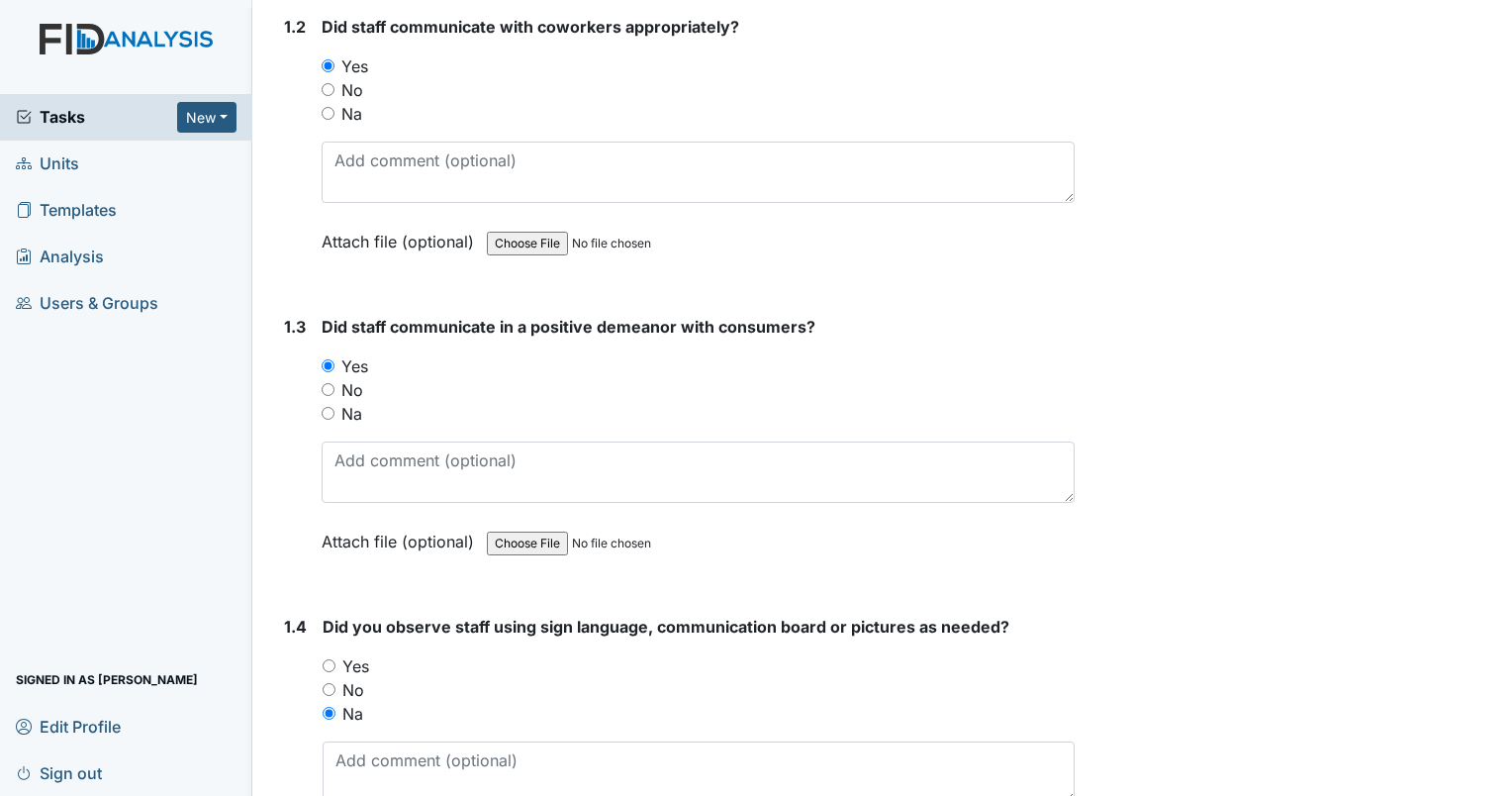 scroll, scrollTop: 0, scrollLeft: 0, axis: both 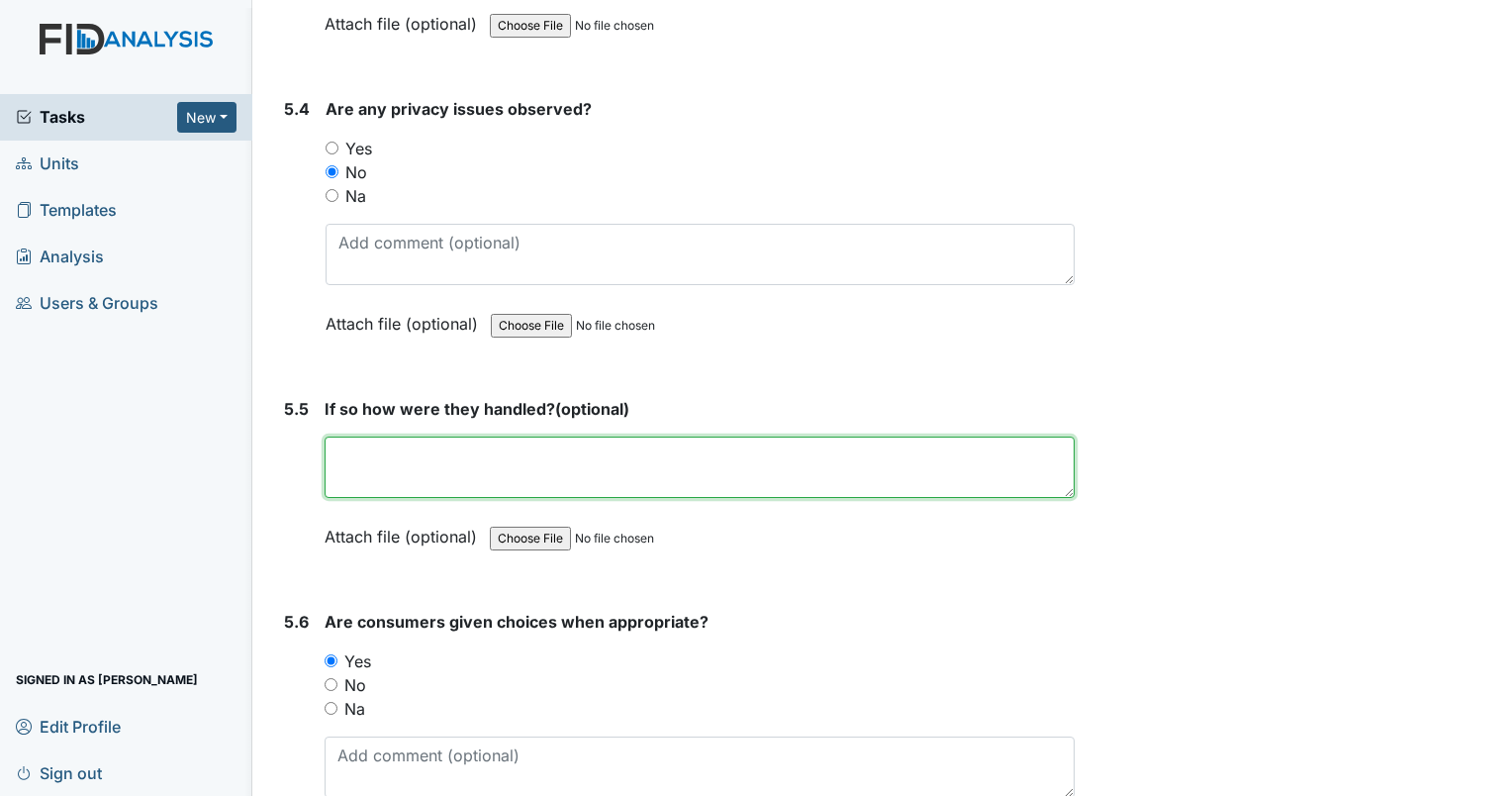 click at bounding box center (700, 467) 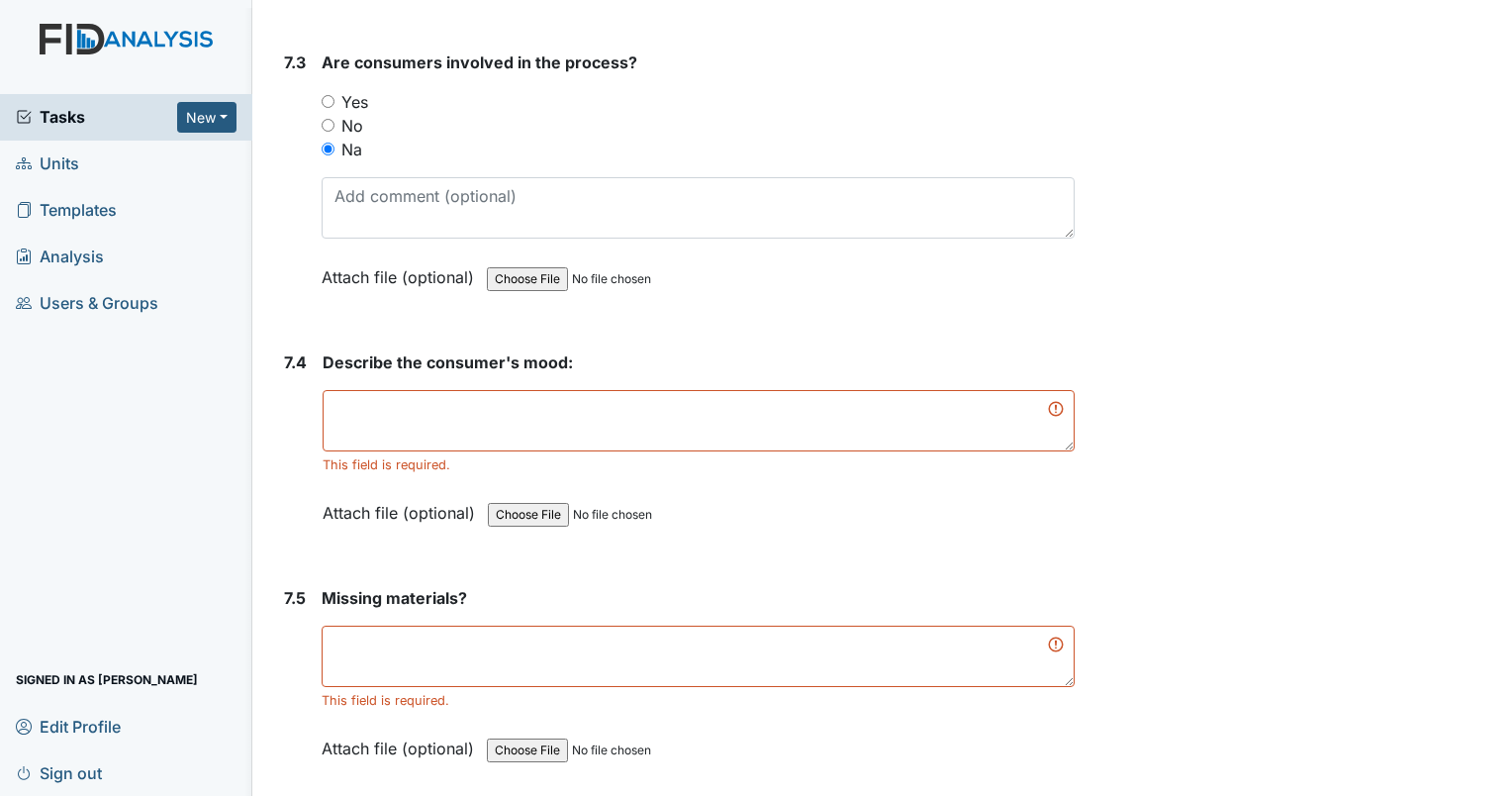 scroll, scrollTop: 12579, scrollLeft: 0, axis: vertical 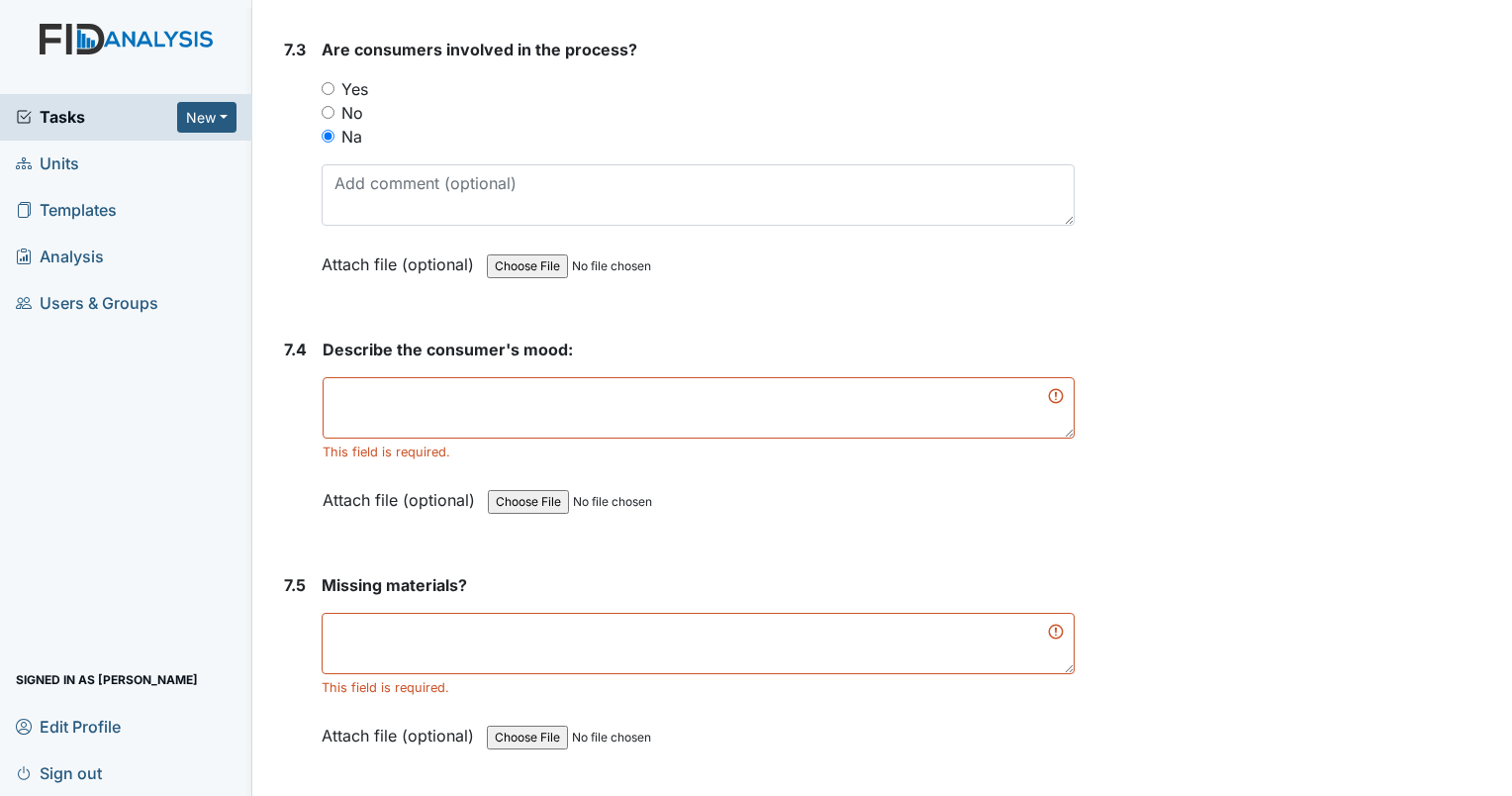 type on "none" 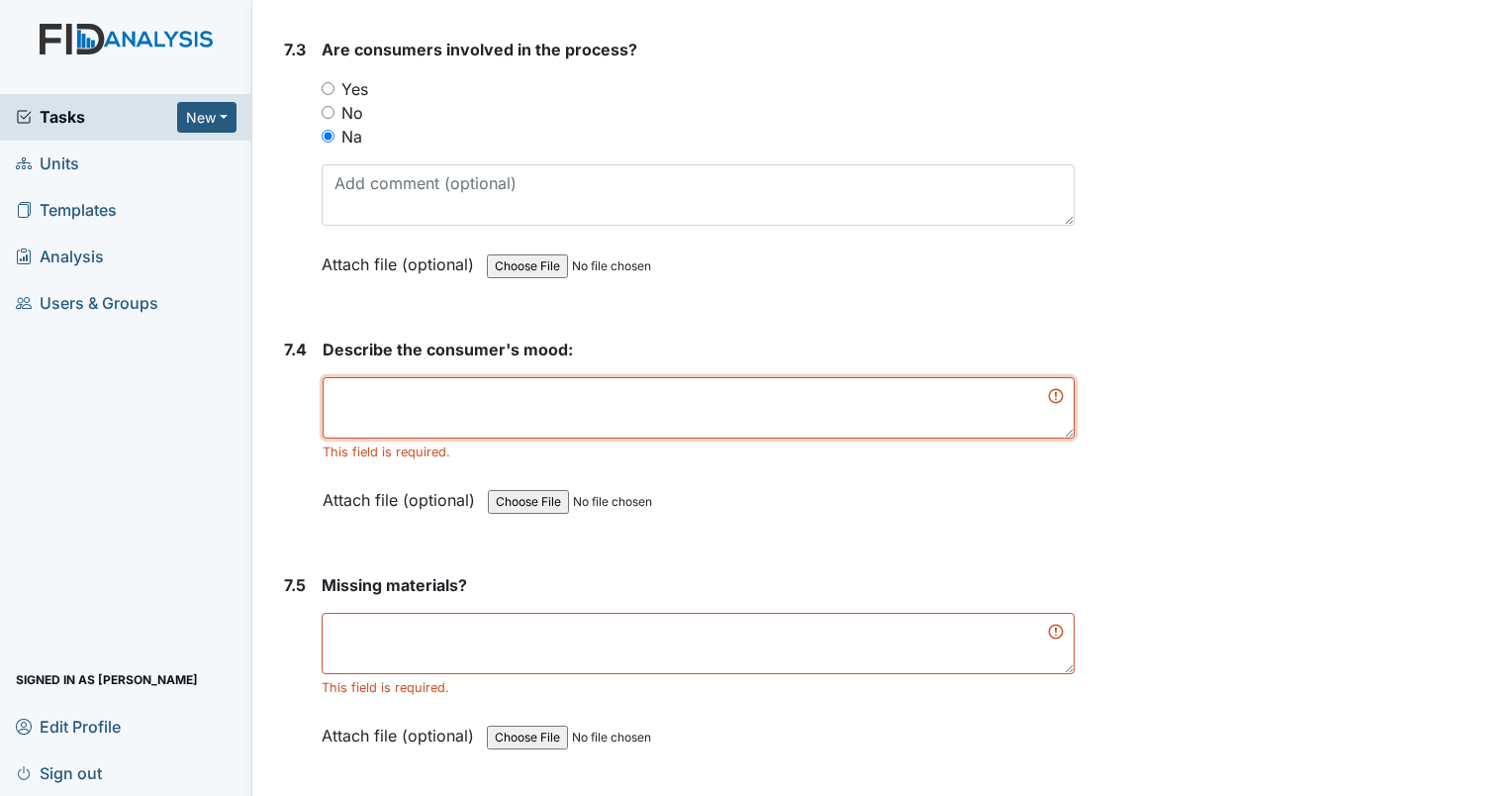 click at bounding box center [699, 408] 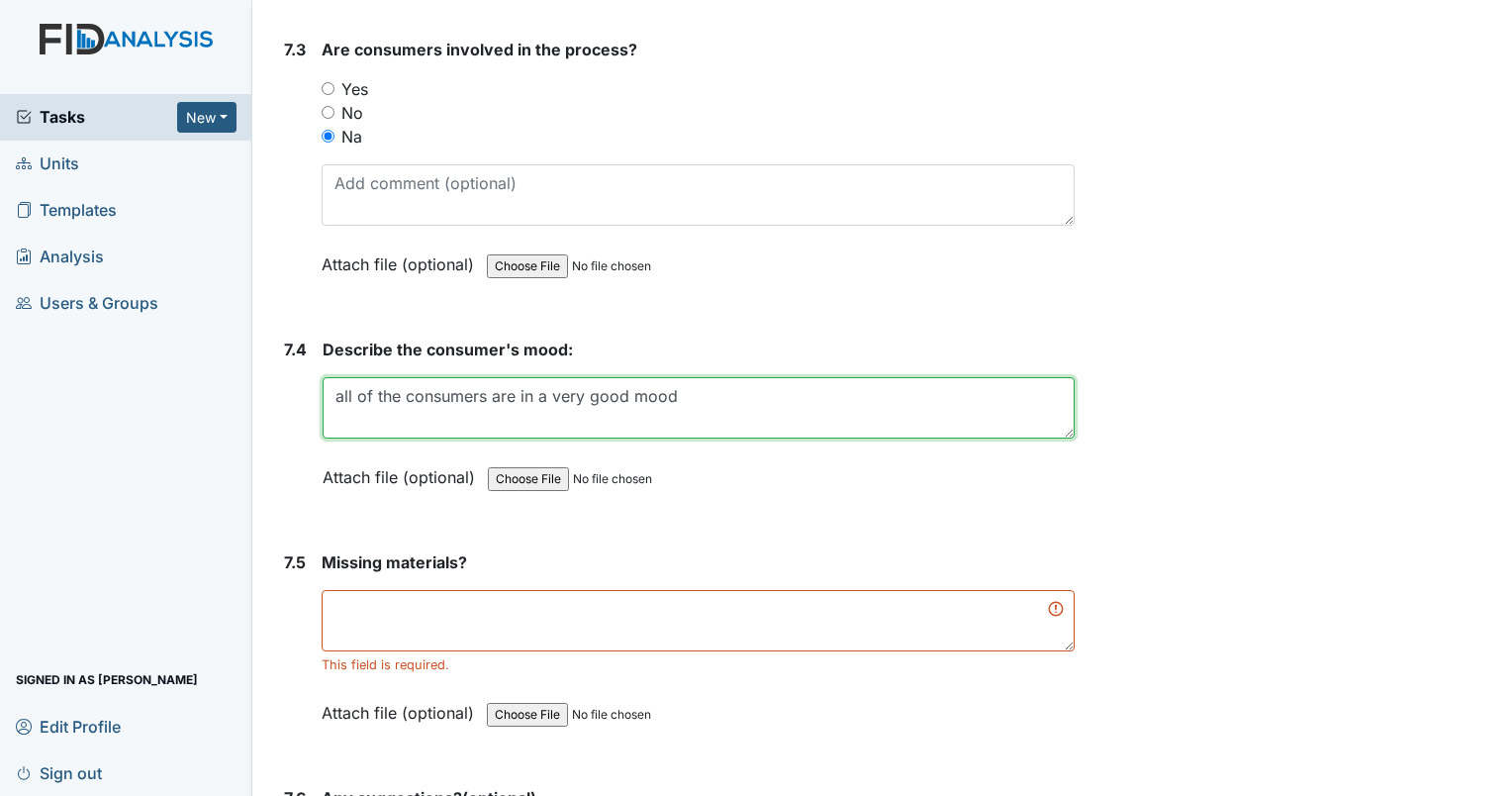 type on "all of the consumers are in a very good mood" 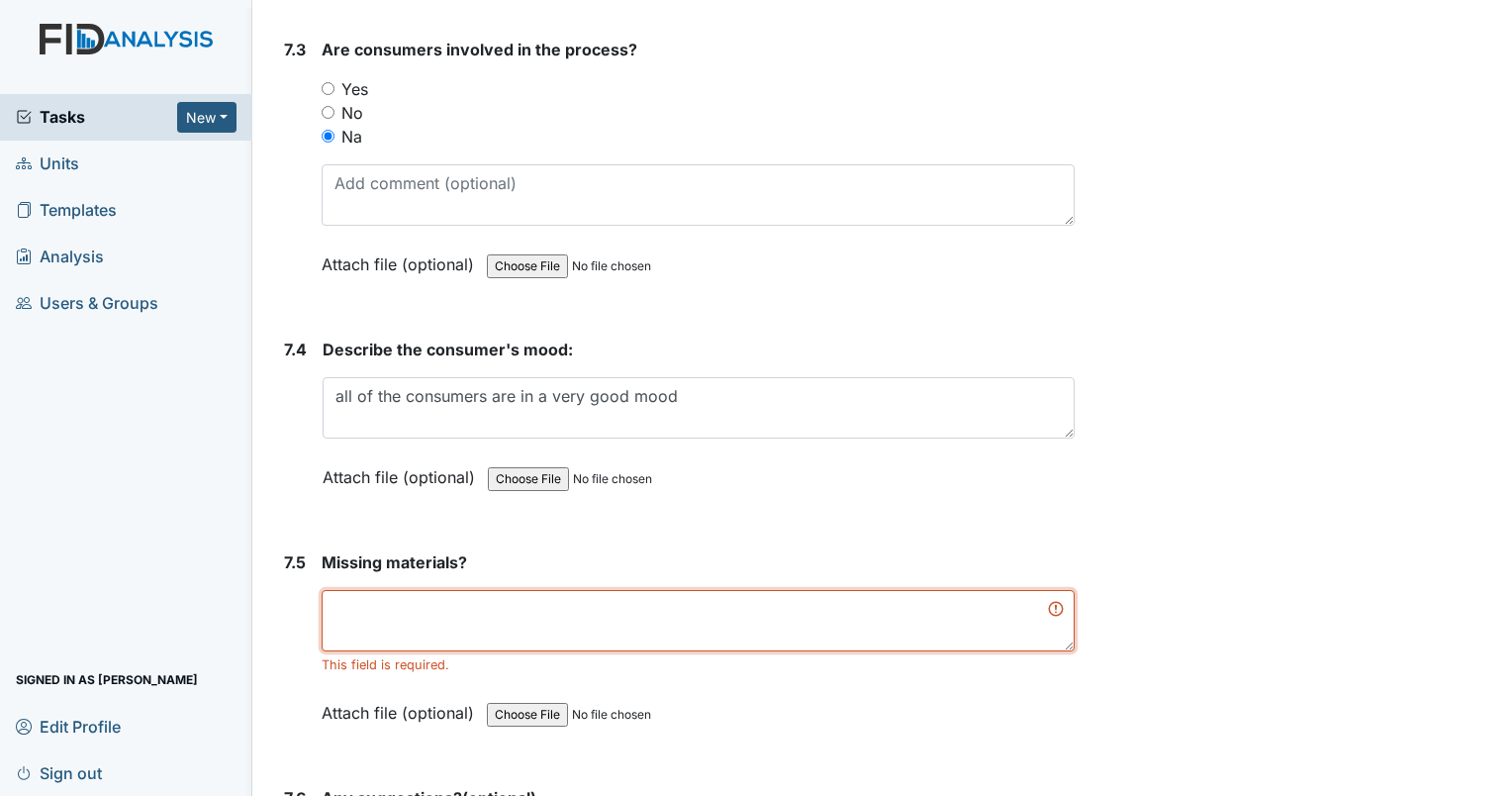 click at bounding box center [698, 621] 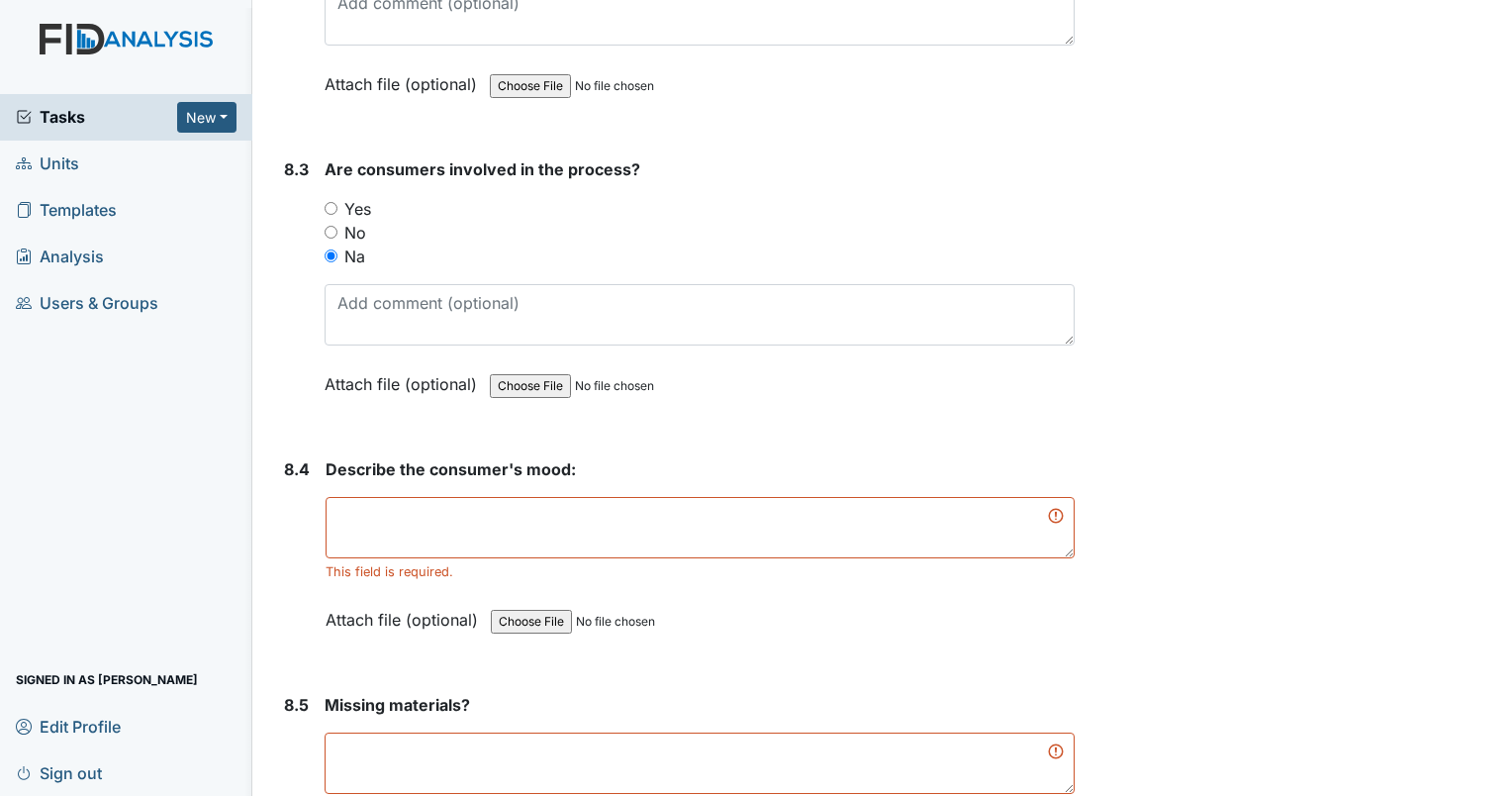 scroll, scrollTop: 14064, scrollLeft: 0, axis: vertical 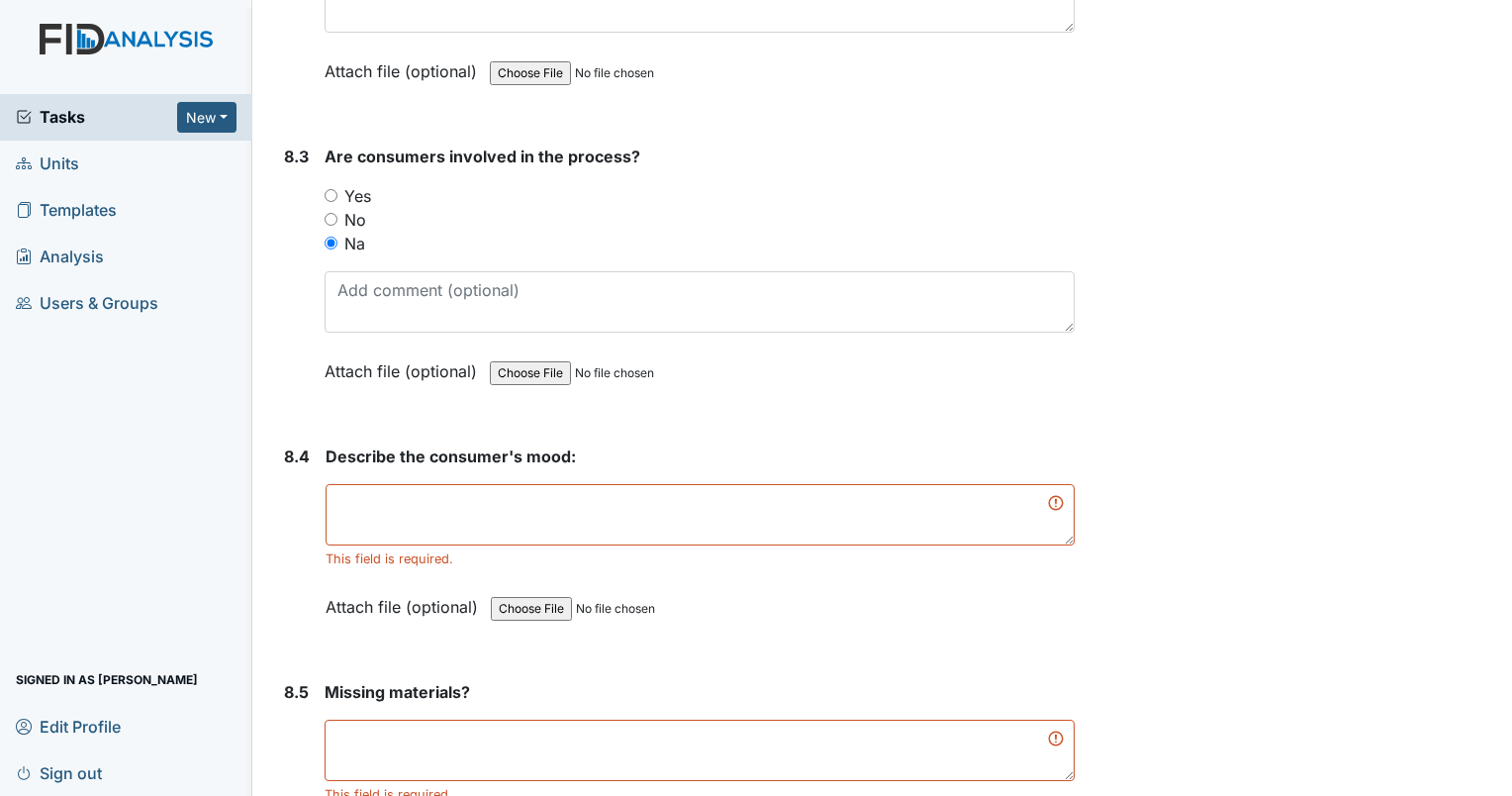 type on "Nothing is missing" 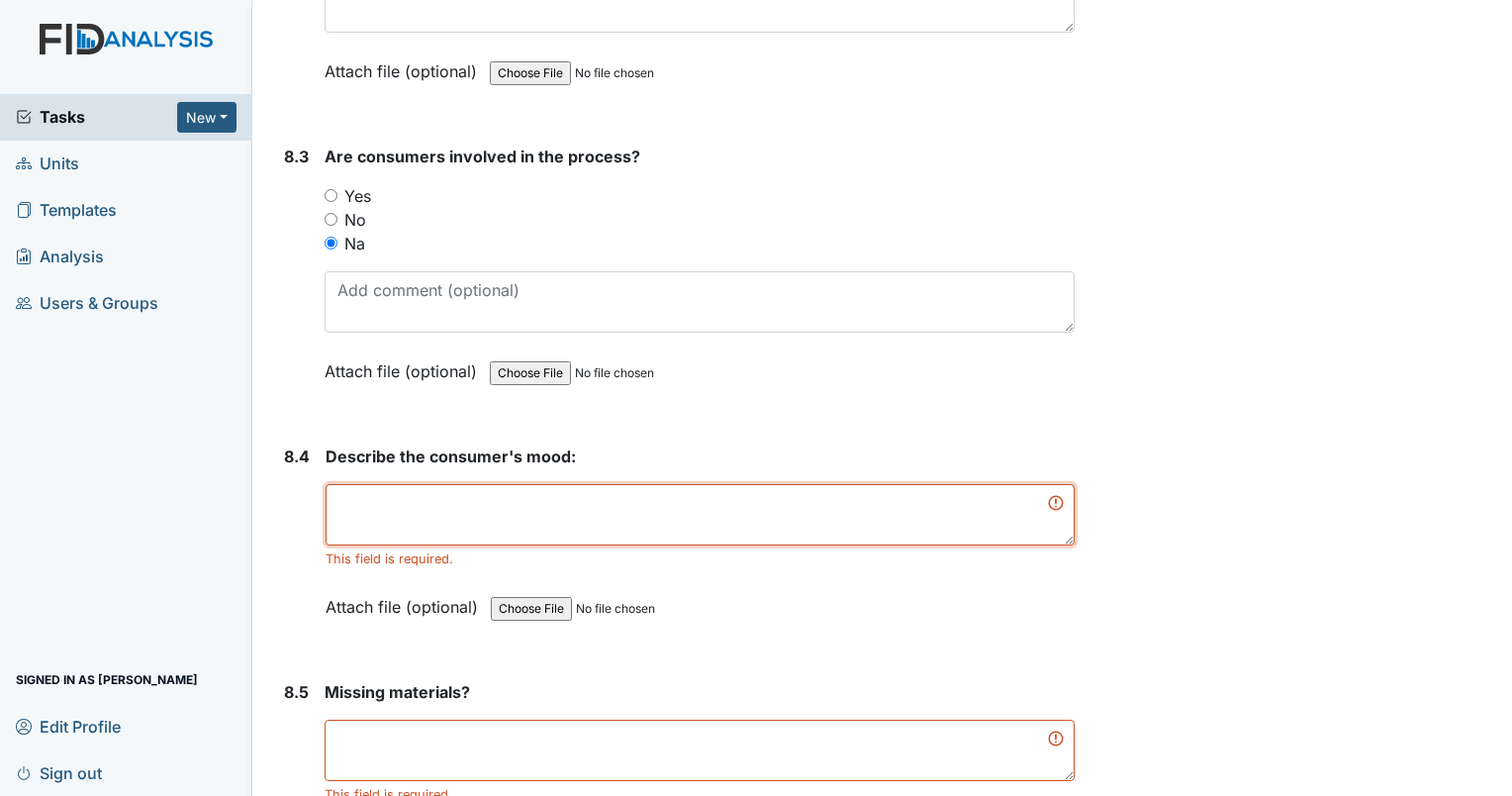 click at bounding box center (700, 515) 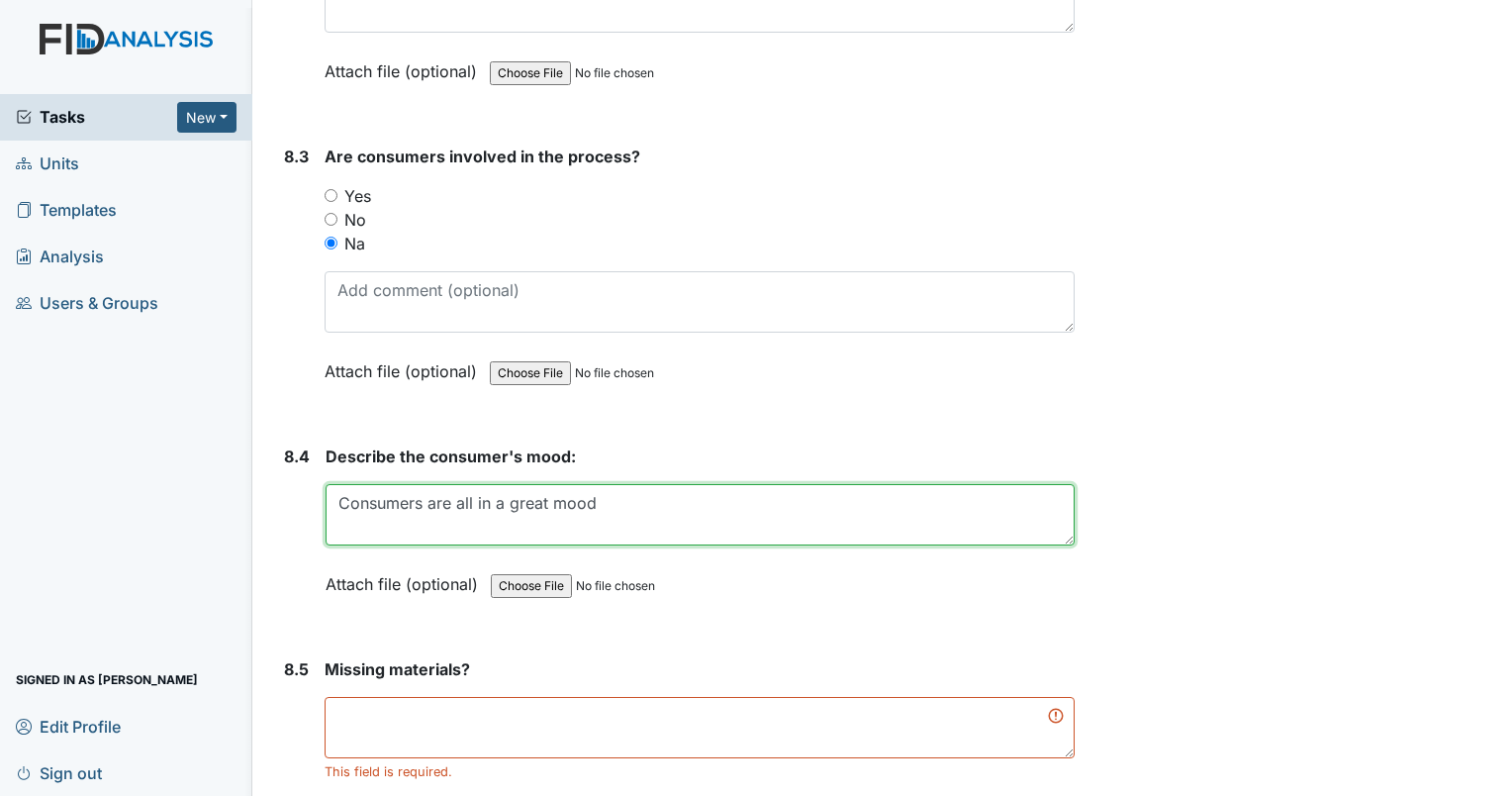 type on "Consumers are all in a great mood" 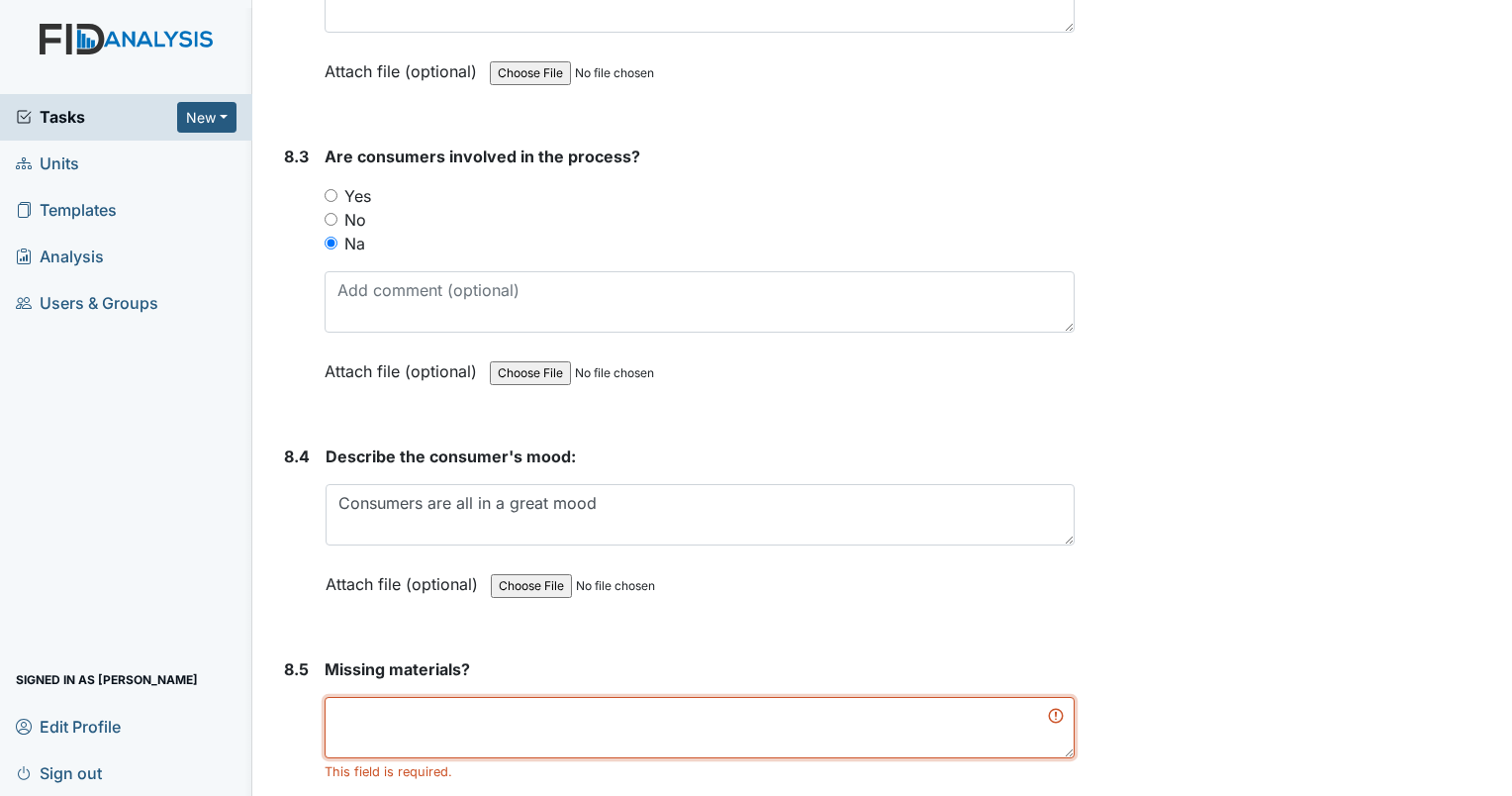 click at bounding box center [700, 728] 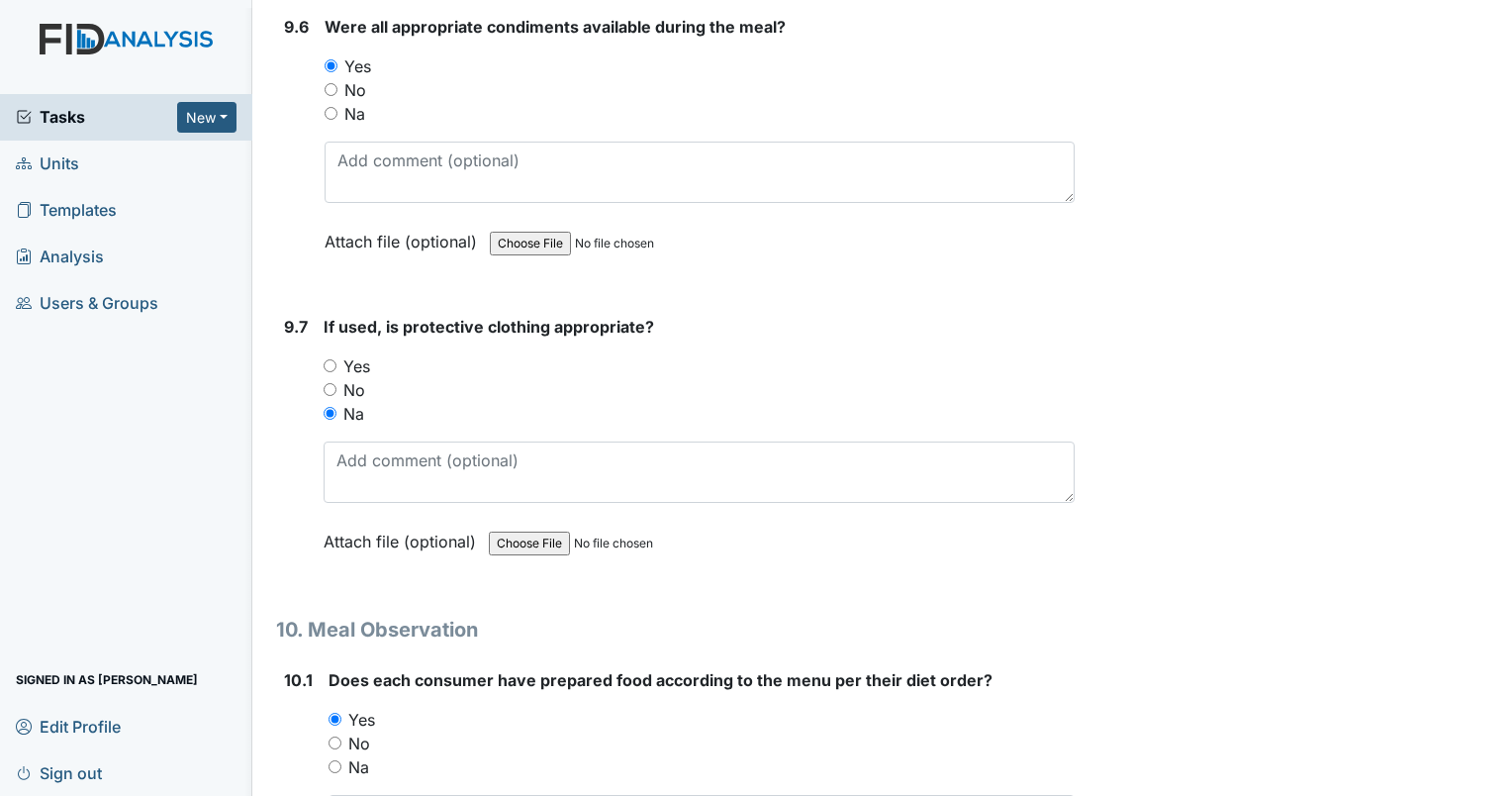 scroll, scrollTop: 16778, scrollLeft: 0, axis: vertical 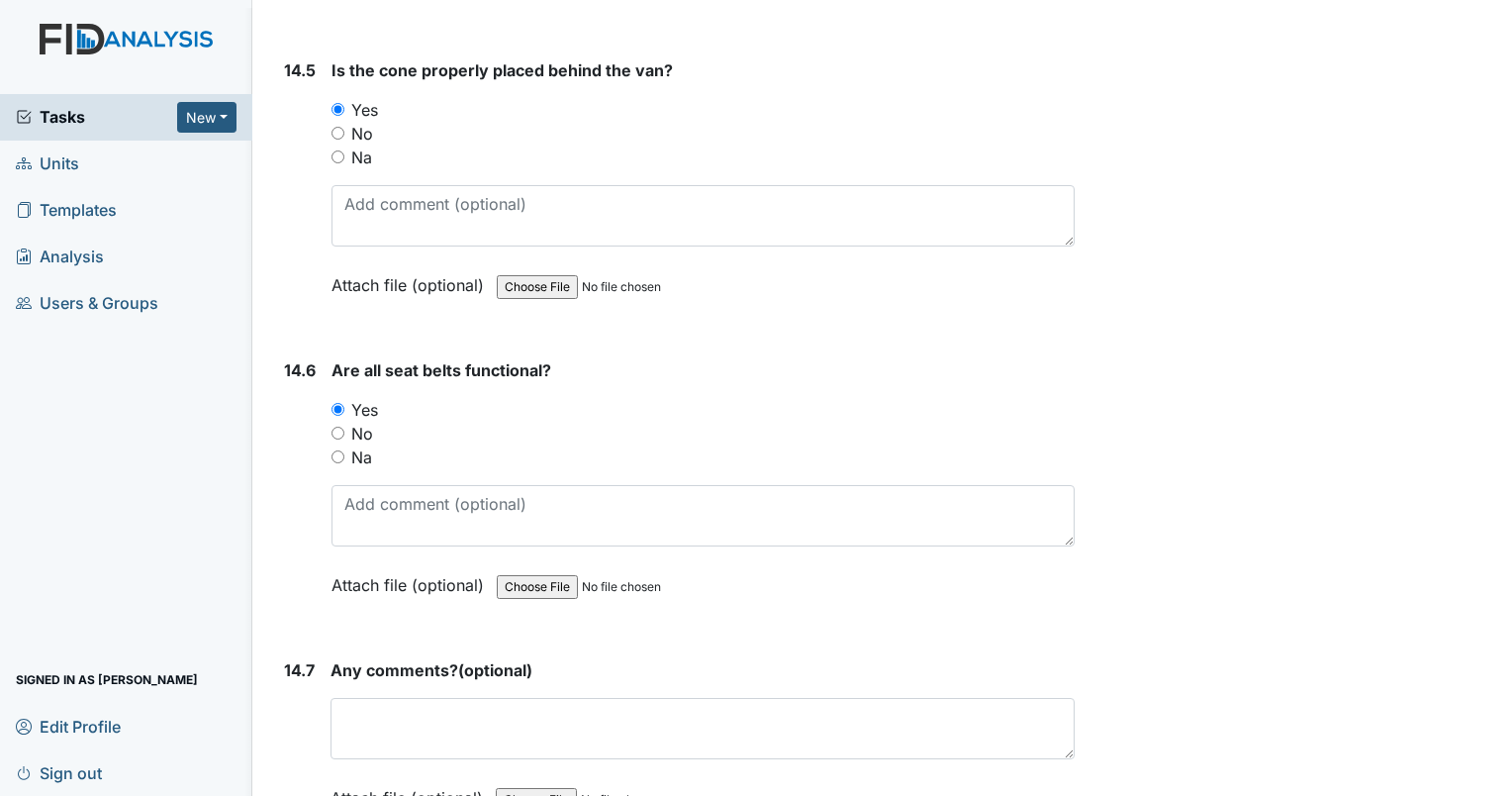 type on "nothing is missing" 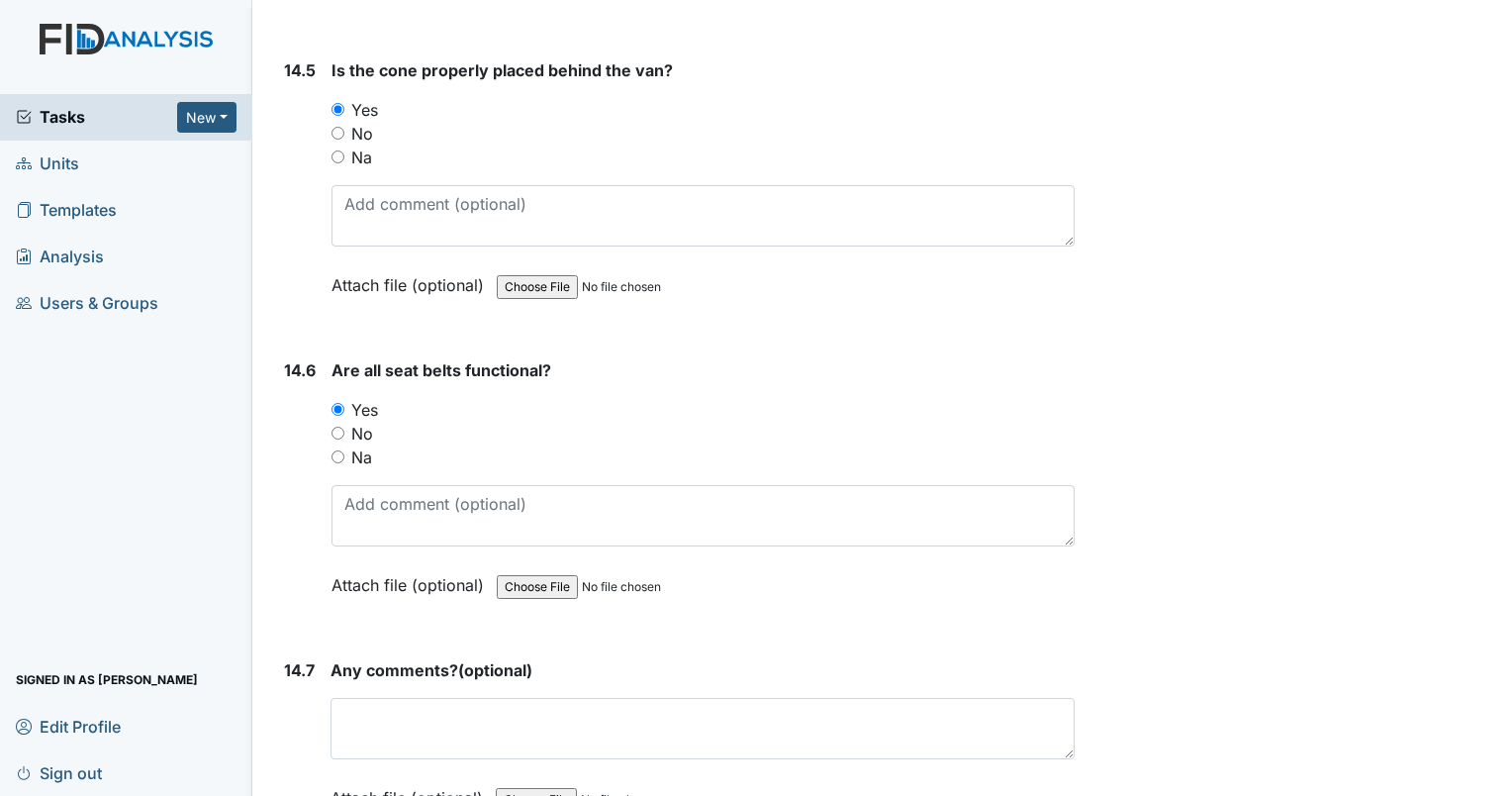 click on "Submit" at bounding box center (327, 890) 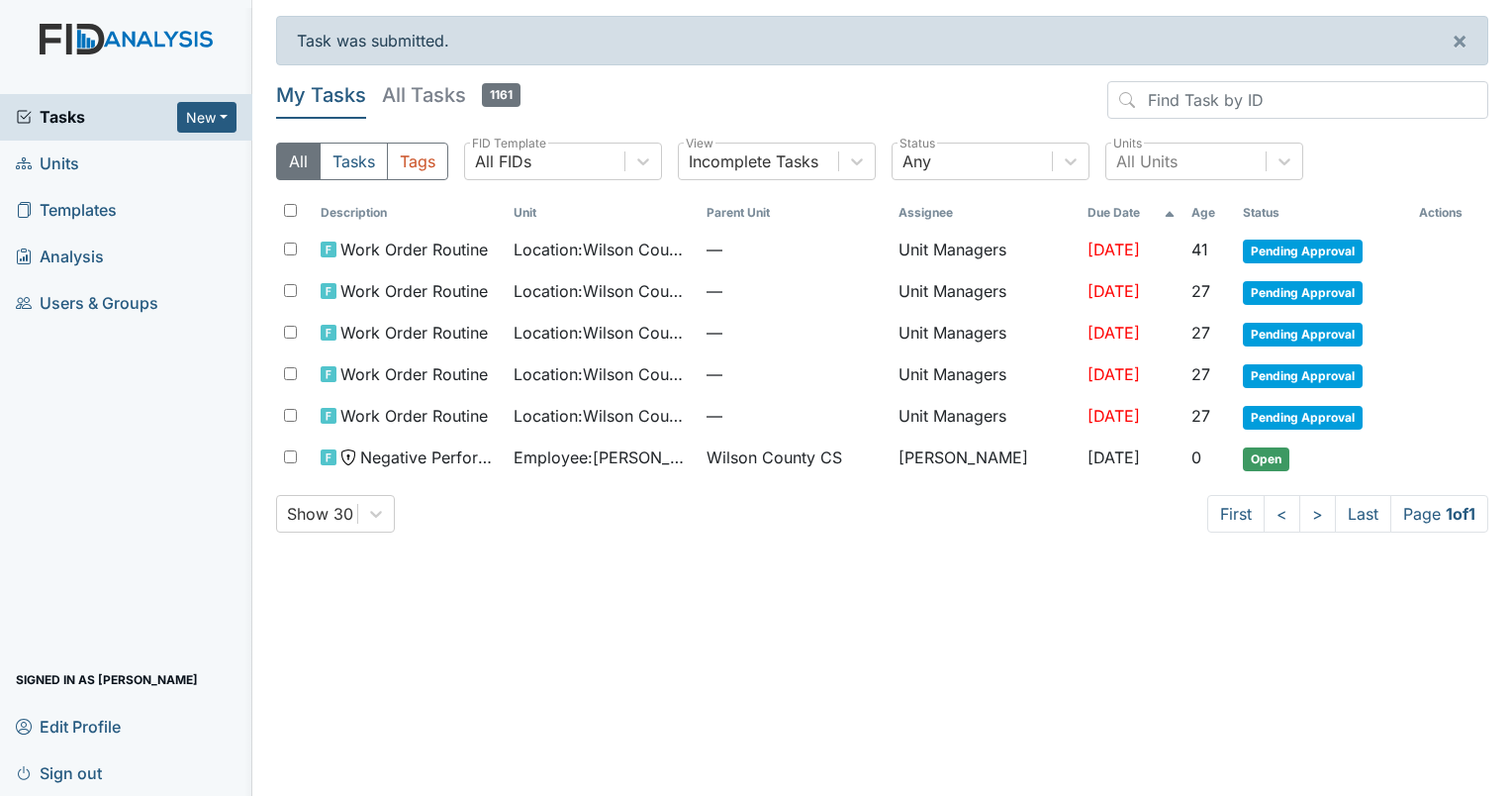 scroll, scrollTop: 0, scrollLeft: 0, axis: both 